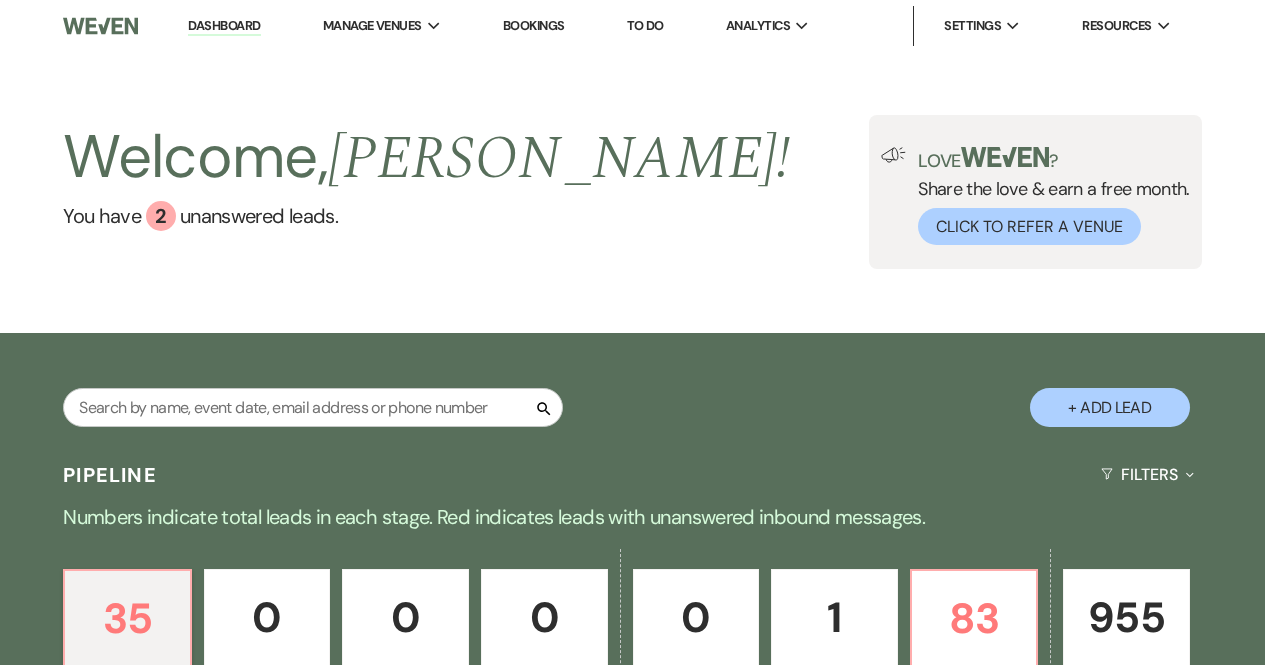 scroll, scrollTop: 0, scrollLeft: 0, axis: both 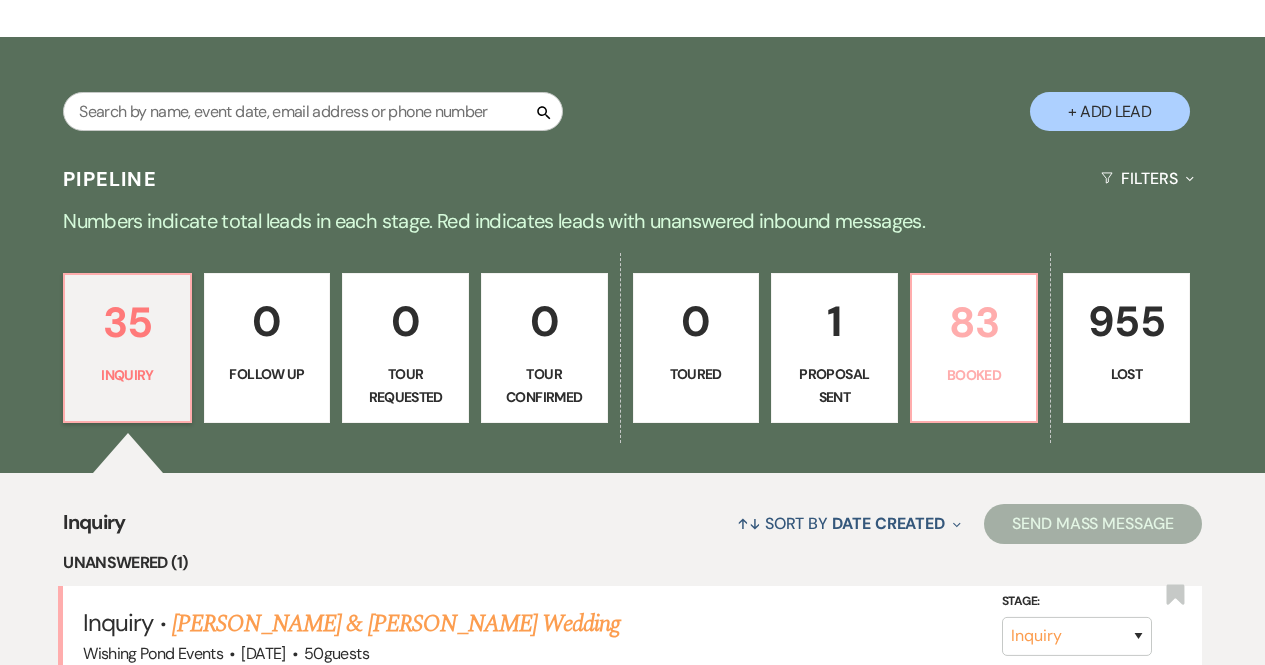 click on "83" at bounding box center (974, 322) 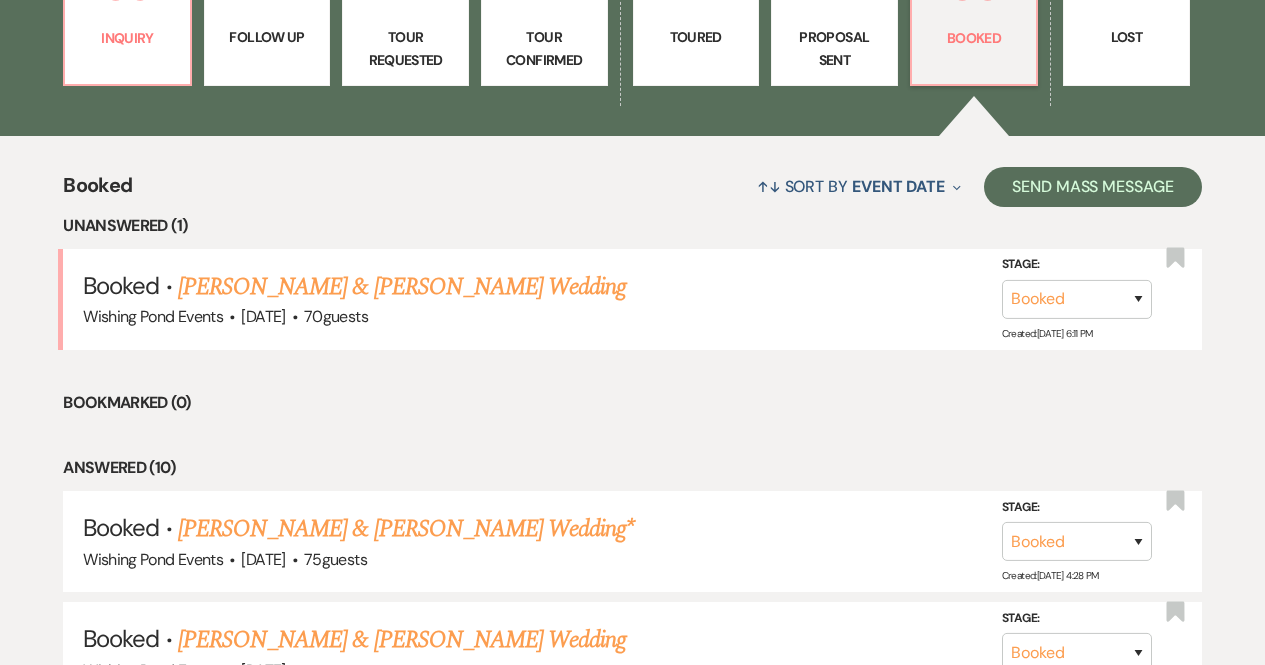 scroll, scrollTop: 662, scrollLeft: 0, axis: vertical 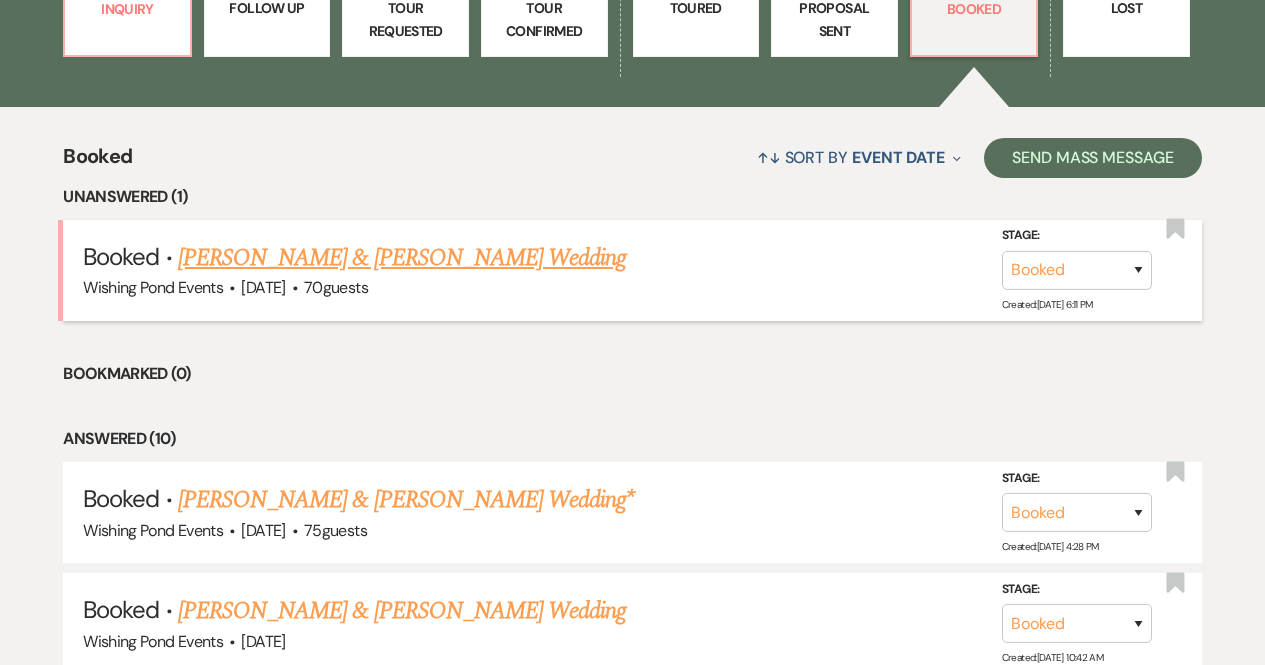 click on "[PERSON_NAME] & [PERSON_NAME] Wedding" at bounding box center (402, 258) 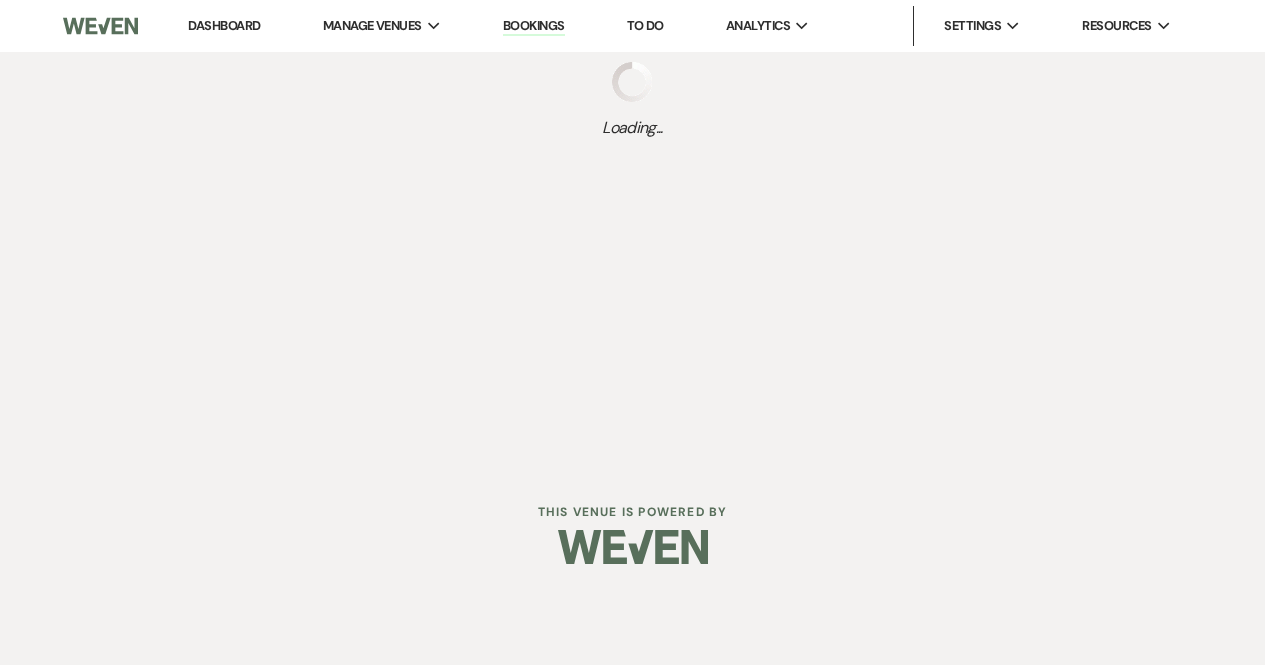 scroll, scrollTop: 0, scrollLeft: 0, axis: both 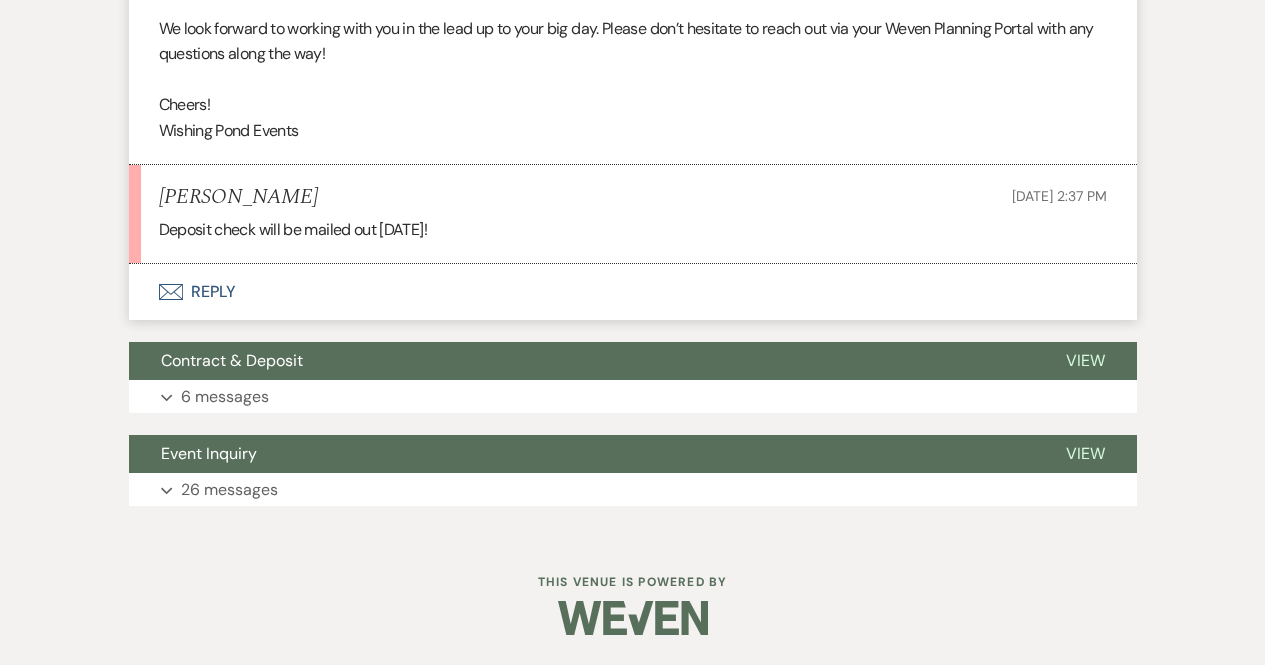 click on "Envelope Reply" at bounding box center [633, 292] 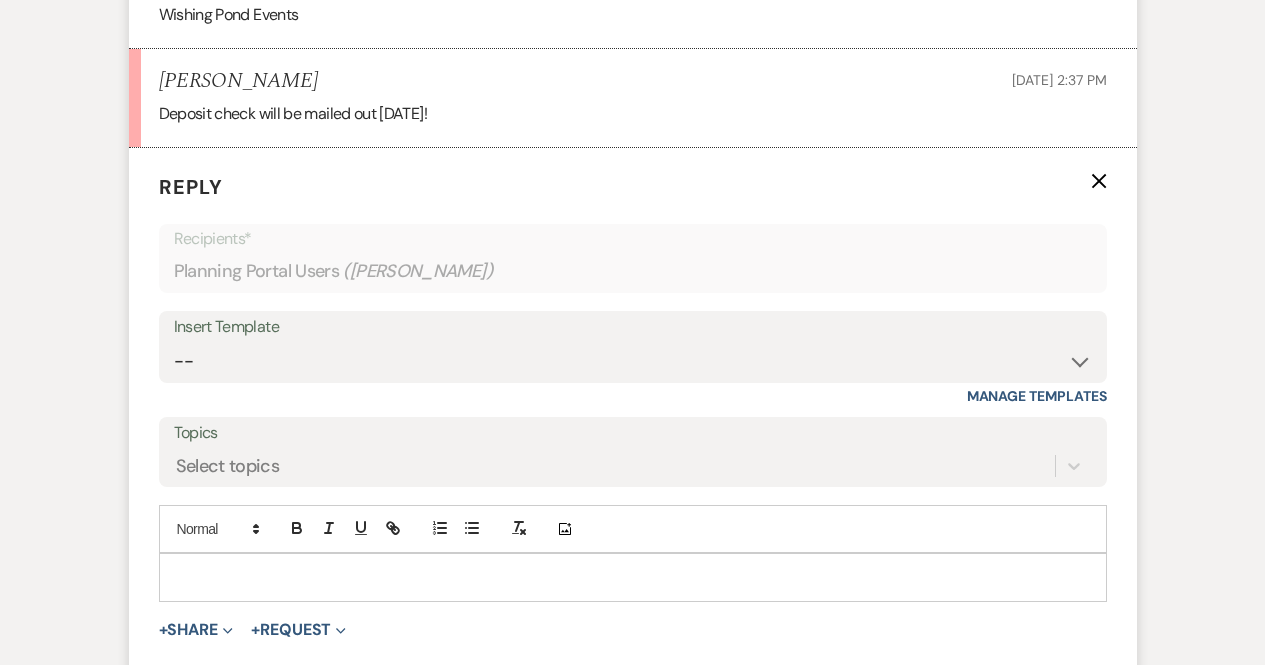 scroll, scrollTop: 1265, scrollLeft: 0, axis: vertical 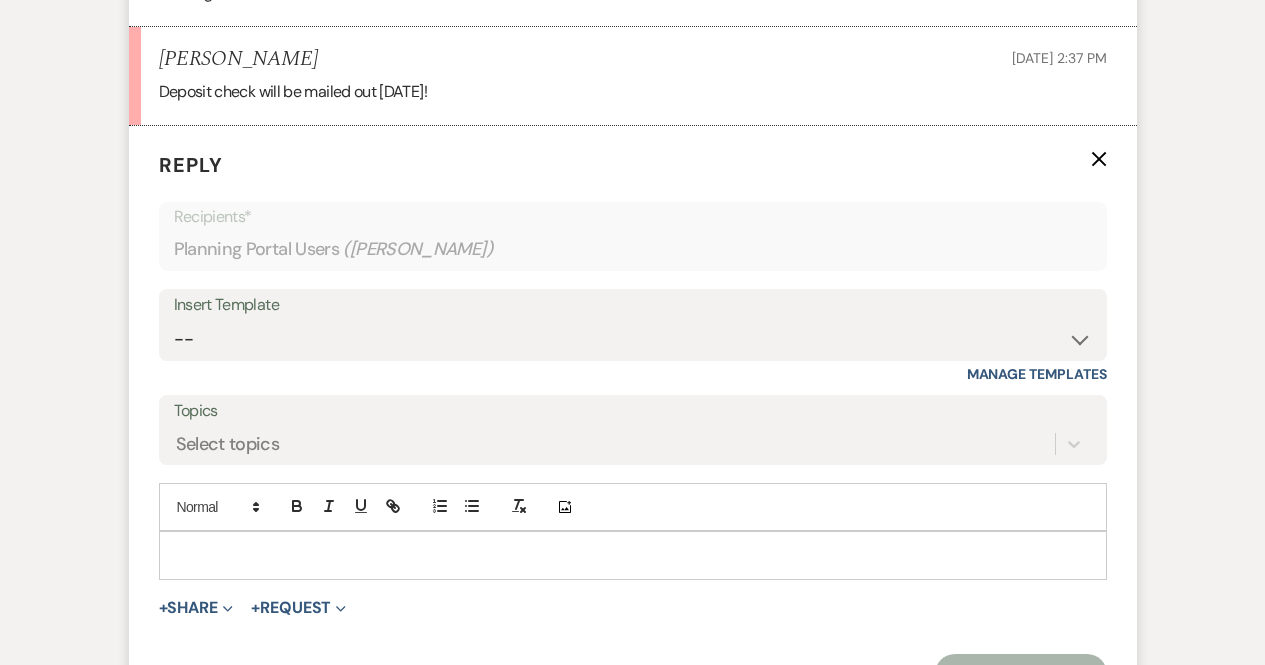 click at bounding box center (633, 555) 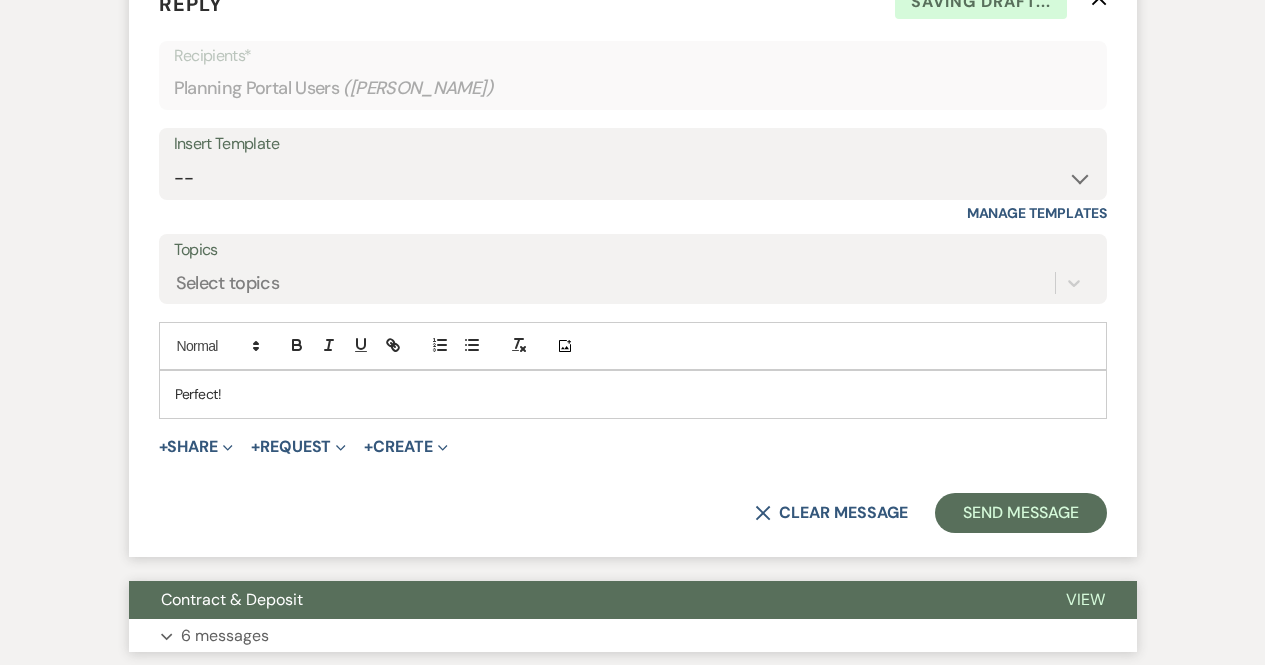 scroll, scrollTop: 1452, scrollLeft: 0, axis: vertical 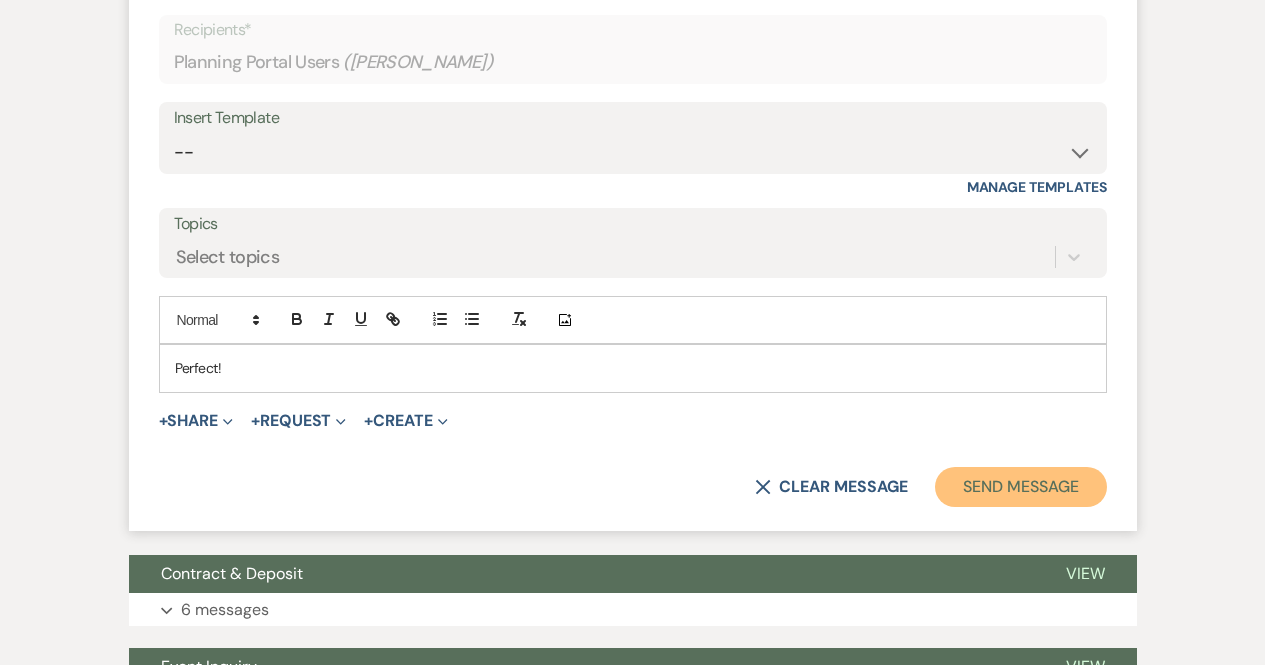 click on "Send Message" at bounding box center (1020, 487) 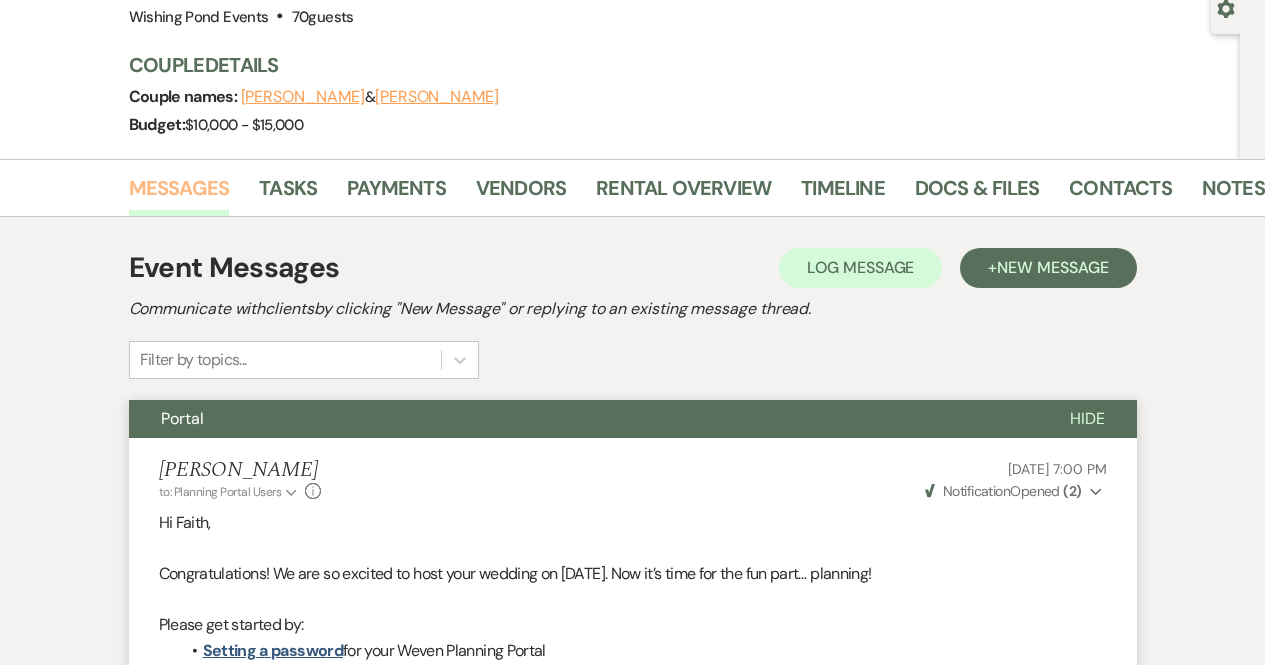 scroll, scrollTop: 0, scrollLeft: 0, axis: both 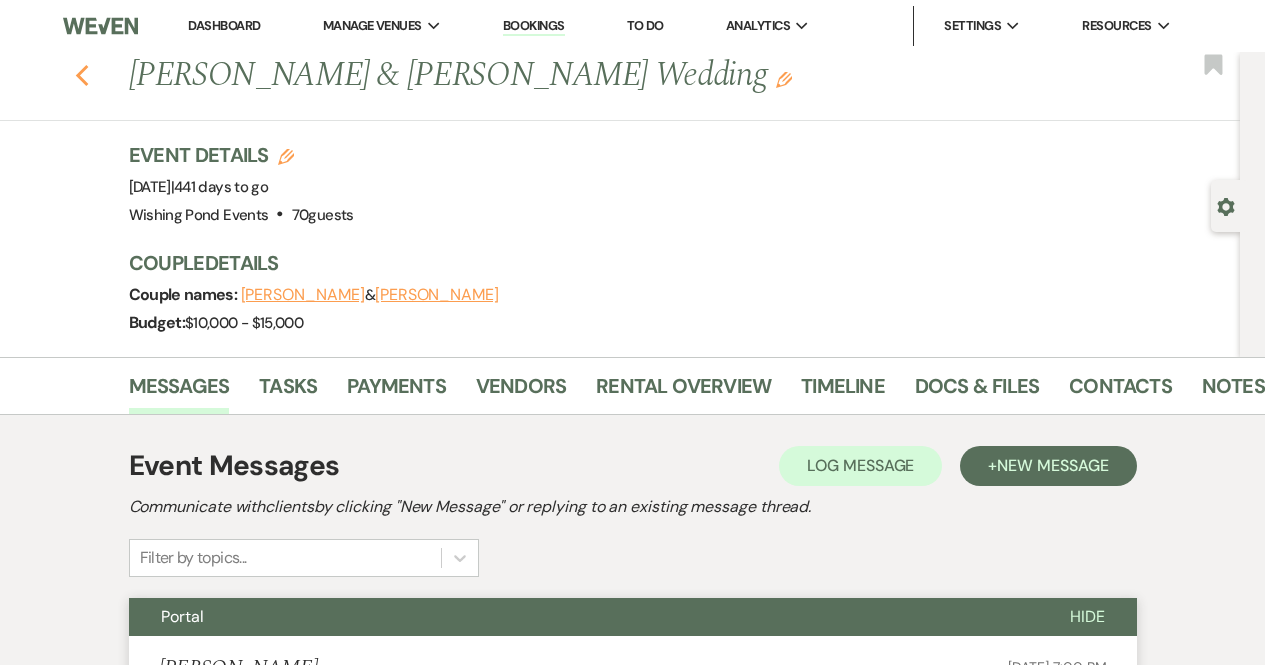 click 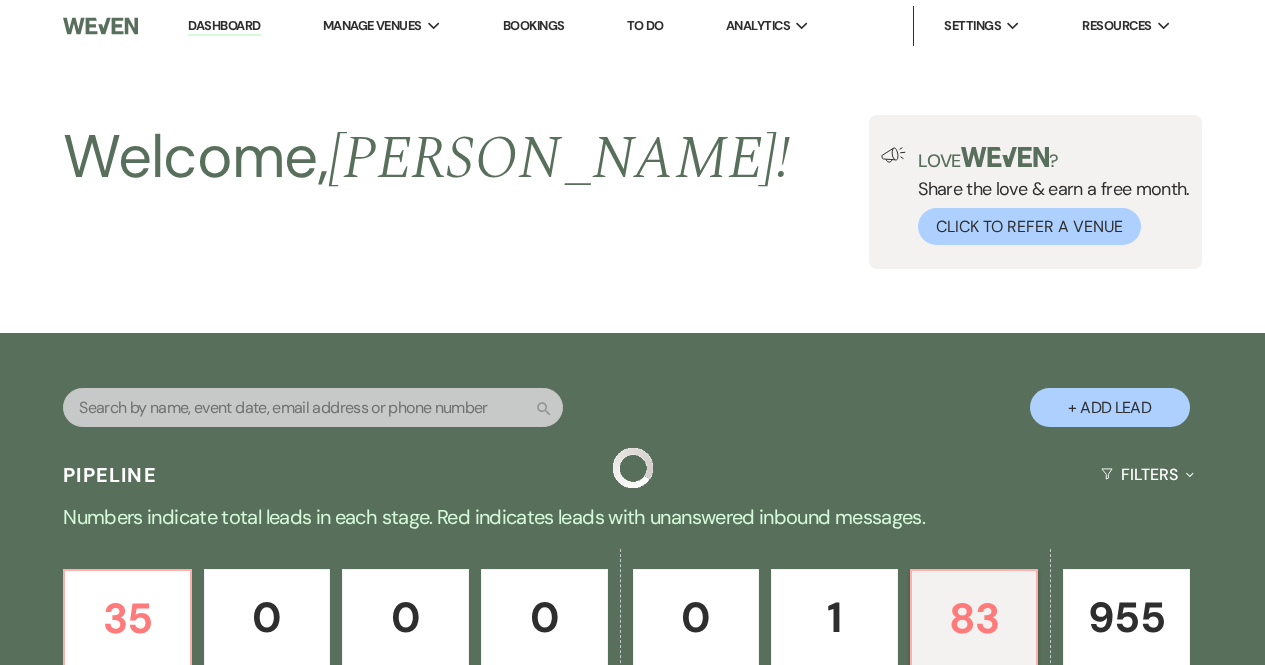 scroll, scrollTop: 662, scrollLeft: 0, axis: vertical 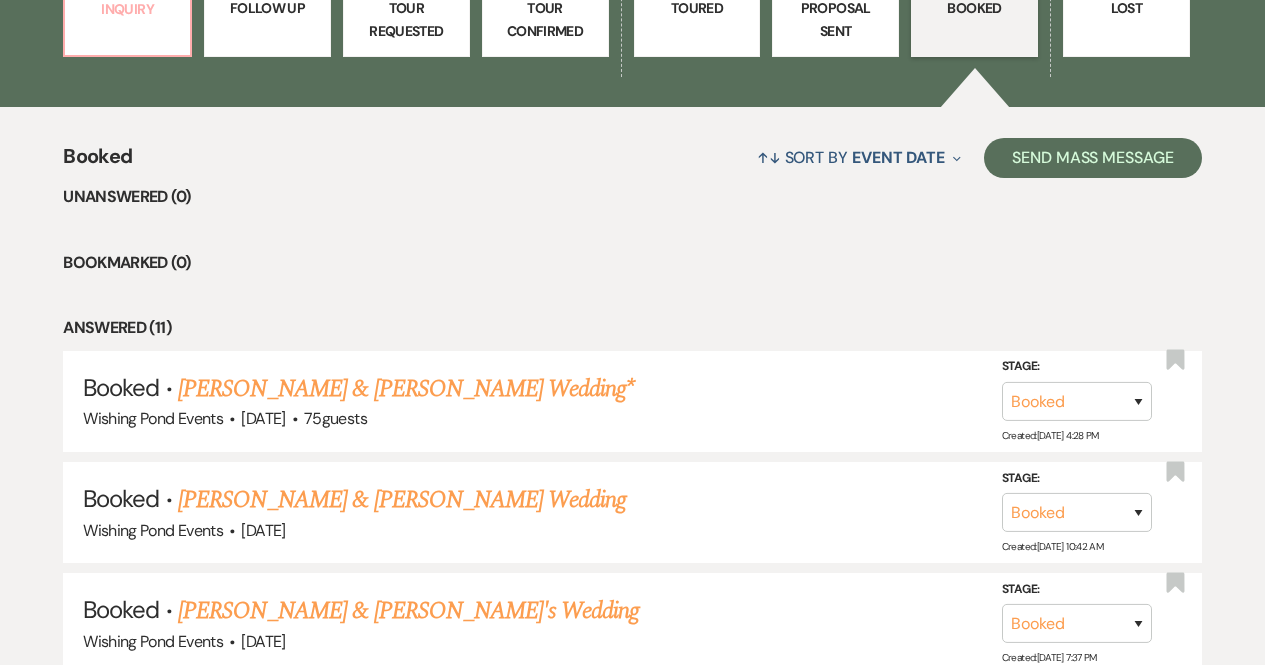 click on "35 Inquiry" at bounding box center (127, -18) 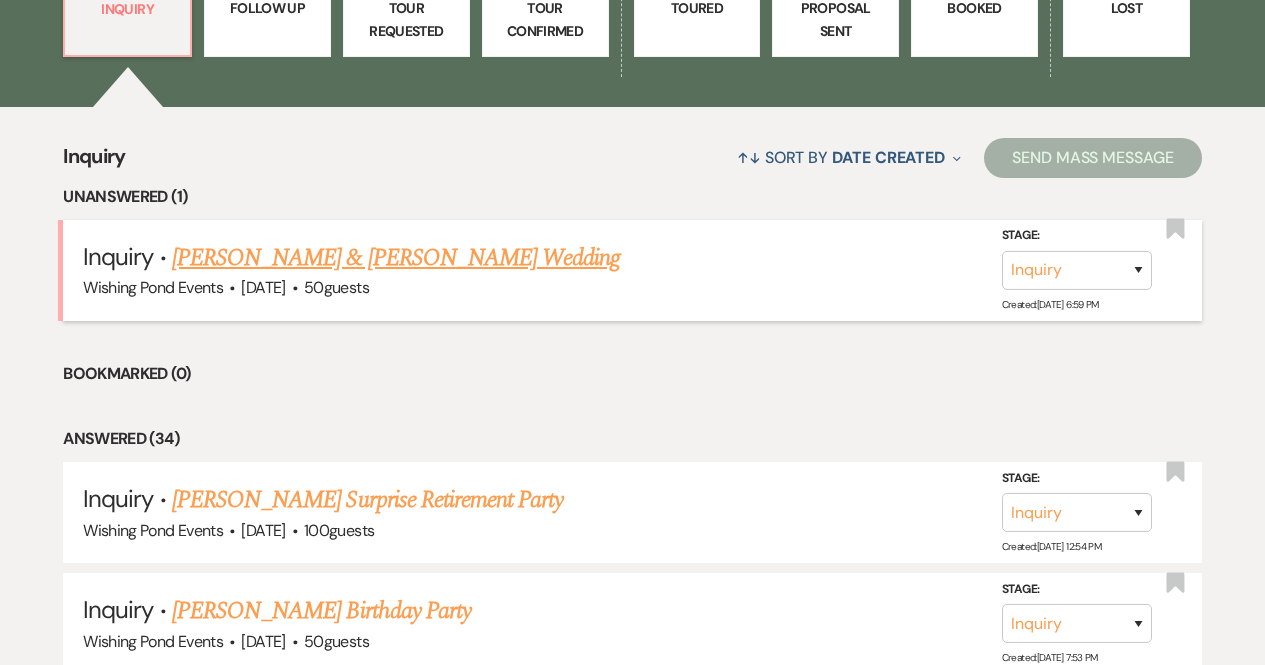 click on "[PERSON_NAME] & [PERSON_NAME] Wedding" at bounding box center (396, 258) 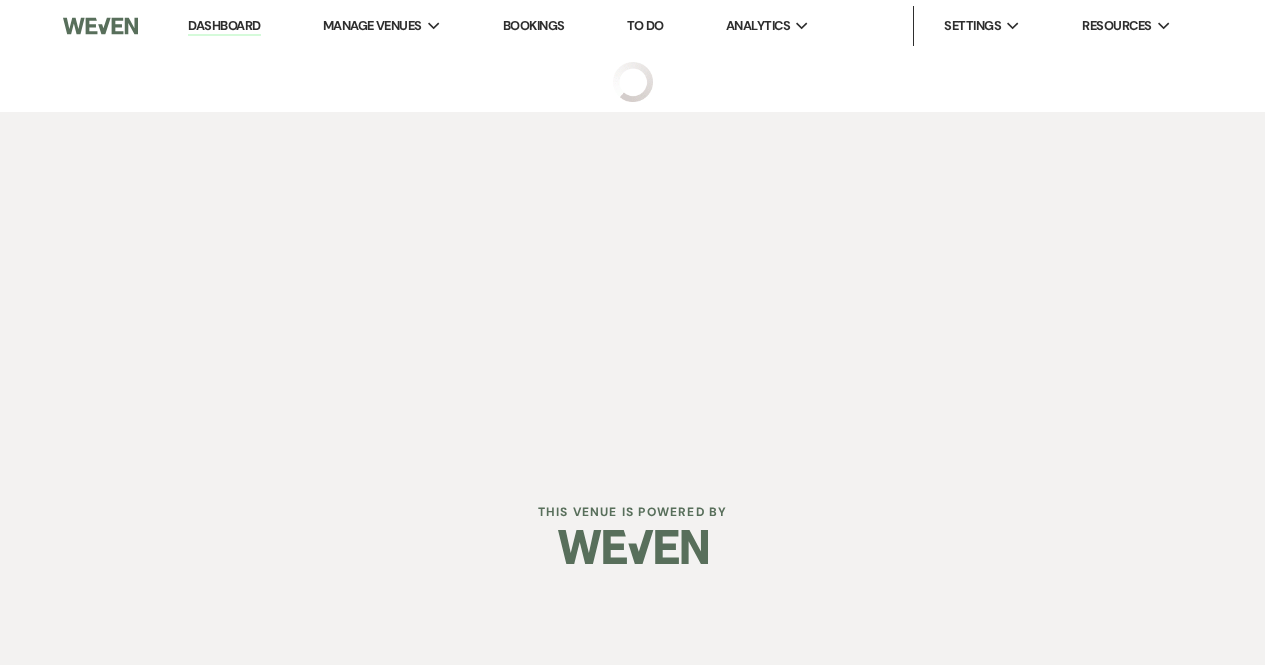 scroll, scrollTop: 0, scrollLeft: 0, axis: both 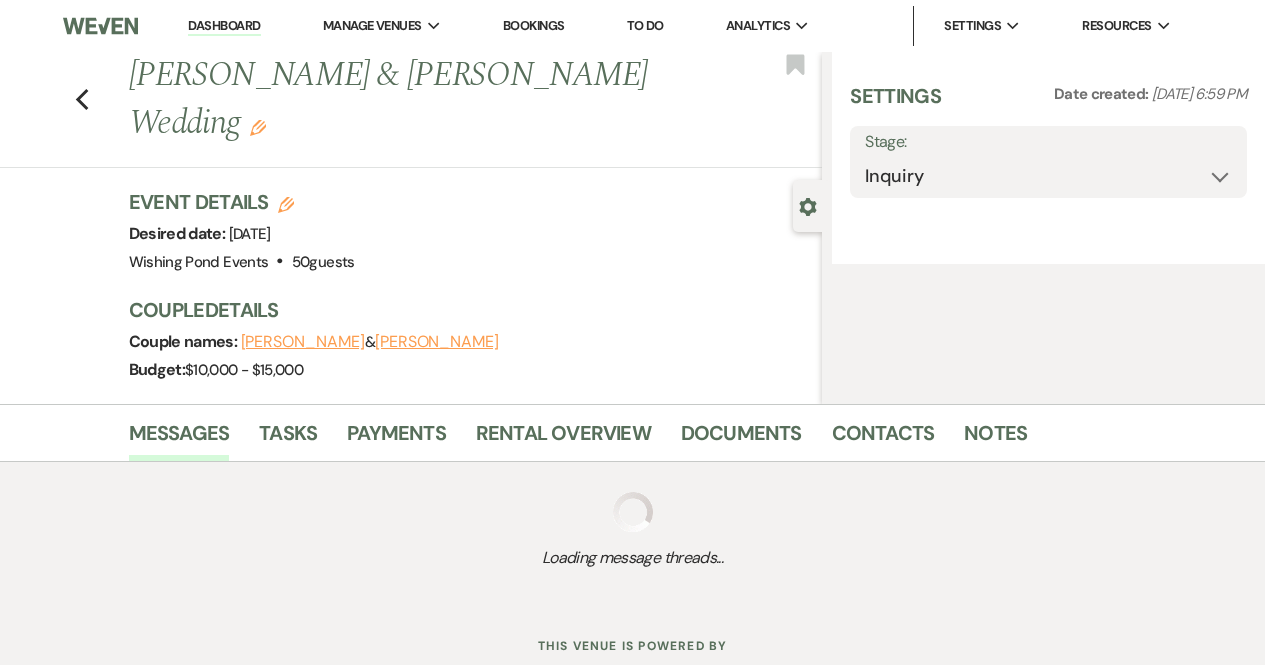 select on "5" 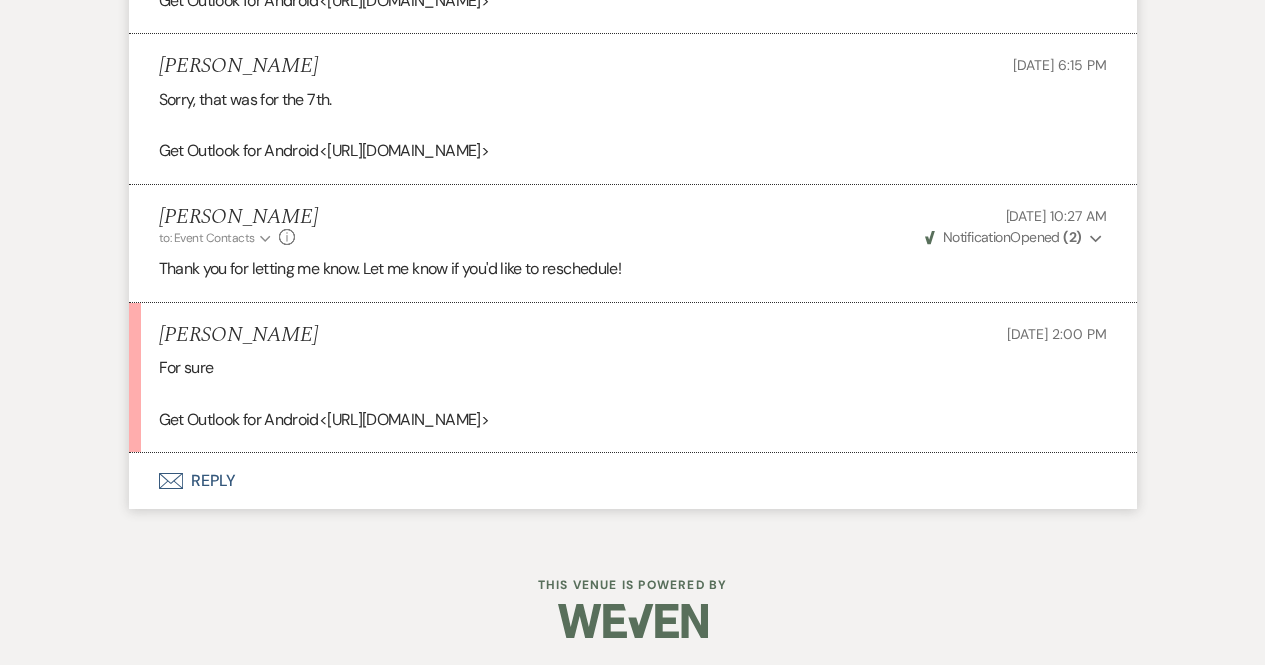 scroll, scrollTop: 2852, scrollLeft: 0, axis: vertical 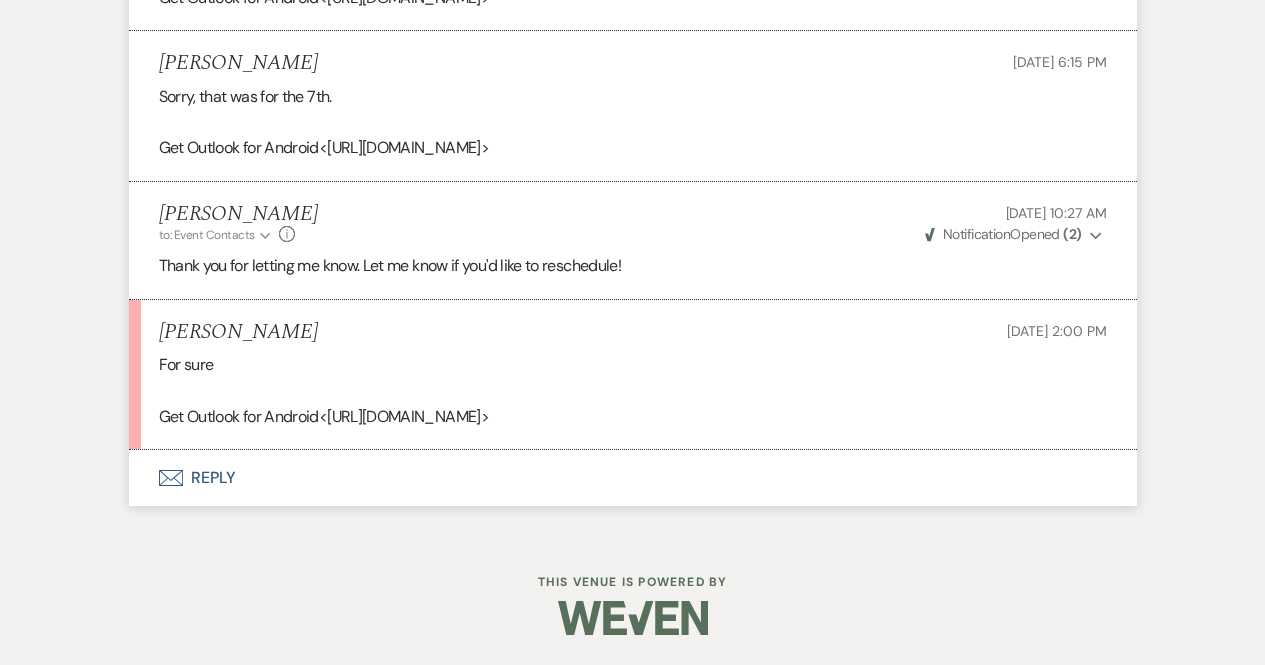 click on "Envelope Reply" at bounding box center [633, 478] 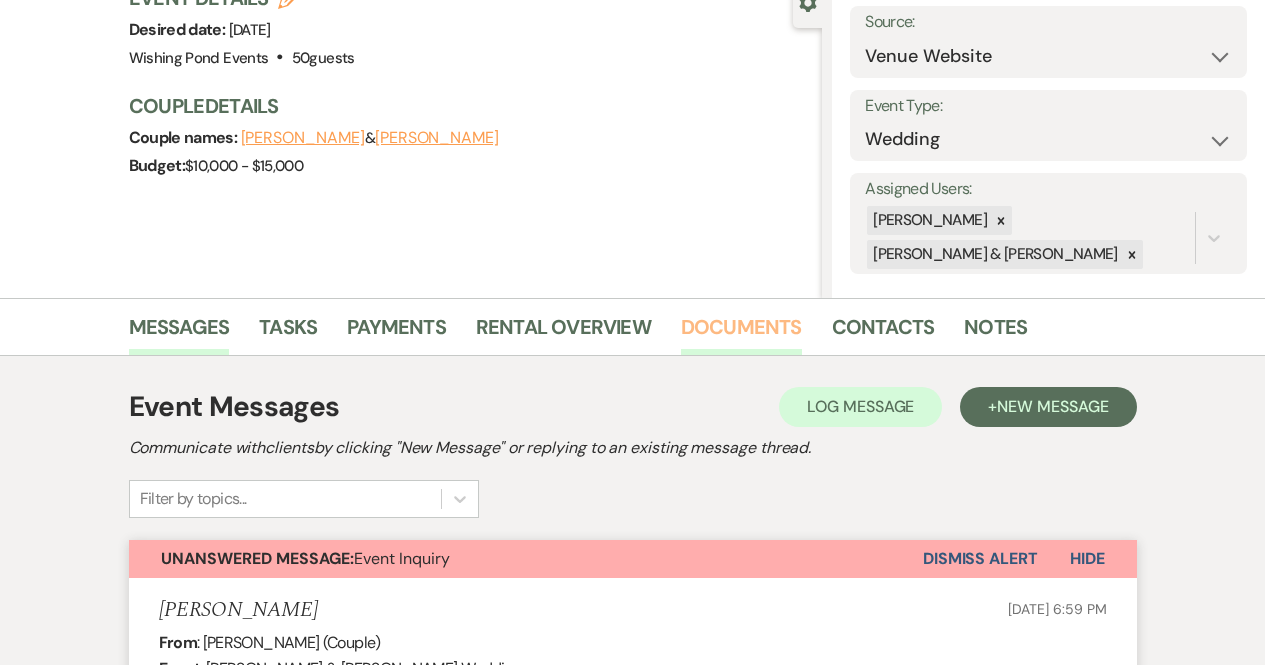 scroll, scrollTop: 211, scrollLeft: 0, axis: vertical 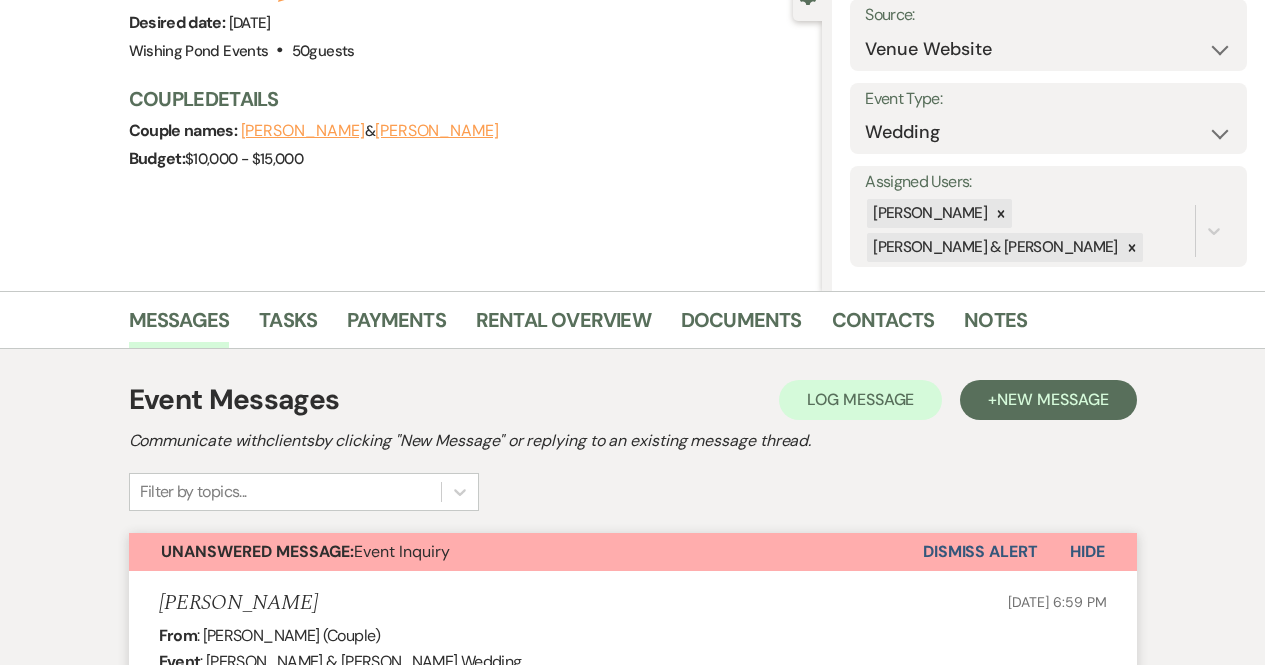click on "Dismiss Alert" at bounding box center [980, 552] 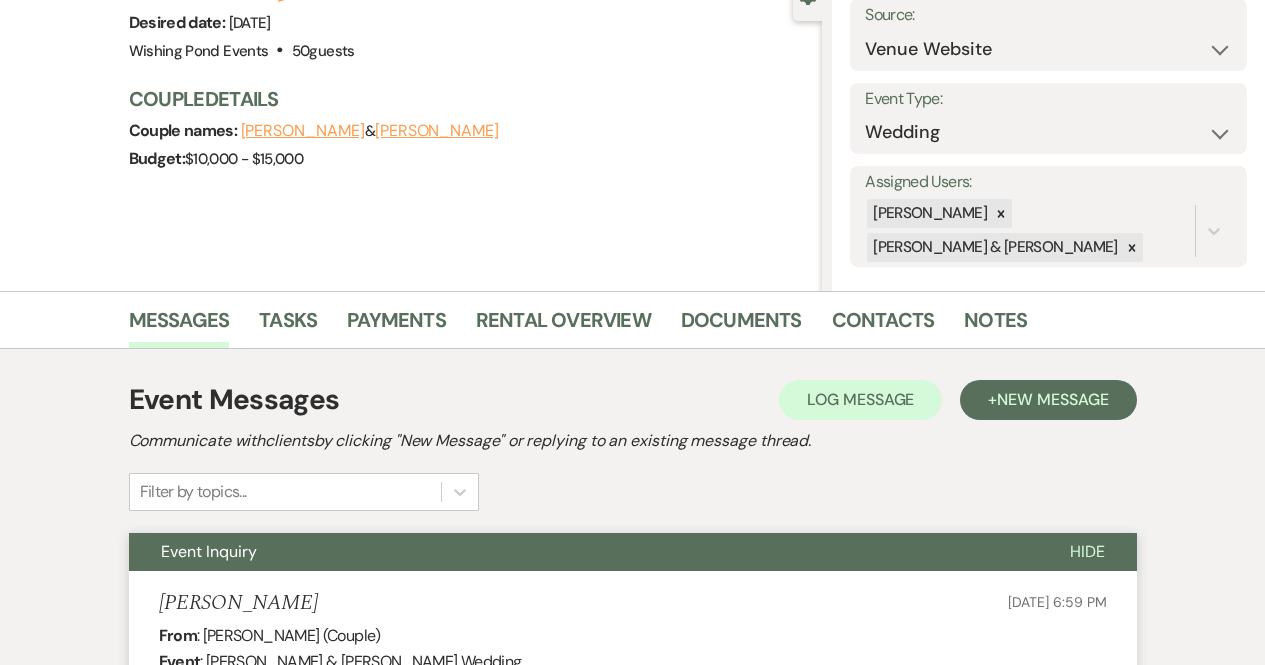 scroll, scrollTop: 0, scrollLeft: 0, axis: both 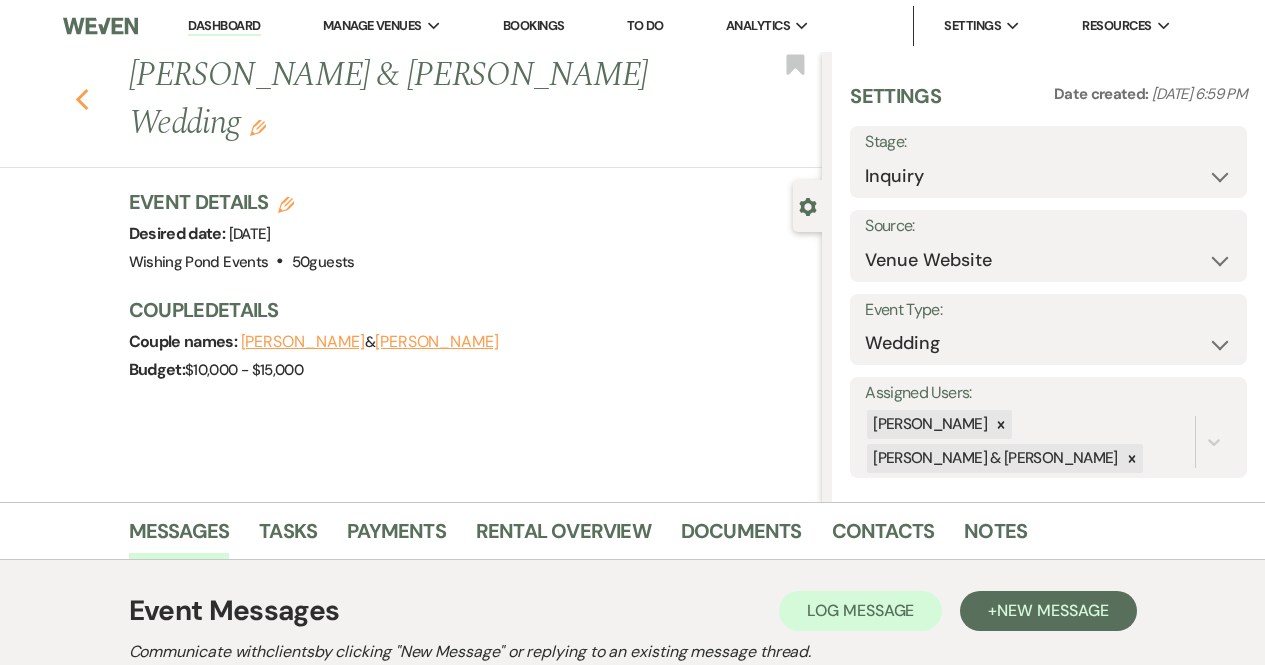 click on "Previous" 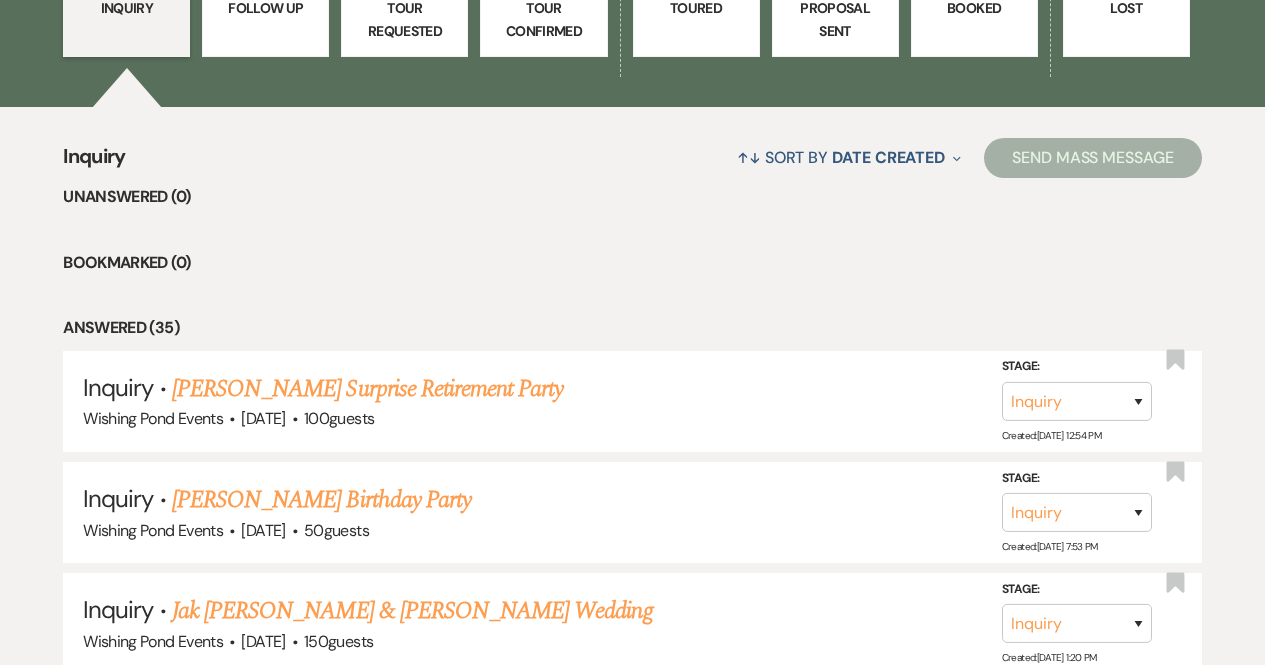 scroll, scrollTop: 661, scrollLeft: 0, axis: vertical 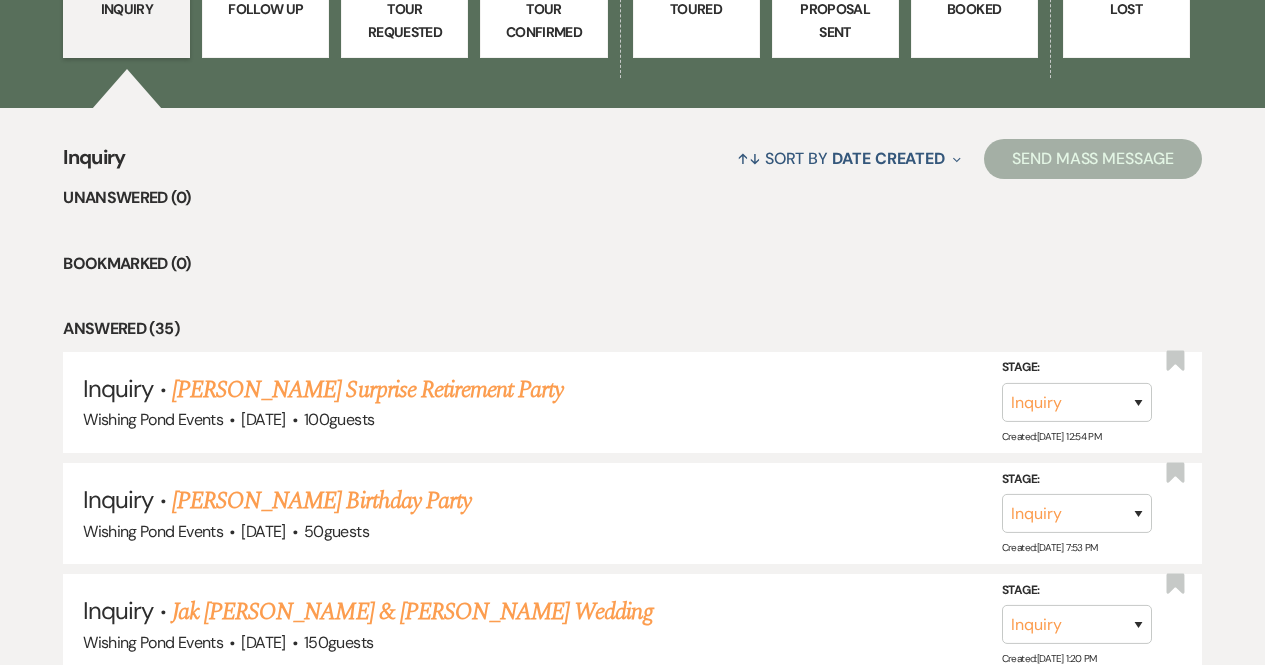 click on "83 Booked" at bounding box center (974, -17) 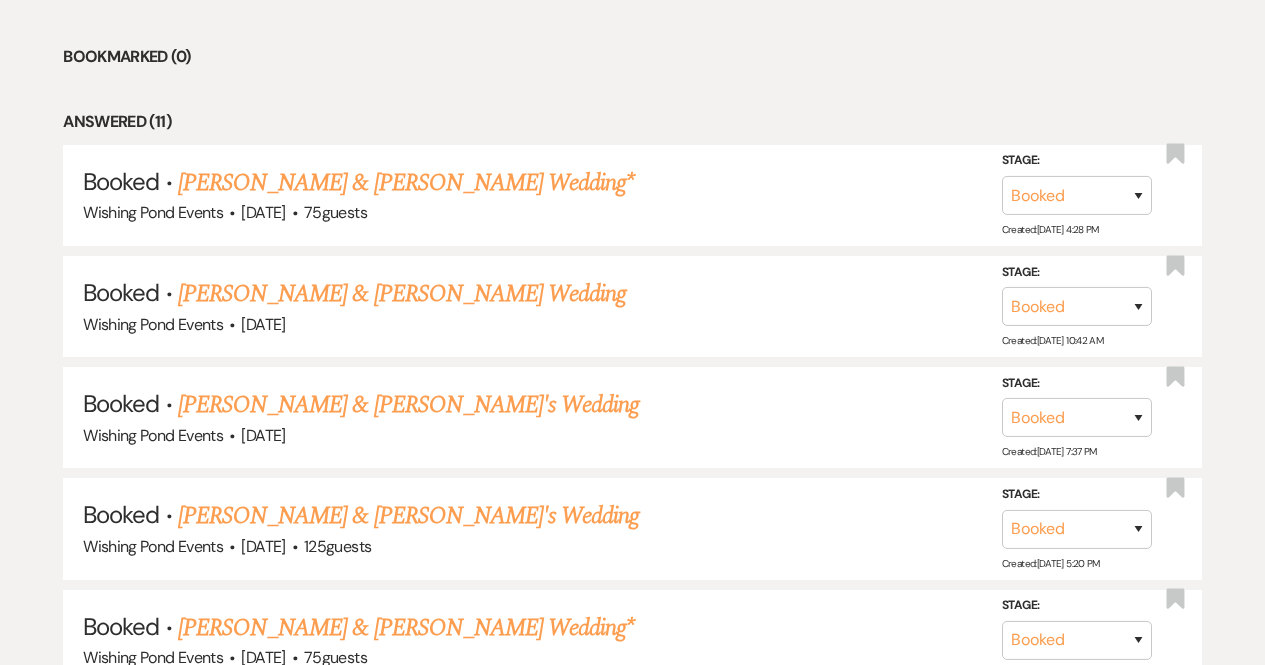 scroll, scrollTop: 869, scrollLeft: 0, axis: vertical 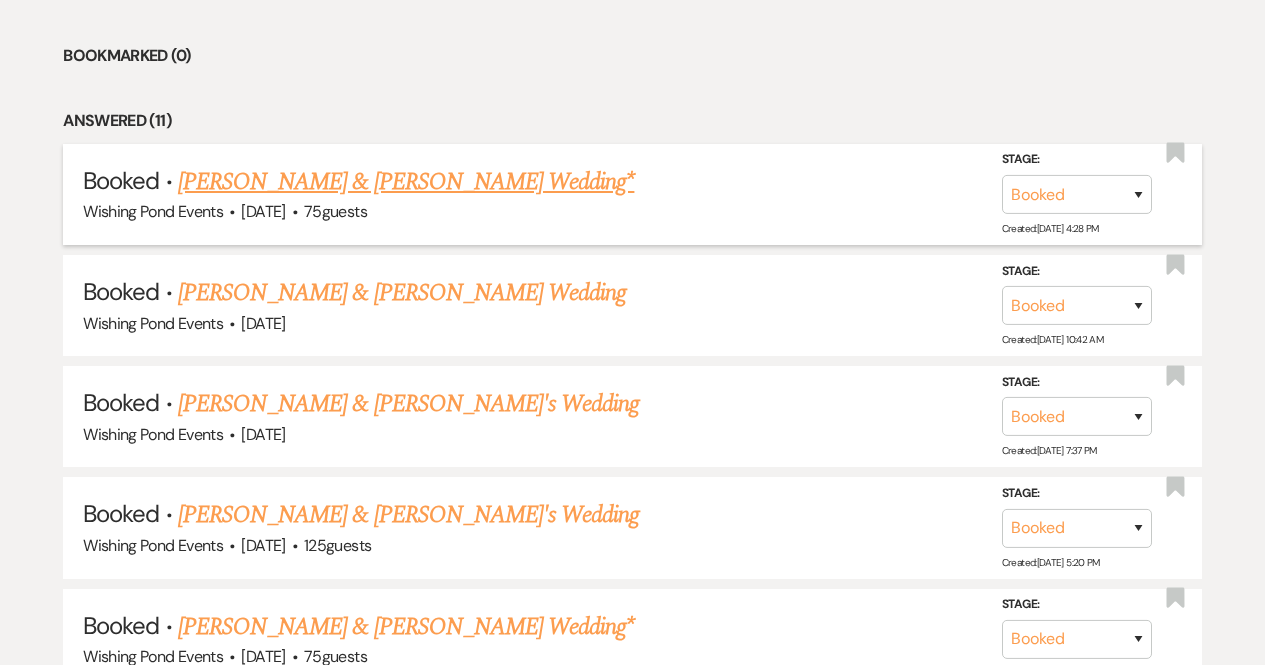 click on "[PERSON_NAME] & [PERSON_NAME] Wedding*" at bounding box center [406, 182] 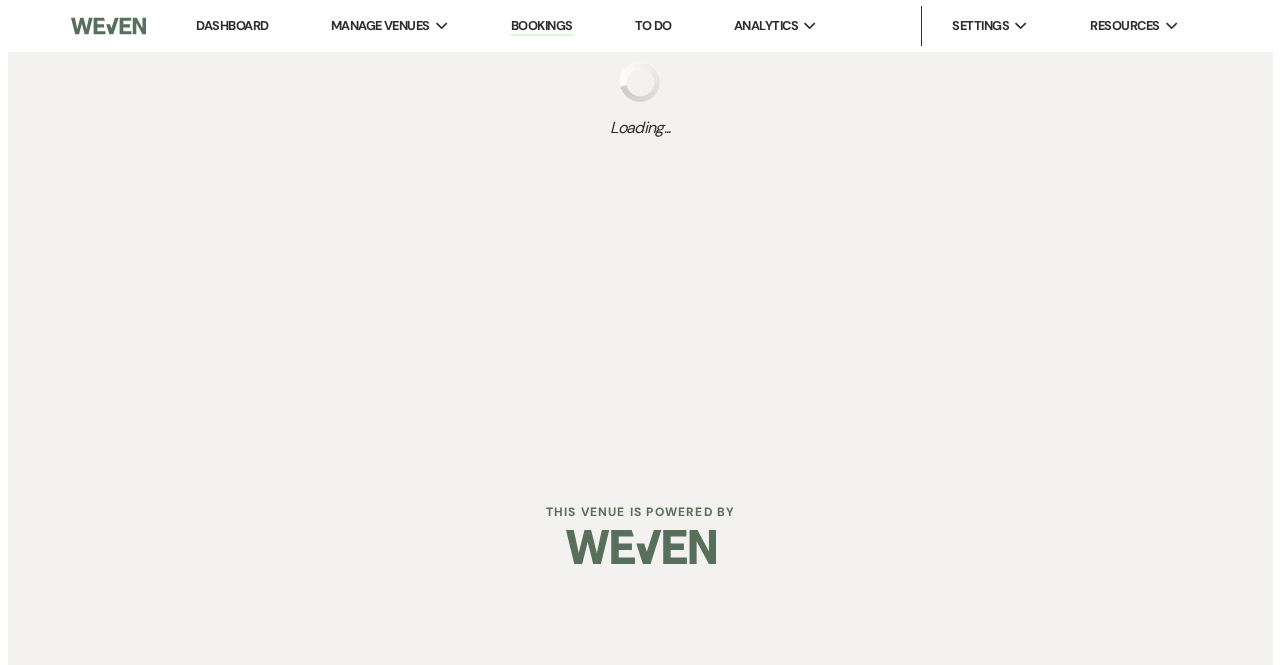scroll, scrollTop: 0, scrollLeft: 0, axis: both 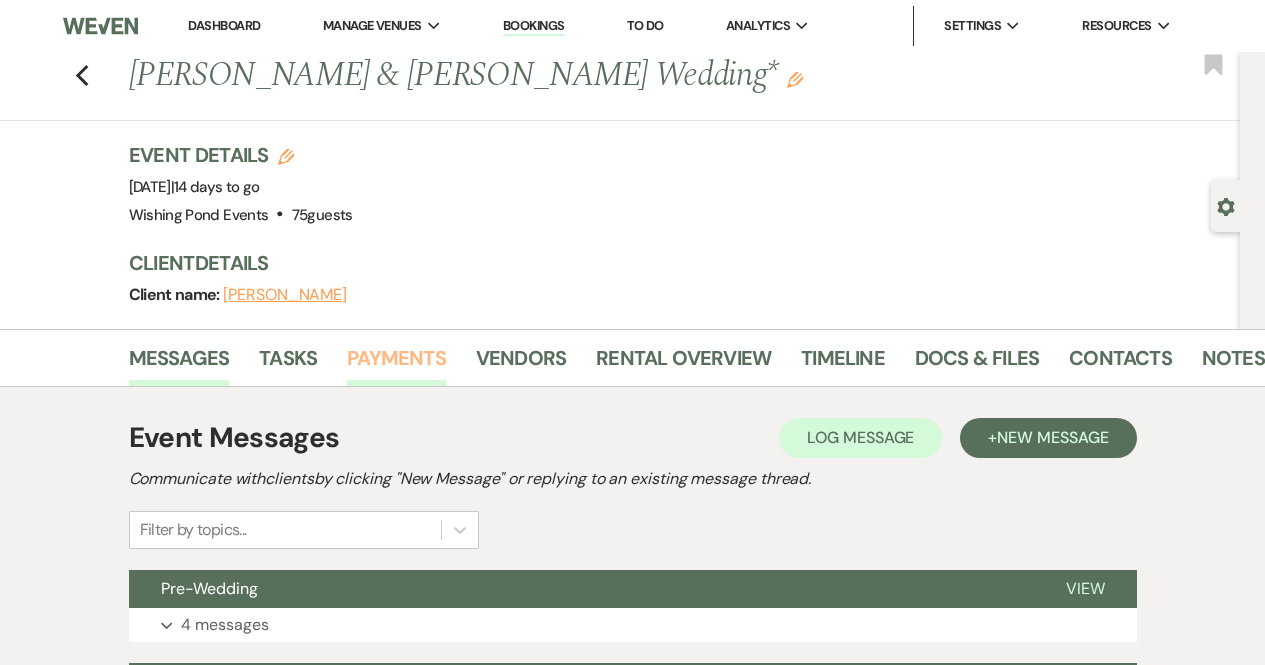 click on "Payments" at bounding box center [396, 364] 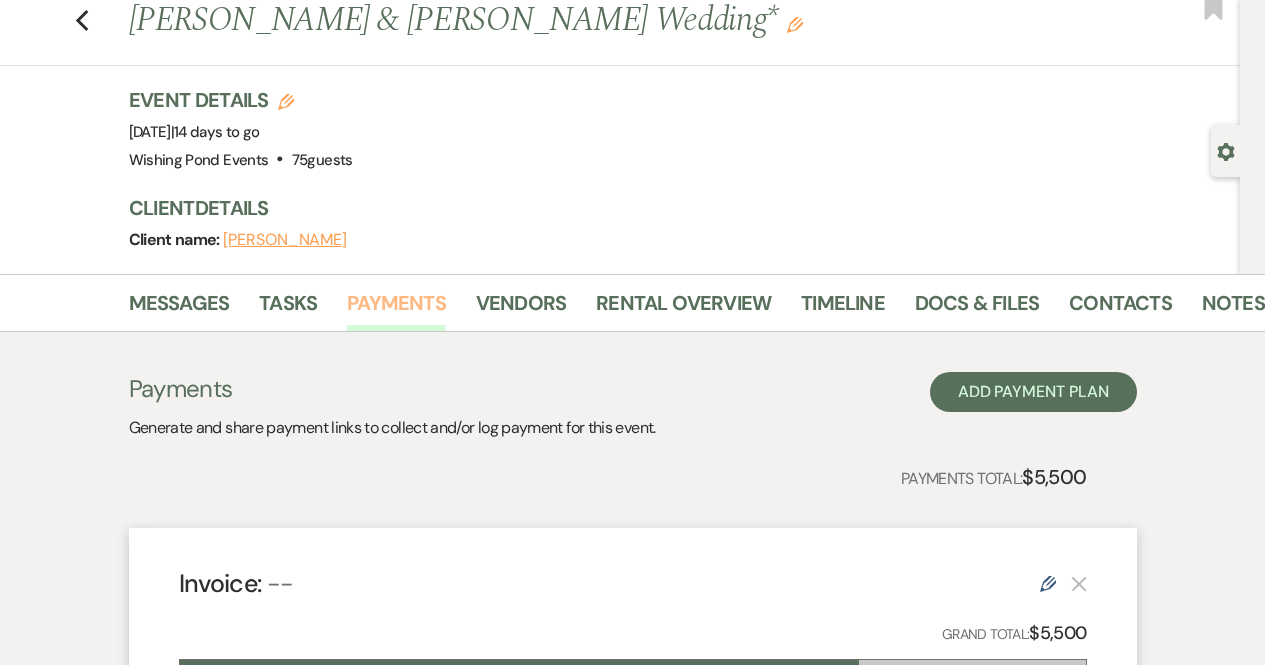 scroll, scrollTop: 0, scrollLeft: 0, axis: both 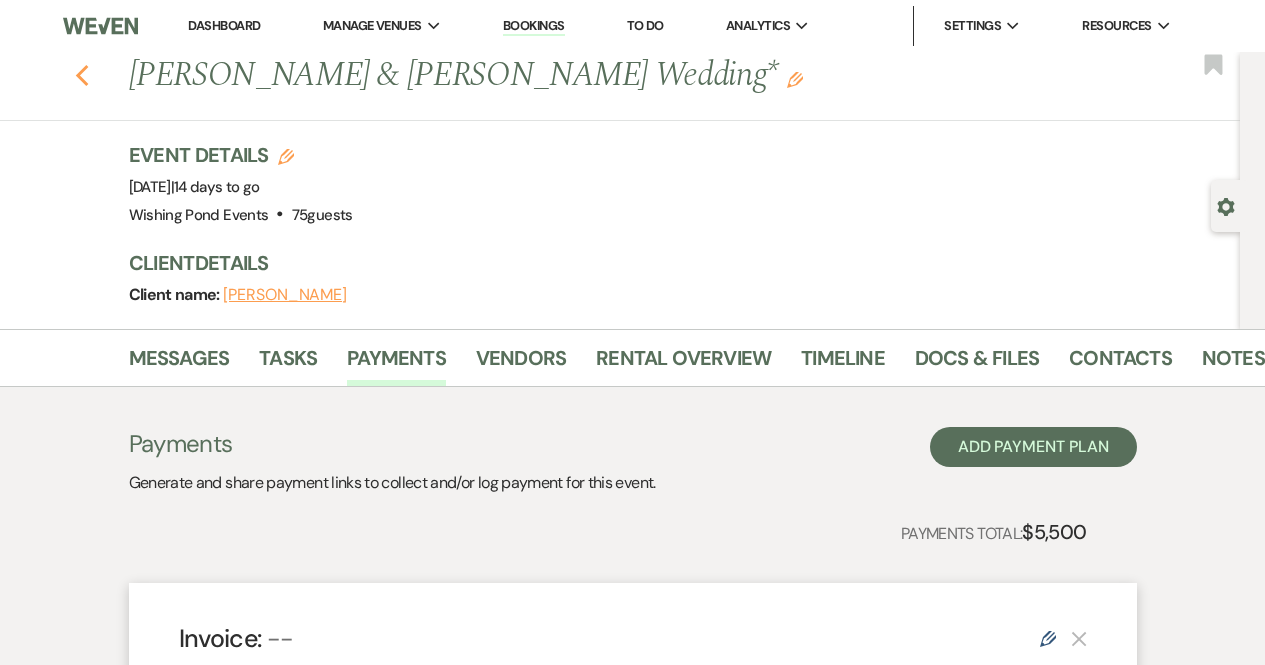 click on "Previous" 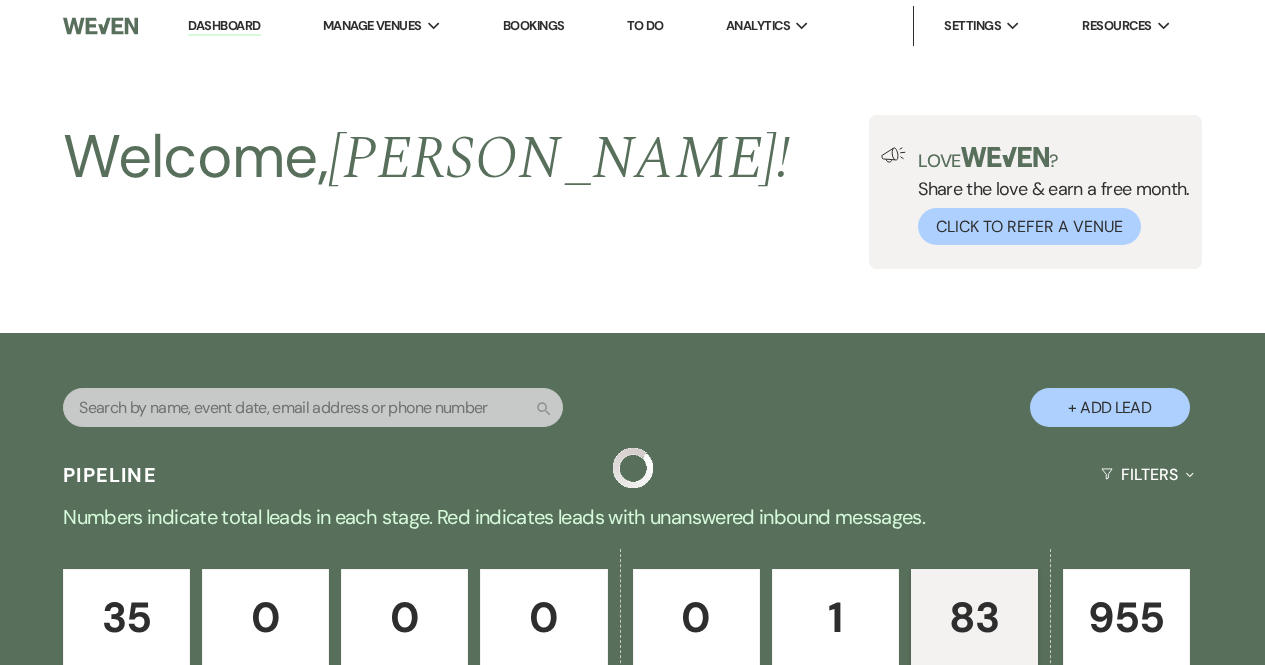 scroll, scrollTop: 869, scrollLeft: 0, axis: vertical 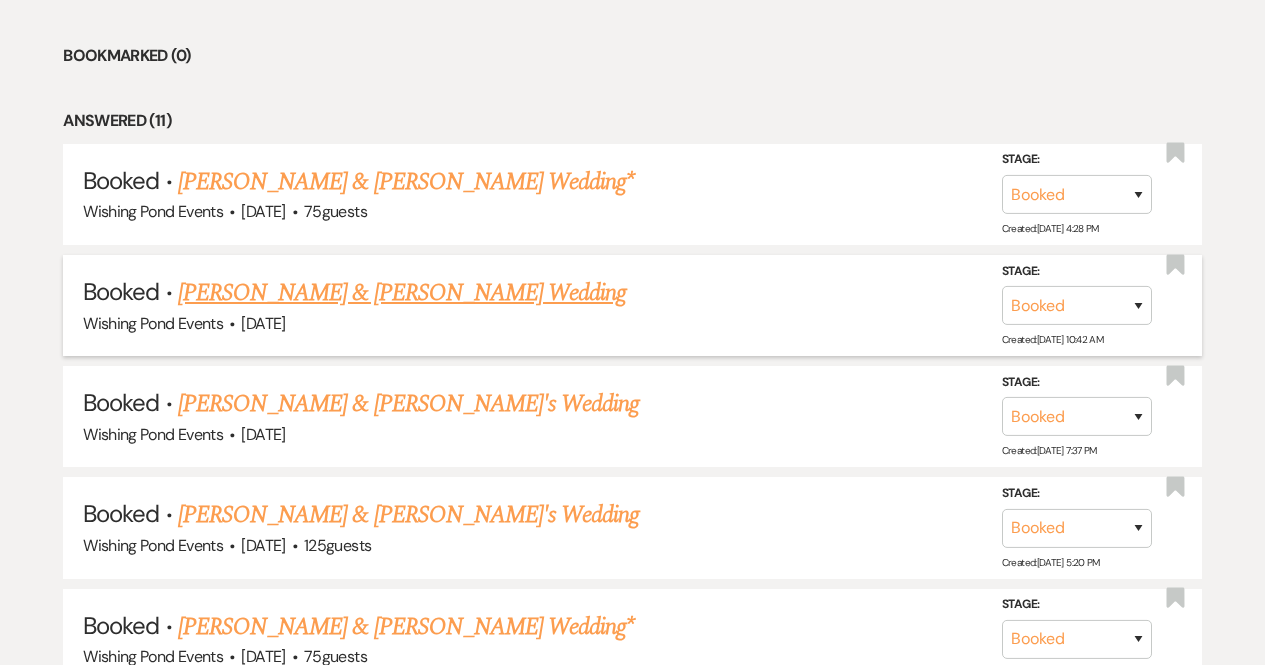 click on "[PERSON_NAME] & [PERSON_NAME] Wedding" at bounding box center [402, 293] 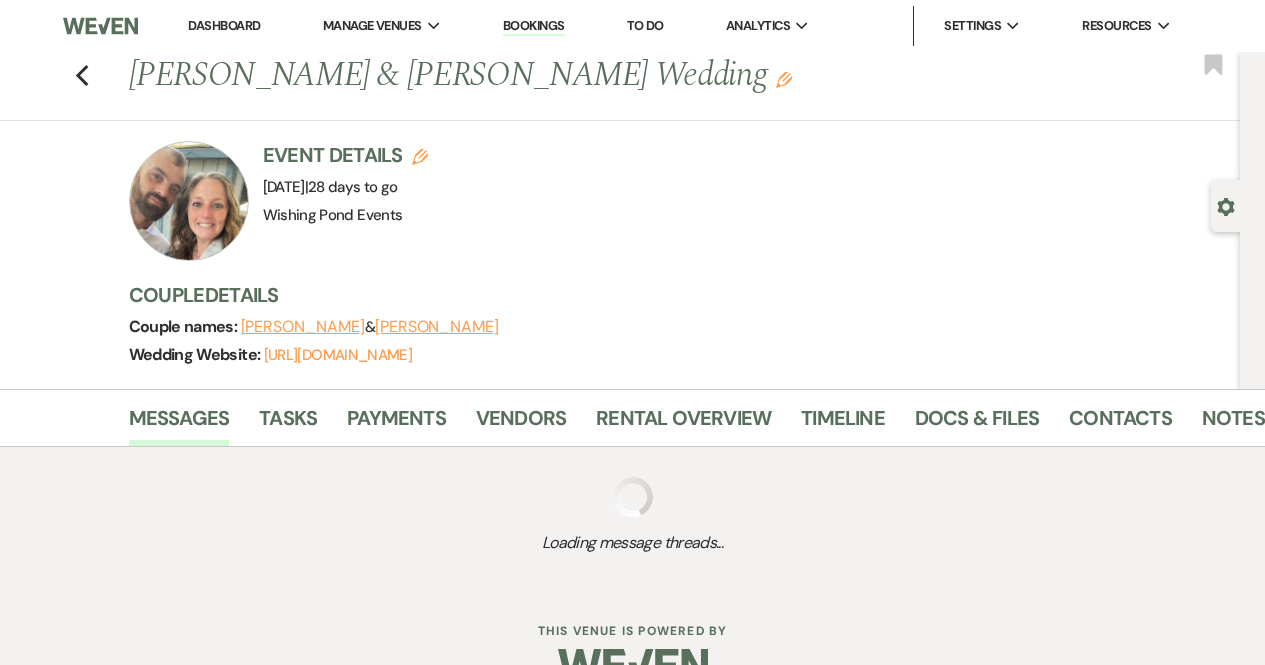 scroll, scrollTop: 11, scrollLeft: 0, axis: vertical 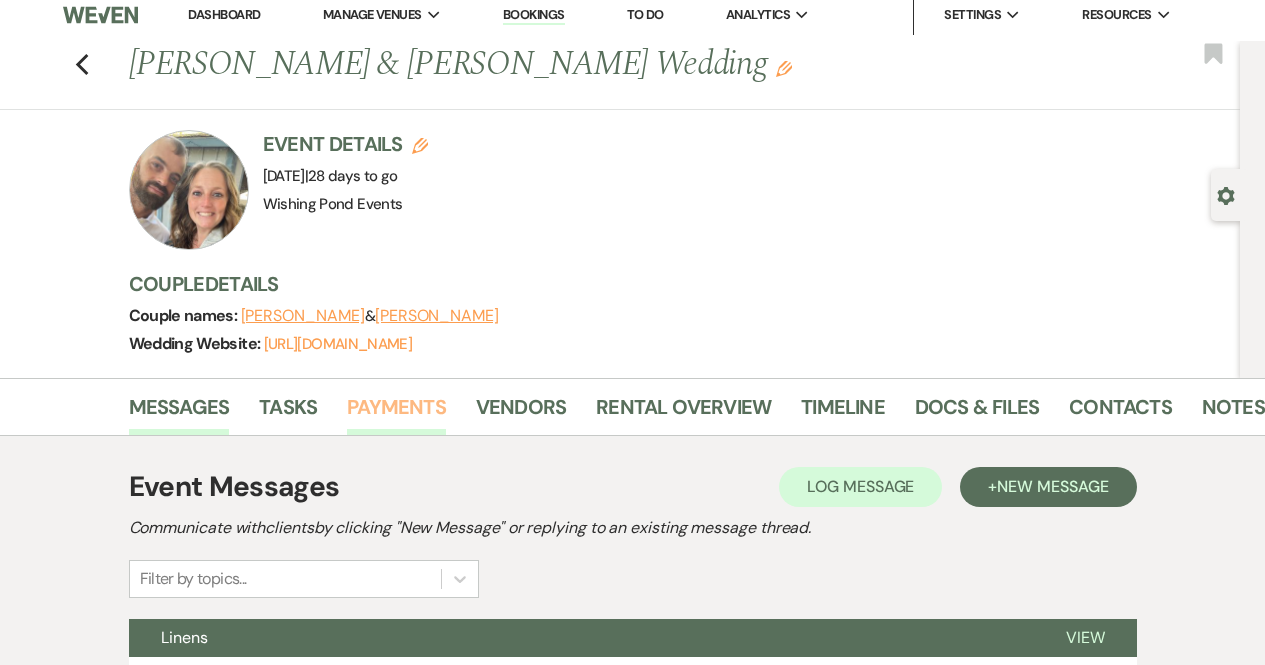 click on "Payments" at bounding box center (396, 413) 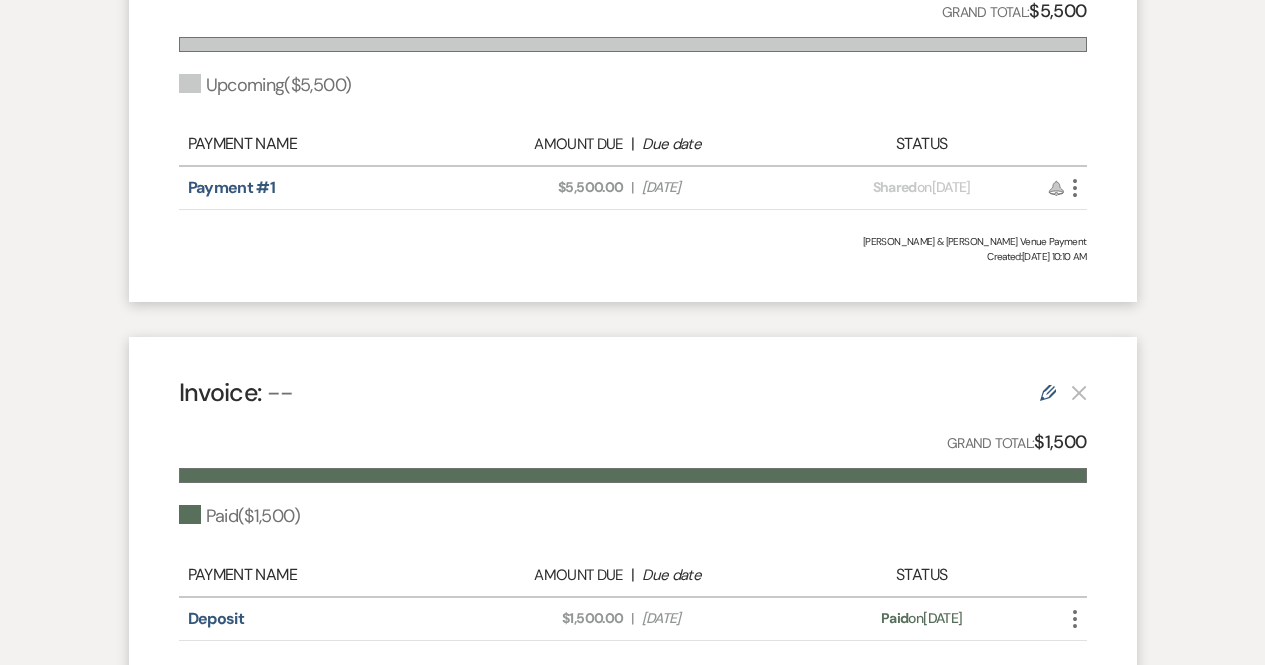 scroll, scrollTop: 738, scrollLeft: 0, axis: vertical 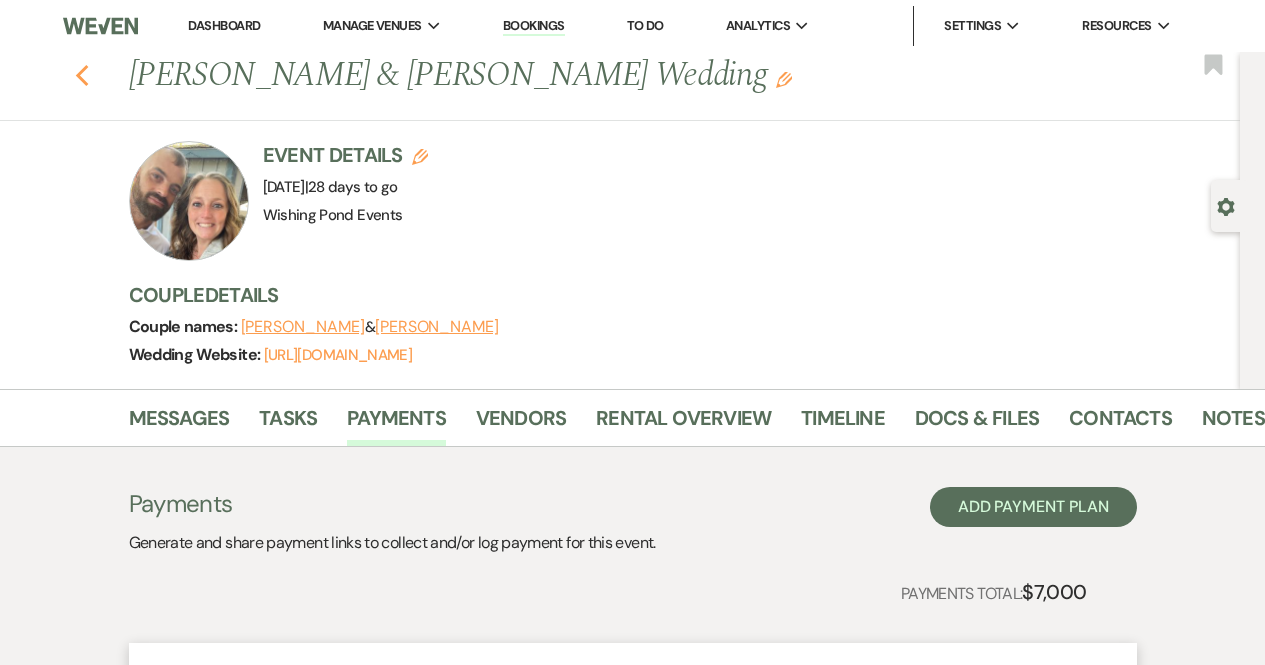 click on "Previous" 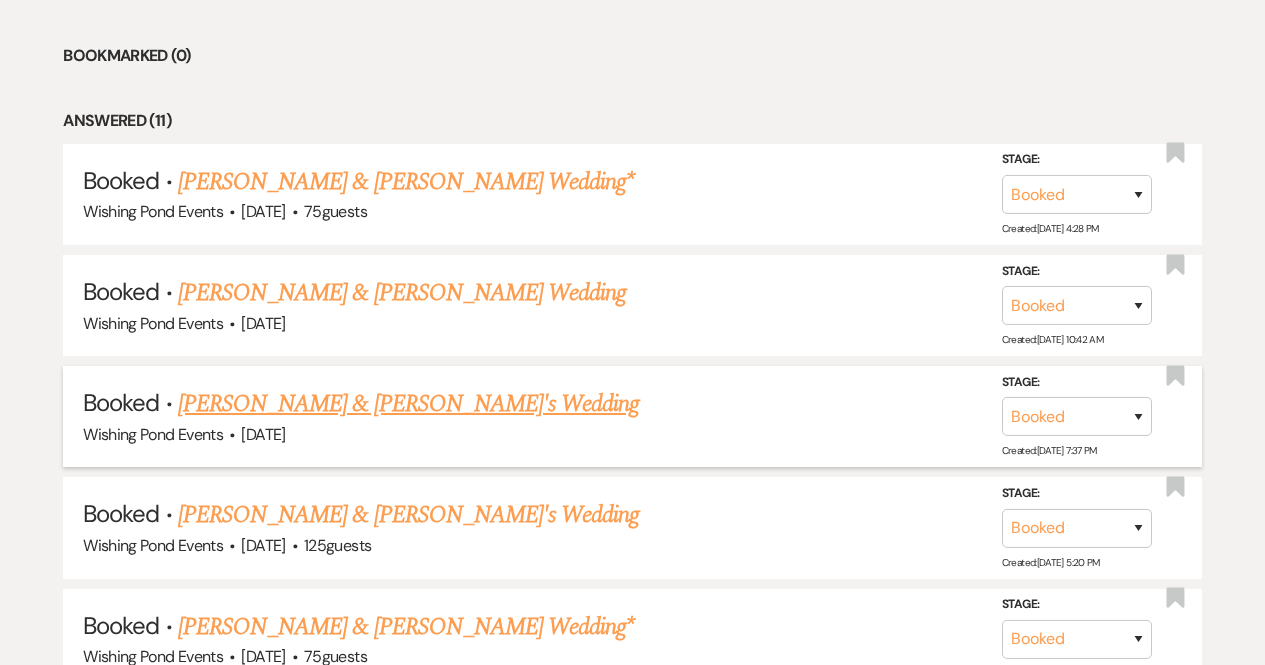 click on "[PERSON_NAME] & [PERSON_NAME]'s Wedding" at bounding box center [409, 404] 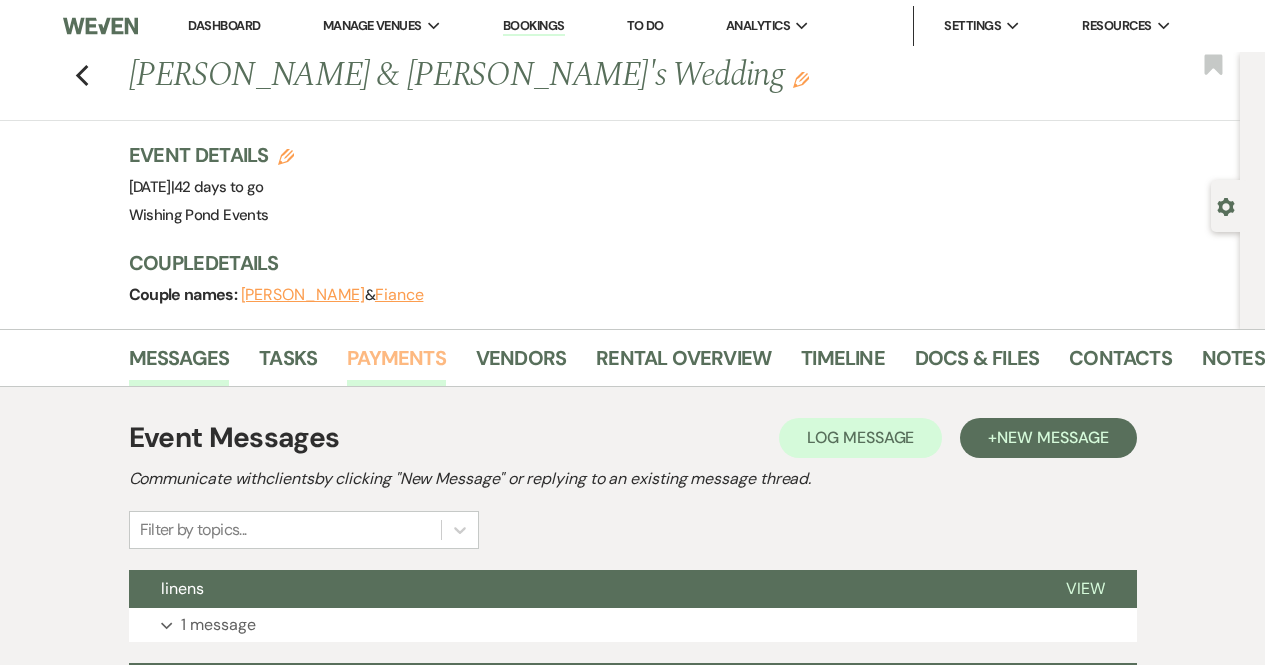 click on "Payments" at bounding box center (396, 364) 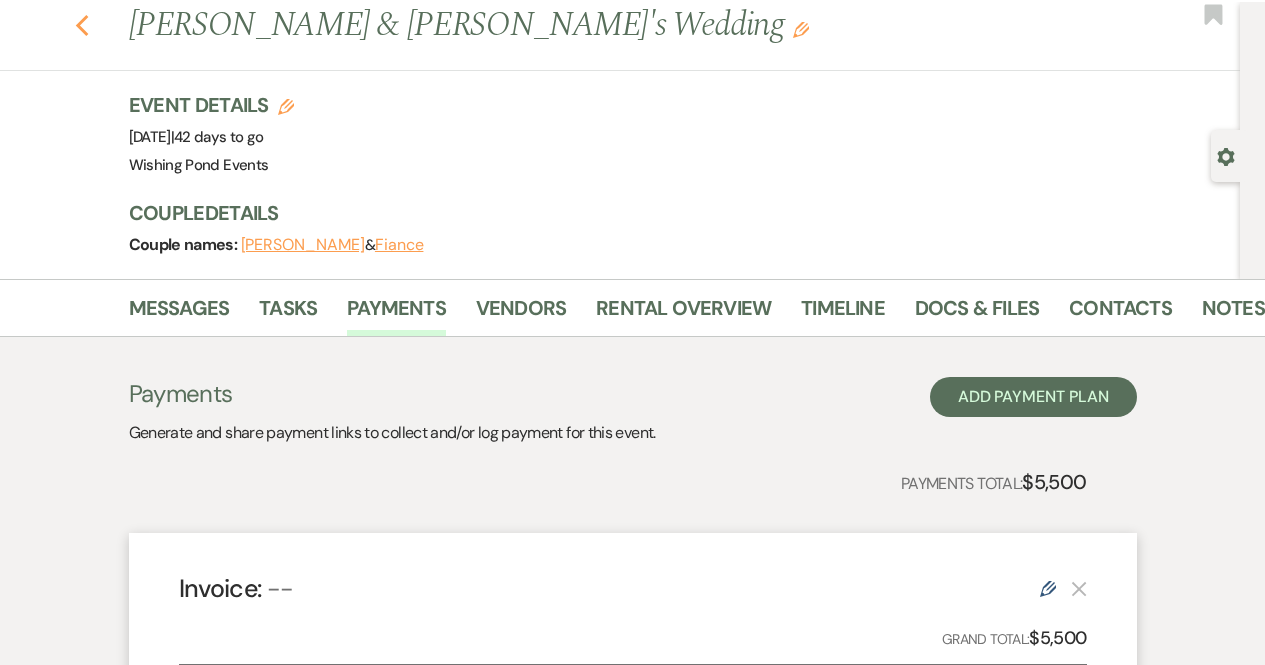 click on "Previous" 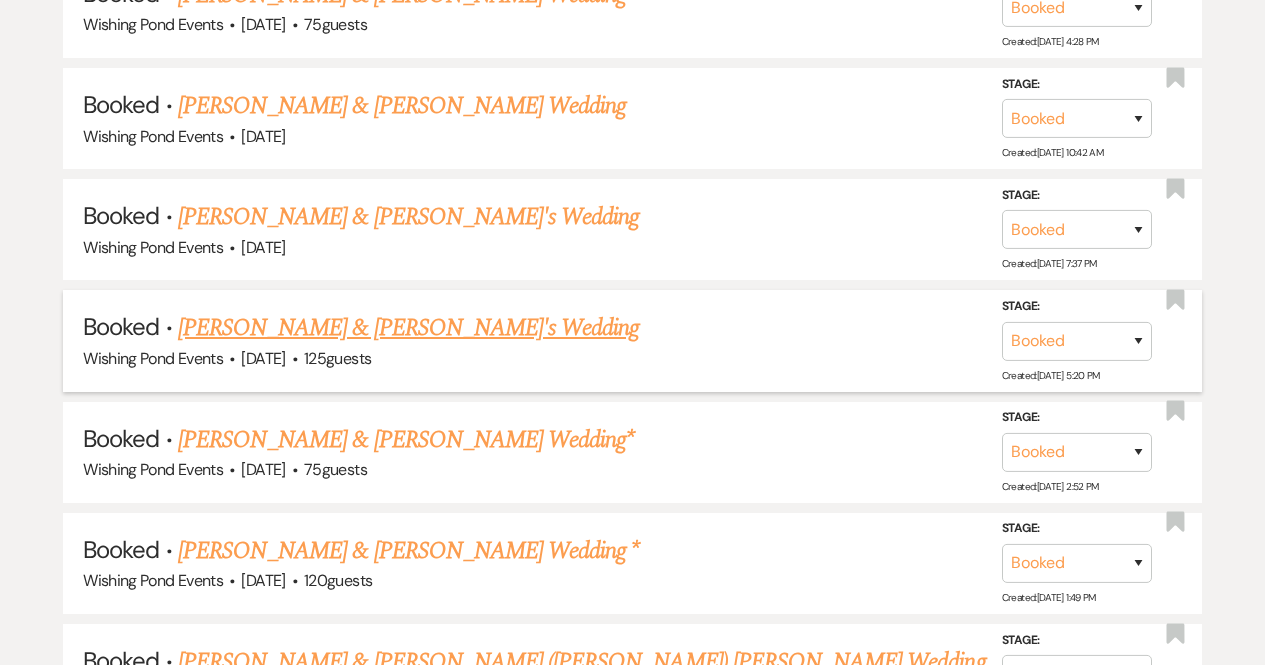 click on "[PERSON_NAME] & [PERSON_NAME]'s Wedding" at bounding box center [409, 328] 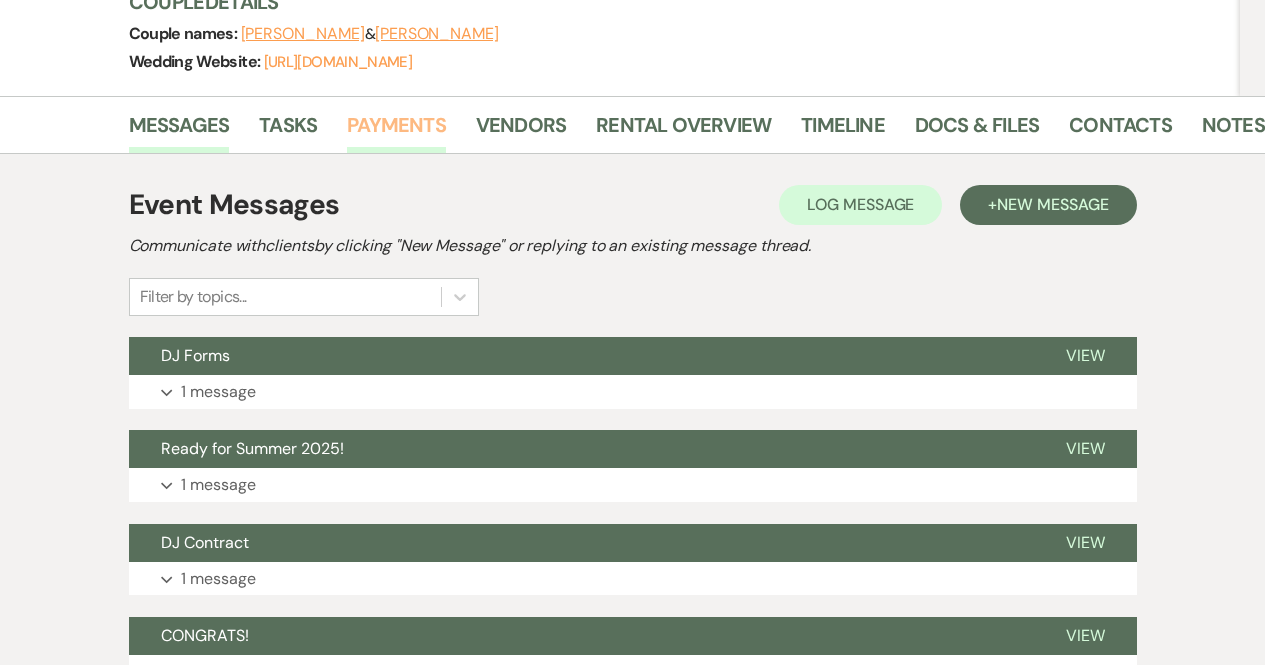 click on "Payments" at bounding box center [396, 131] 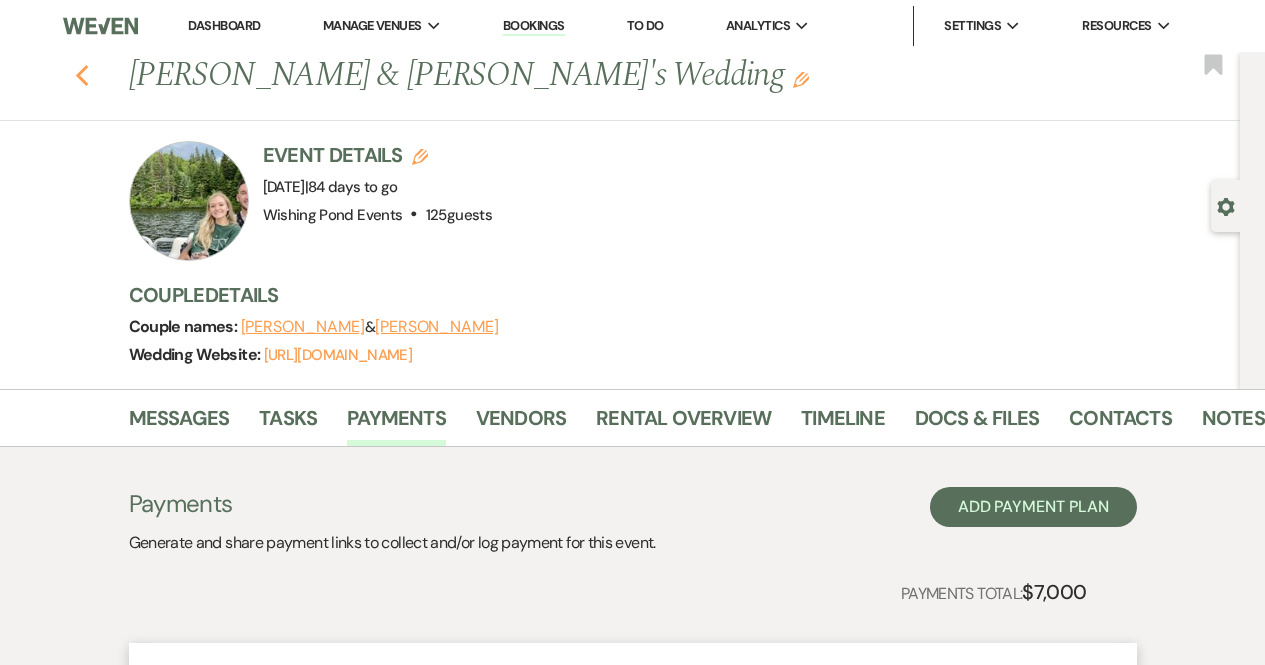 click on "Previous" 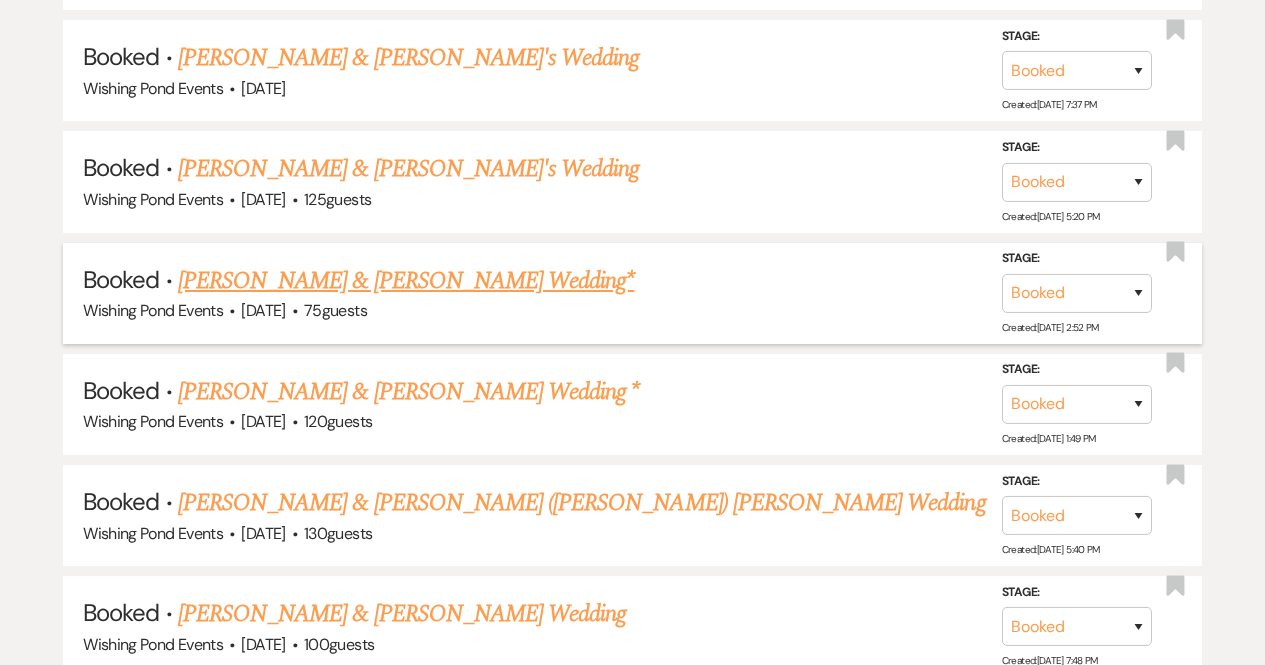 click on "[PERSON_NAME] & [PERSON_NAME] Wedding*" at bounding box center [406, 281] 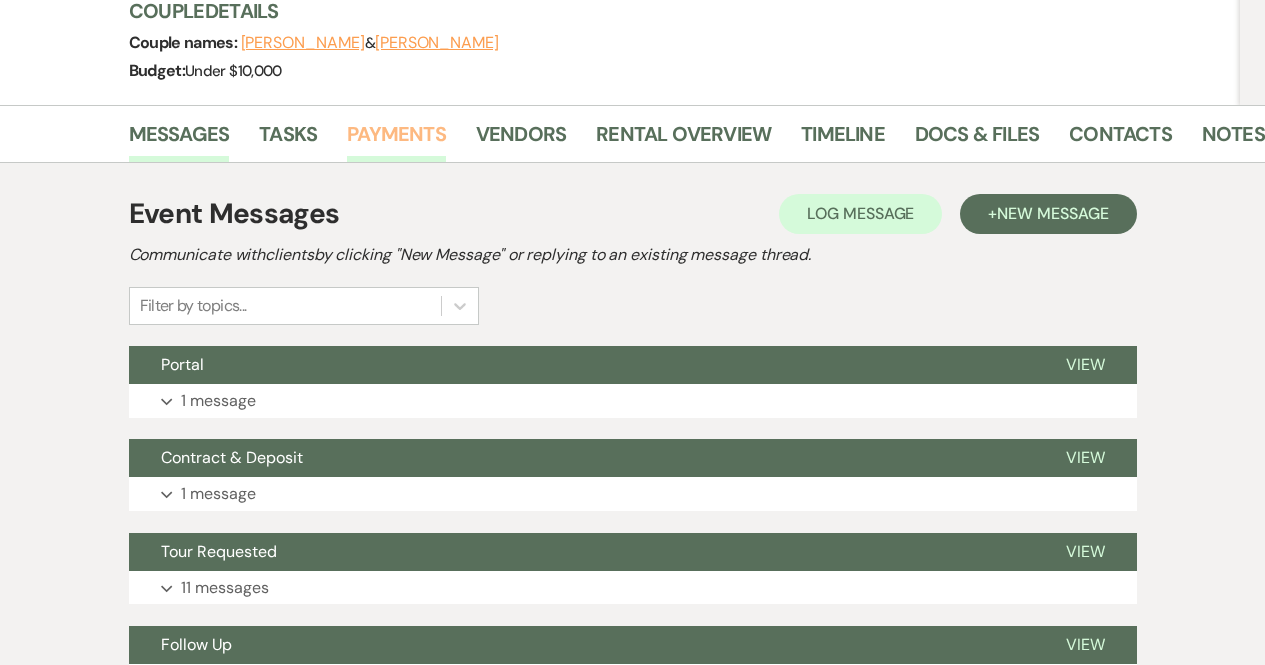 click on "Payments" at bounding box center [396, 140] 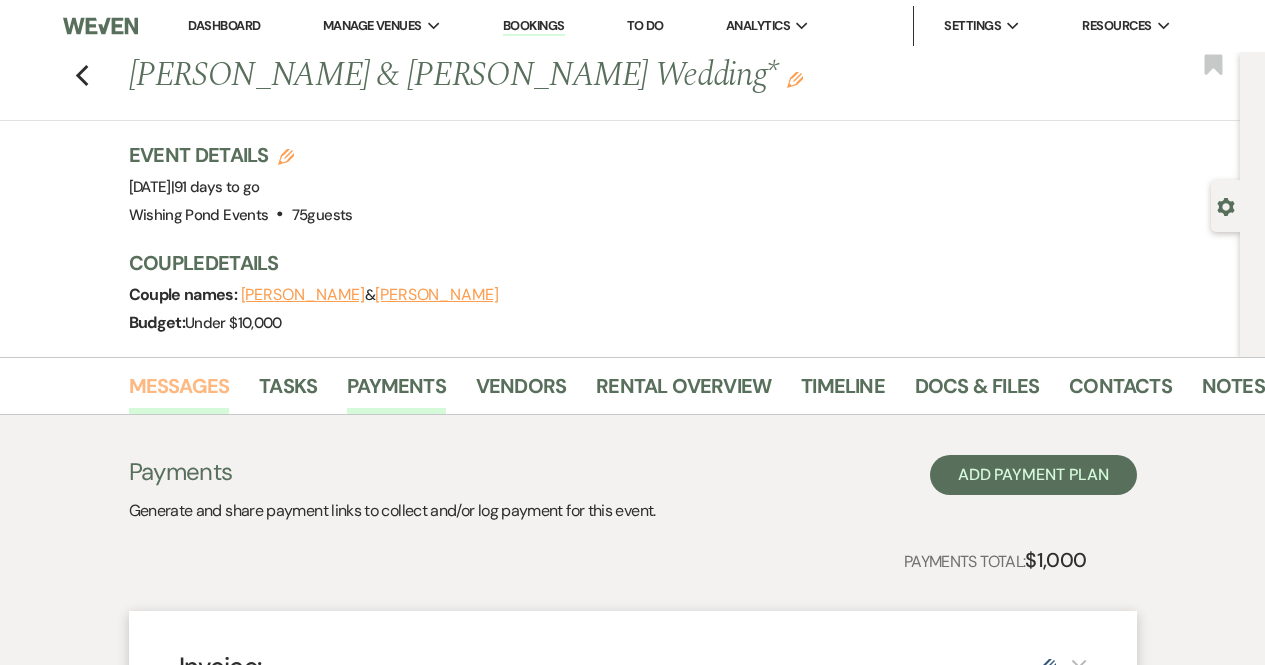 click on "Messages" at bounding box center (179, 392) 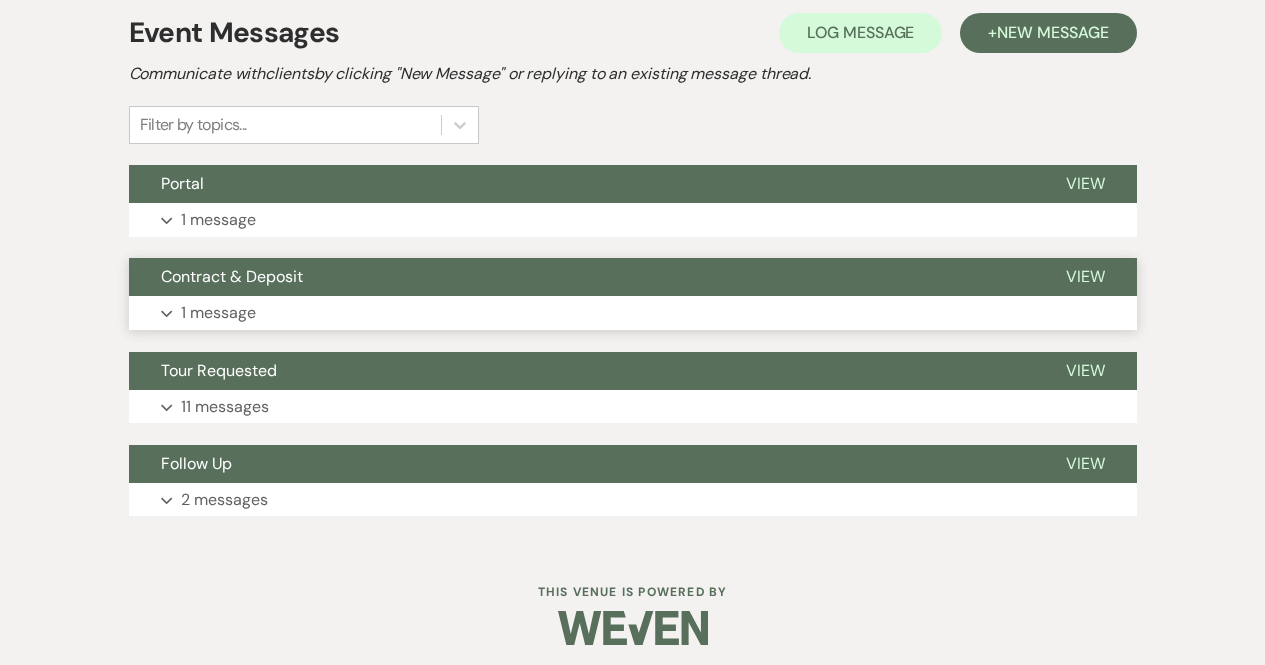 click on "Expand 1 message" at bounding box center [633, 313] 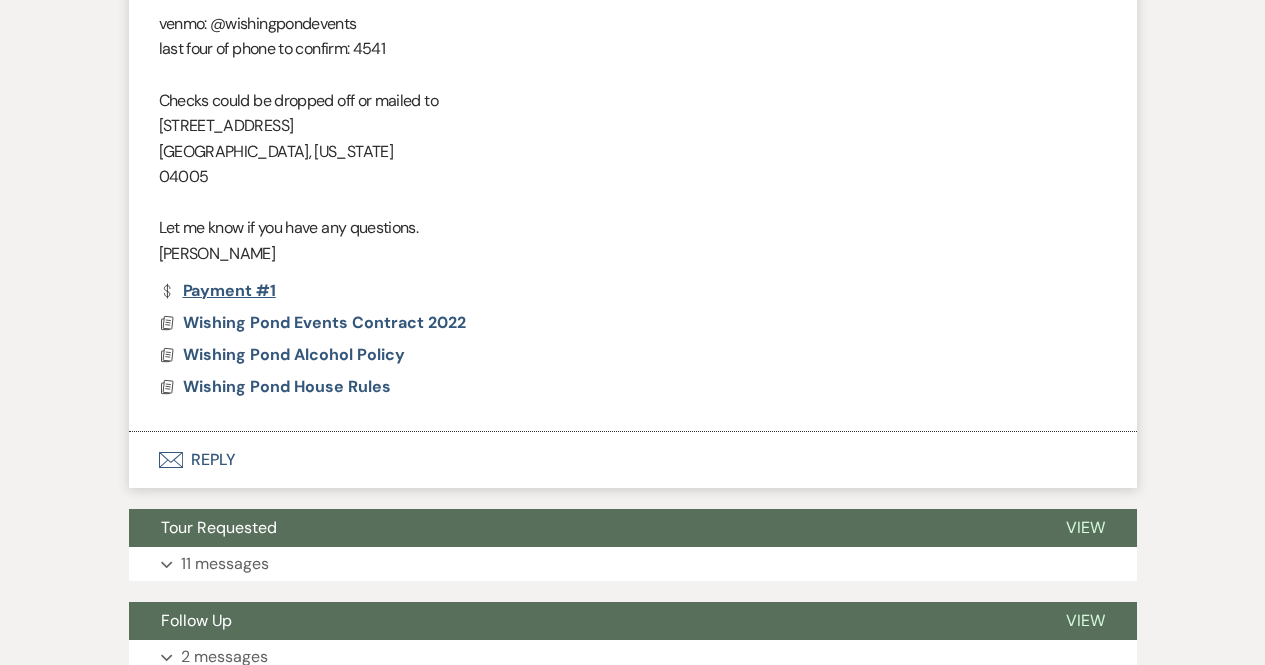 click on "Dollar Payment Payment #1" at bounding box center [217, 291] 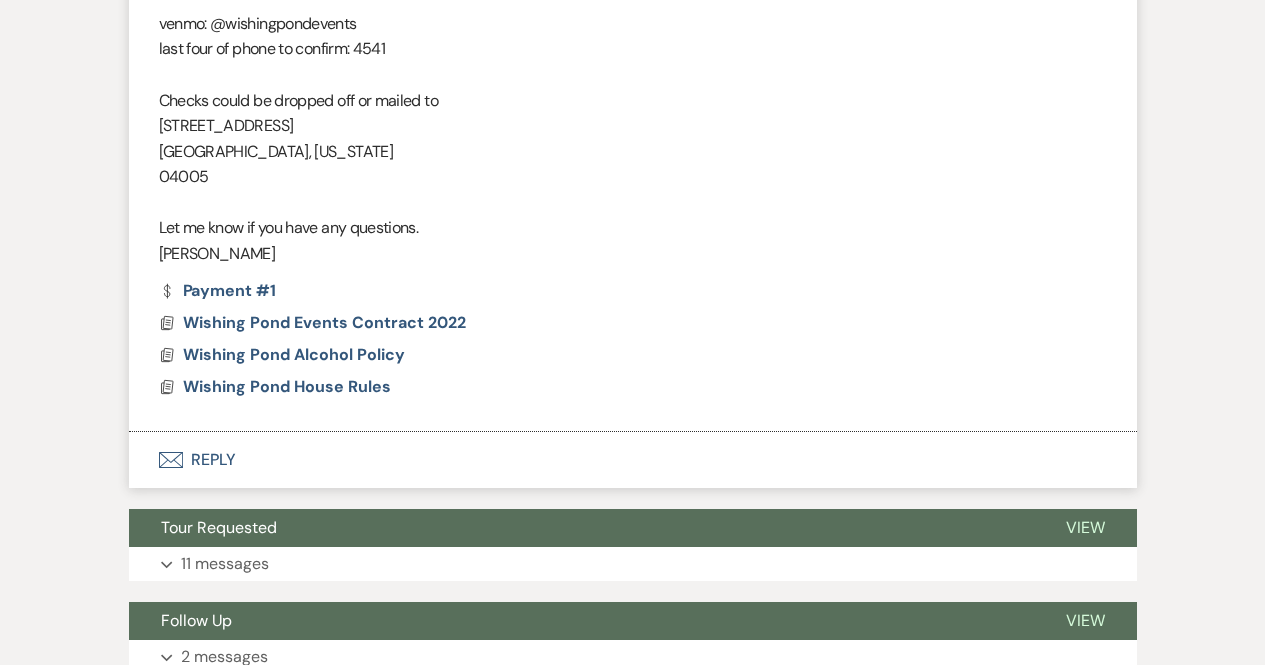 click on "[PERSON_NAME] to: Event Contacts Expand Info [DATE] 7:30 PM Weven Check Notification  Opened   ( 4 ) Expand Hey , Below you’ll find the contract and alcohol/house rules policies for you to sign. You can pay the deposit via the link below, venmo, check, or cash. Let me know what works best for you. venmo: @wishingpondevents last four of phone to confirm: 4541 Checks could be dropped off or mailed to [STREET_ADDRESS][US_STATE] Let me know if you have any questions. [PERSON_NAME] Dollar Payment Payment #1 Docs Wishing Pond Events Contract 2022     Docs Wishing Pond Alcohol Policy     Docs Wishing Pond House Rules" at bounding box center [633, 121] 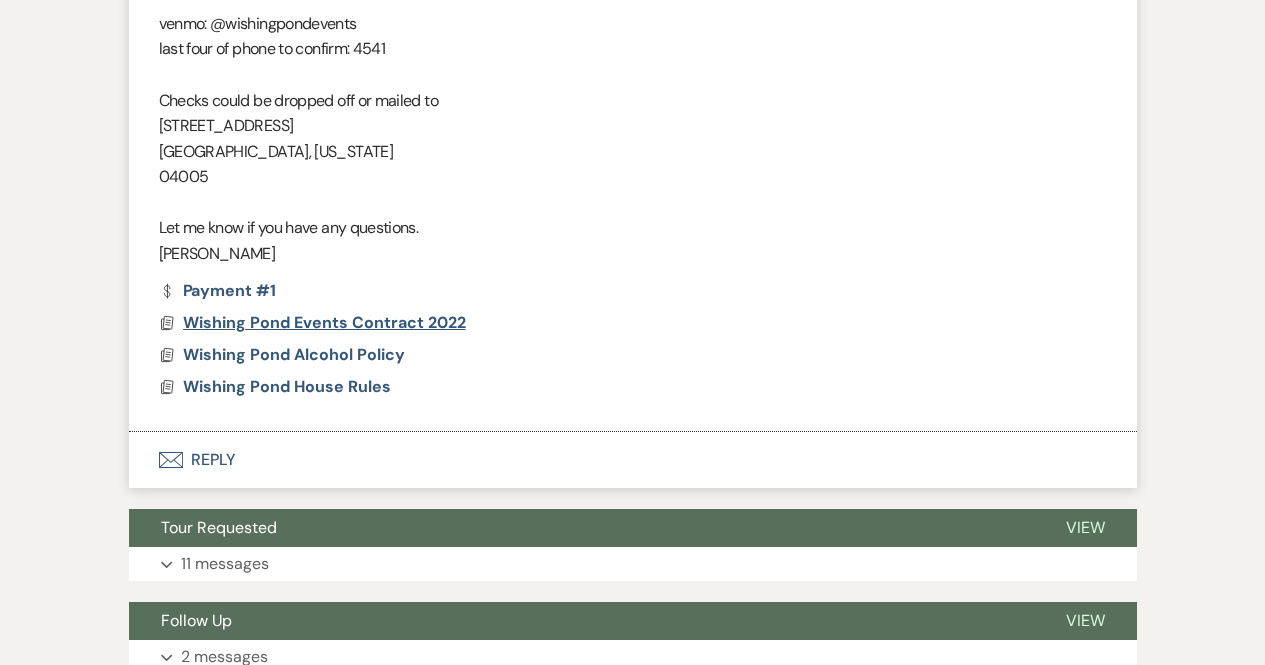 click on "Wishing Pond Events Contract 2022" at bounding box center (324, 322) 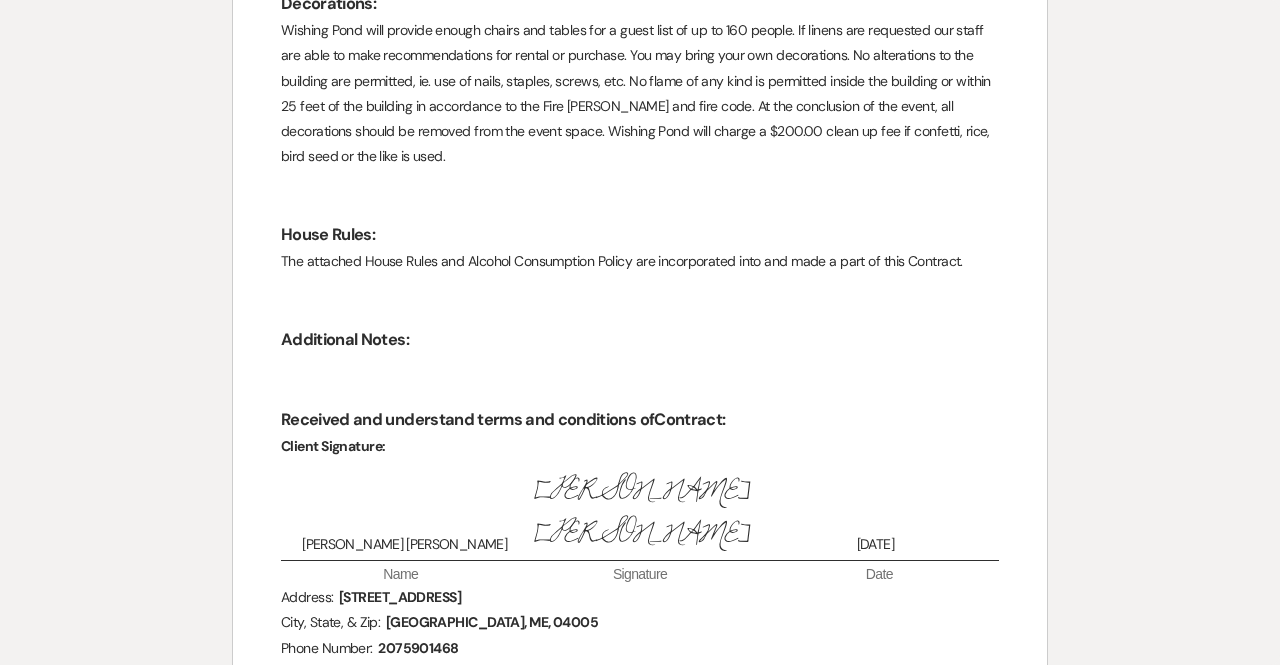 scroll, scrollTop: 2215, scrollLeft: 0, axis: vertical 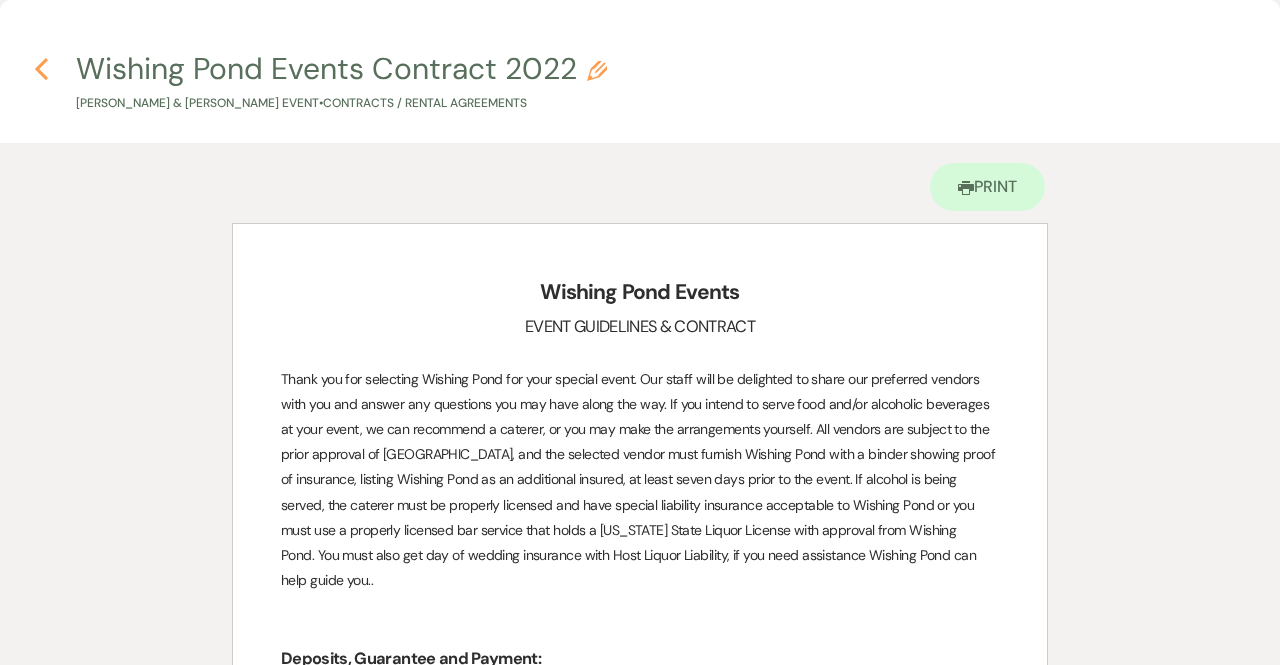 click 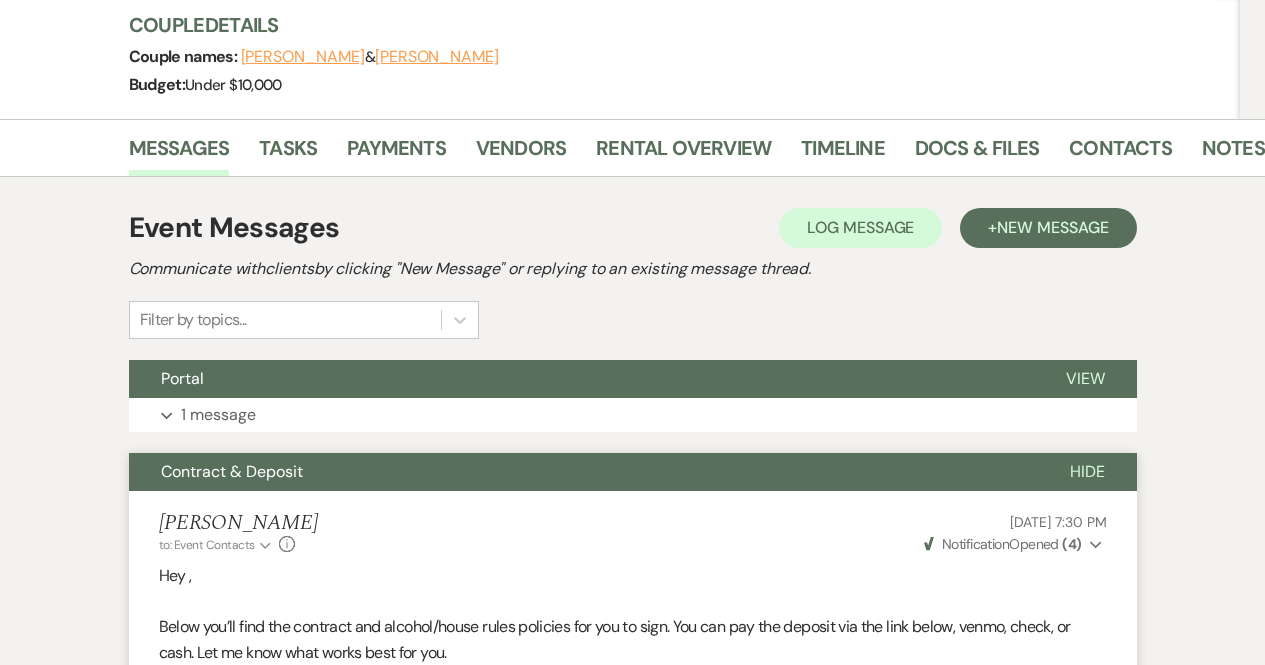 scroll, scrollTop: 0, scrollLeft: 0, axis: both 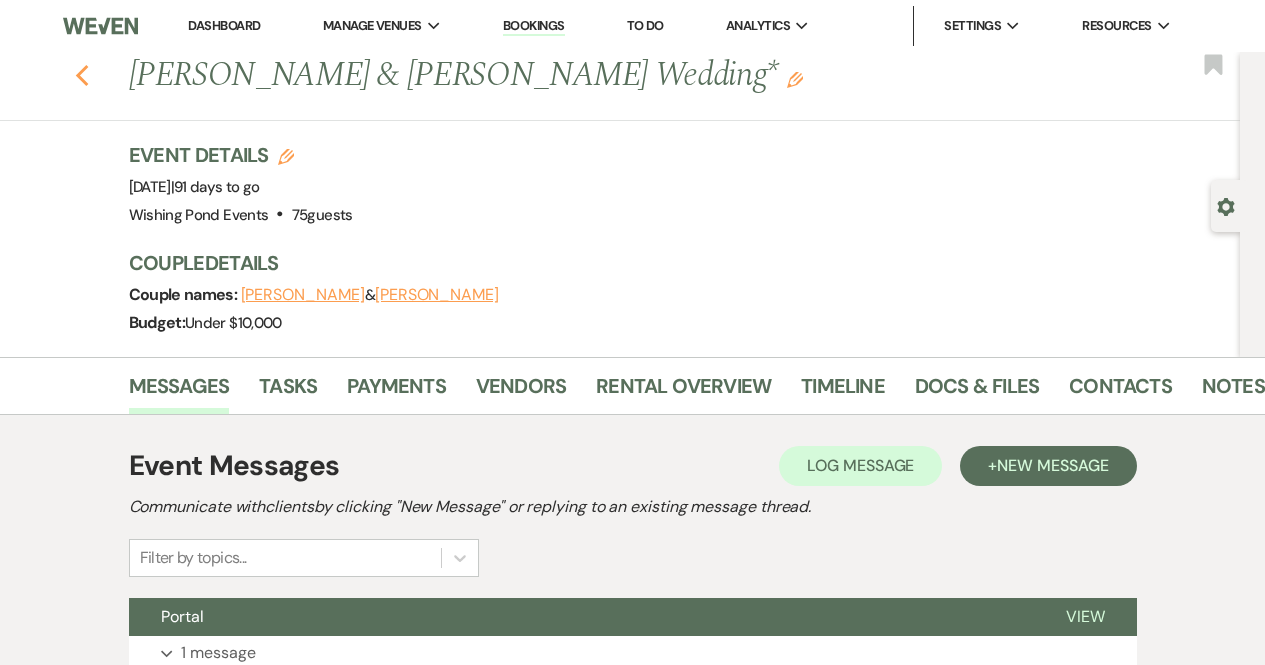 click 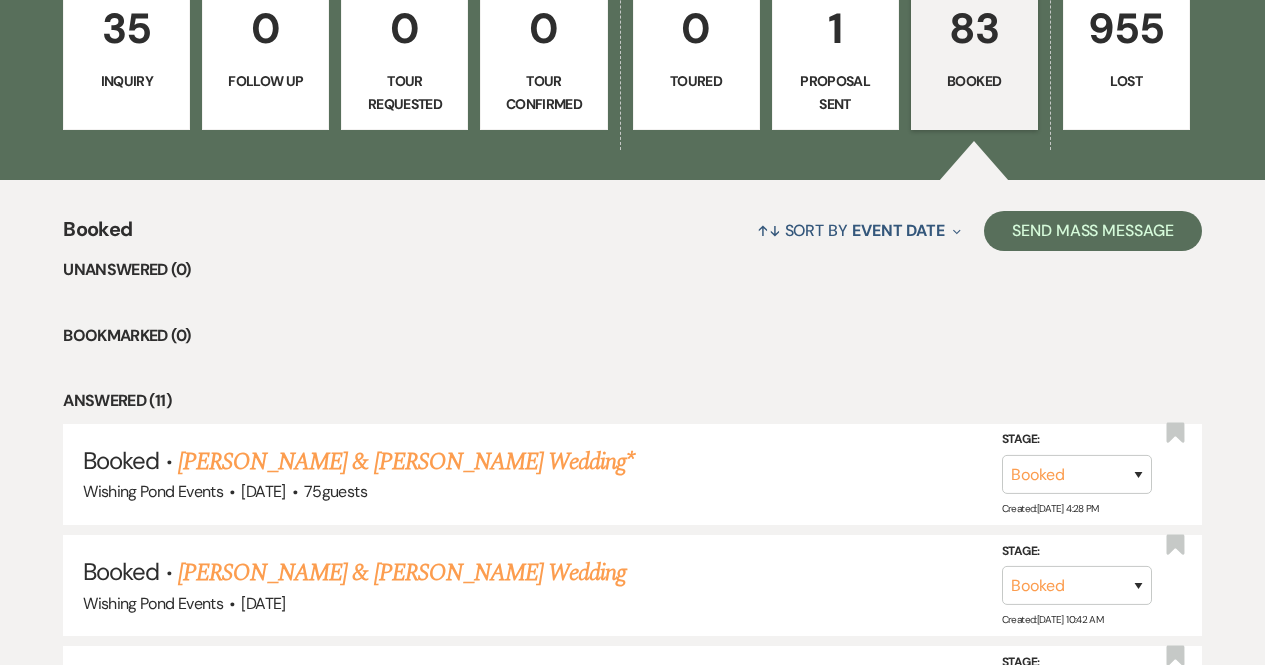 scroll, scrollTop: 443, scrollLeft: 0, axis: vertical 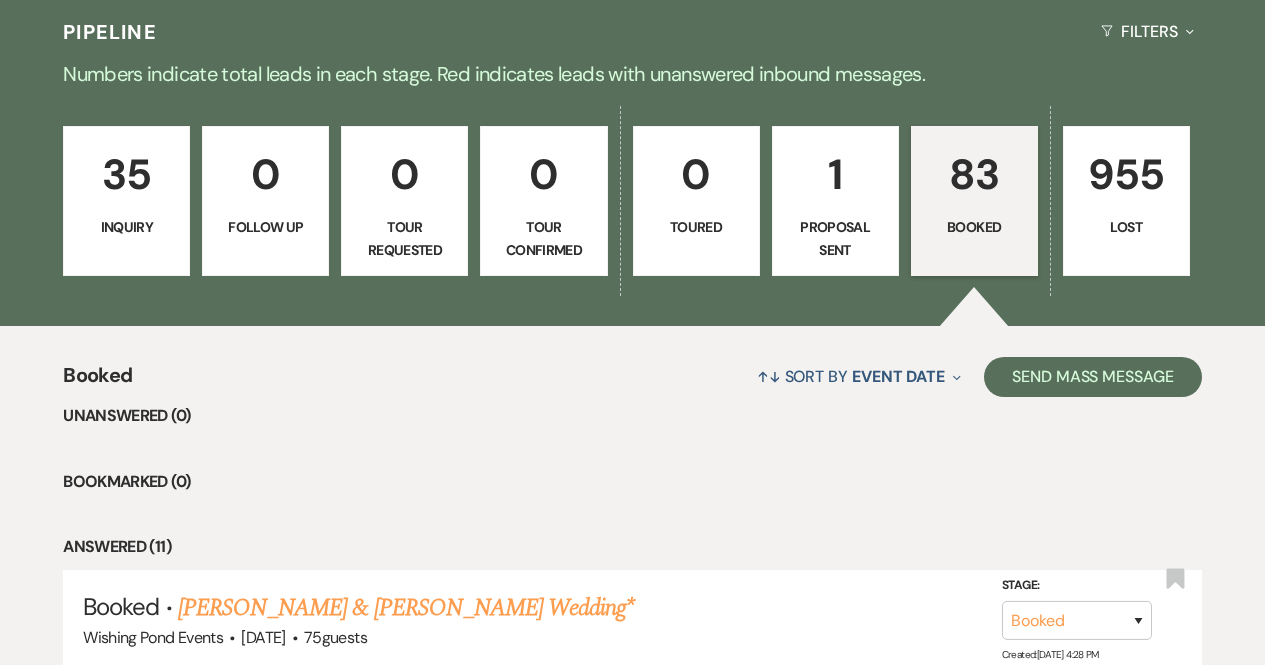 click on "Inquiry" at bounding box center [126, 227] 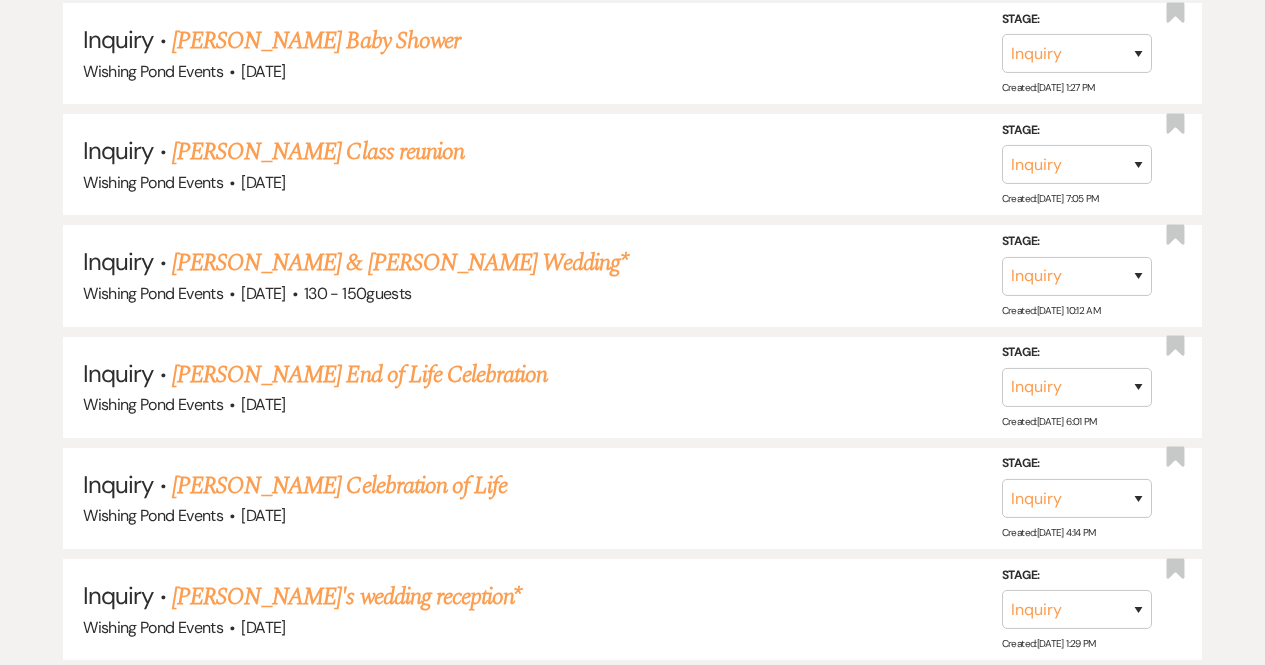 scroll, scrollTop: 4357, scrollLeft: 0, axis: vertical 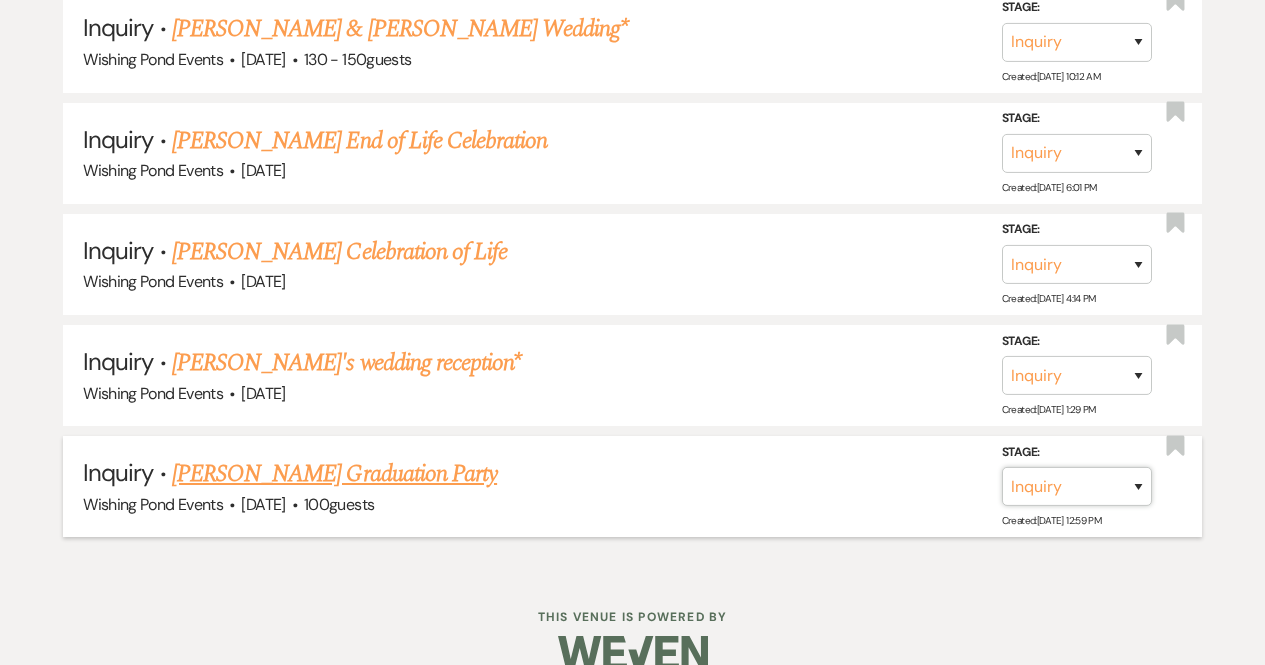 click on "Inquiry Follow Up Tour Requested Tour Confirmed Toured Proposal Sent Booked Lost" at bounding box center [1077, 486] 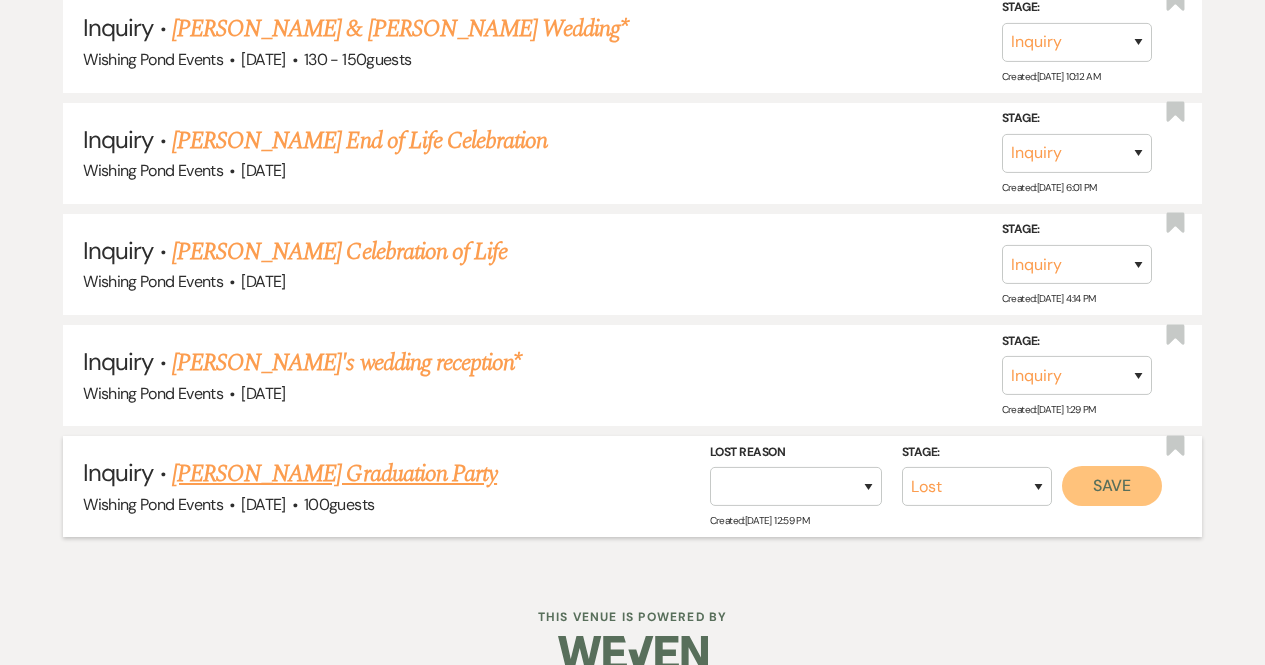 click on "Save" at bounding box center (1112, 486) 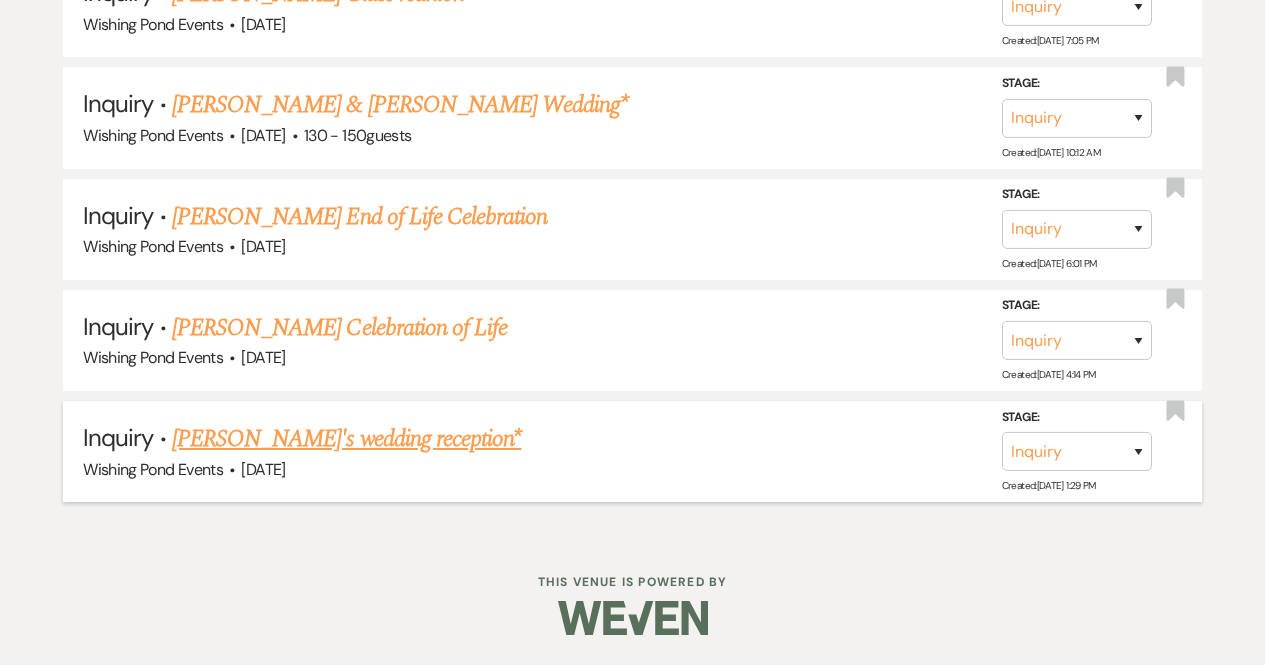 scroll, scrollTop: 4247, scrollLeft: 0, axis: vertical 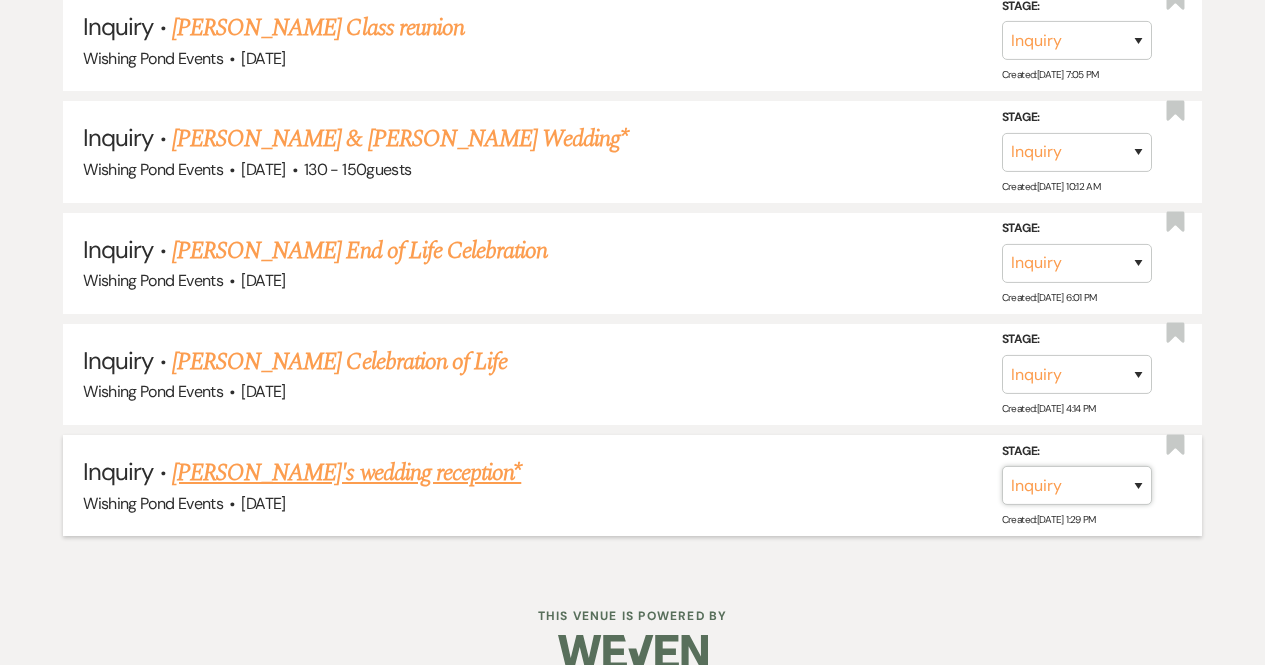click on "Inquiry Follow Up Tour Requested Tour Confirmed Toured Proposal Sent Booked Lost" at bounding box center (1077, 485) 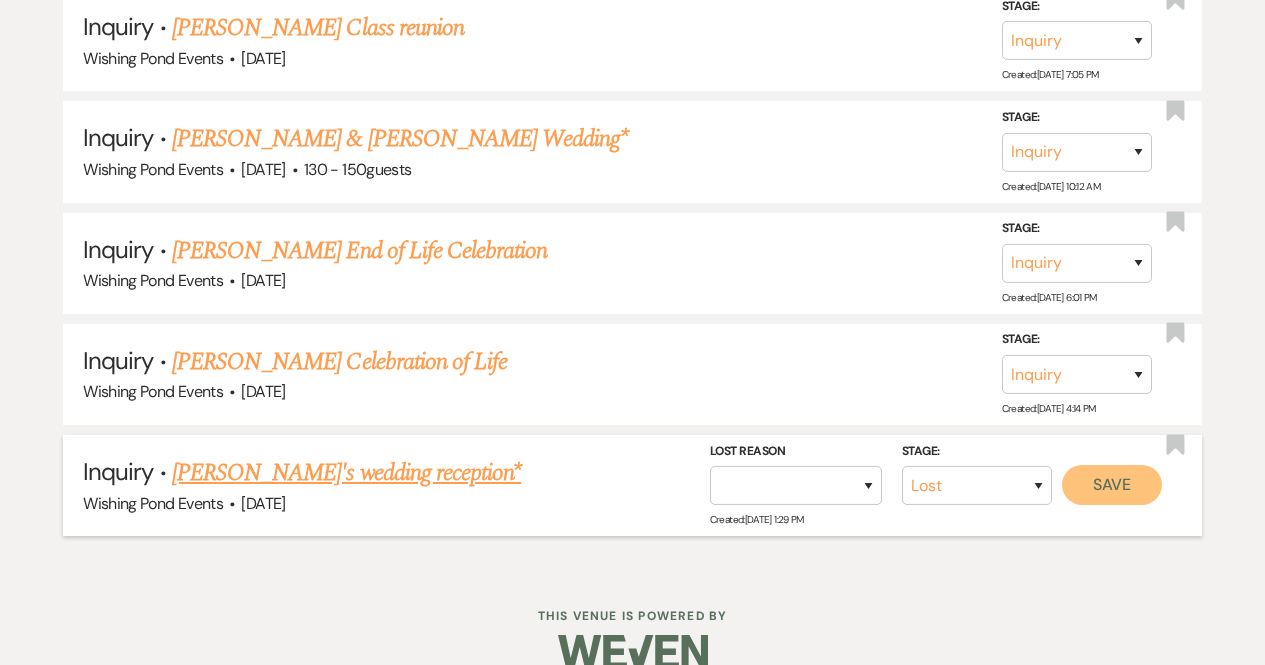 click on "Save" at bounding box center [1112, 485] 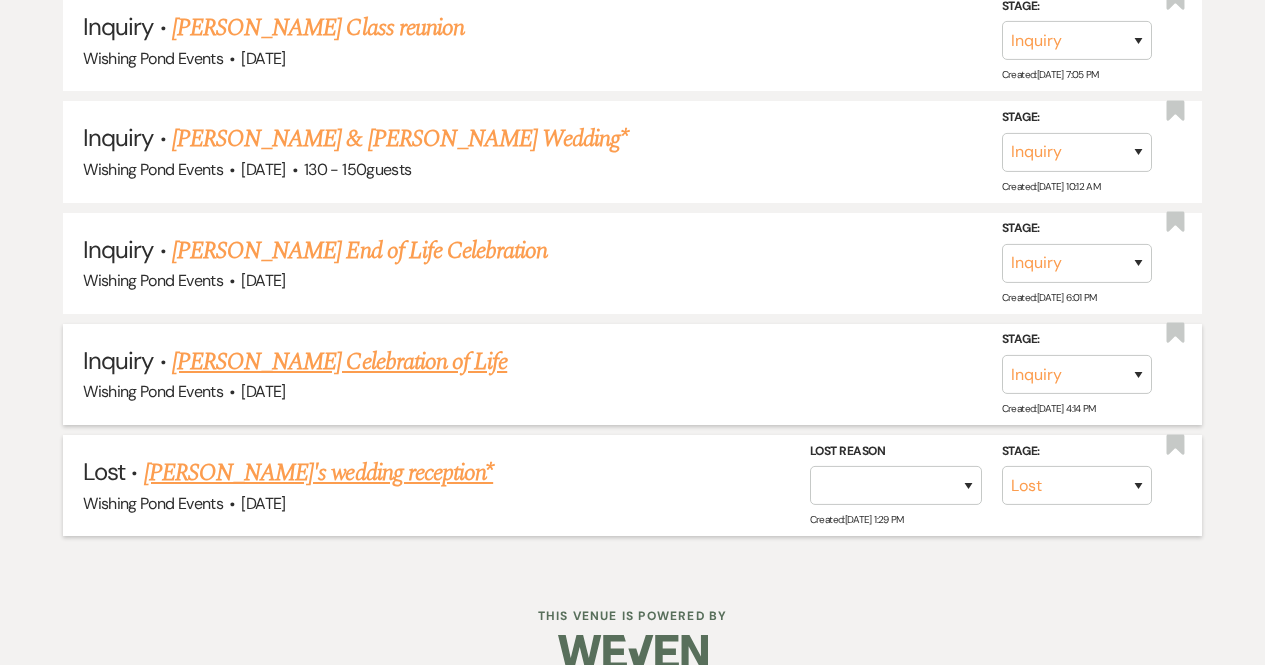scroll, scrollTop: 4137, scrollLeft: 0, axis: vertical 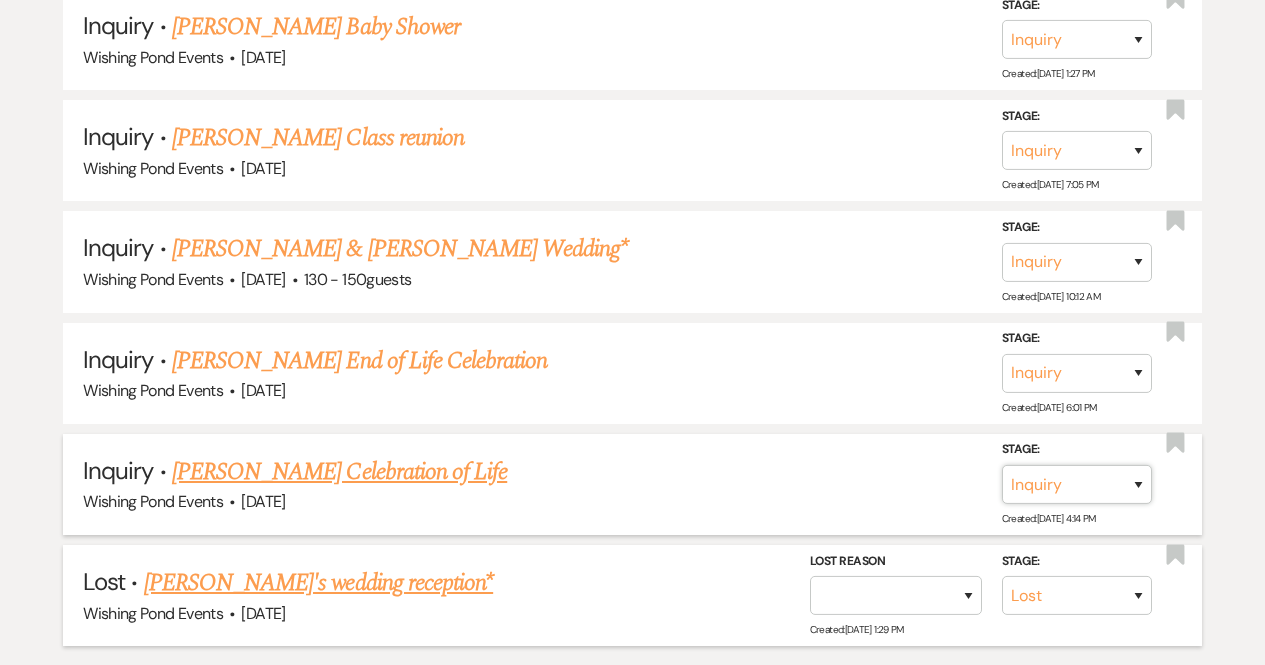 click on "Inquiry Follow Up Tour Requested Tour Confirmed Toured Proposal Sent Booked Lost" at bounding box center [1077, 484] 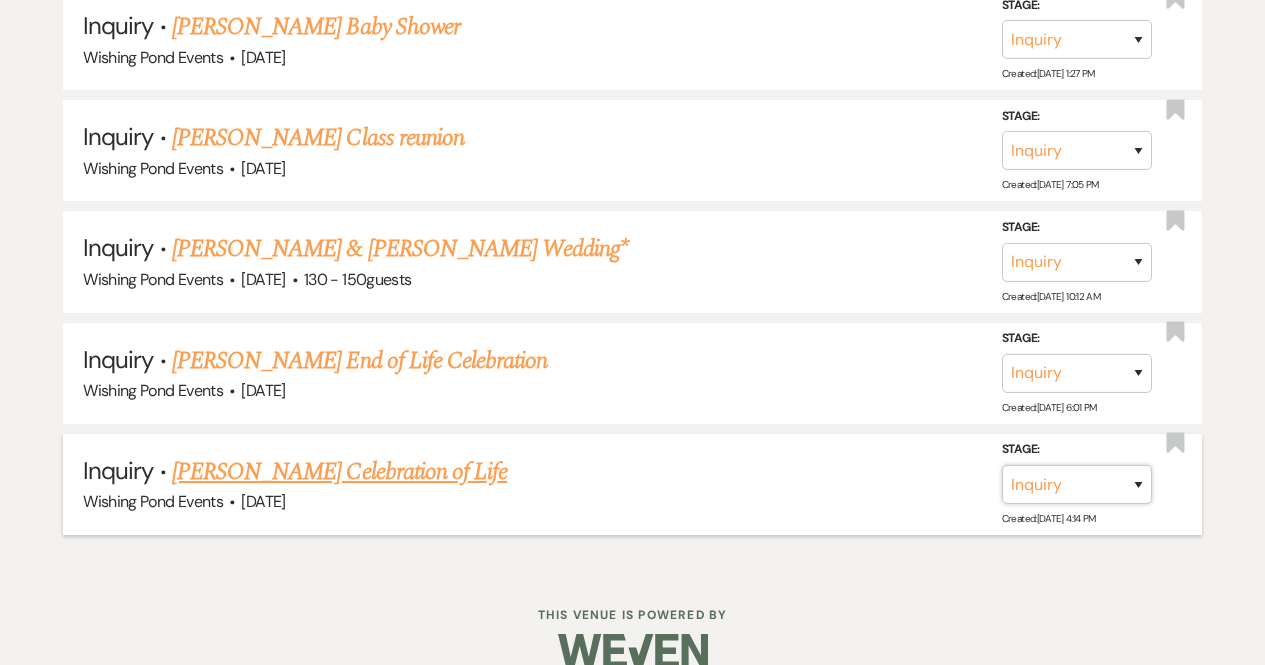 select on "8" 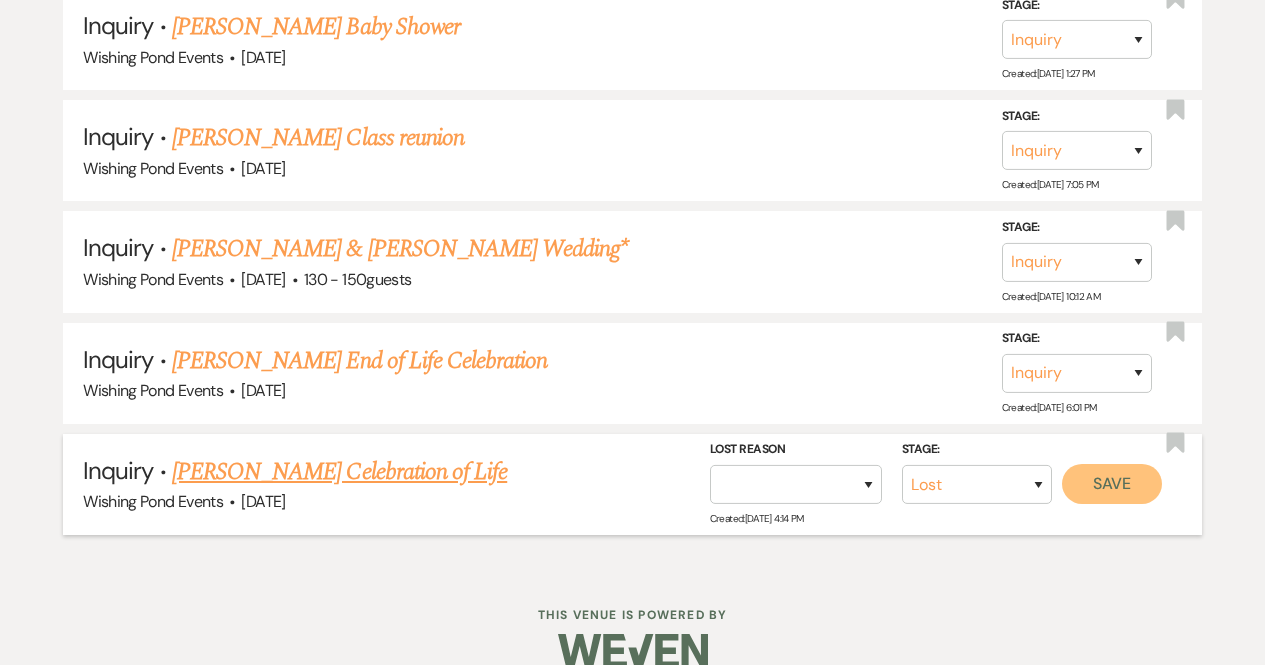click on "Save" at bounding box center (1112, 484) 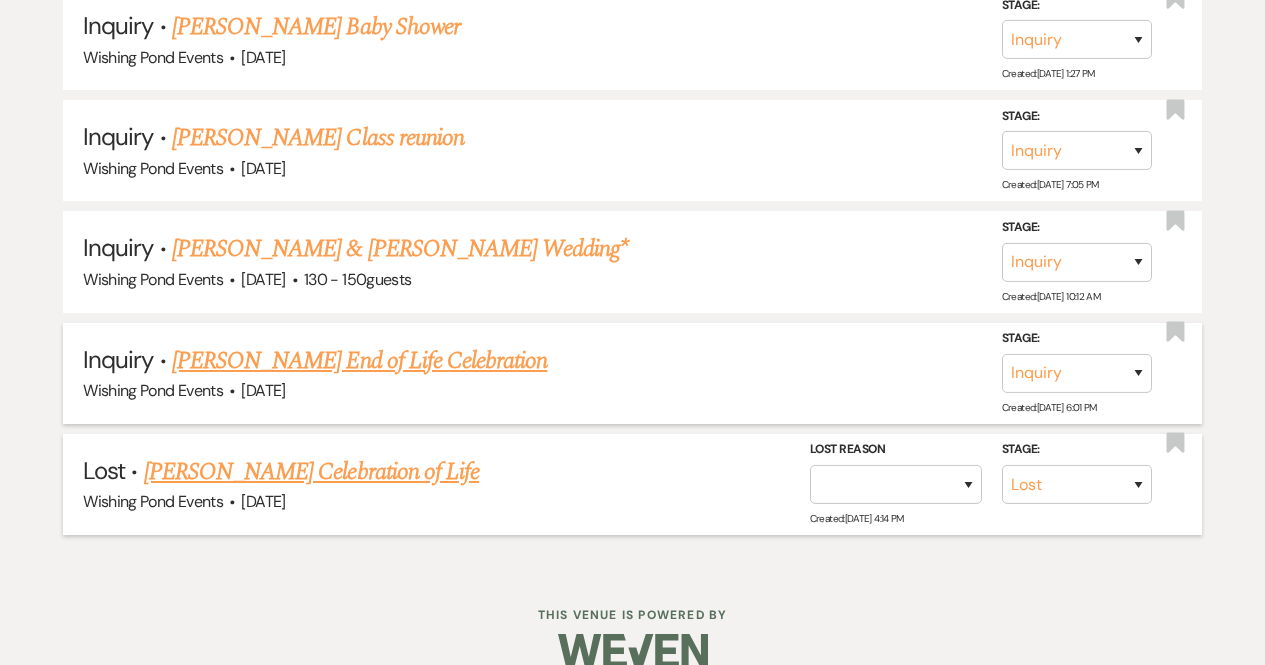 scroll, scrollTop: 4027, scrollLeft: 0, axis: vertical 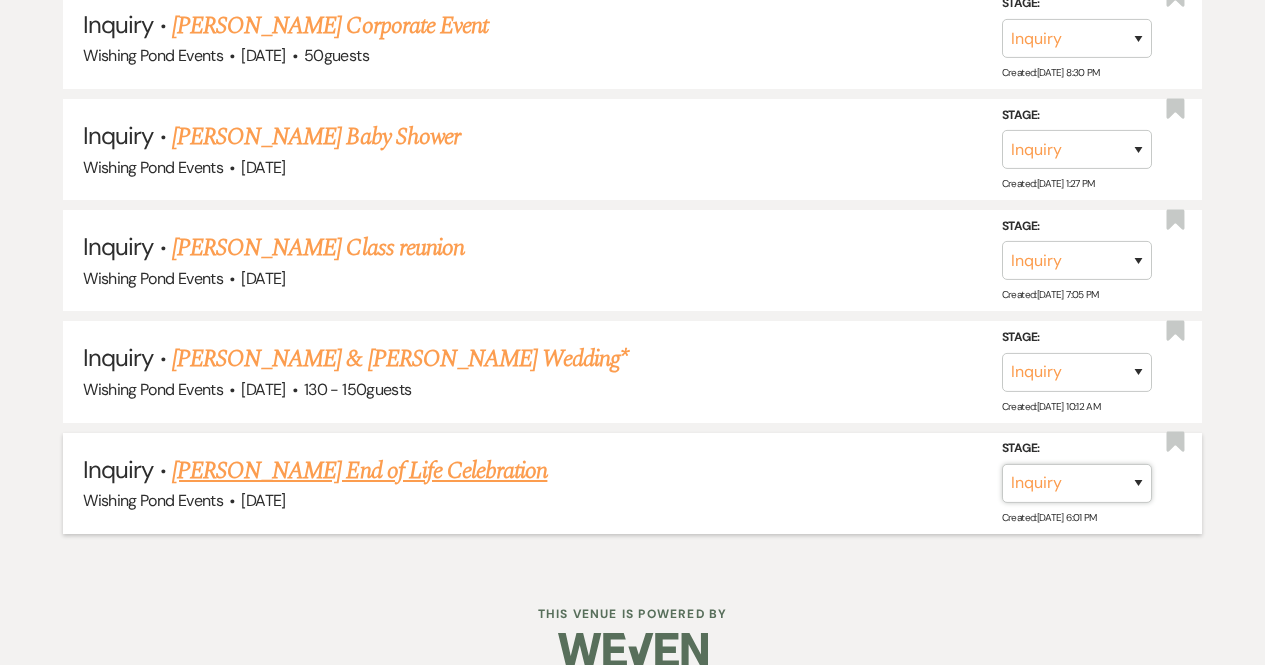 click on "Inquiry Follow Up Tour Requested Tour Confirmed Toured Proposal Sent Booked Lost" at bounding box center [1077, 483] 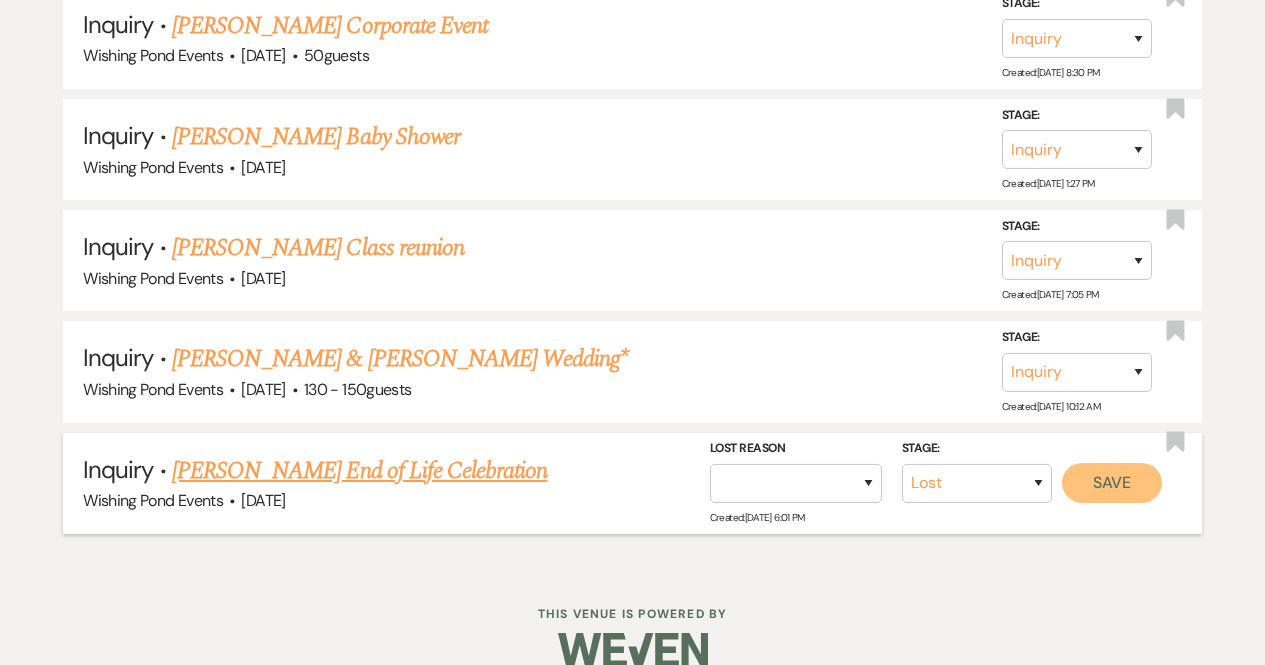 click on "Save" at bounding box center (1112, 483) 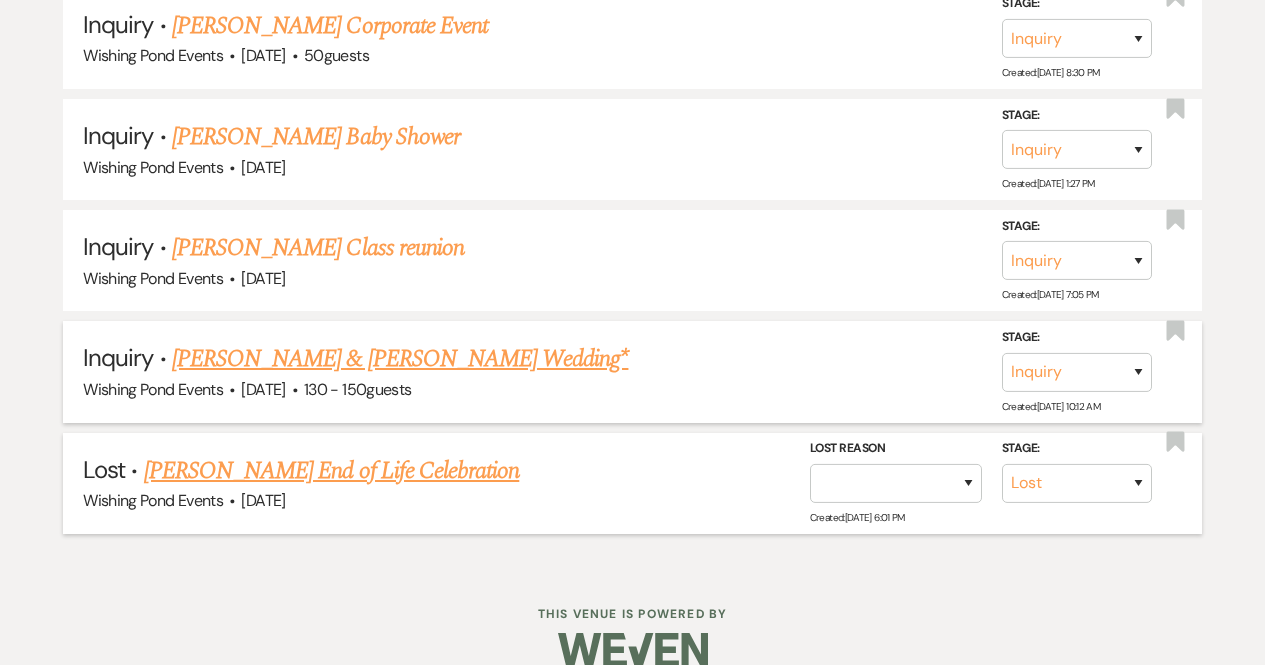 scroll, scrollTop: 3917, scrollLeft: 0, axis: vertical 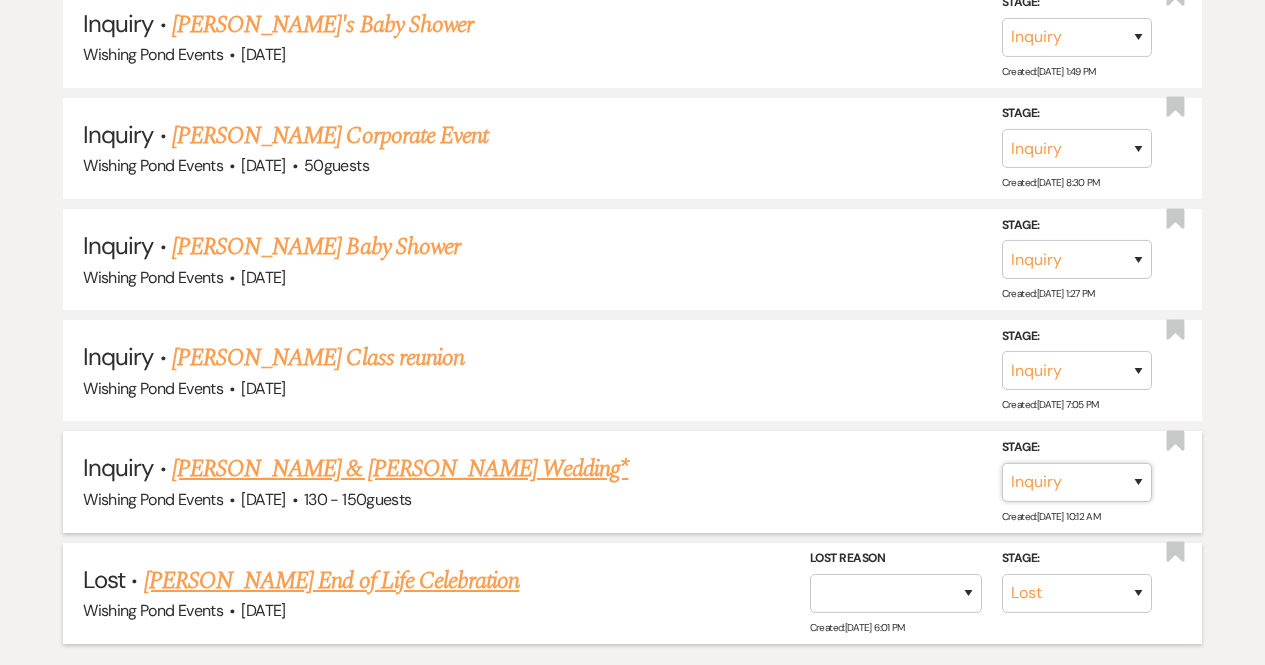 click on "Inquiry Follow Up Tour Requested Tour Confirmed Toured Proposal Sent Booked Lost" at bounding box center [1077, 482] 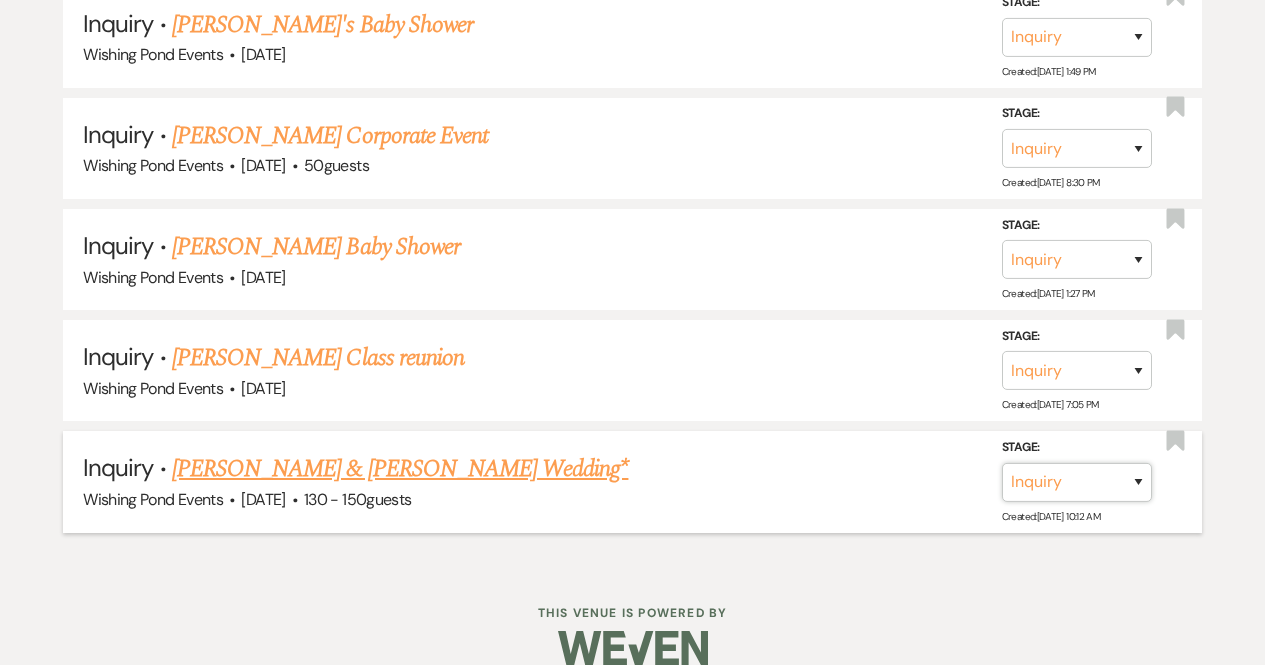 select on "8" 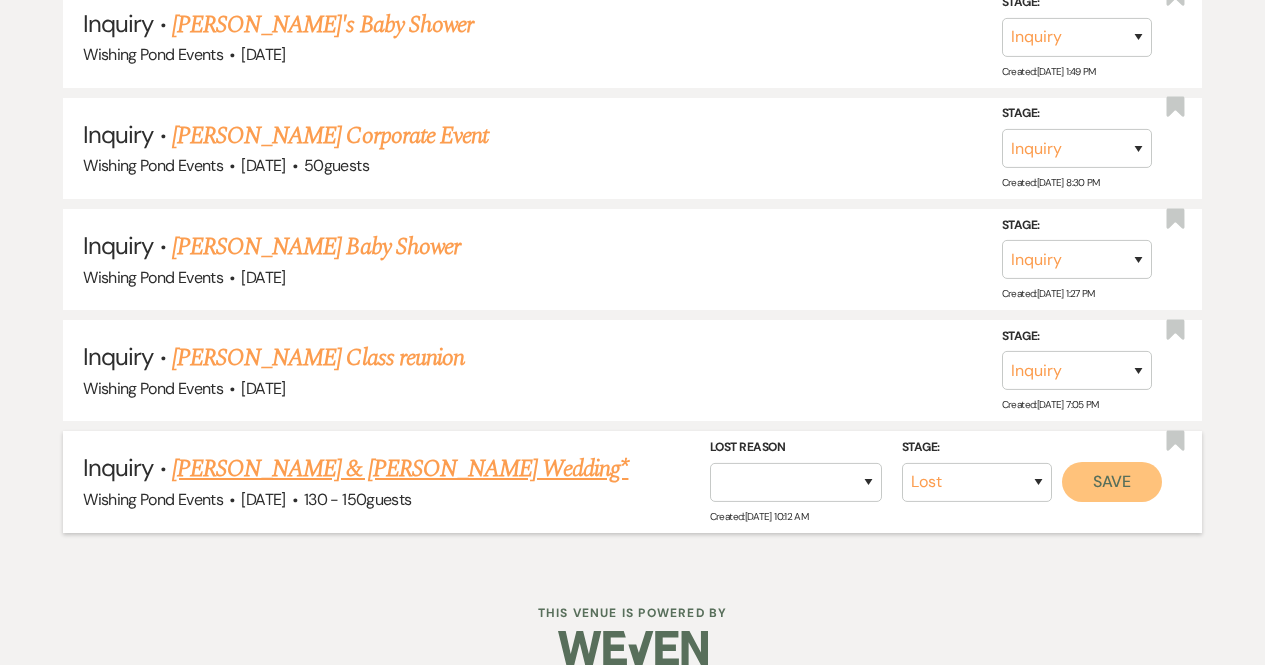 click on "Save" at bounding box center (1112, 482) 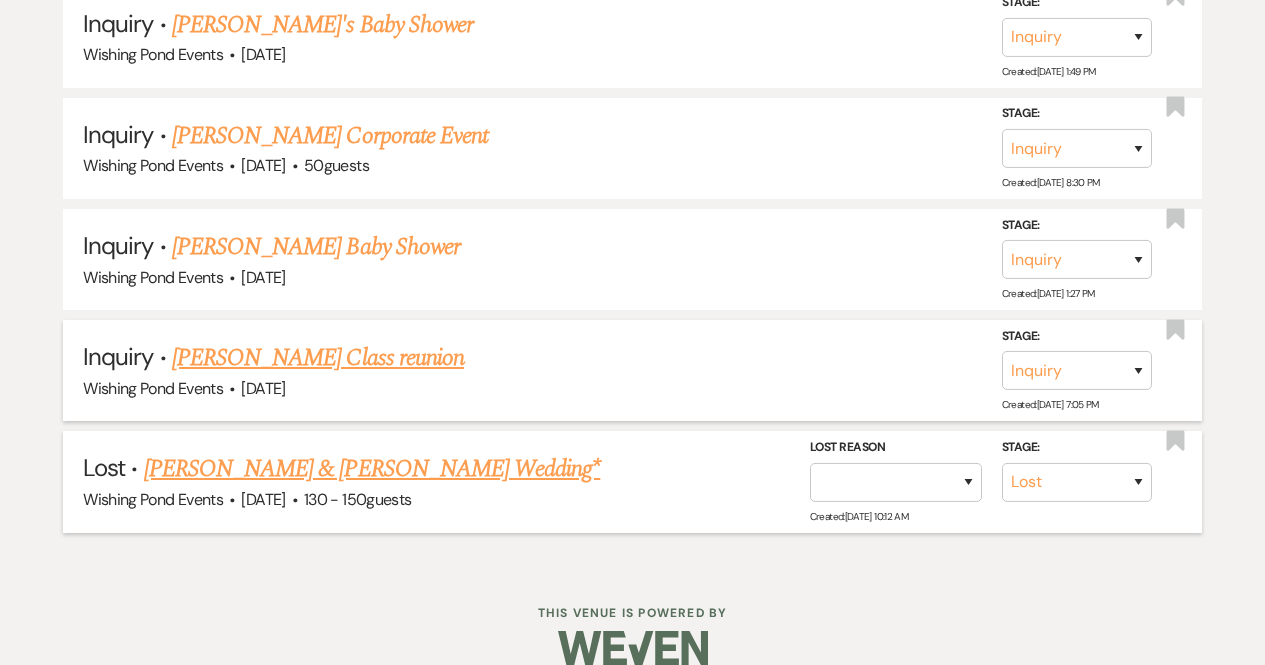 scroll, scrollTop: 3807, scrollLeft: 0, axis: vertical 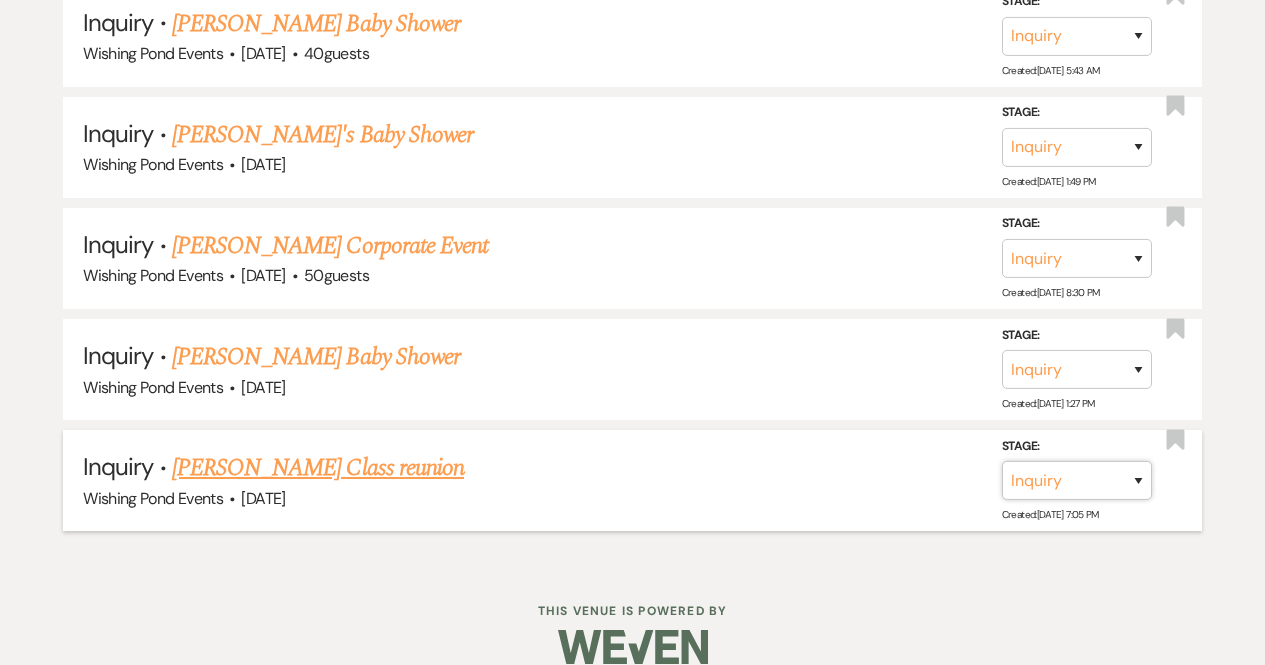 click on "Inquiry Follow Up Tour Requested Tour Confirmed Toured Proposal Sent Booked Lost" at bounding box center (1077, 480) 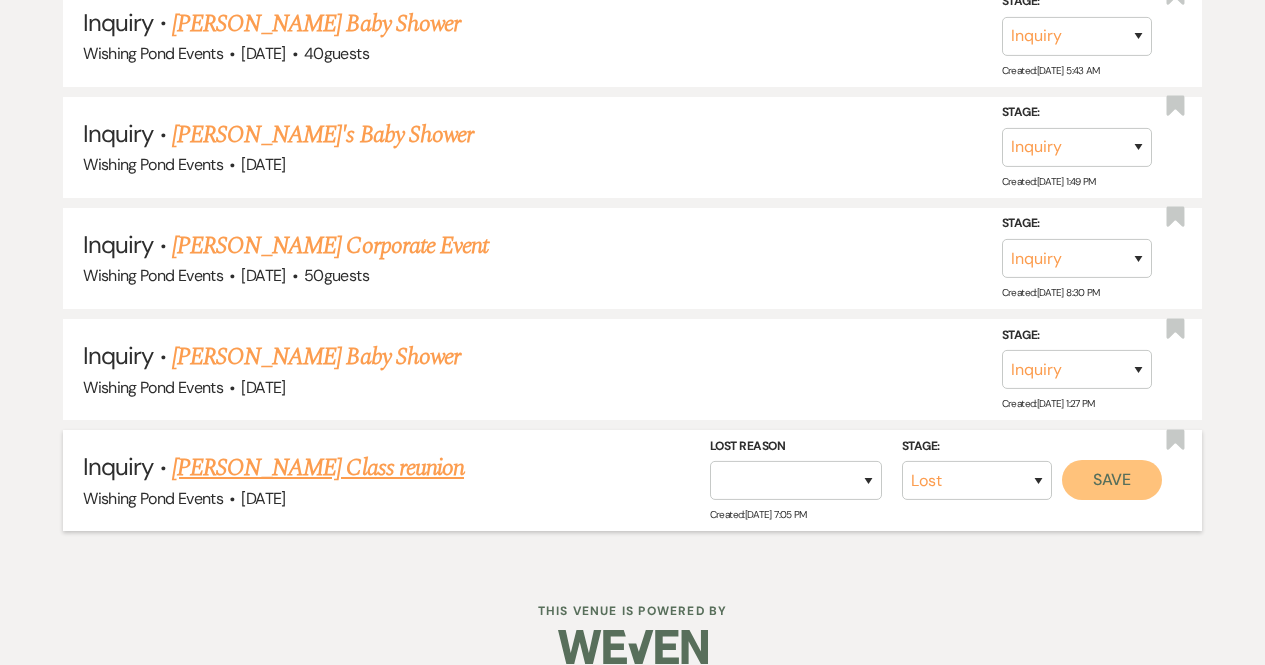 click on "Save" at bounding box center (1112, 480) 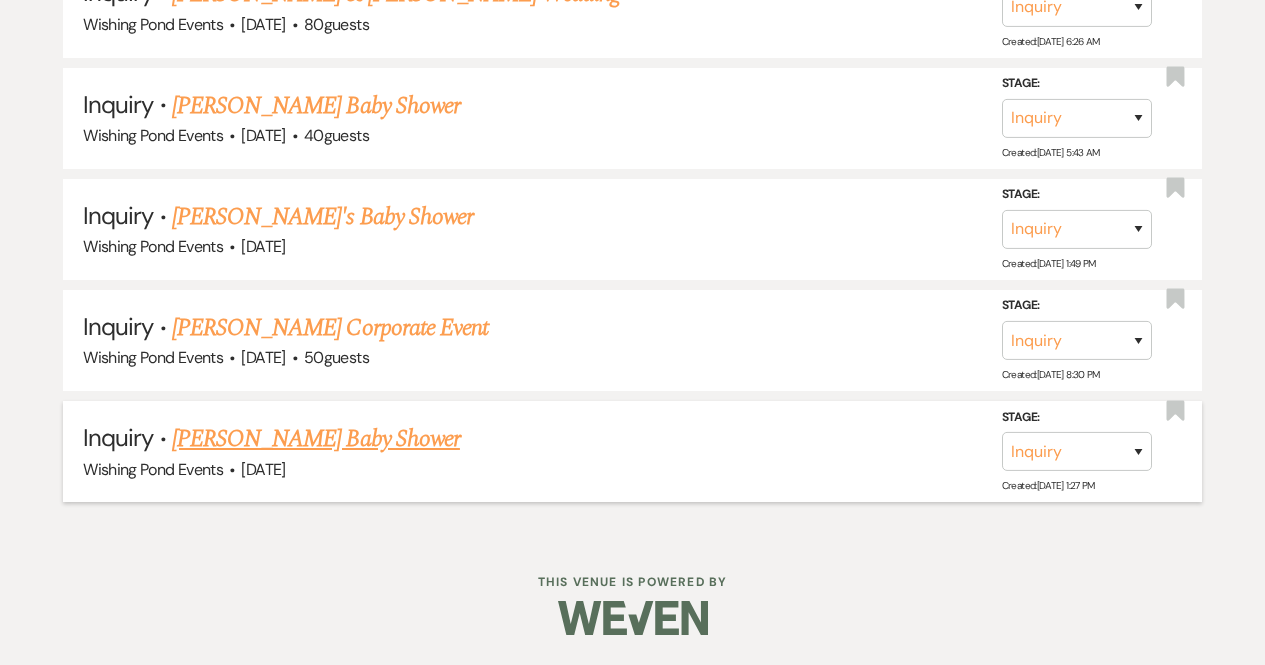 scroll, scrollTop: 3696, scrollLeft: 0, axis: vertical 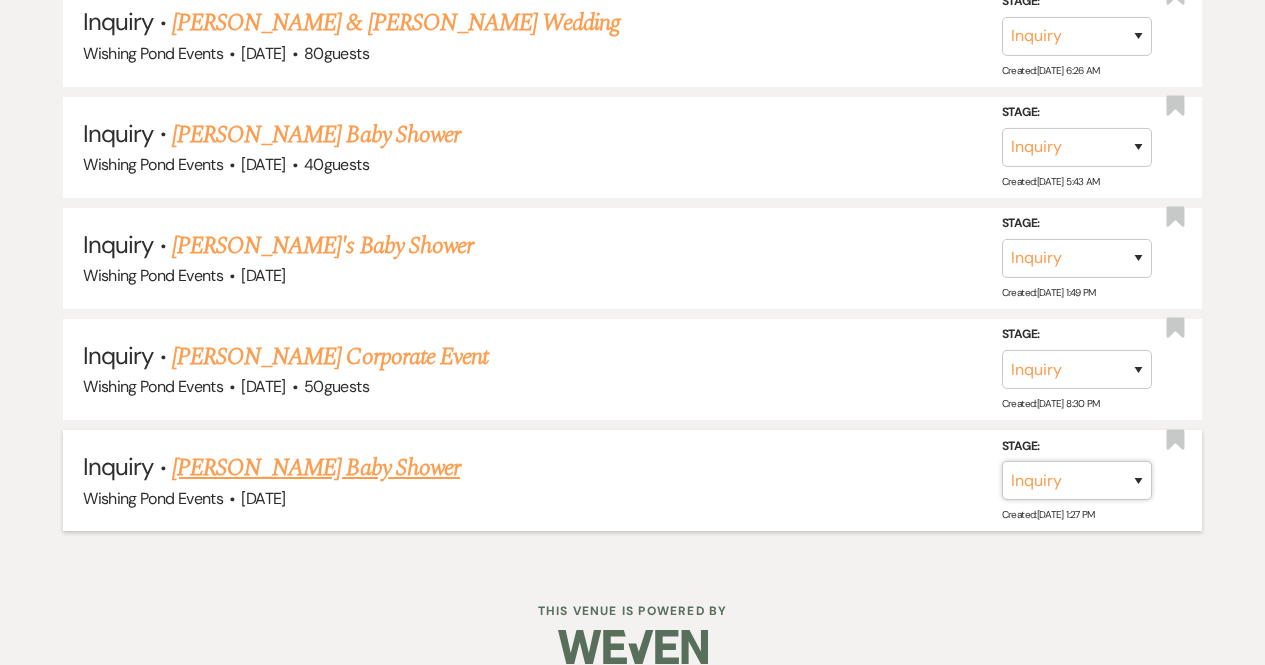 click on "Inquiry Follow Up Tour Requested Tour Confirmed Toured Proposal Sent Booked Lost" at bounding box center (1077, 480) 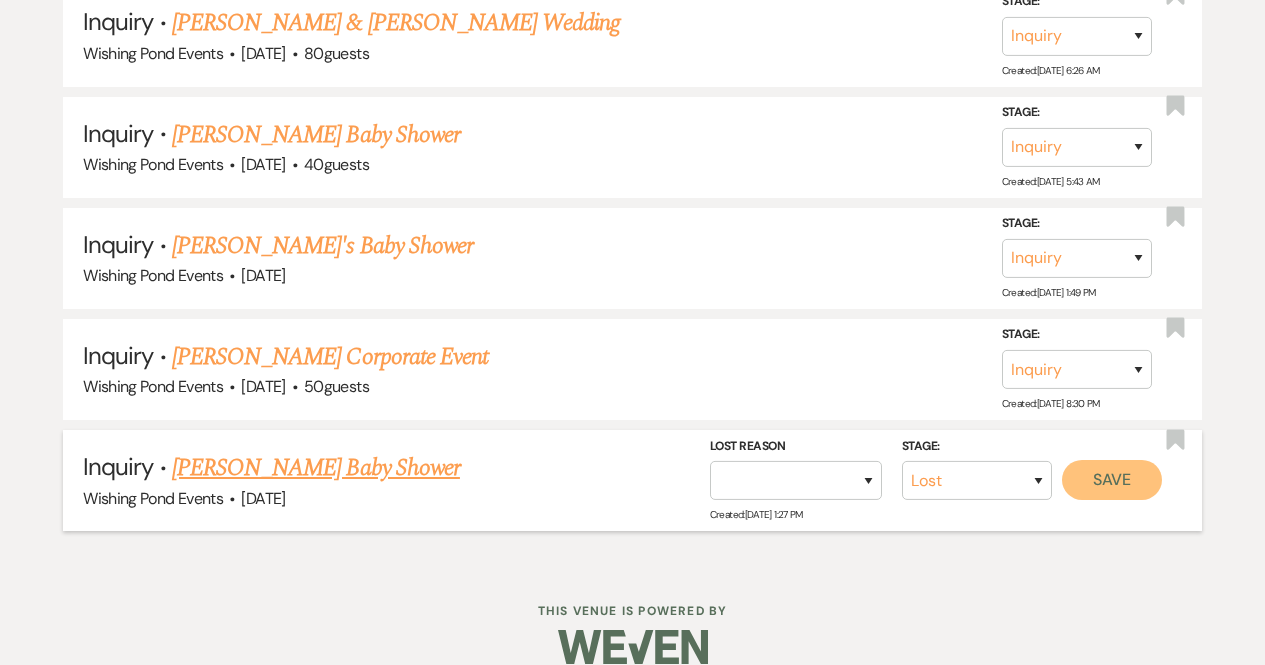 click on "Save" at bounding box center [1112, 480] 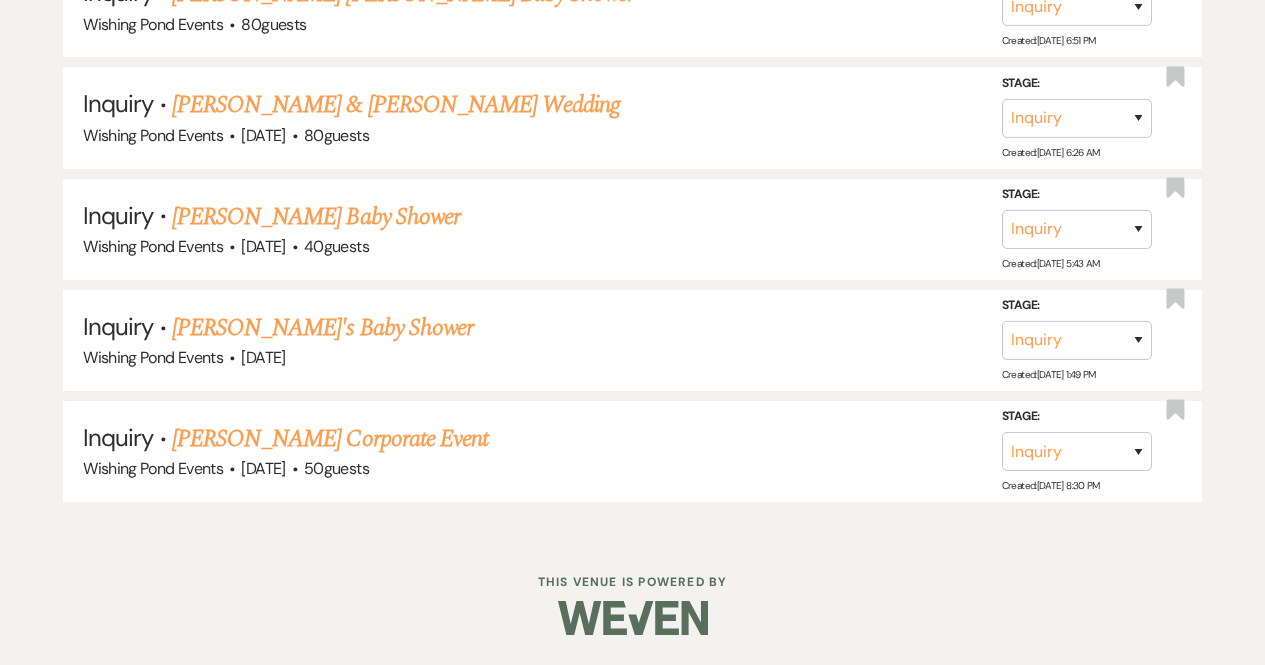 scroll, scrollTop: 3586, scrollLeft: 0, axis: vertical 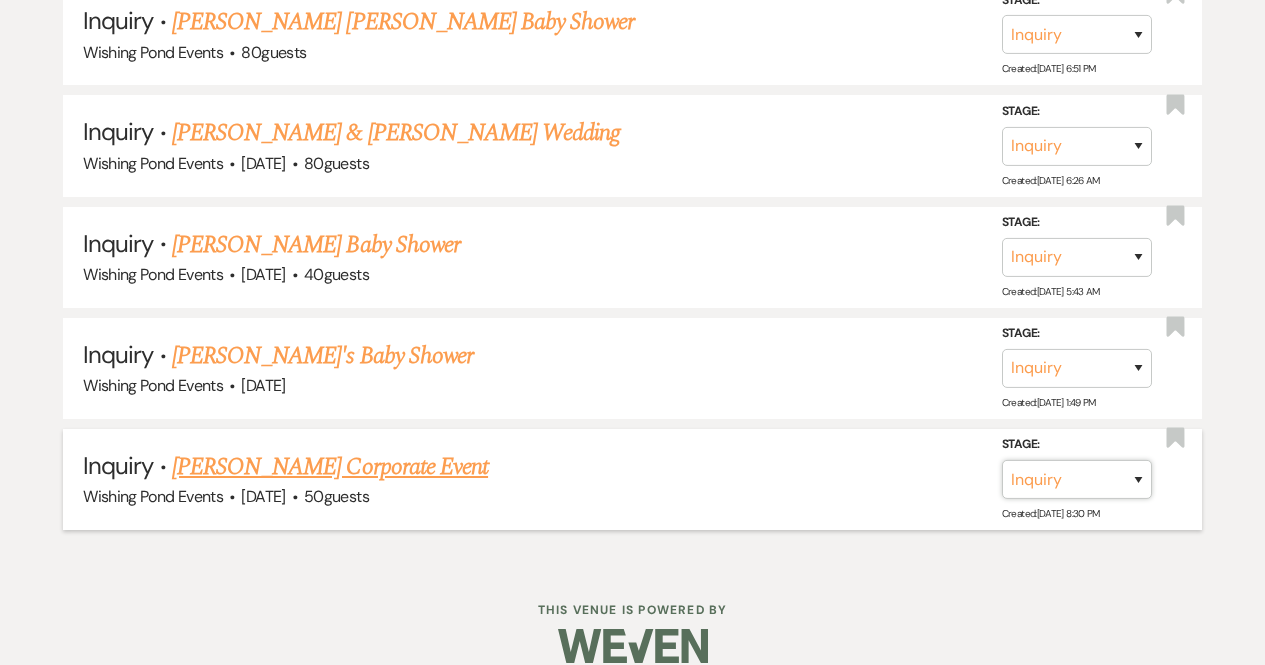 click on "Inquiry Follow Up Tour Requested Tour Confirmed Toured Proposal Sent Booked Lost" at bounding box center [1077, 479] 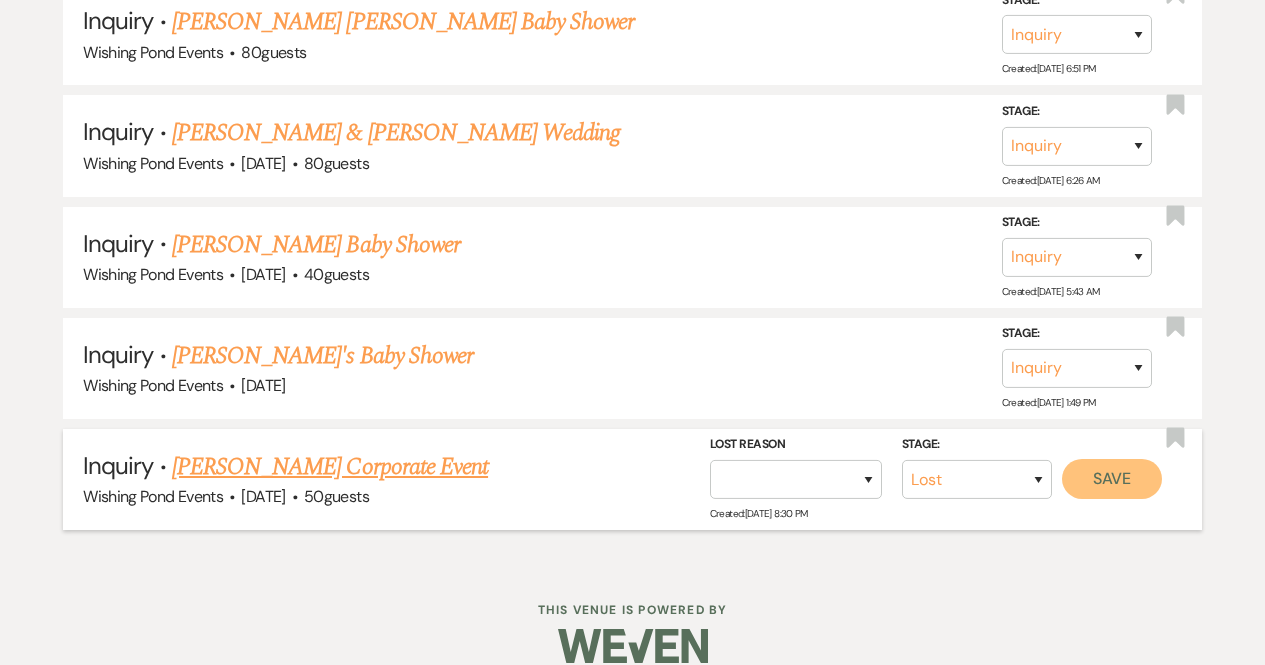 click on "Save" at bounding box center [1112, 479] 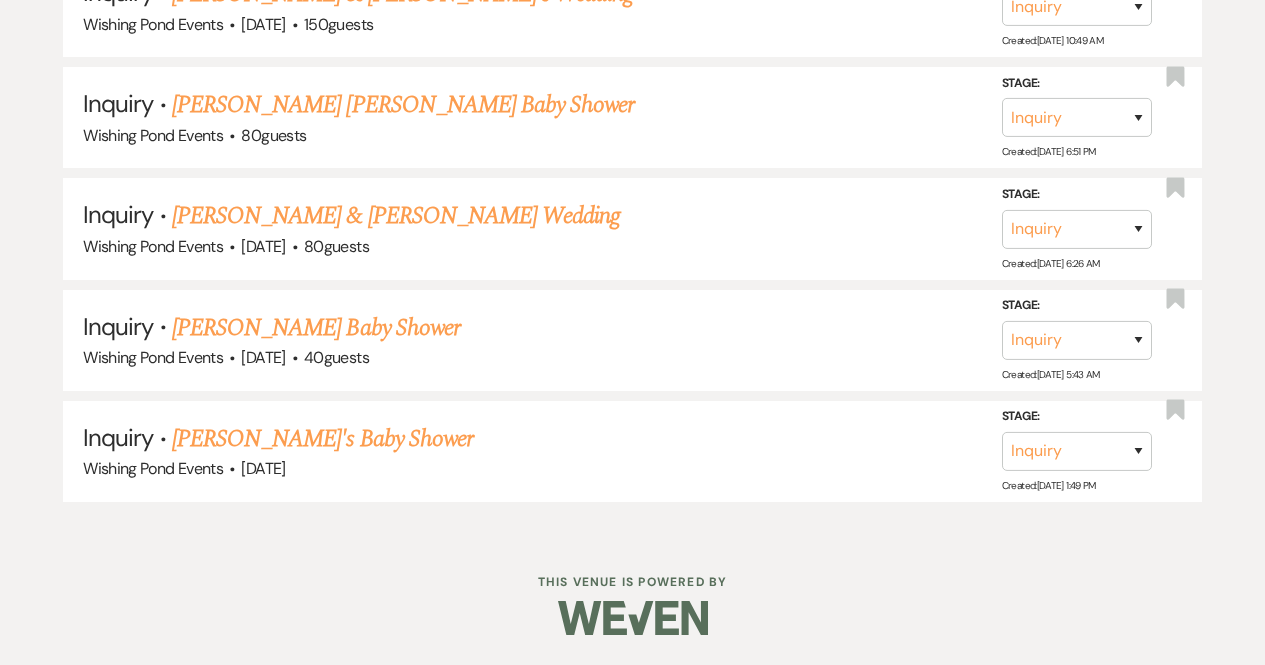 scroll, scrollTop: 3476, scrollLeft: 0, axis: vertical 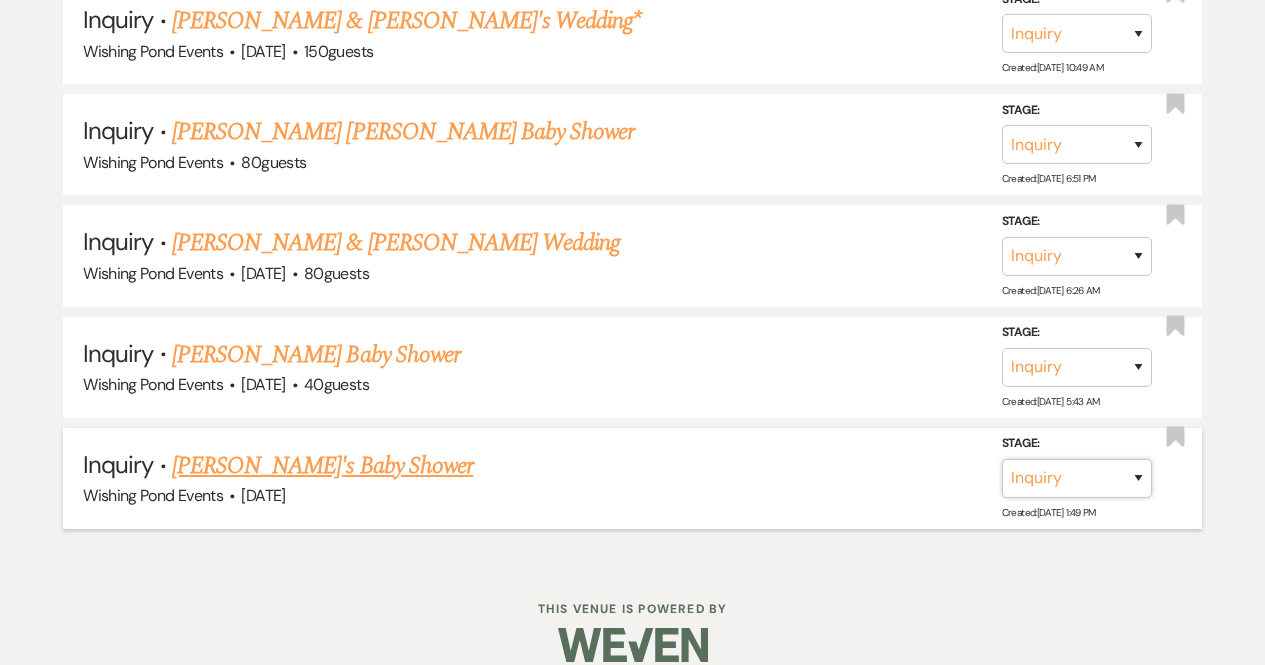 click on "Inquiry Follow Up Tour Requested Tour Confirmed Toured Proposal Sent Booked Lost" at bounding box center [1077, 478] 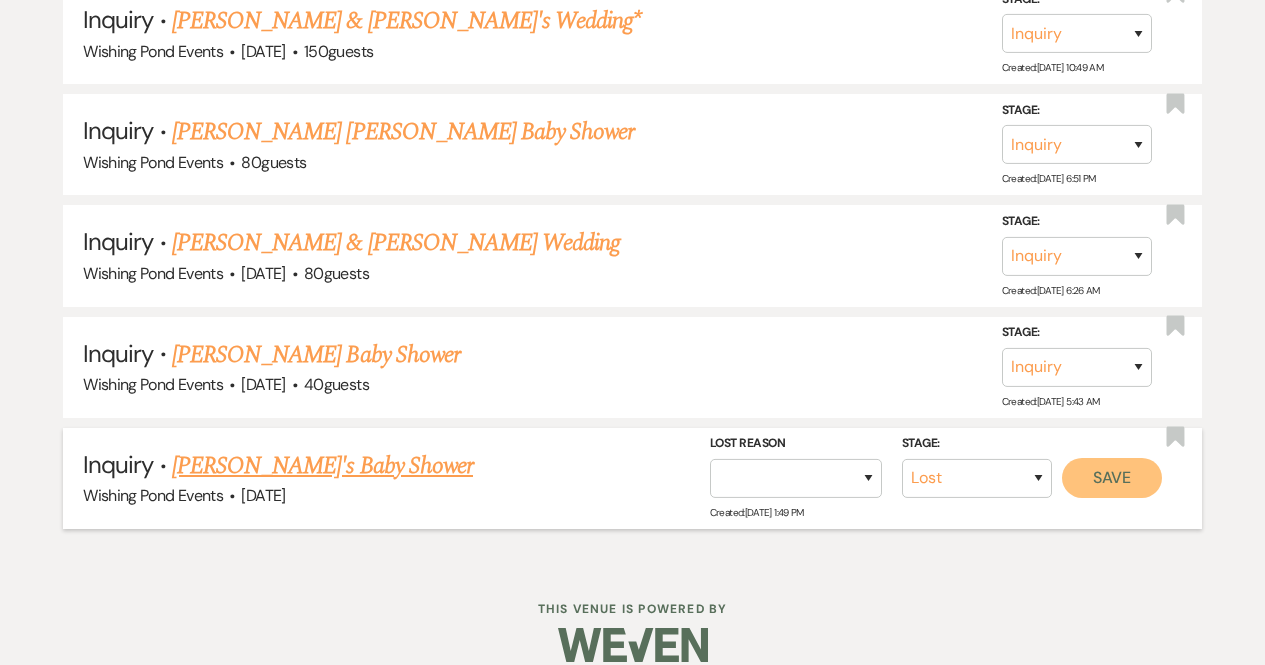 click on "Save" at bounding box center (1112, 478) 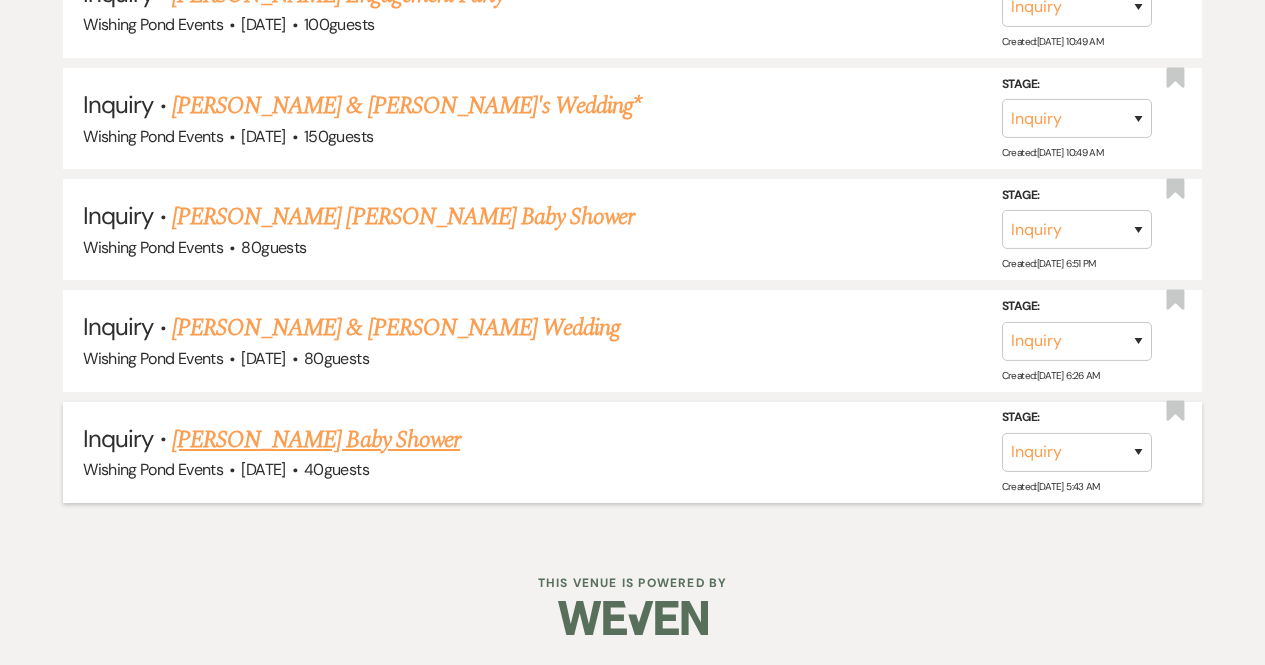 scroll, scrollTop: 3366, scrollLeft: 0, axis: vertical 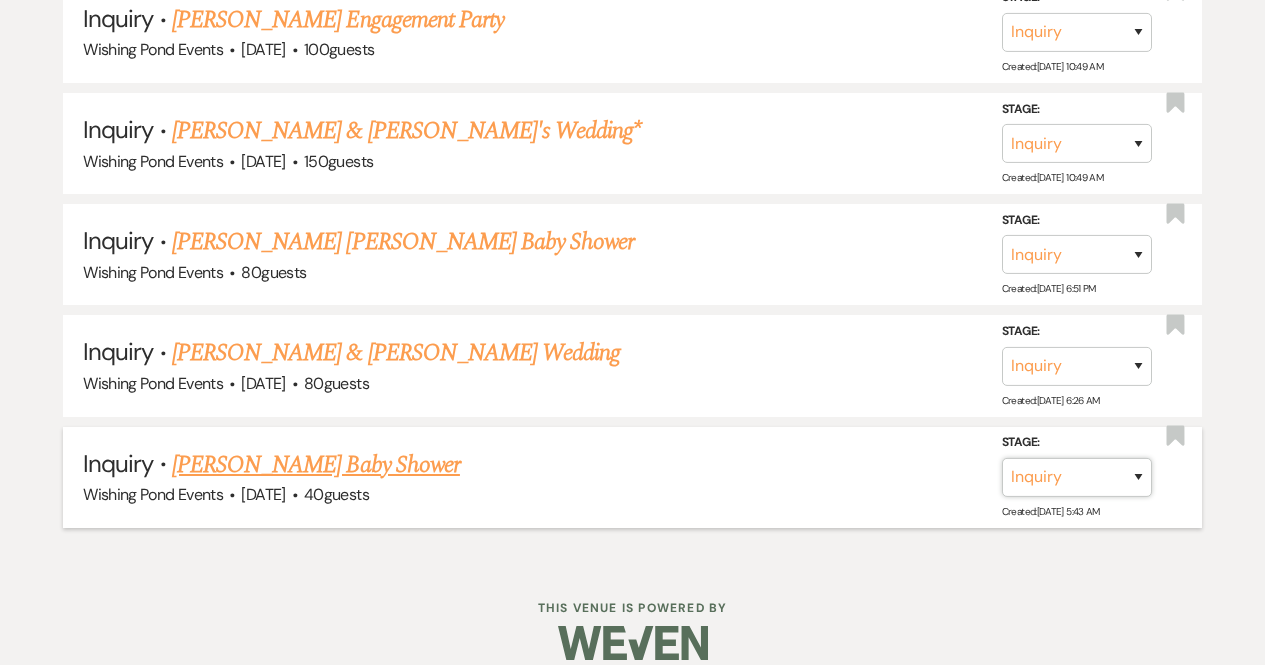 click on "Inquiry Follow Up Tour Requested Tour Confirmed Toured Proposal Sent Booked Lost" at bounding box center [1077, 477] 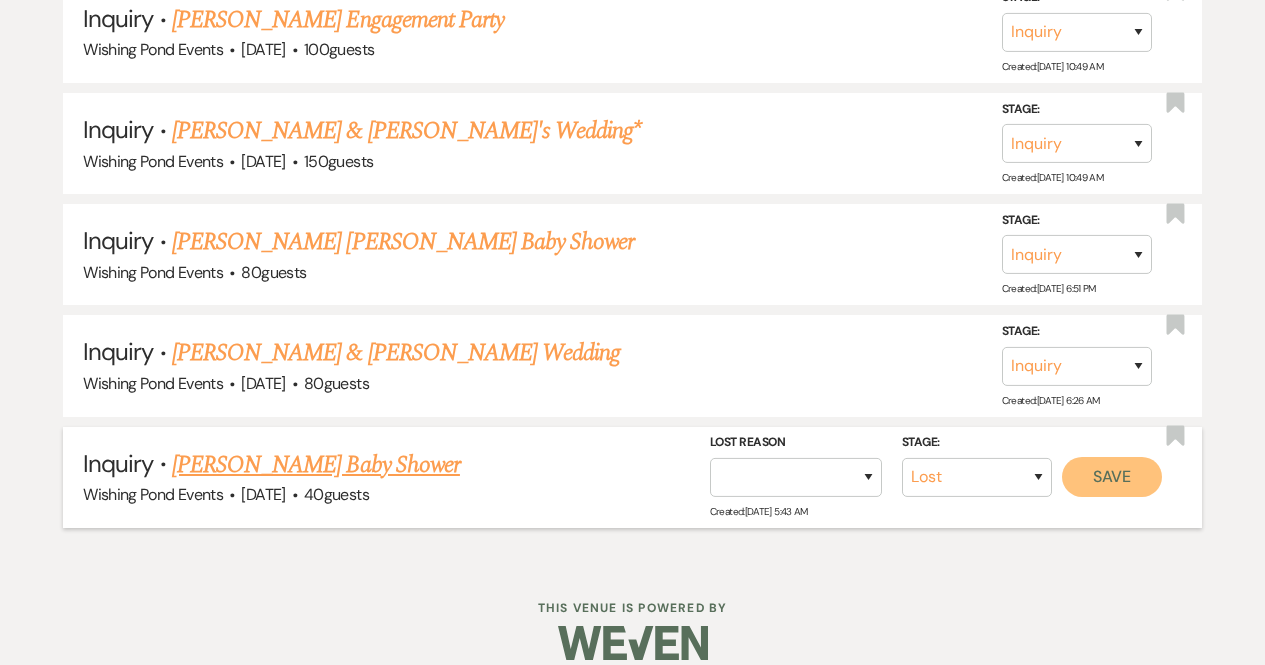 click on "Save" at bounding box center [1112, 477] 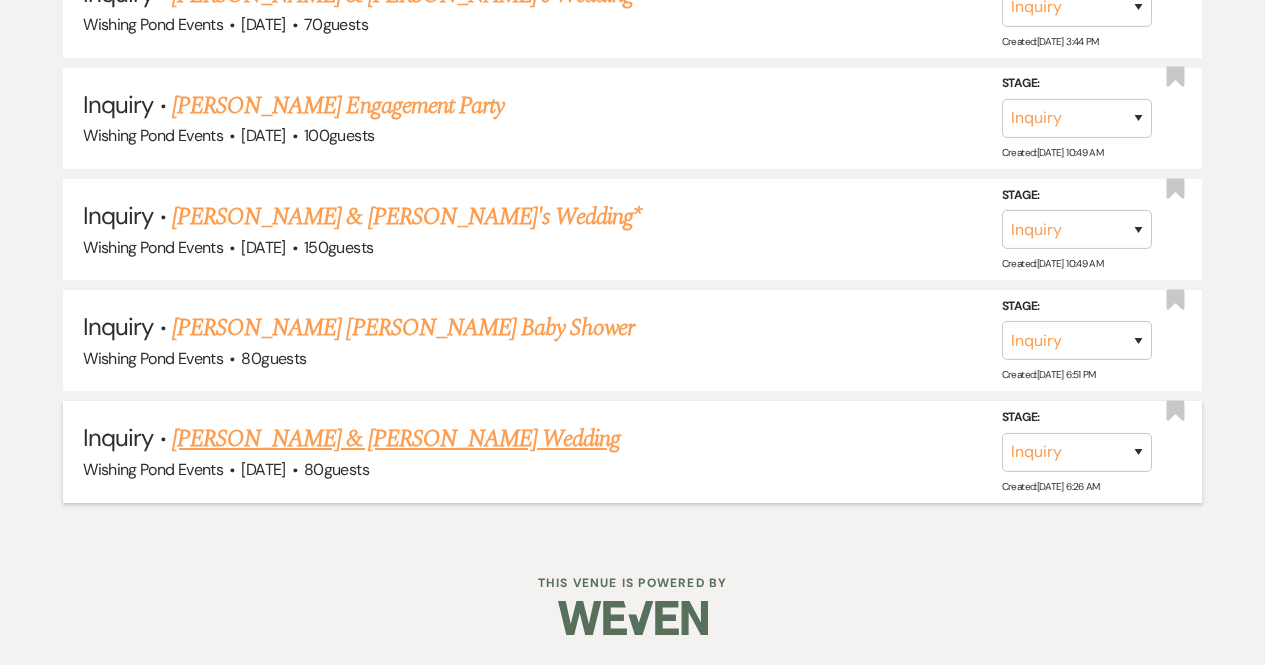 scroll, scrollTop: 3256, scrollLeft: 0, axis: vertical 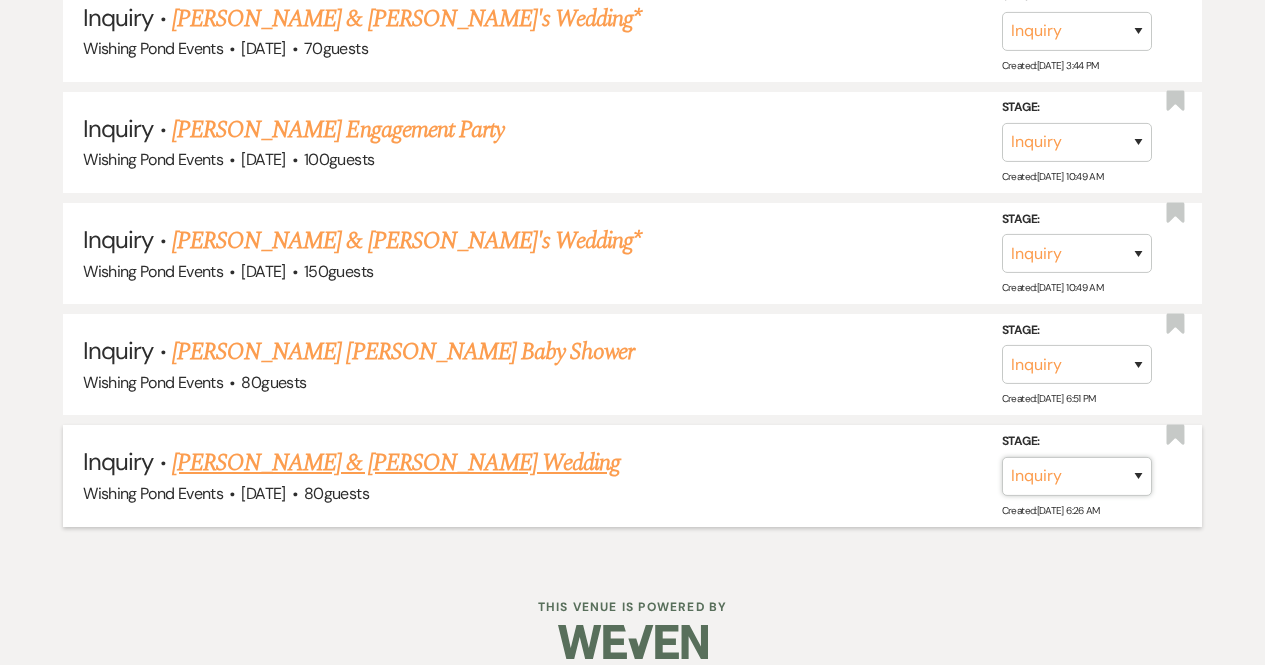 click on "Inquiry Follow Up Tour Requested Tour Confirmed Toured Proposal Sent Booked Lost" at bounding box center (1077, 475) 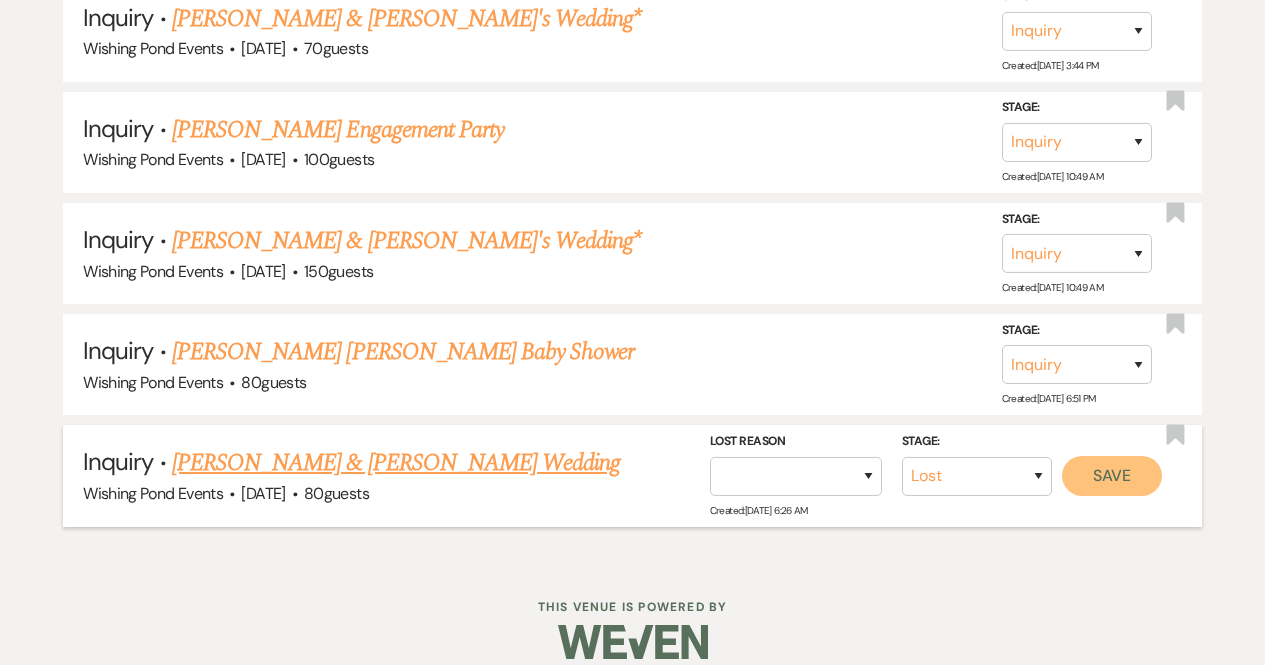 click on "Save" at bounding box center [1112, 475] 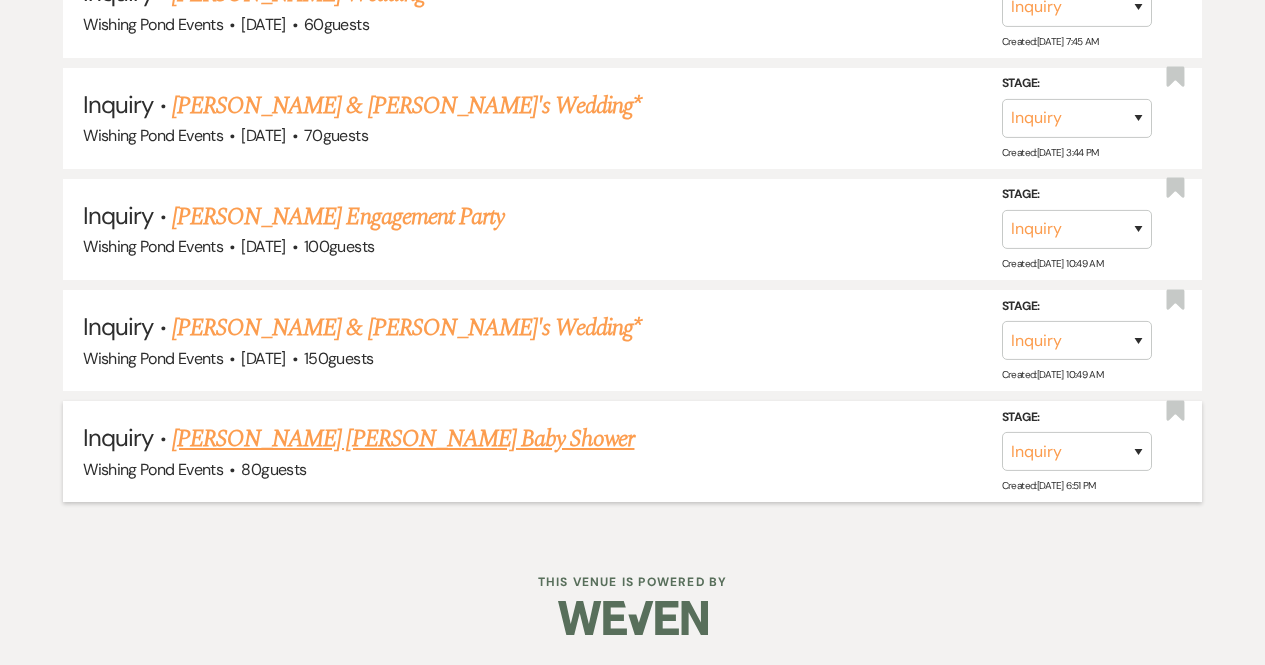 scroll, scrollTop: 3145, scrollLeft: 0, axis: vertical 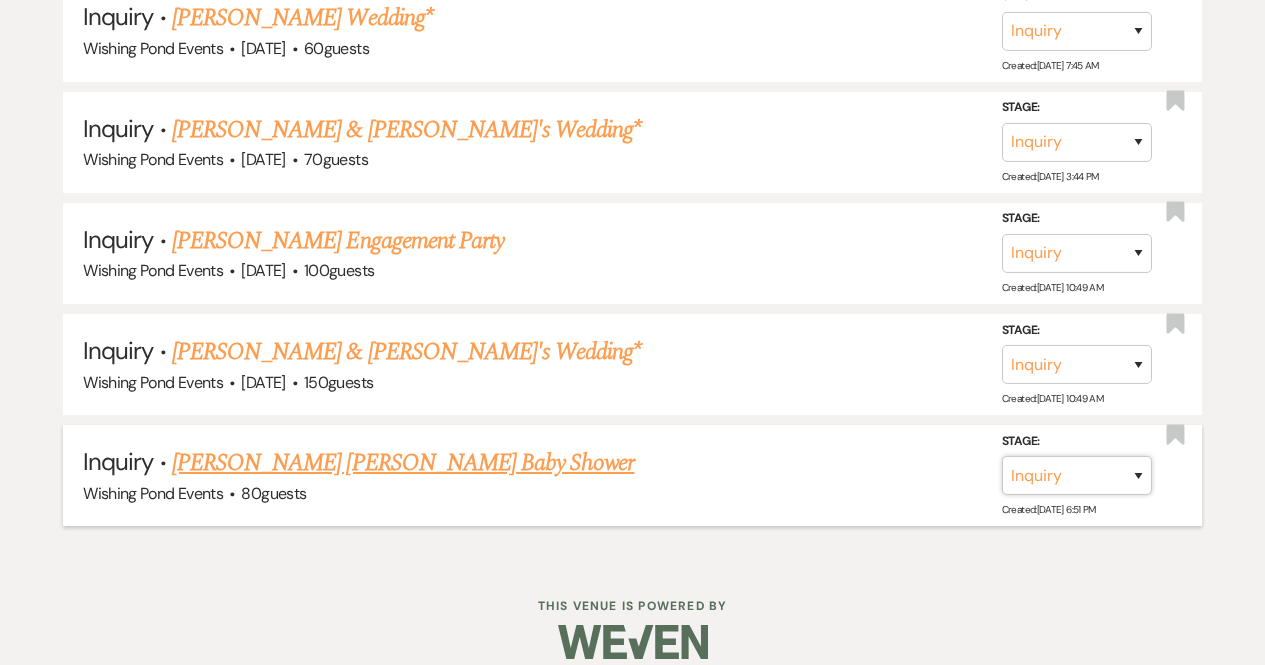 click on "Inquiry Follow Up Tour Requested Tour Confirmed Toured Proposal Sent Booked Lost" at bounding box center [1077, 475] 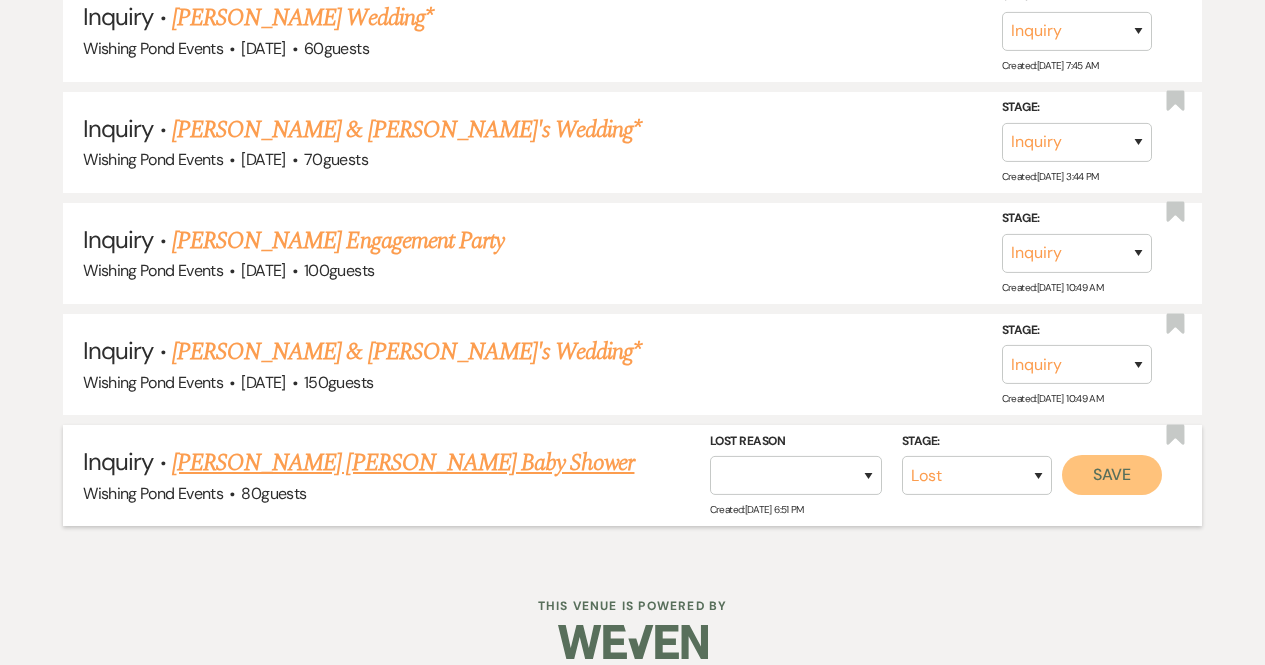 click on "Save" at bounding box center [1112, 475] 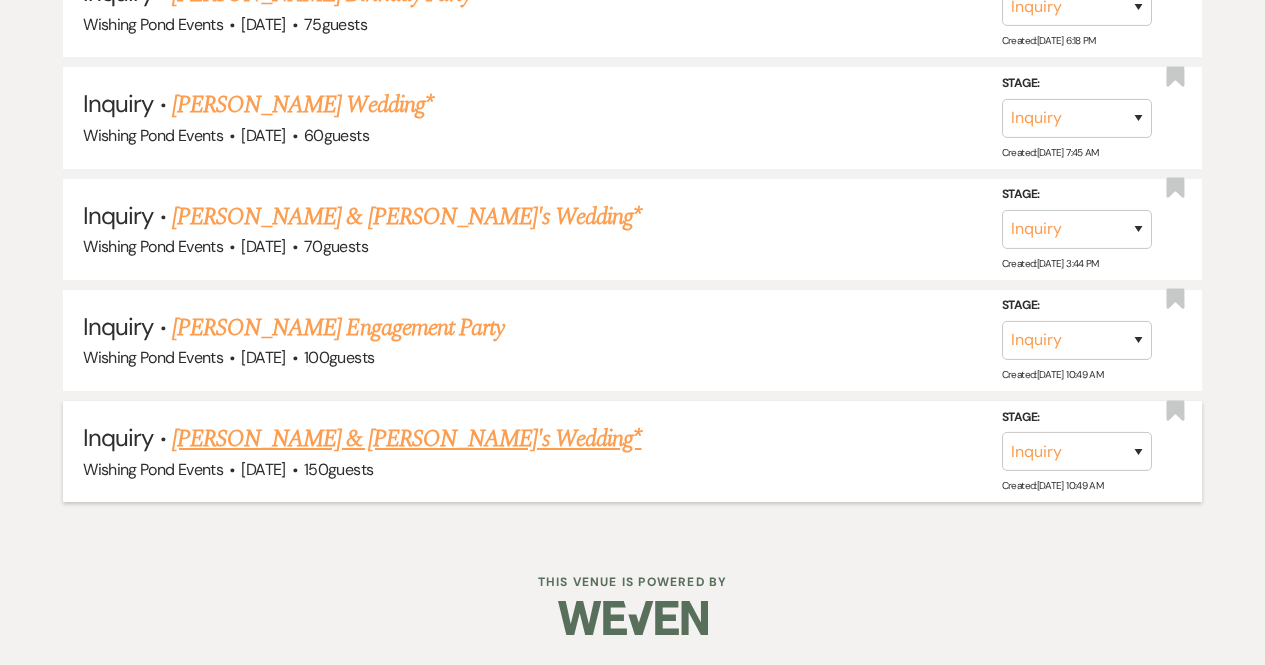 scroll, scrollTop: 3035, scrollLeft: 0, axis: vertical 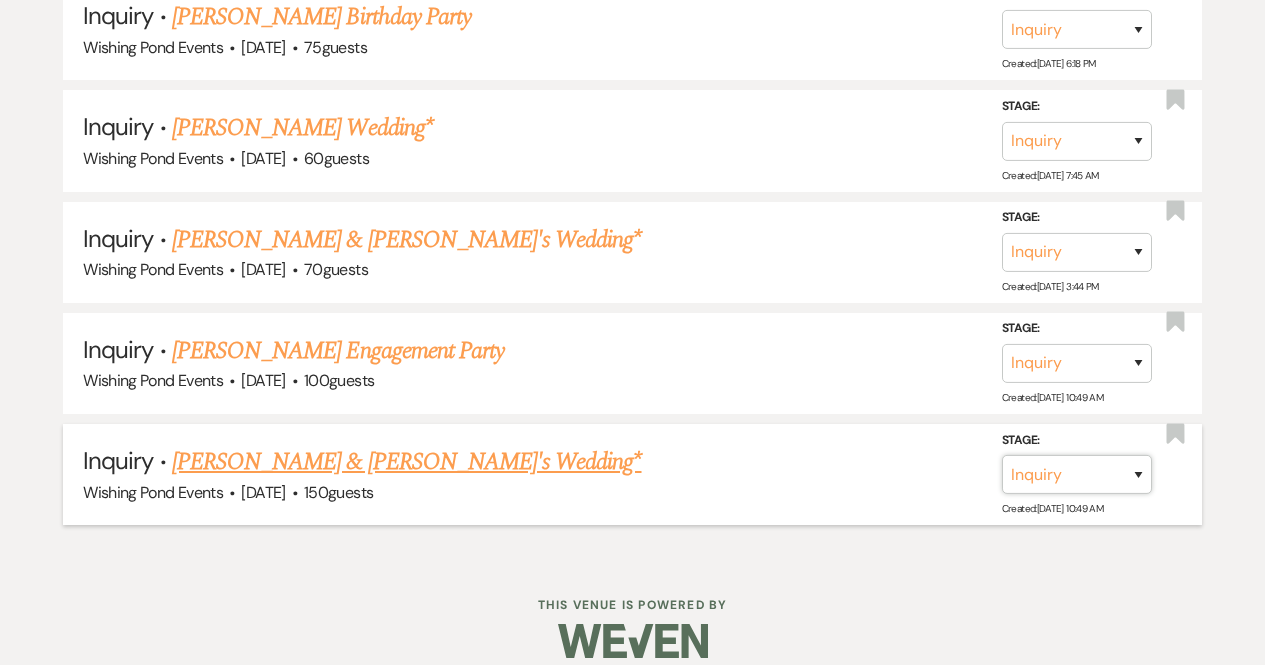 click on "Inquiry Follow Up Tour Requested Tour Confirmed Toured Proposal Sent Booked Lost" at bounding box center (1077, 474) 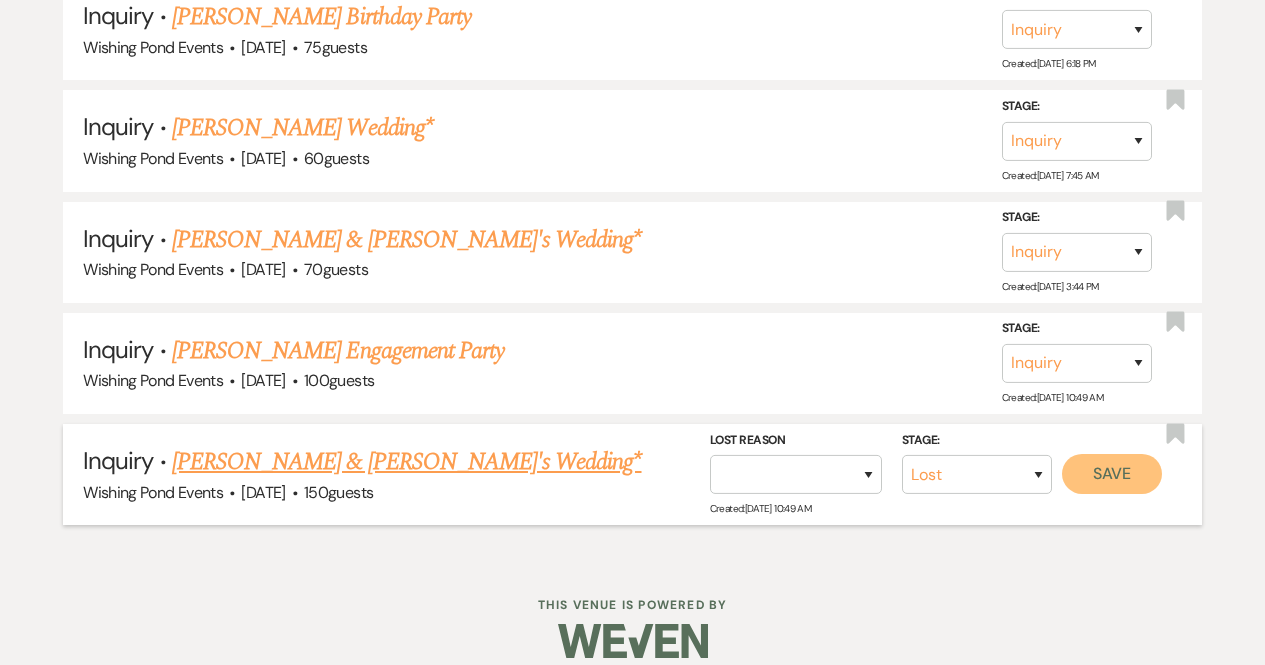 click on "Save" at bounding box center [1112, 474] 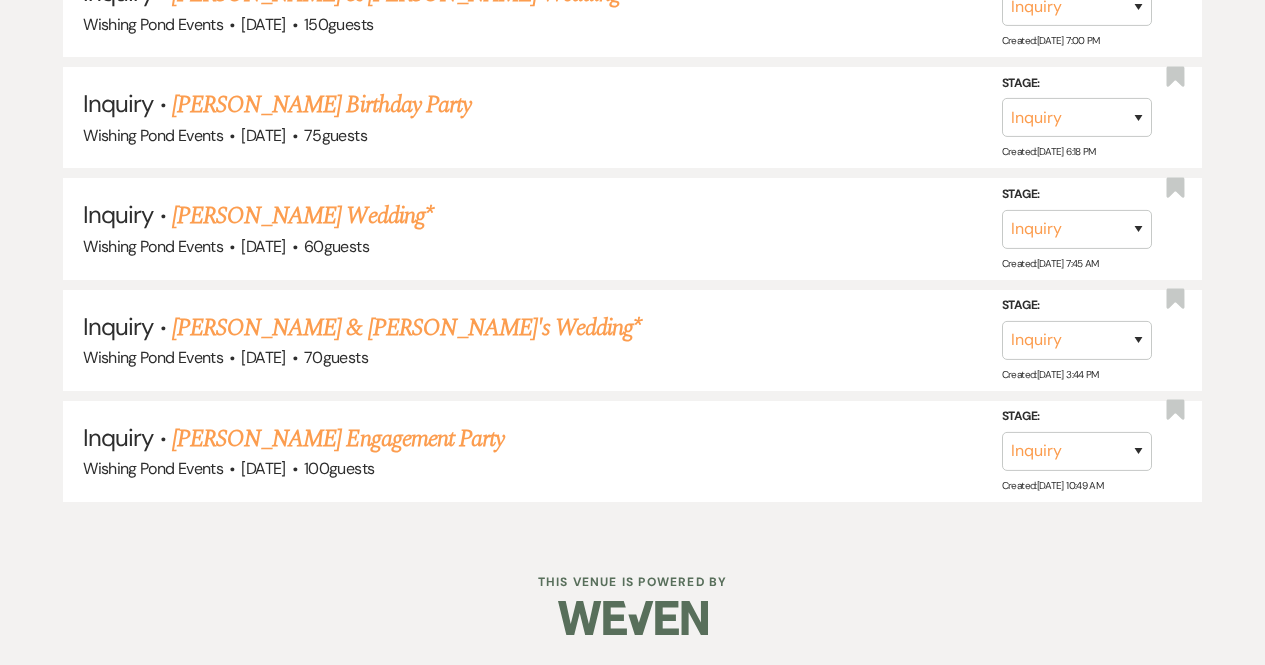 scroll, scrollTop: 2925, scrollLeft: 0, axis: vertical 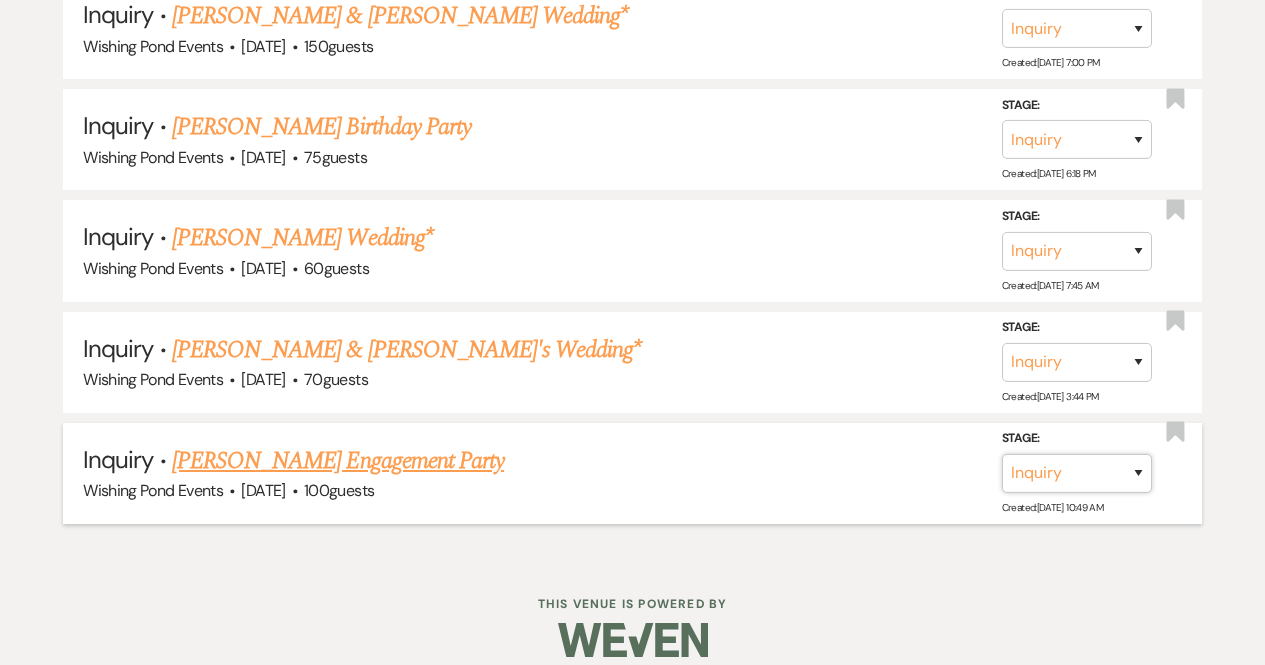 click on "Inquiry Follow Up Tour Requested Tour Confirmed Toured Proposal Sent Booked Lost" at bounding box center [1077, 473] 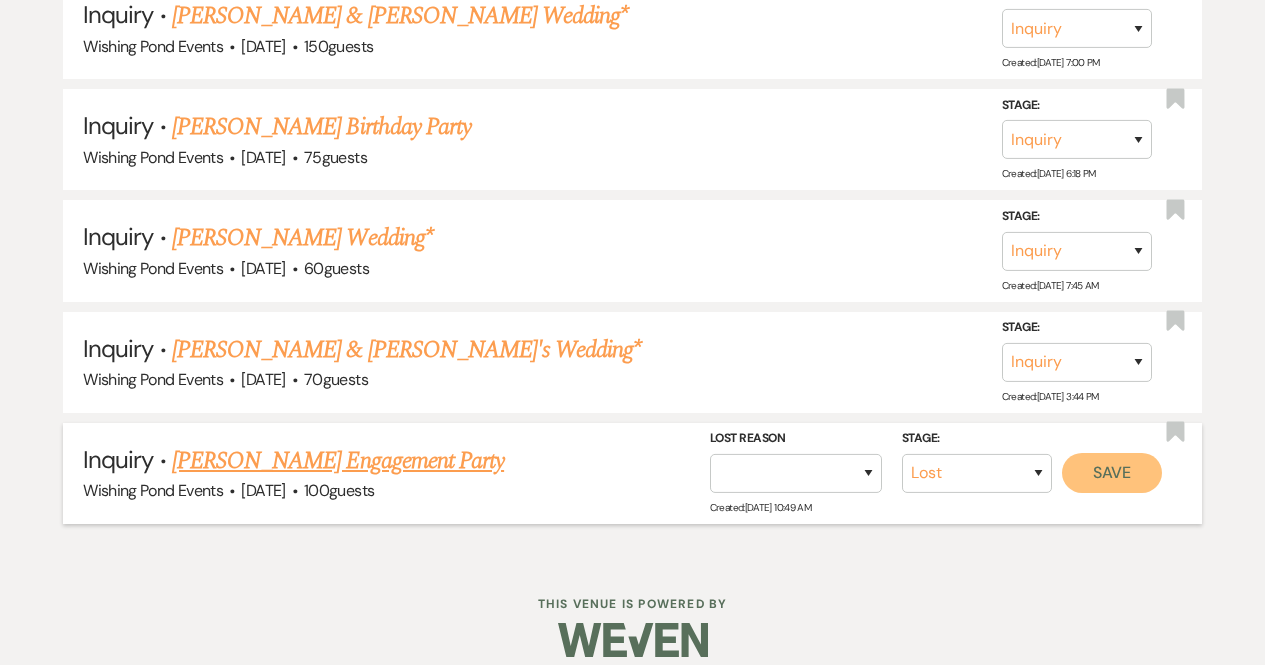 click on "Save" at bounding box center (1112, 473) 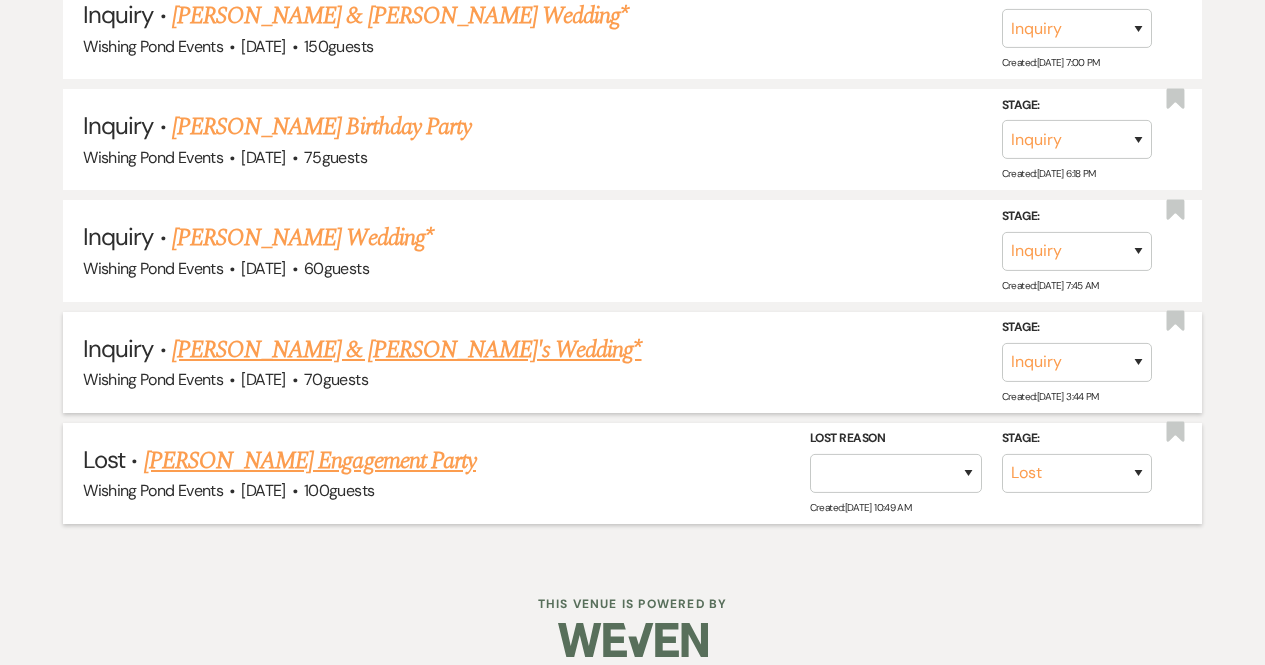scroll, scrollTop: 2815, scrollLeft: 0, axis: vertical 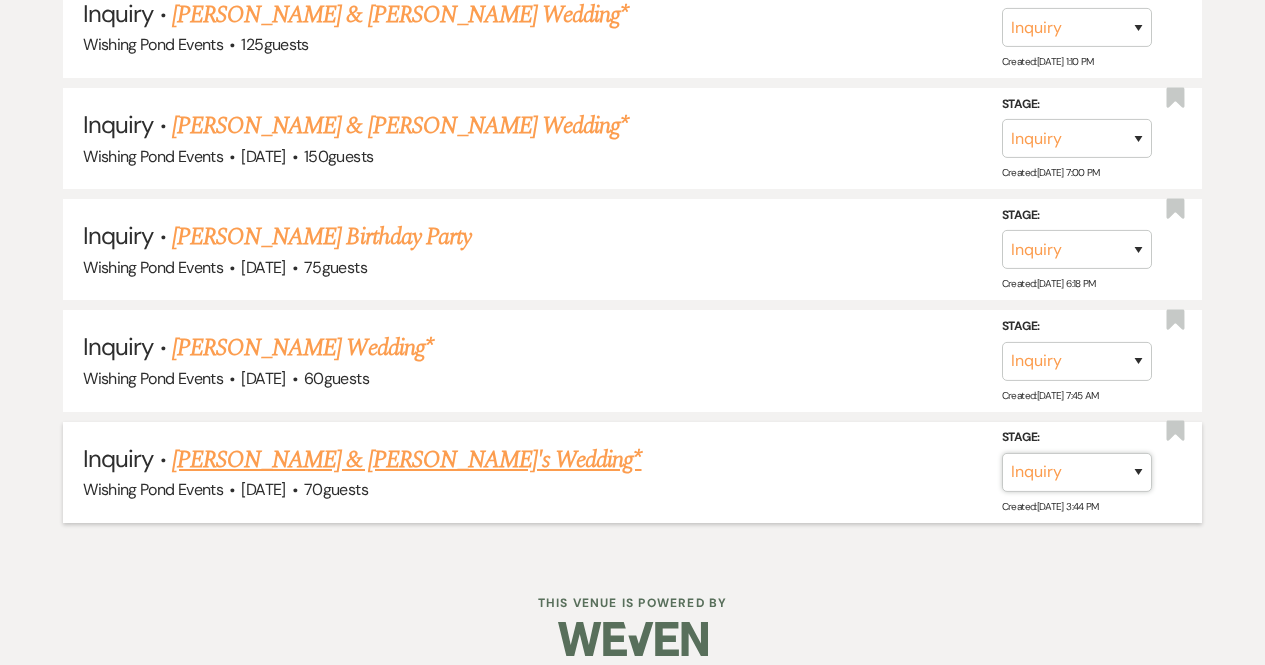 click on "Inquiry Follow Up Tour Requested Tour Confirmed Toured Proposal Sent Booked Lost" at bounding box center [1077, 472] 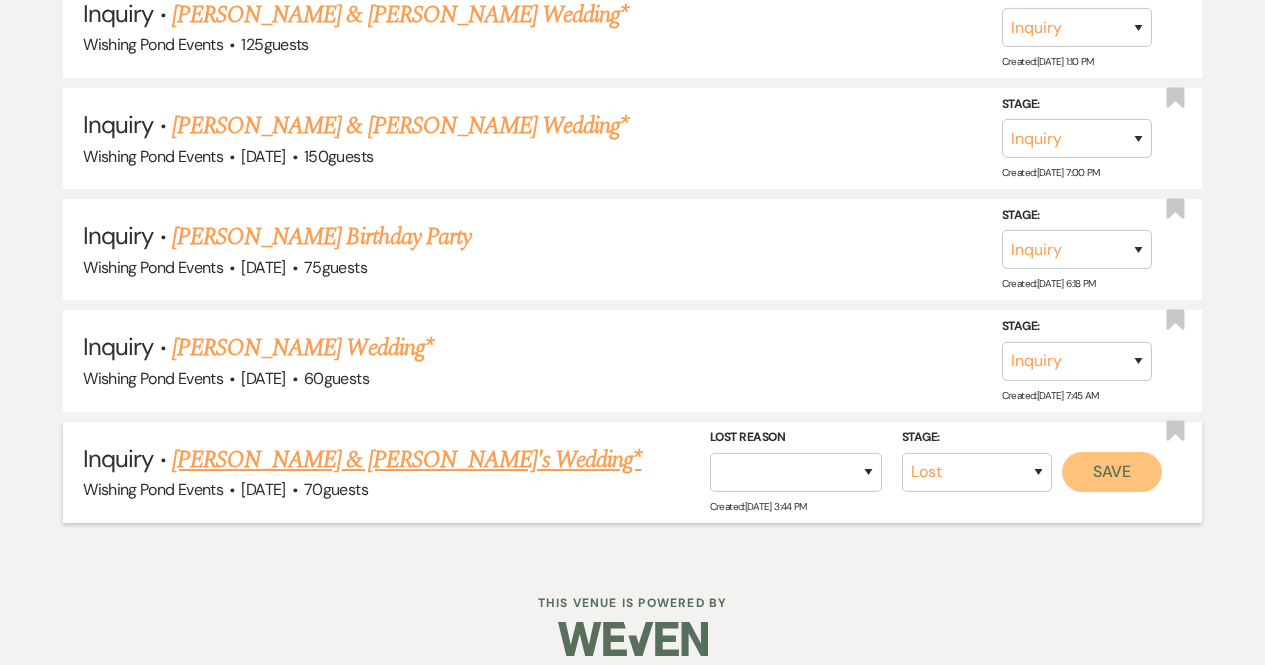 click on "Save" at bounding box center (1112, 472) 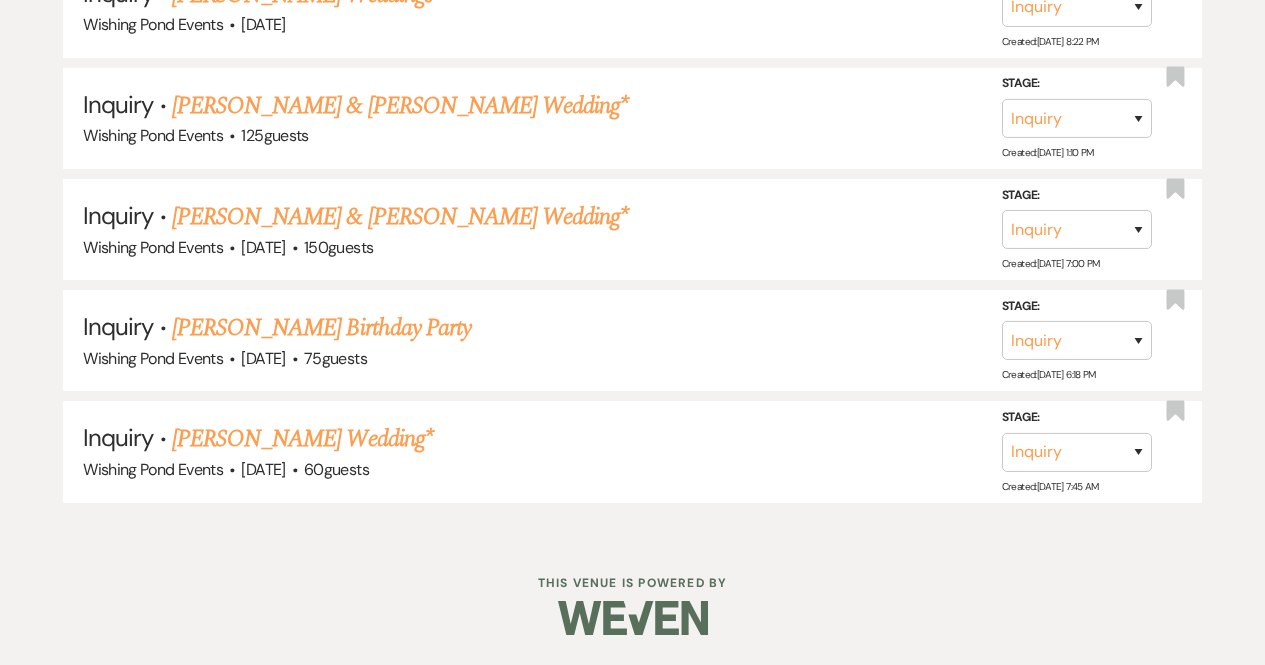 scroll, scrollTop: 2705, scrollLeft: 0, axis: vertical 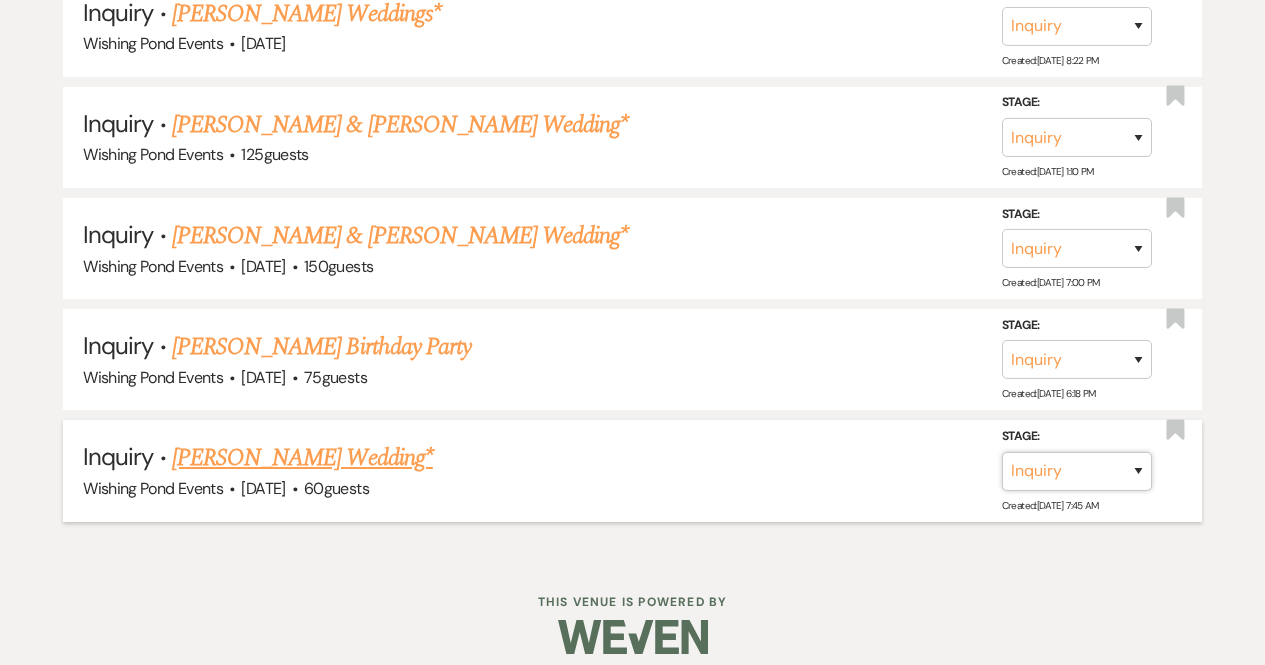 click on "Inquiry Follow Up Tour Requested Tour Confirmed Toured Proposal Sent Booked Lost" at bounding box center (1077, 470) 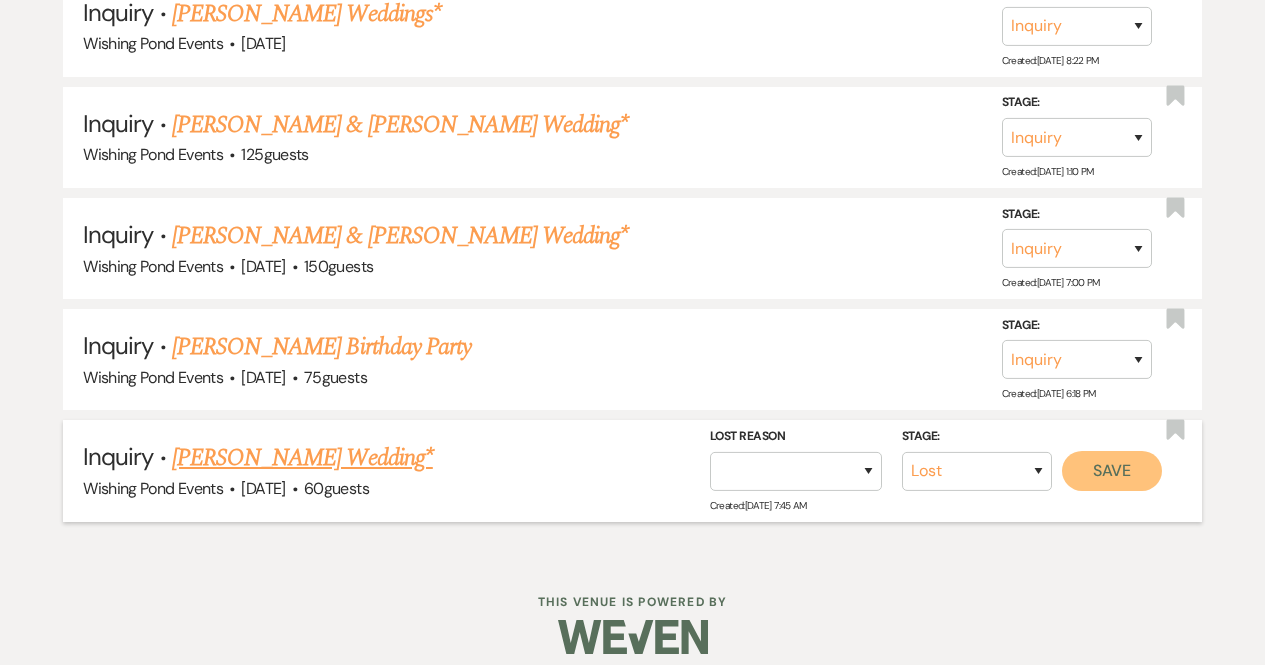 click on "Save" at bounding box center [1112, 470] 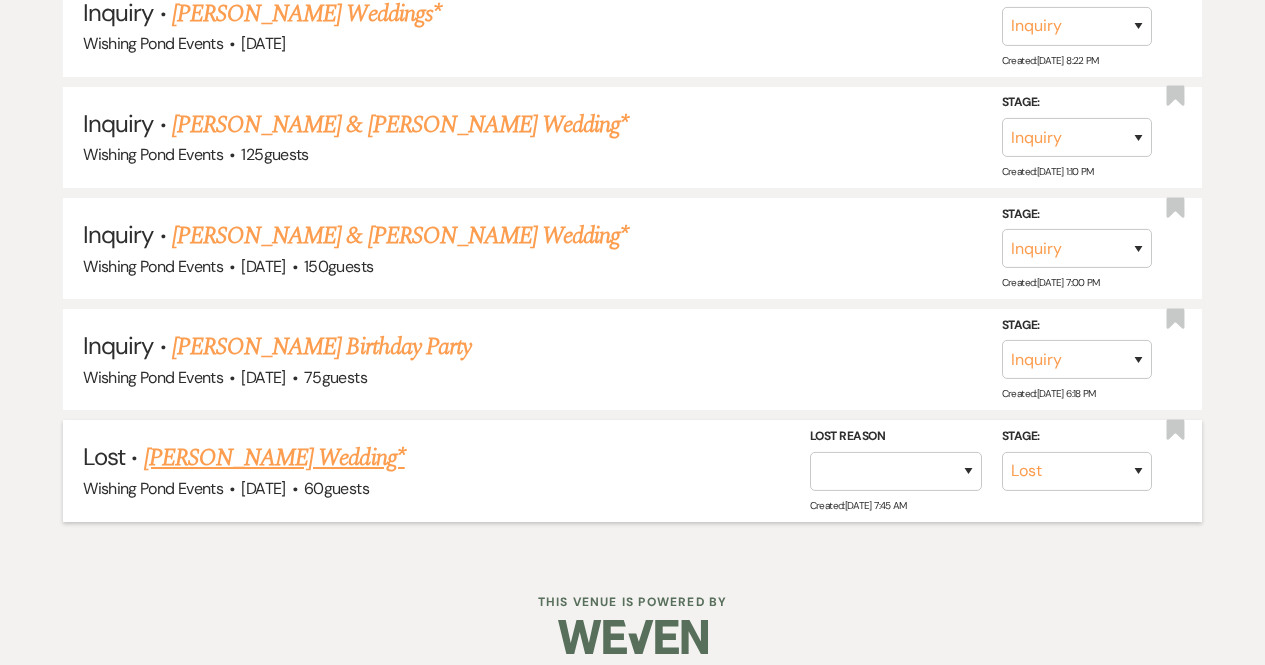 scroll, scrollTop: 2594, scrollLeft: 0, axis: vertical 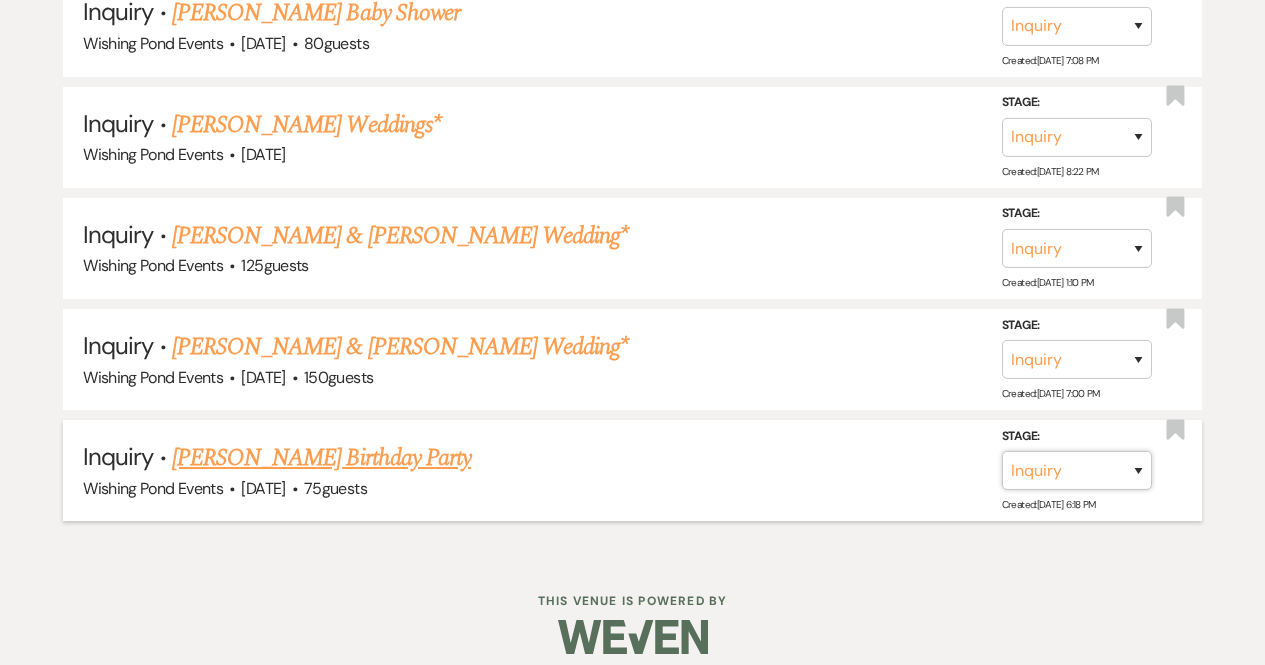 click on "Inquiry Follow Up Tour Requested Tour Confirmed Toured Proposal Sent Booked Lost" at bounding box center (1077, 470) 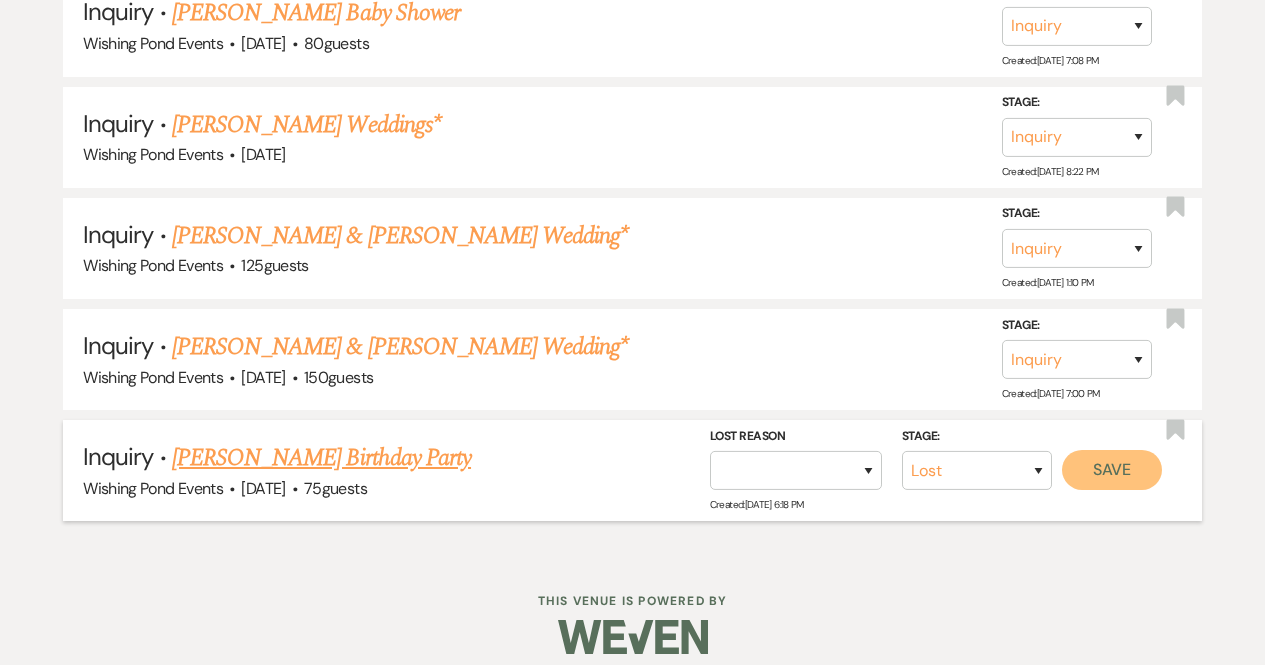 click on "Save" at bounding box center (1112, 470) 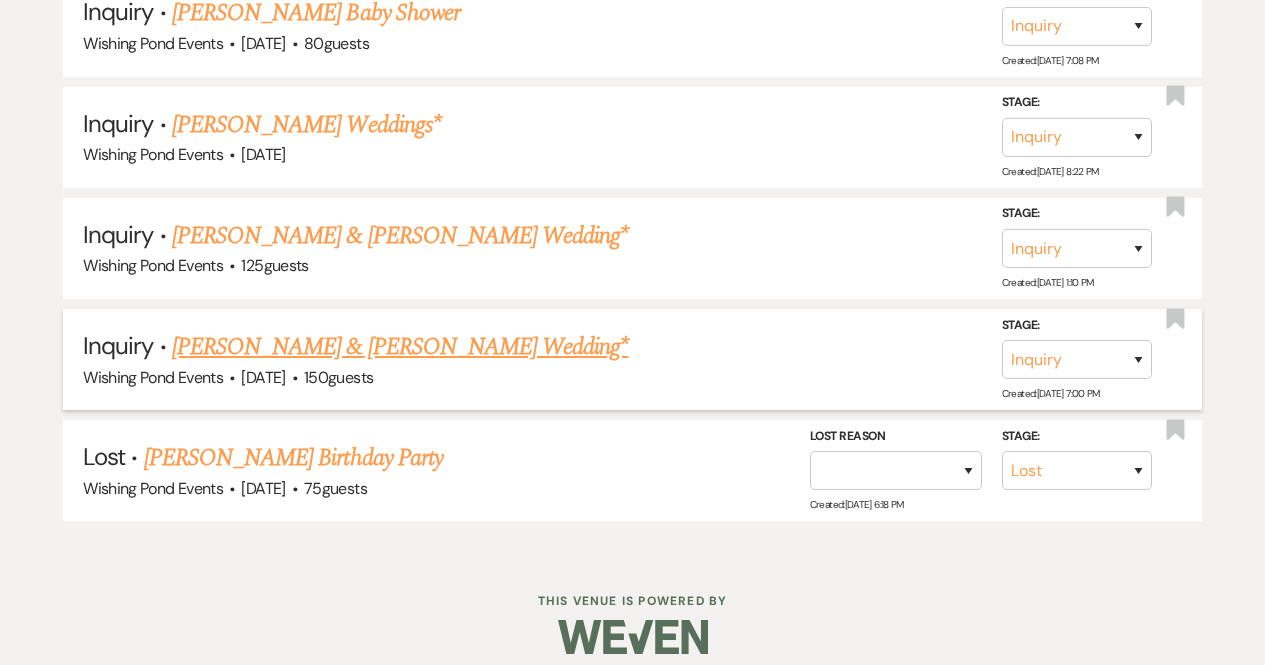 scroll, scrollTop: 2484, scrollLeft: 0, axis: vertical 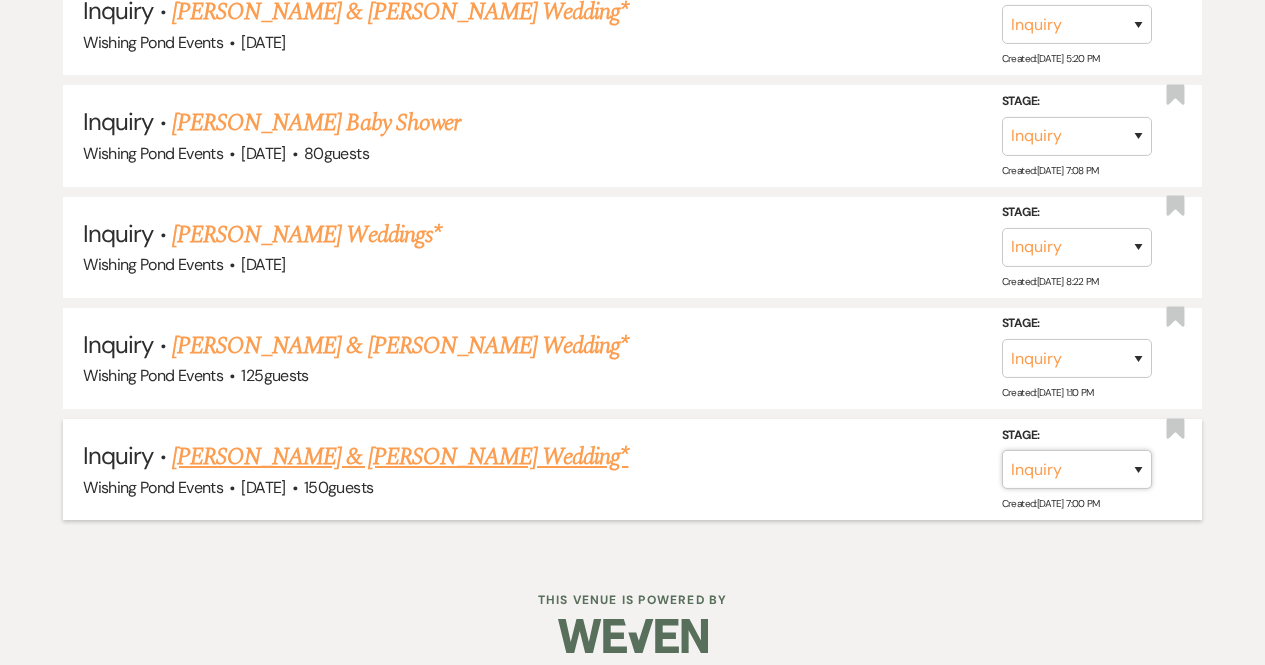 click on "Inquiry Follow Up Tour Requested Tour Confirmed Toured Proposal Sent Booked Lost" at bounding box center [1077, 469] 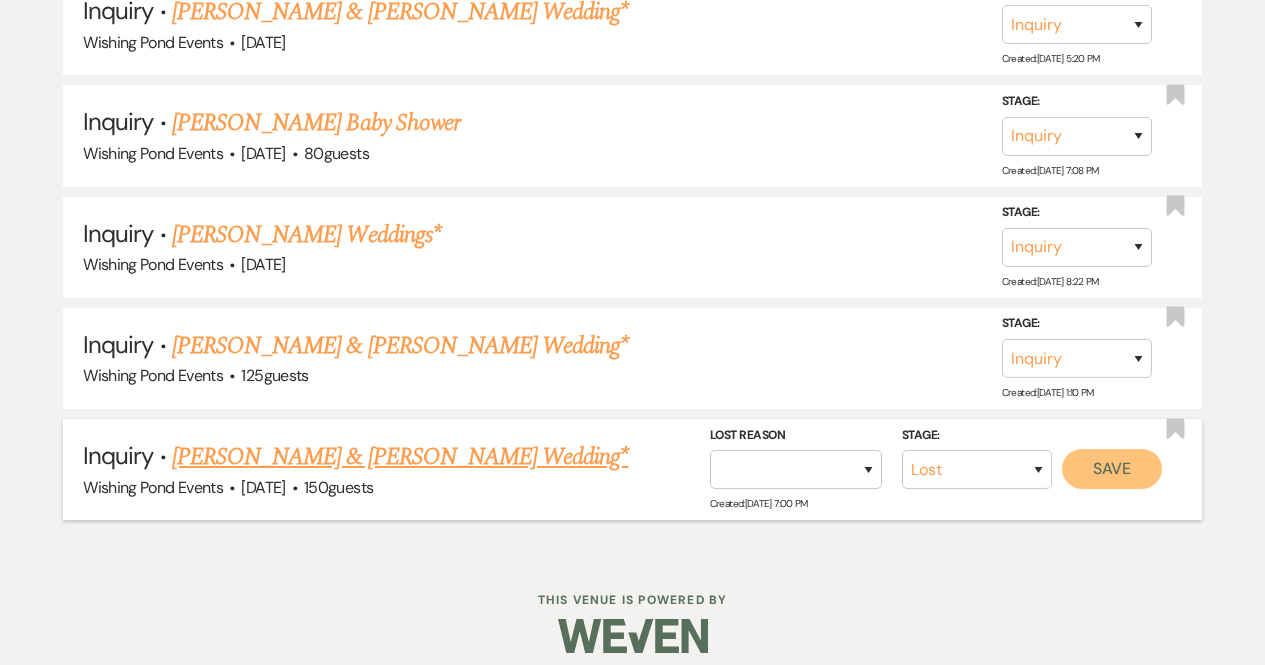 click on "Save" at bounding box center (1112, 469) 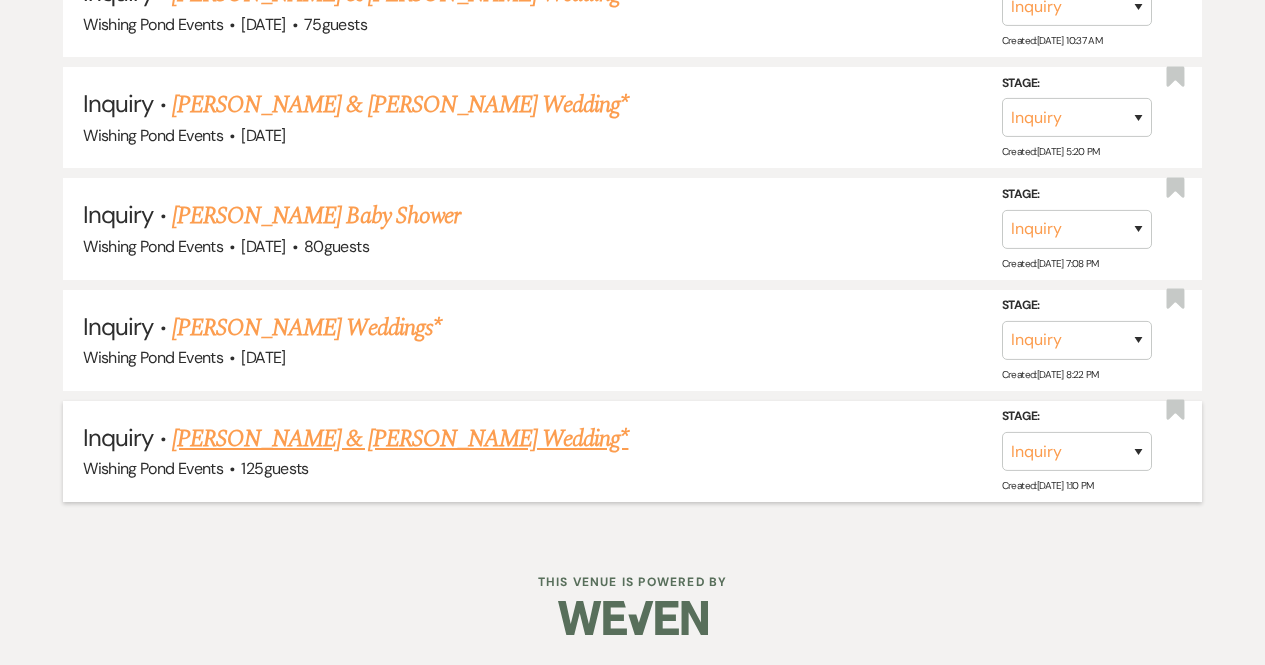 scroll, scrollTop: 2374, scrollLeft: 0, axis: vertical 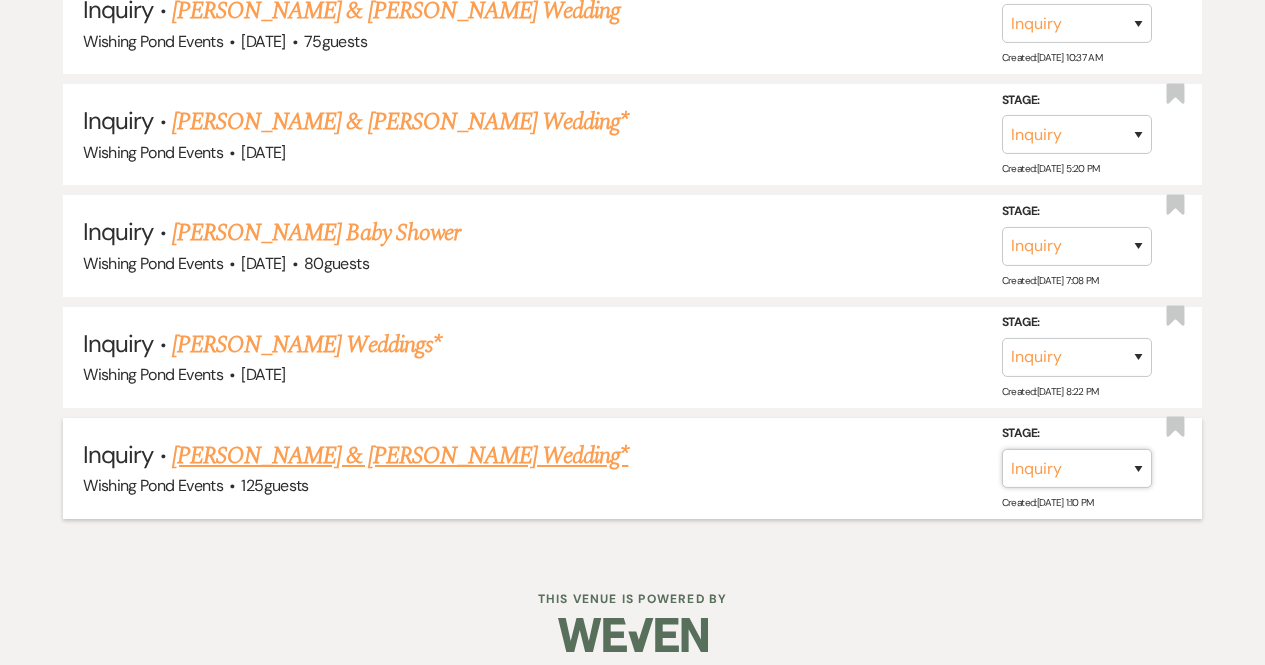 click on "Inquiry Follow Up Tour Requested Tour Confirmed Toured Proposal Sent Booked Lost" at bounding box center (1077, 468) 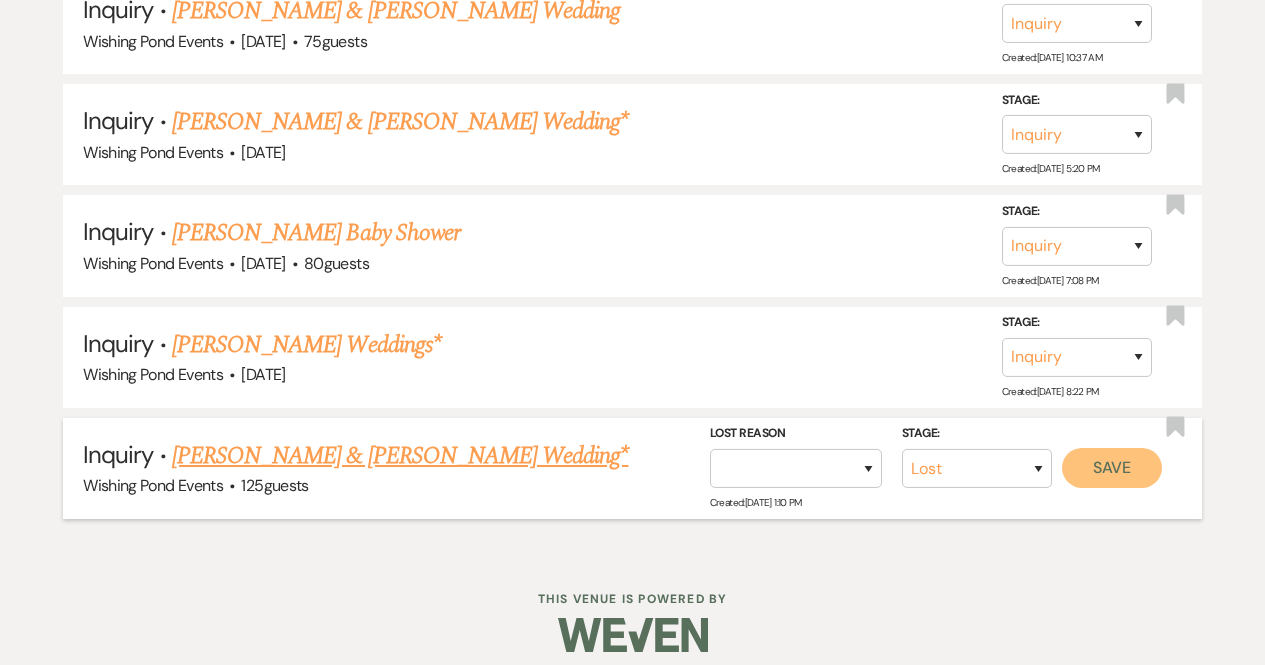 click on "Save" at bounding box center (1112, 468) 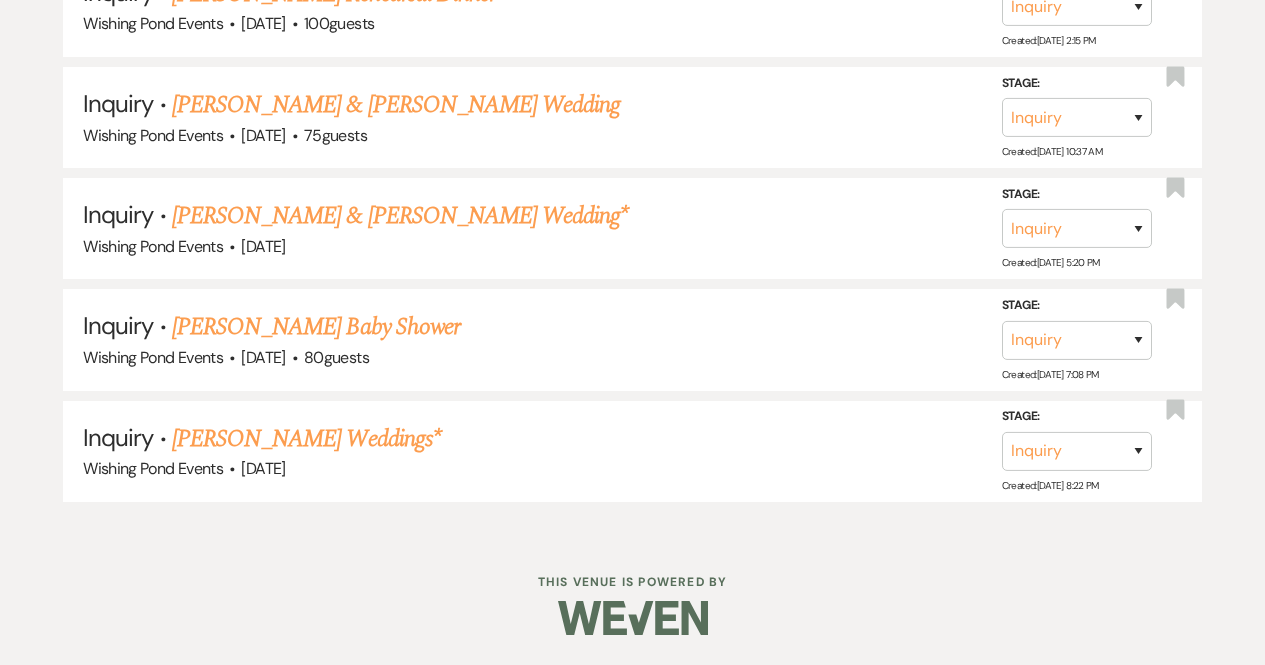scroll, scrollTop: 2264, scrollLeft: 0, axis: vertical 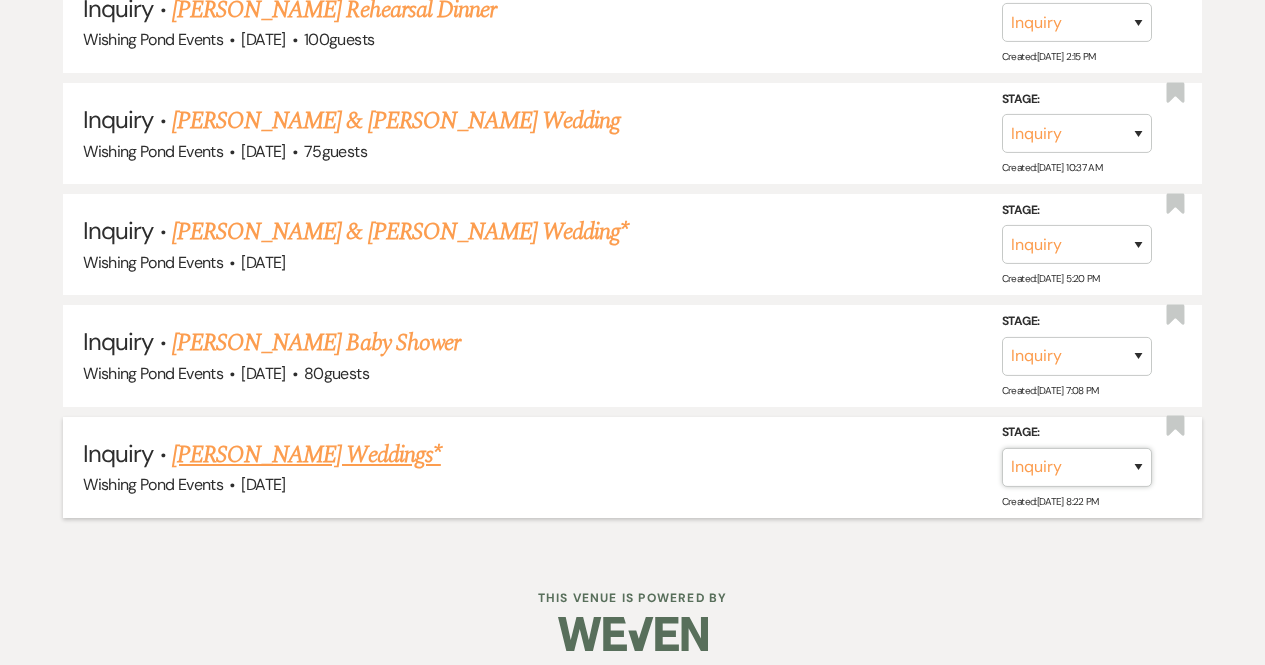 click on "Inquiry Follow Up Tour Requested Tour Confirmed Toured Proposal Sent Booked Lost" at bounding box center (1077, 467) 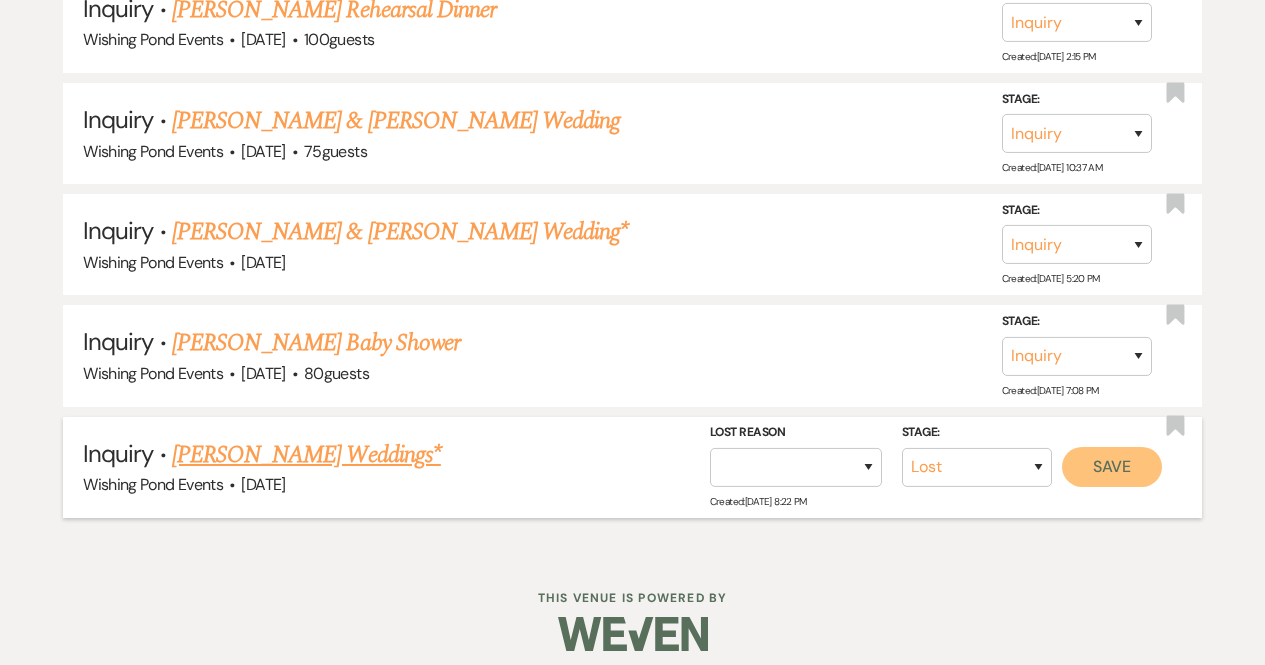 click on "Save" at bounding box center (1112, 467) 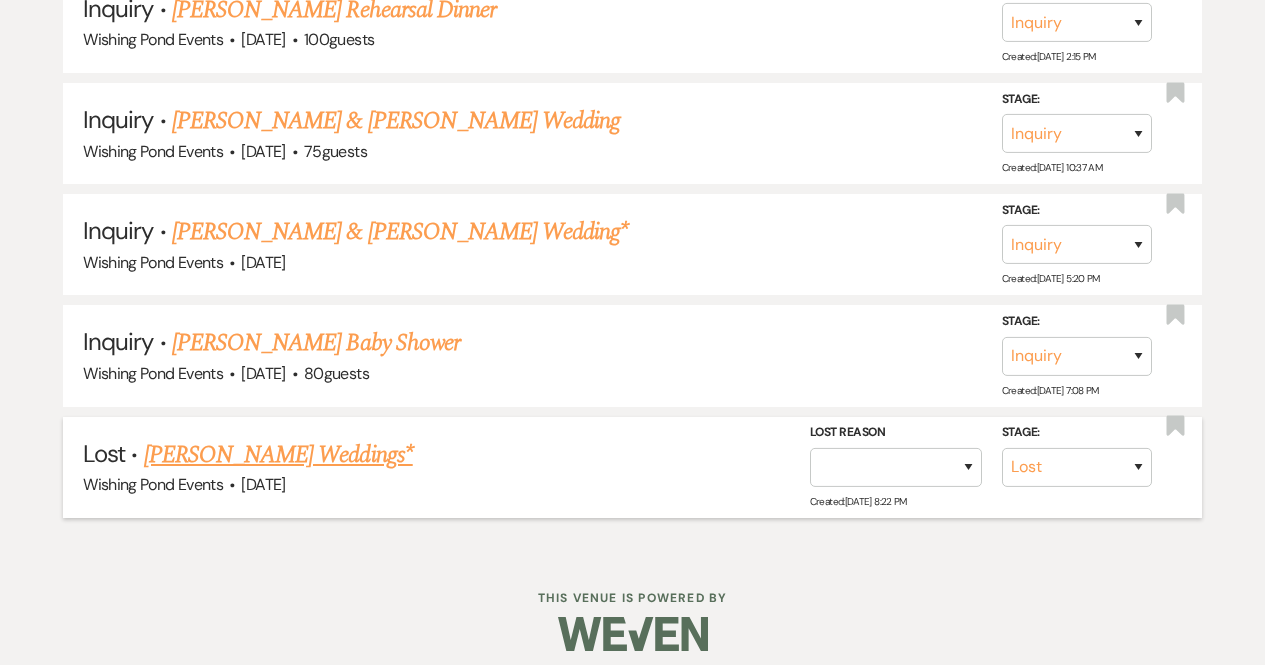 scroll, scrollTop: 2154, scrollLeft: 0, axis: vertical 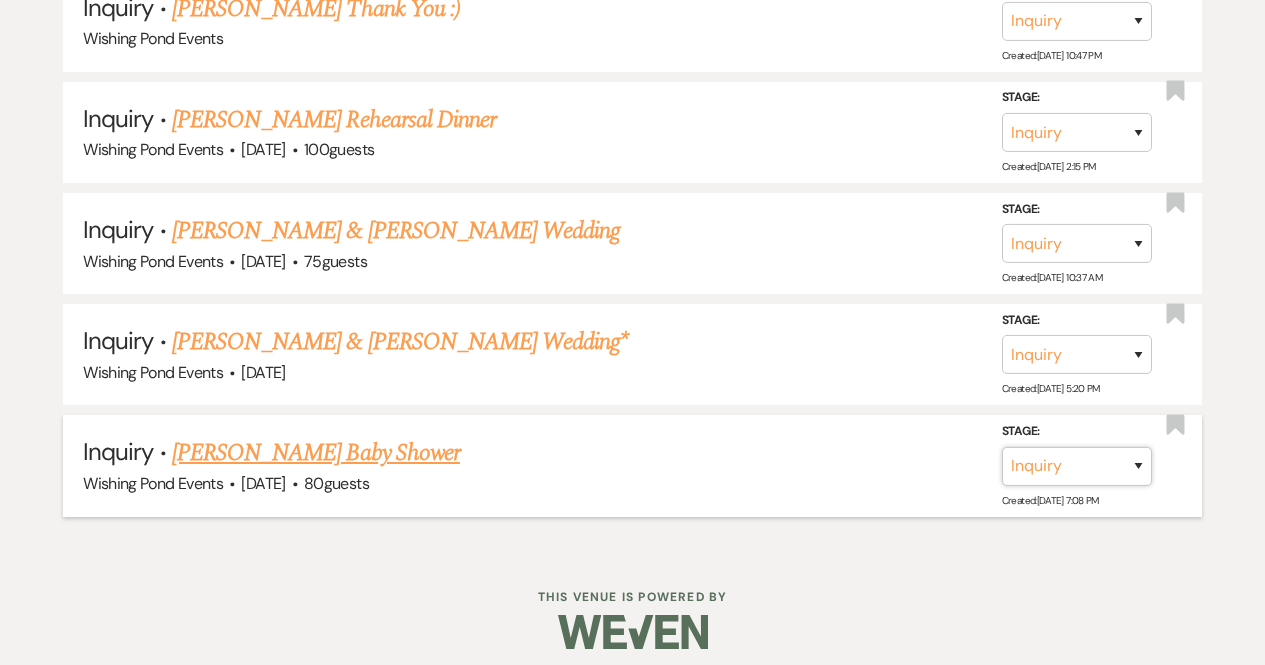 click on "Inquiry Follow Up Tour Requested Tour Confirmed Toured Proposal Sent Booked Lost" at bounding box center (1077, 466) 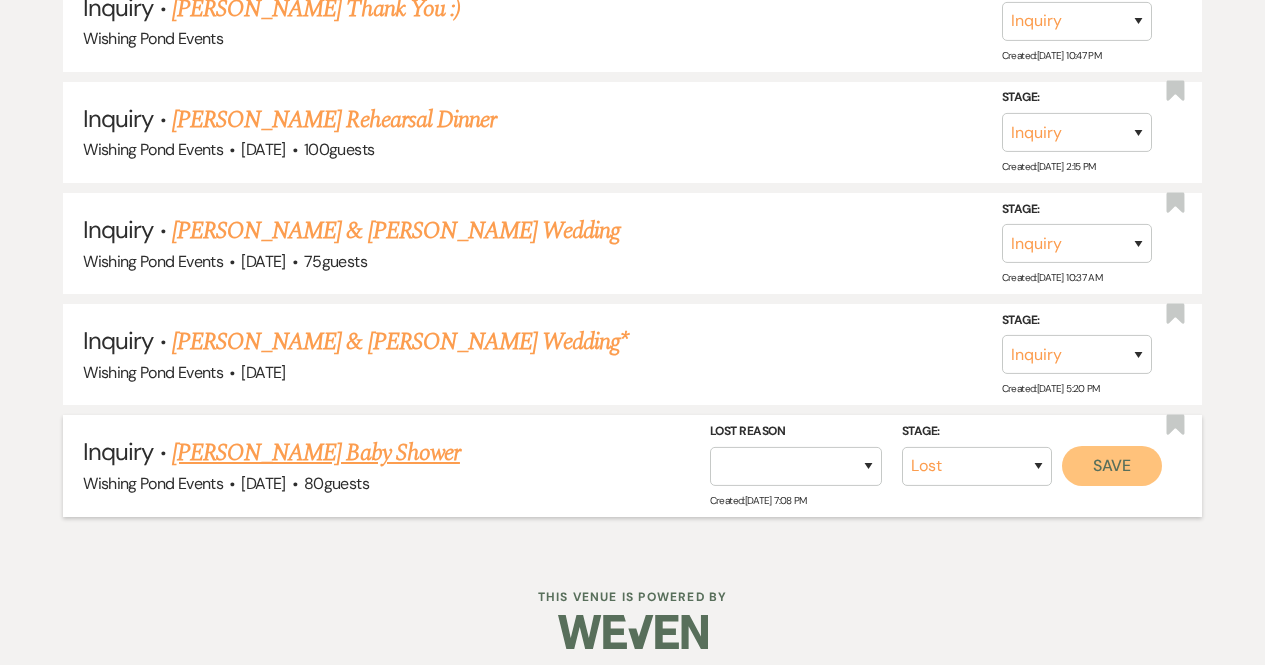 click on "Save" at bounding box center [1112, 466] 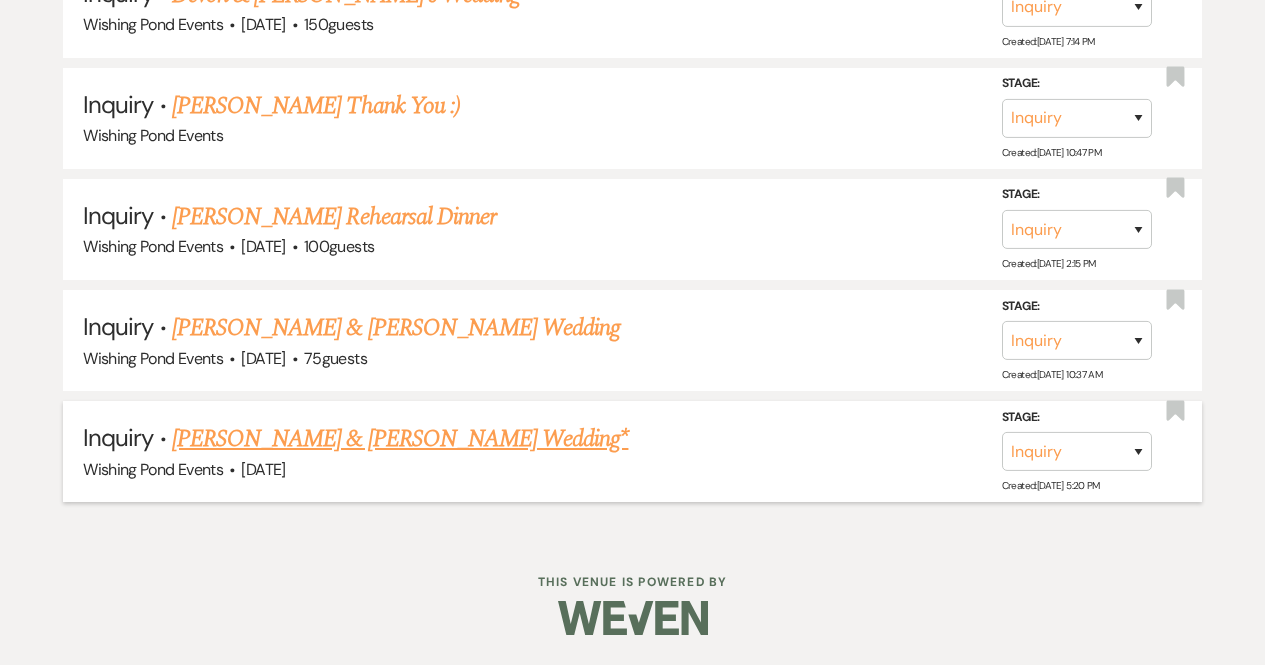 scroll, scrollTop: 2044, scrollLeft: 0, axis: vertical 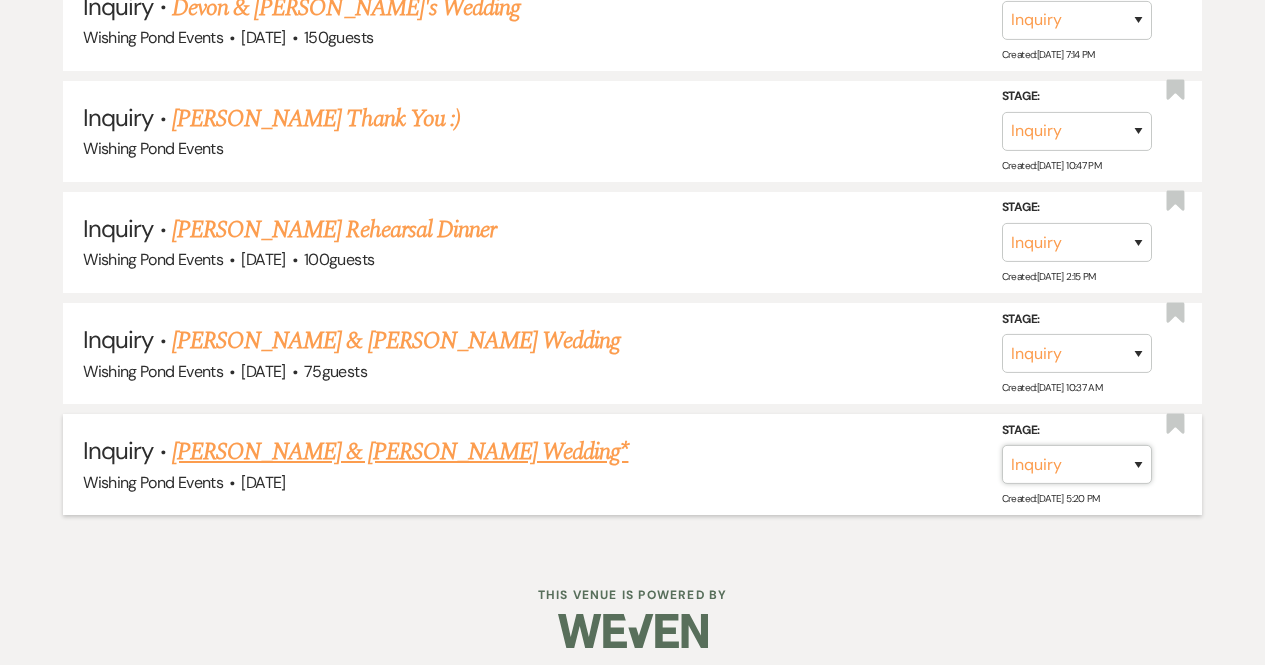 click on "Inquiry Follow Up Tour Requested Tour Confirmed Toured Proposal Sent Booked Lost" at bounding box center [1077, 464] 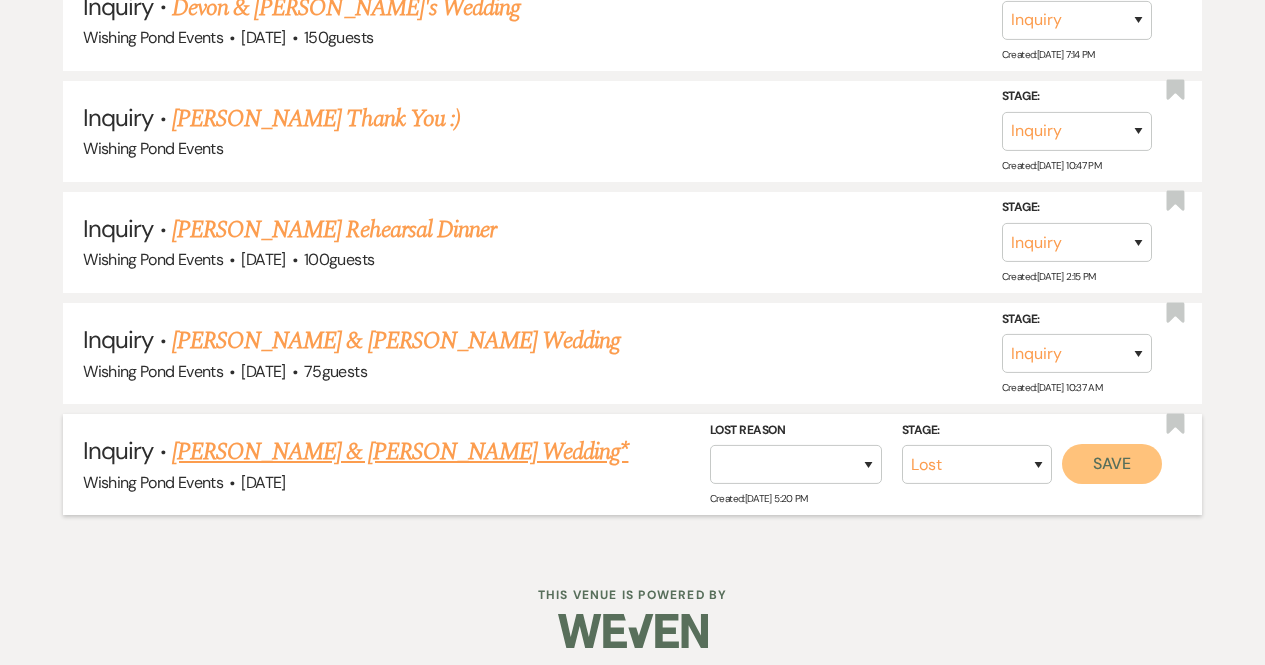 click on "Save" at bounding box center [1112, 464] 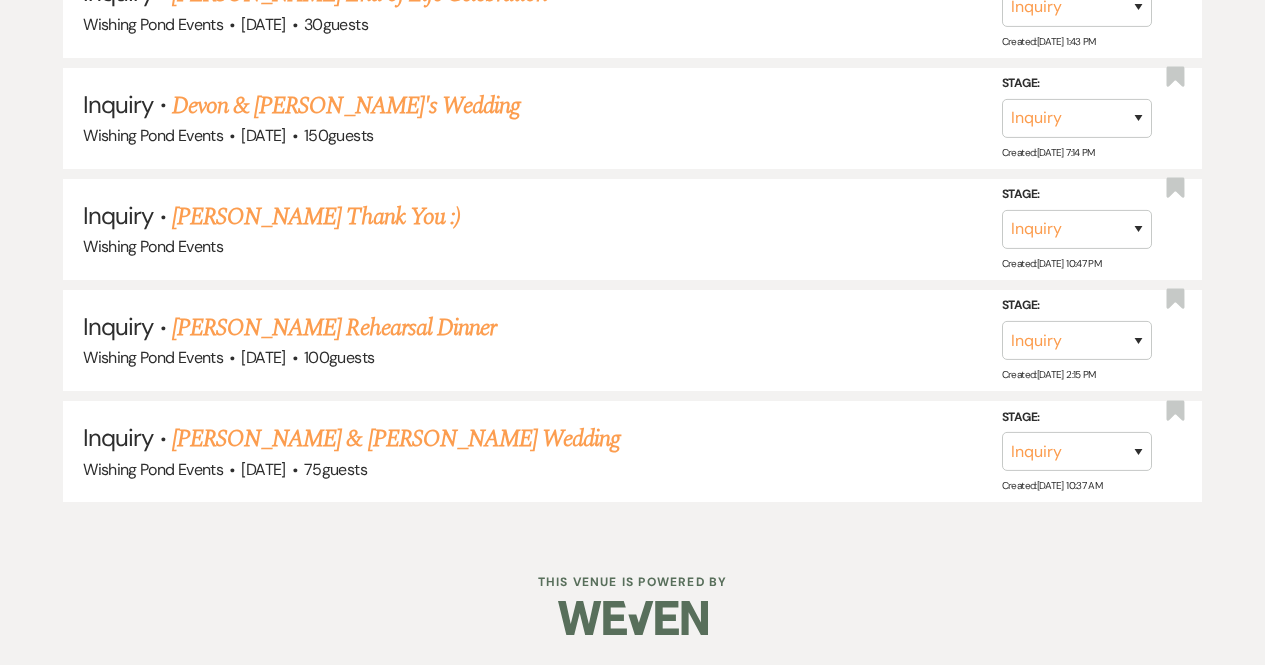 scroll, scrollTop: 1933, scrollLeft: 0, axis: vertical 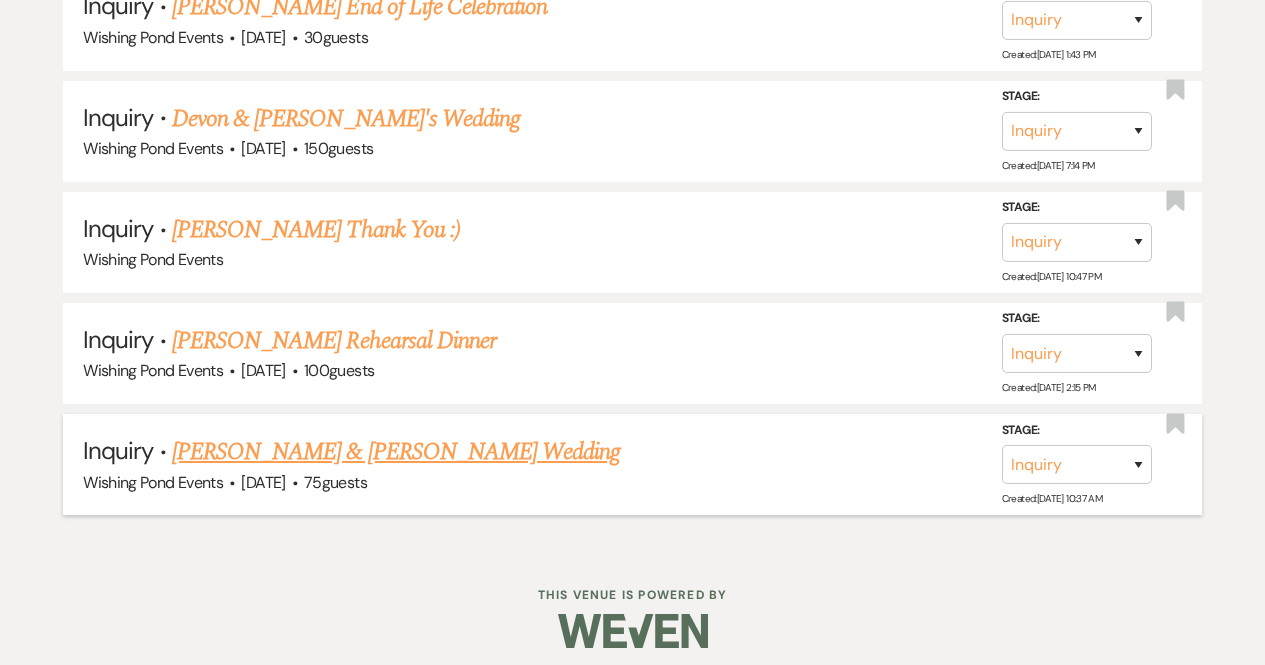 click on "[PERSON_NAME] & [PERSON_NAME] Wedding" at bounding box center [396, 452] 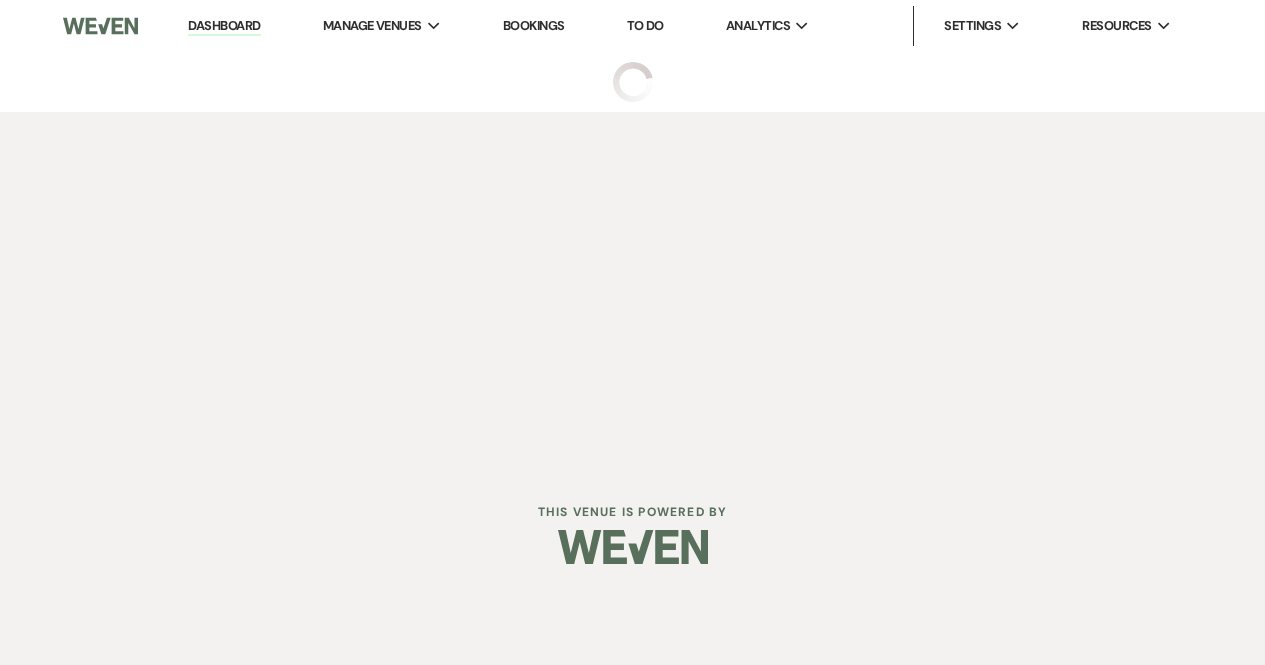 scroll, scrollTop: 0, scrollLeft: 0, axis: both 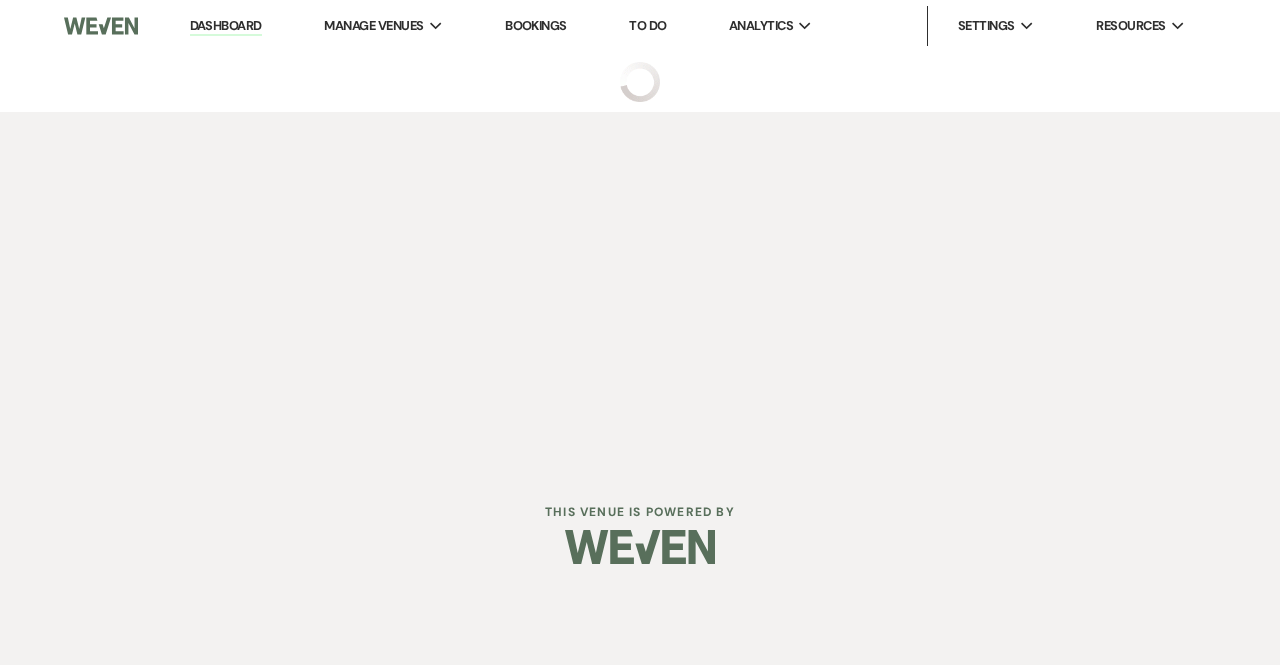 select on "5" 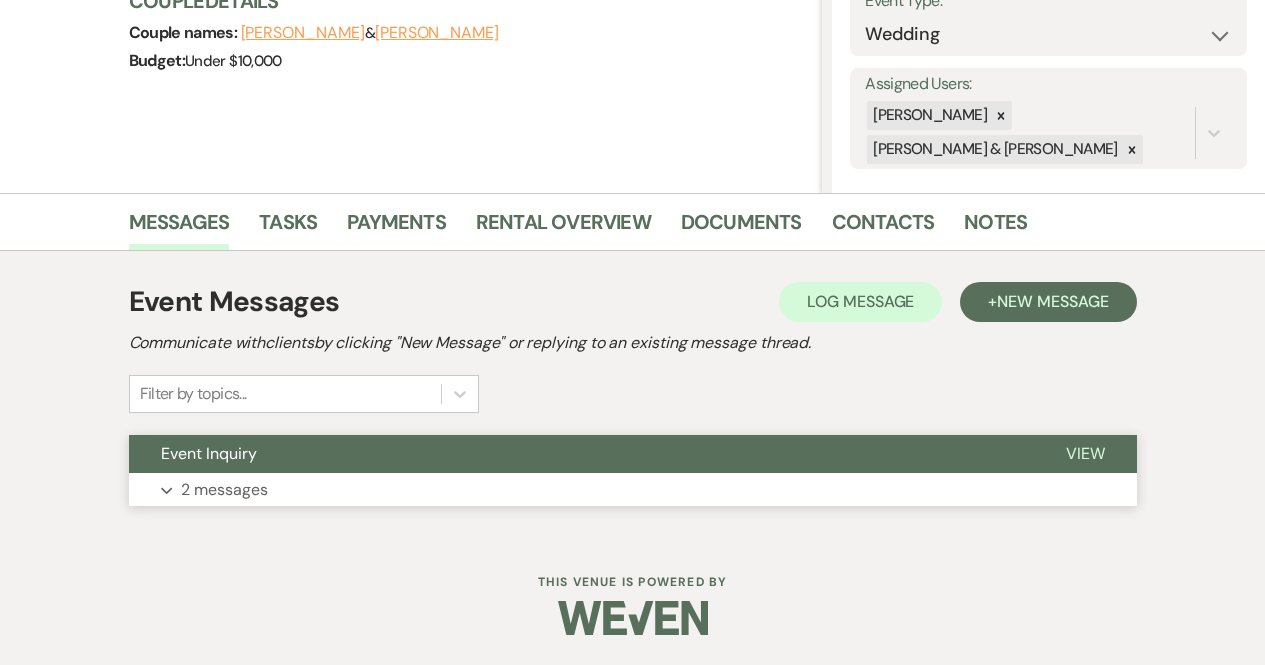 click on "Event Inquiry" at bounding box center [581, 454] 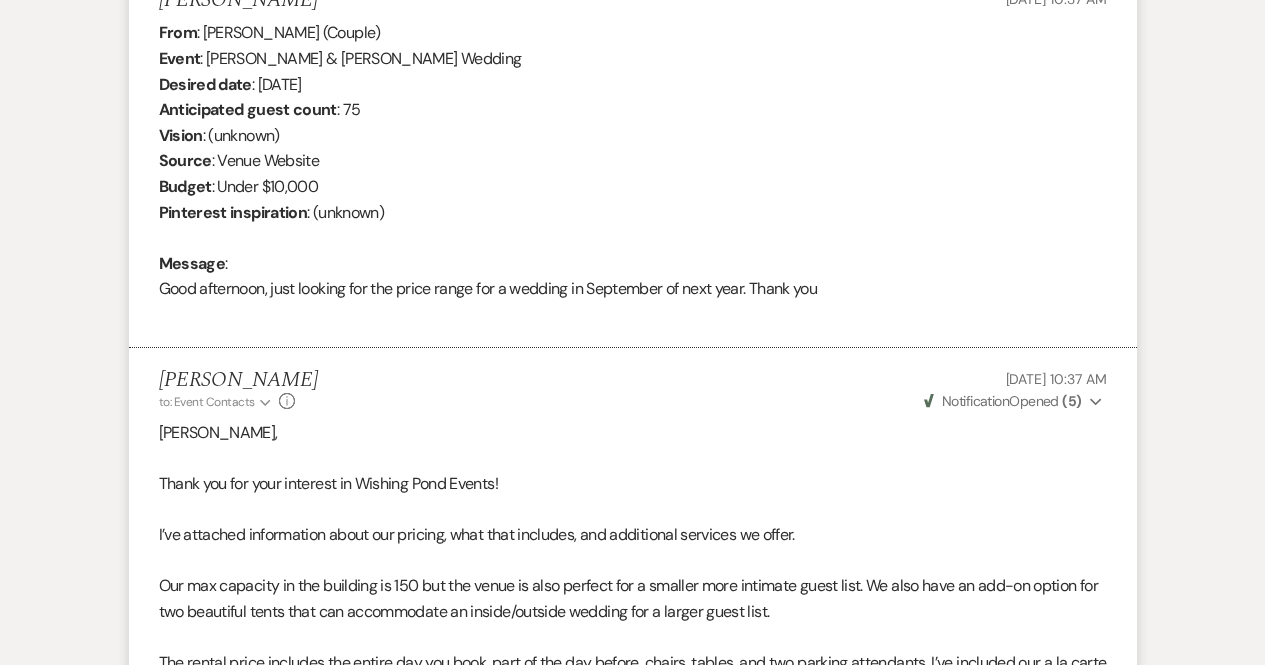 scroll, scrollTop: 1620, scrollLeft: 0, axis: vertical 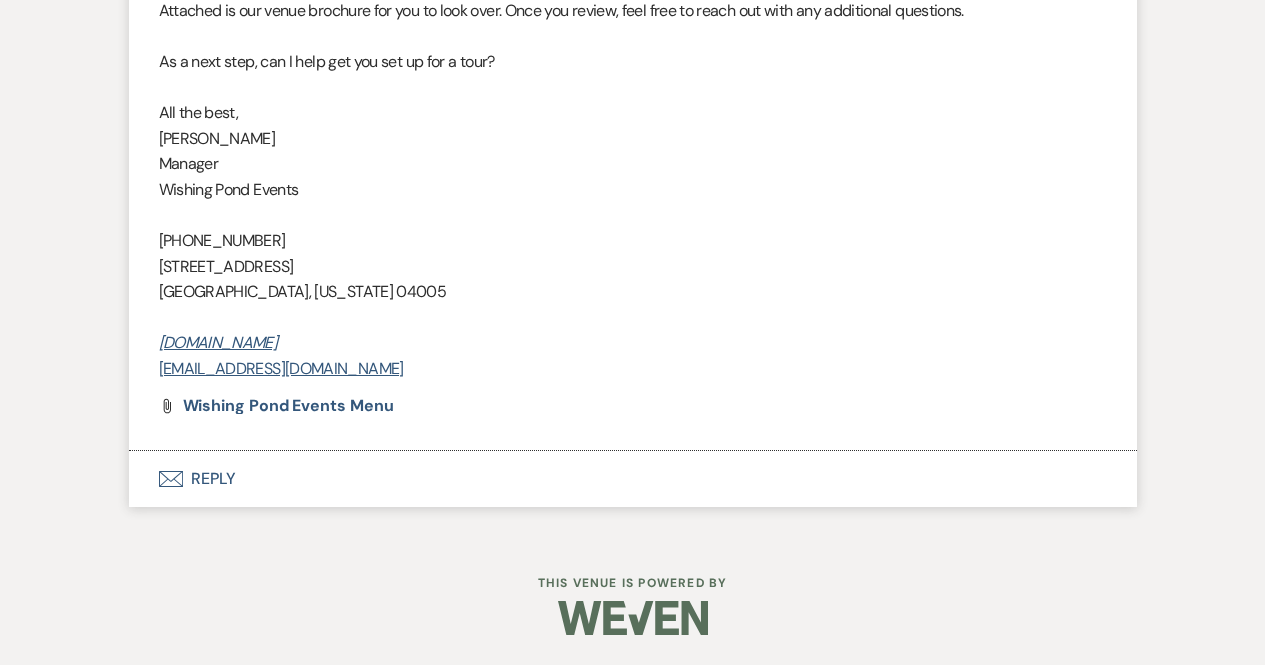 click on "Envelope Reply" at bounding box center [633, 479] 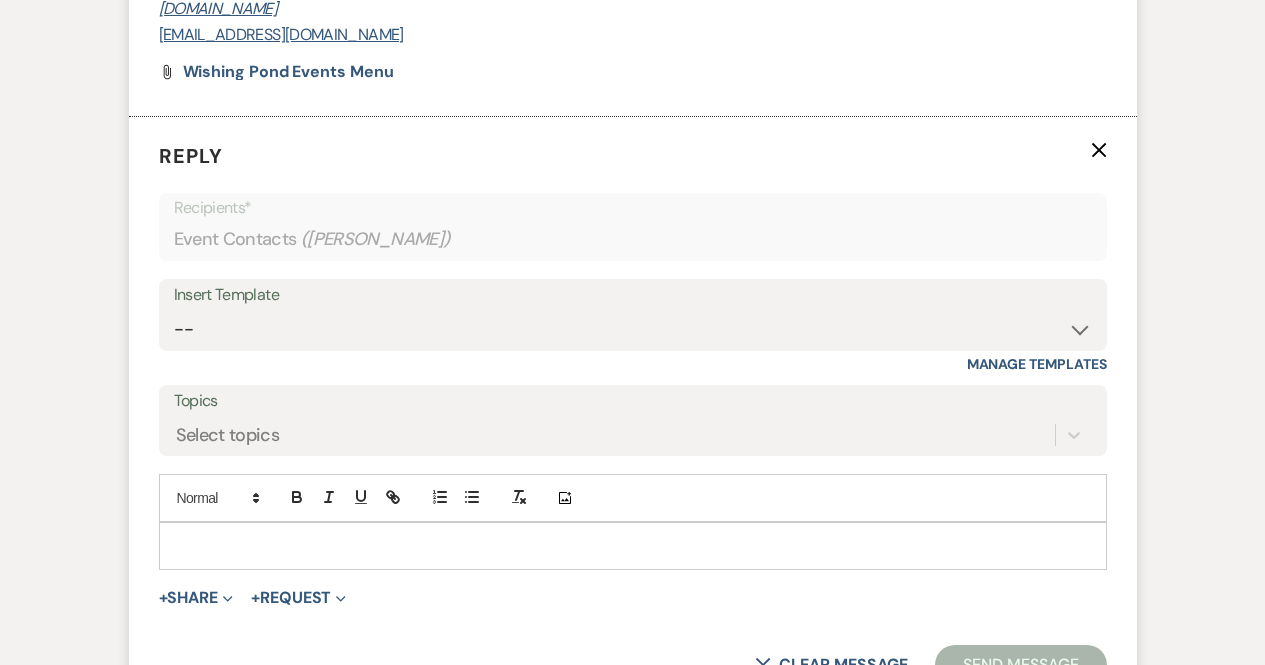 scroll, scrollTop: 2034, scrollLeft: 0, axis: vertical 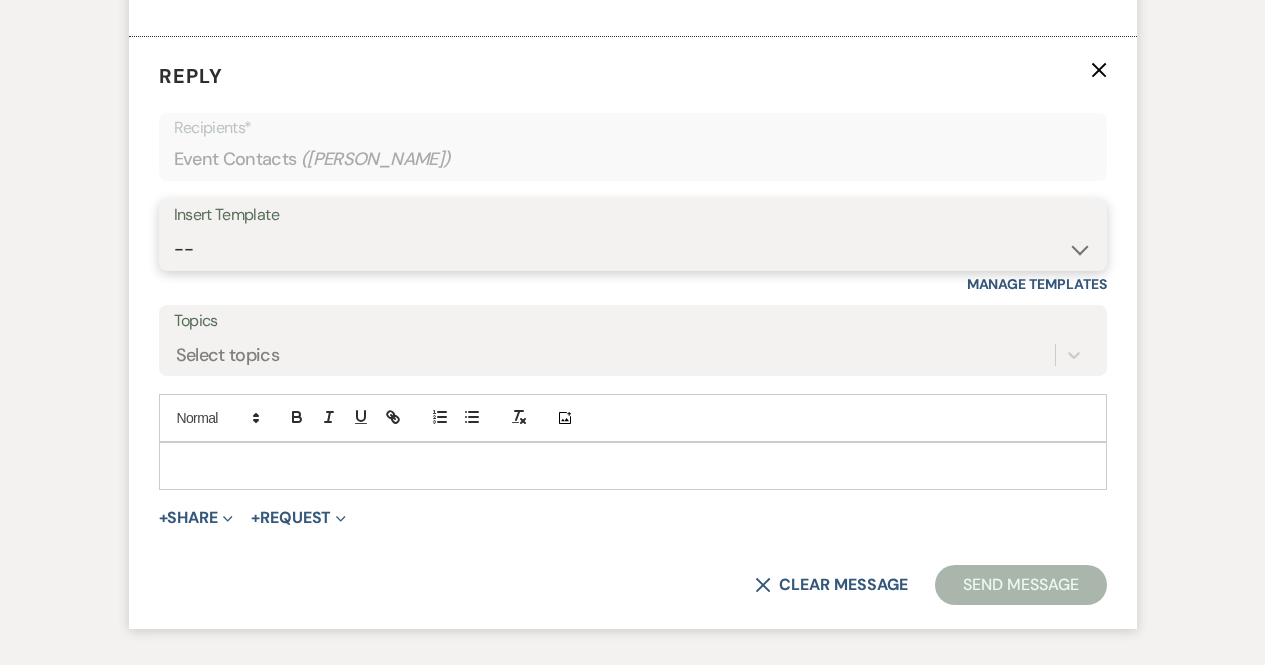 click on "-- Weven Planning Portal Introduction (Booked Events) Initial Inquiry Response Tour Request Response Follow Up Follow Up Follow Up for booking tour Payment Explanation Contract Weven - Initial Inquiry Response Wedding Other Event Pre-Email Pre-Event Contract (Pre-Booked Leads) Follow Up Other Events Add-On Billing Other Event Menu DJ Forms Ready for Summer 2025!" at bounding box center (633, 249) 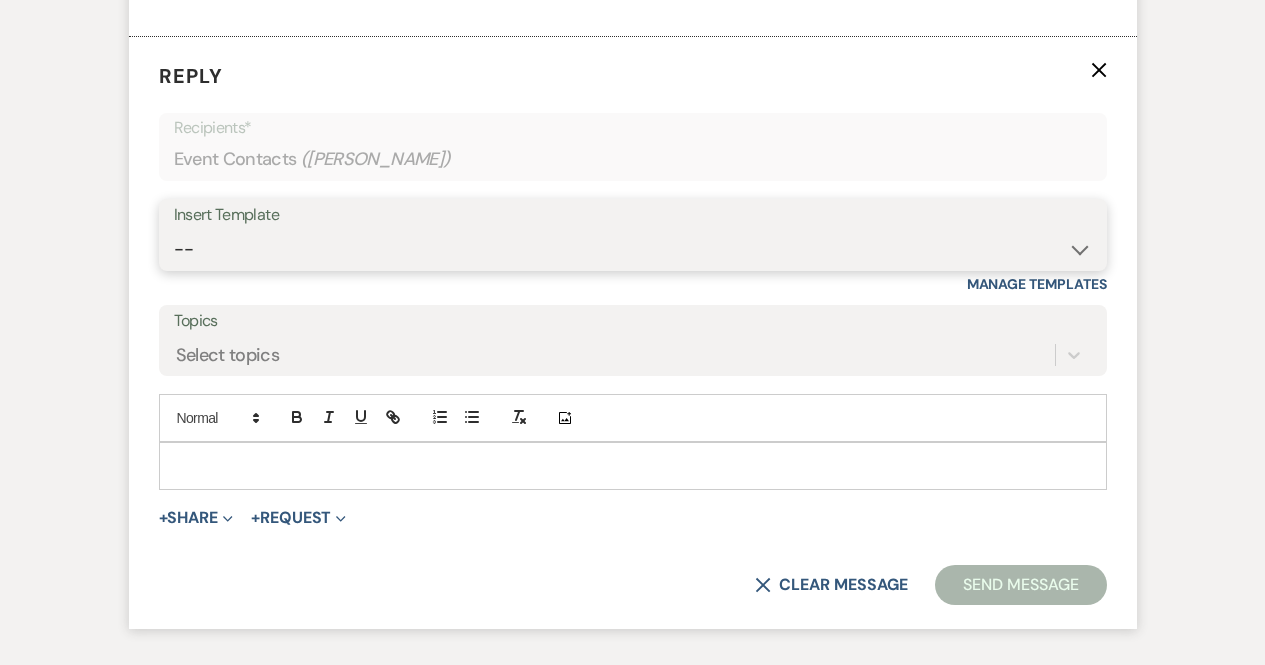 select on "276" 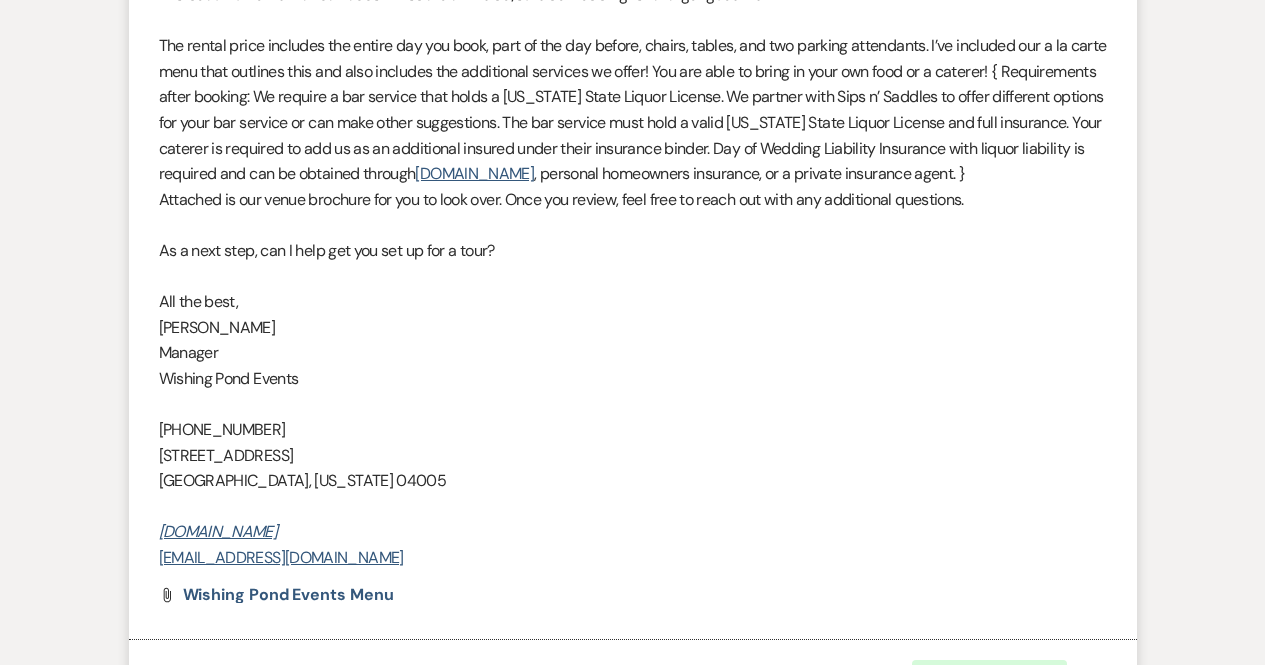 scroll, scrollTop: 2404, scrollLeft: 0, axis: vertical 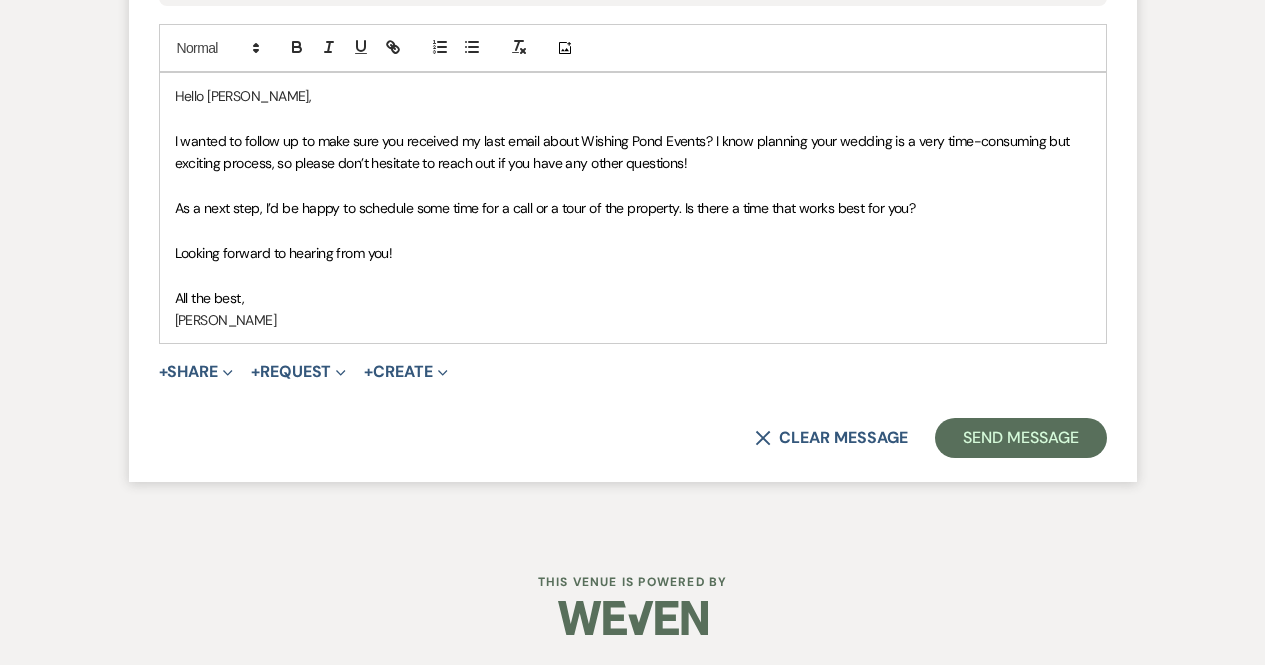 click on "I wanted to follow up to make sure you received my last email about Wishing Pond Events? I know planning your wedding is a very time-consuming but exciting process, so please don’t hesitate to reach out if you have any other questions!" at bounding box center [633, 152] 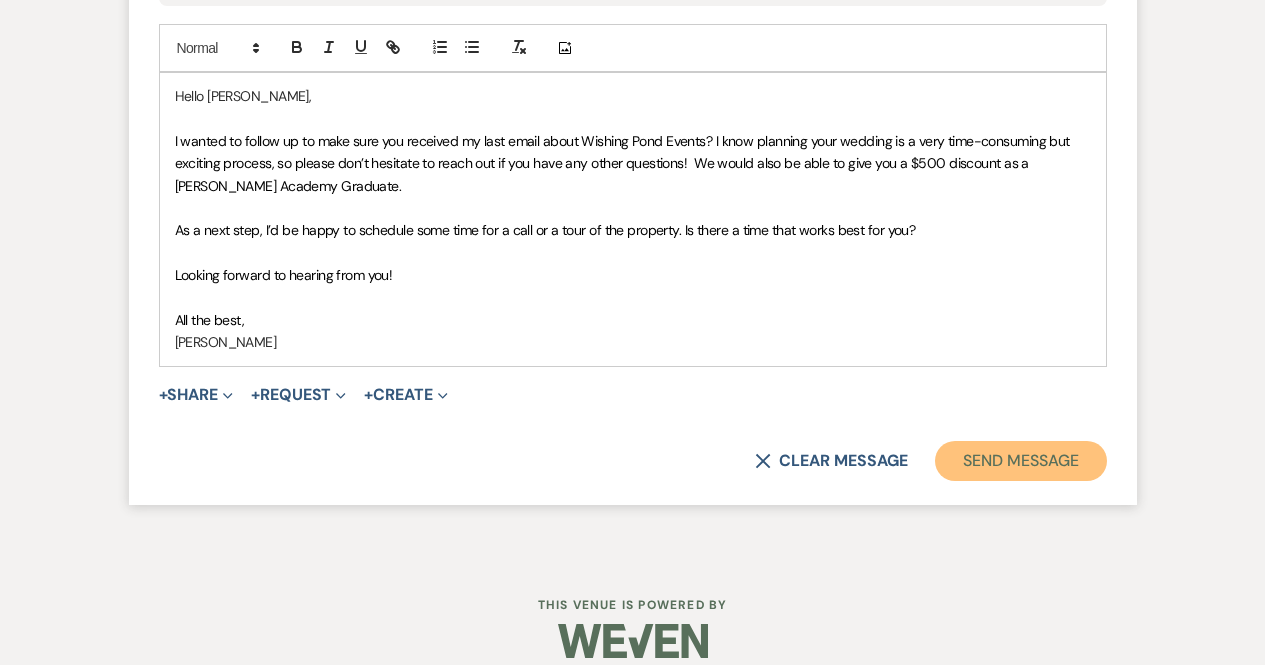 click on "Send Message" at bounding box center [1020, 461] 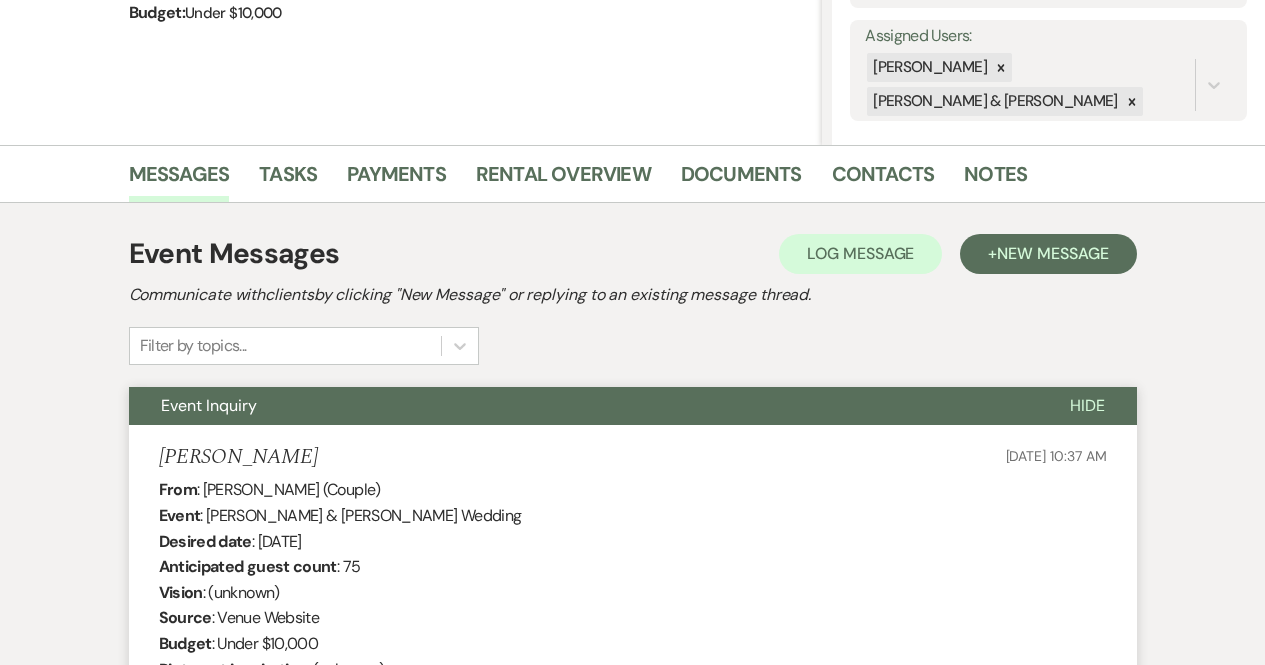 scroll, scrollTop: 0, scrollLeft: 0, axis: both 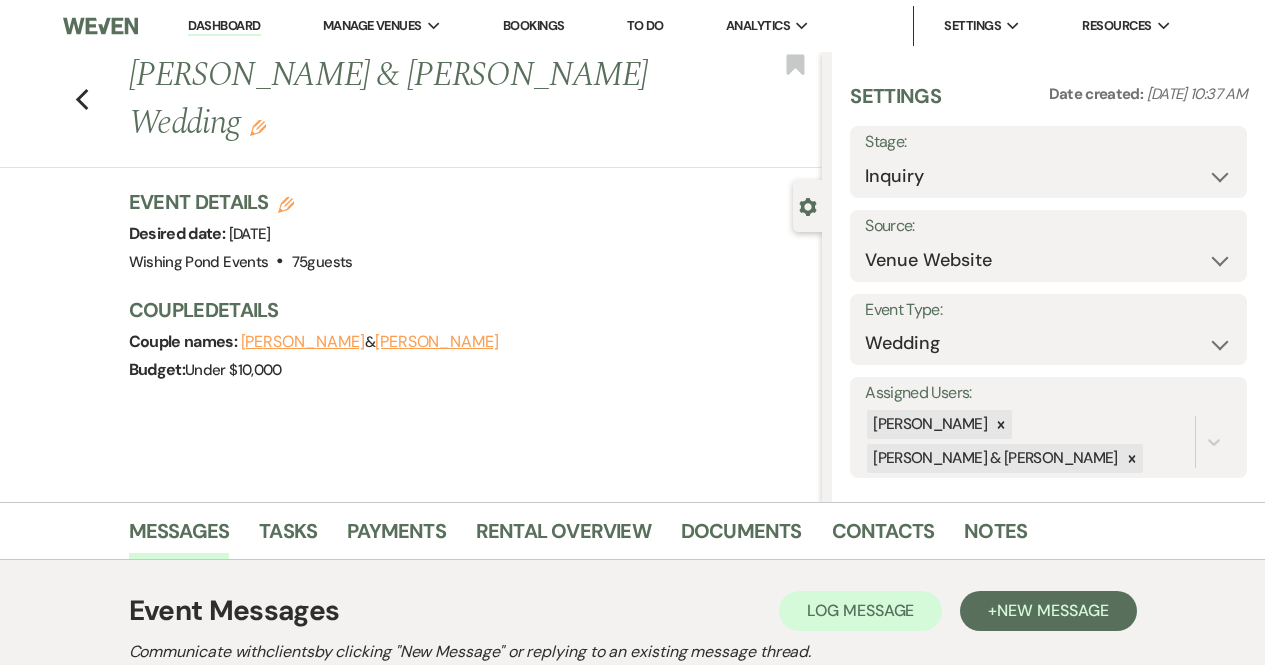 click on "Edit" 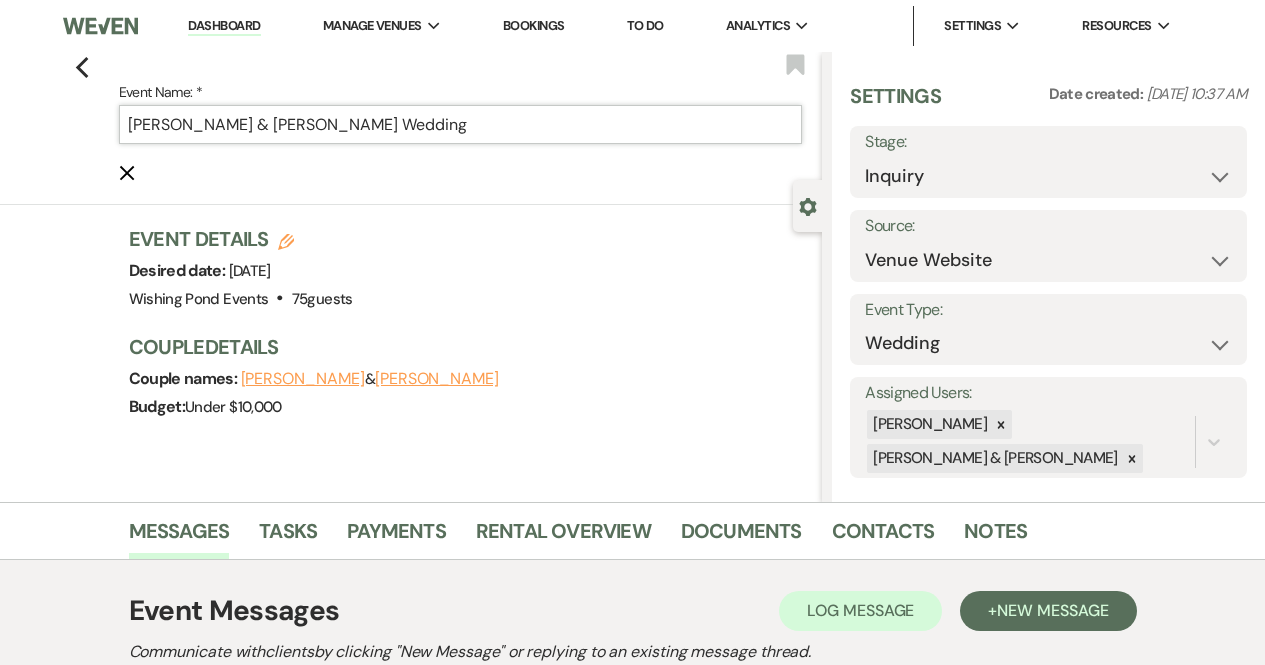 click on "[PERSON_NAME] & [PERSON_NAME] Wedding" at bounding box center (461, 124) 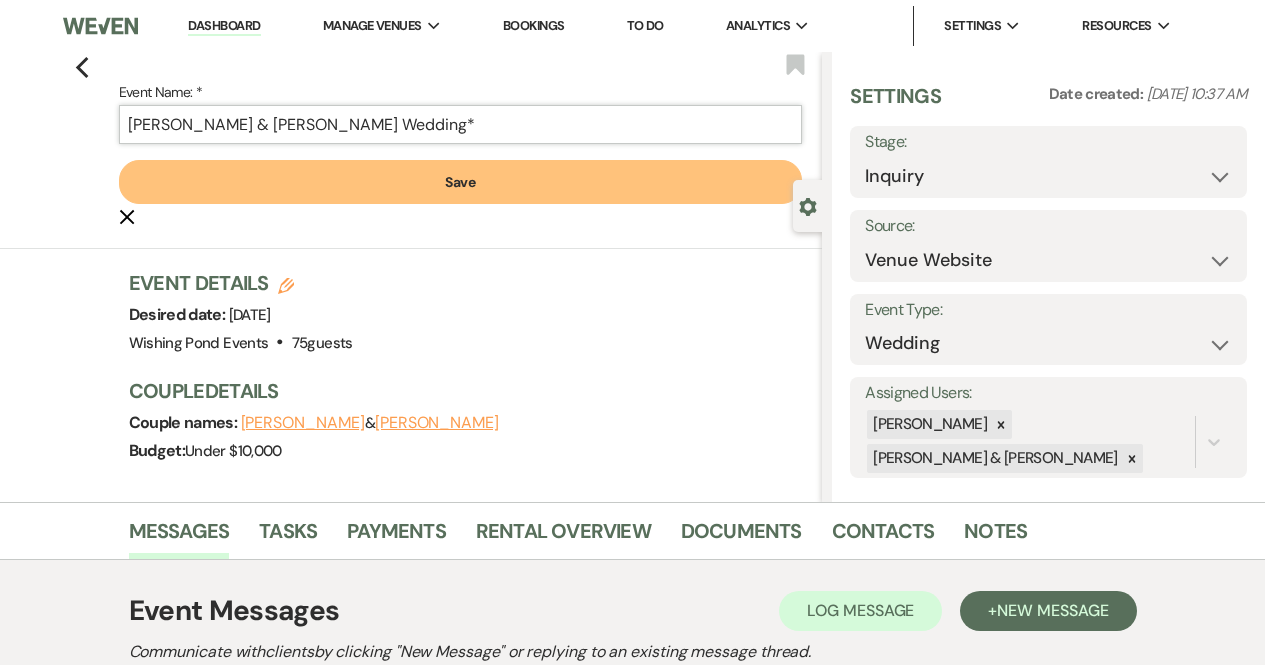 type on "[PERSON_NAME] & [PERSON_NAME] Wedding*" 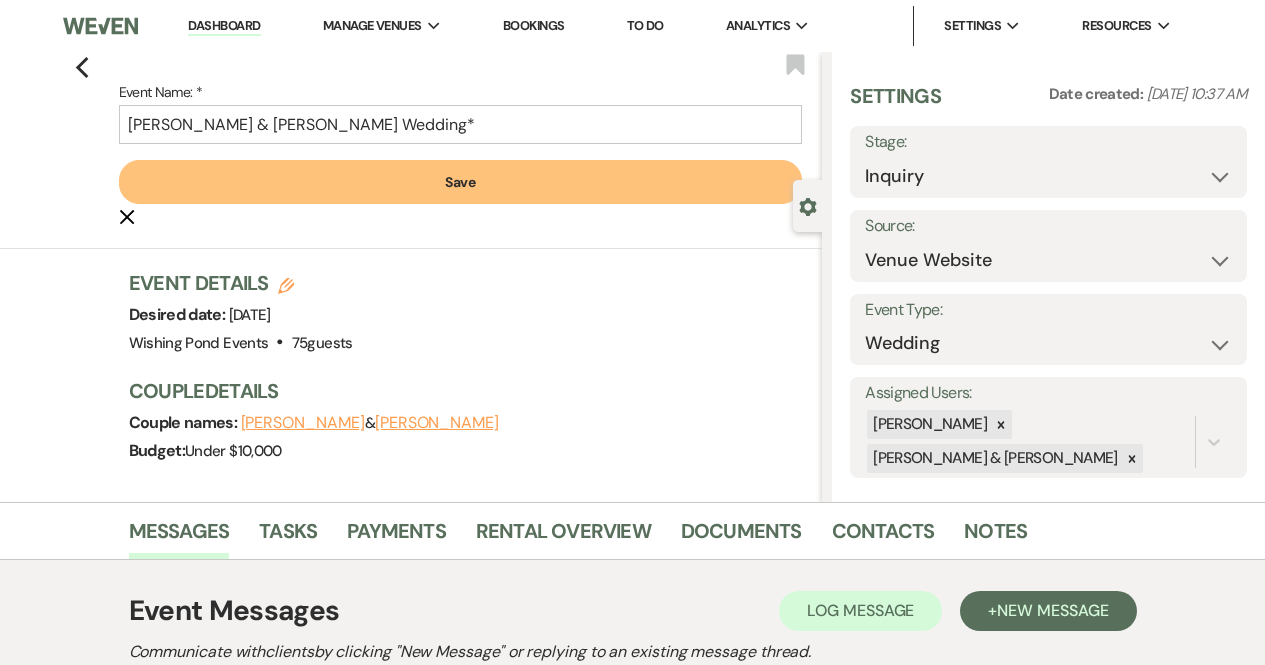 click on "Save" at bounding box center (461, 182) 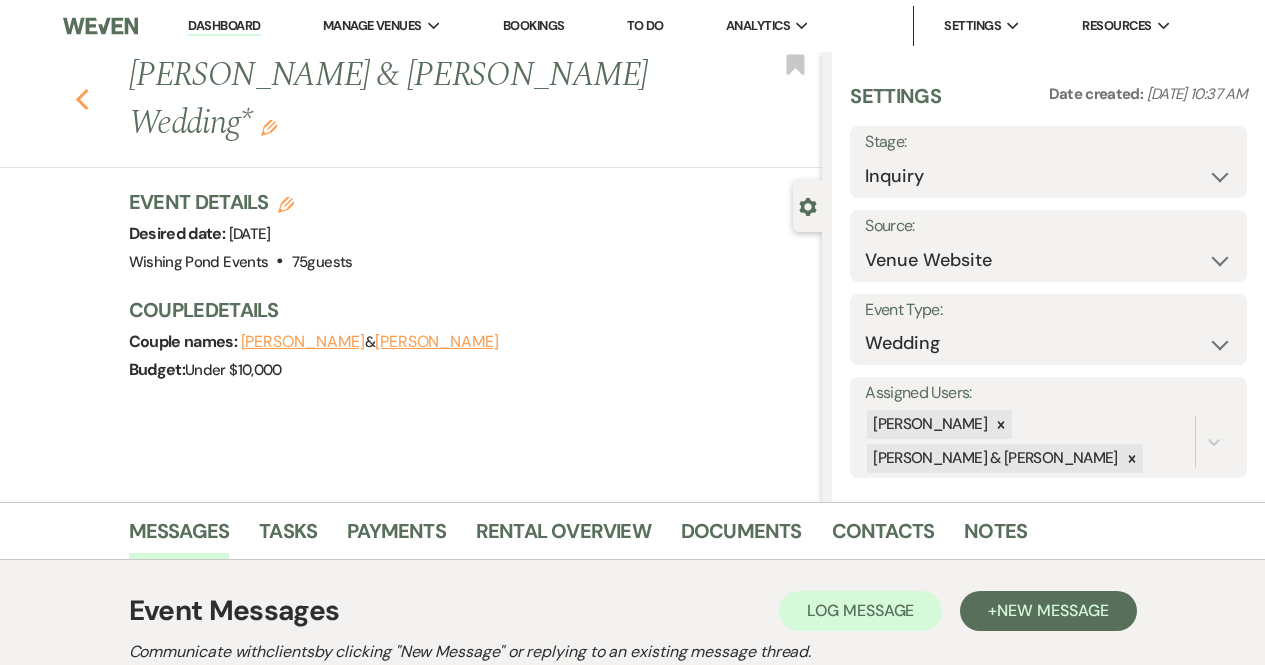 click on "Previous" 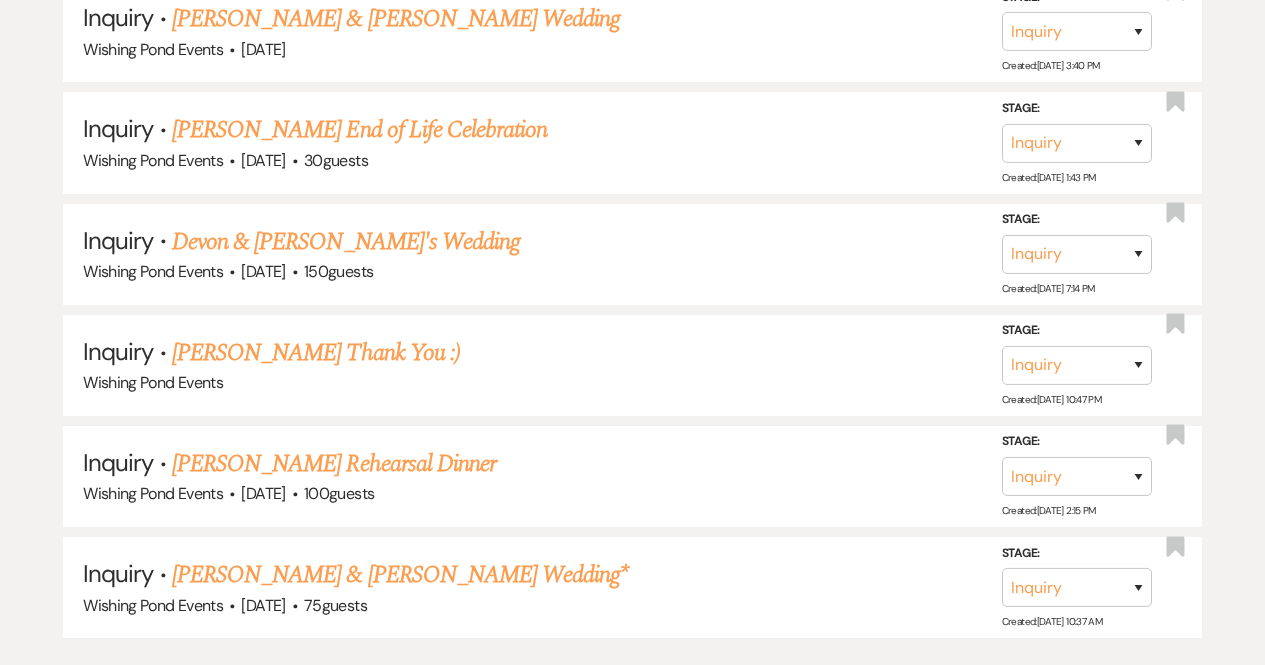 scroll, scrollTop: 1792, scrollLeft: 0, axis: vertical 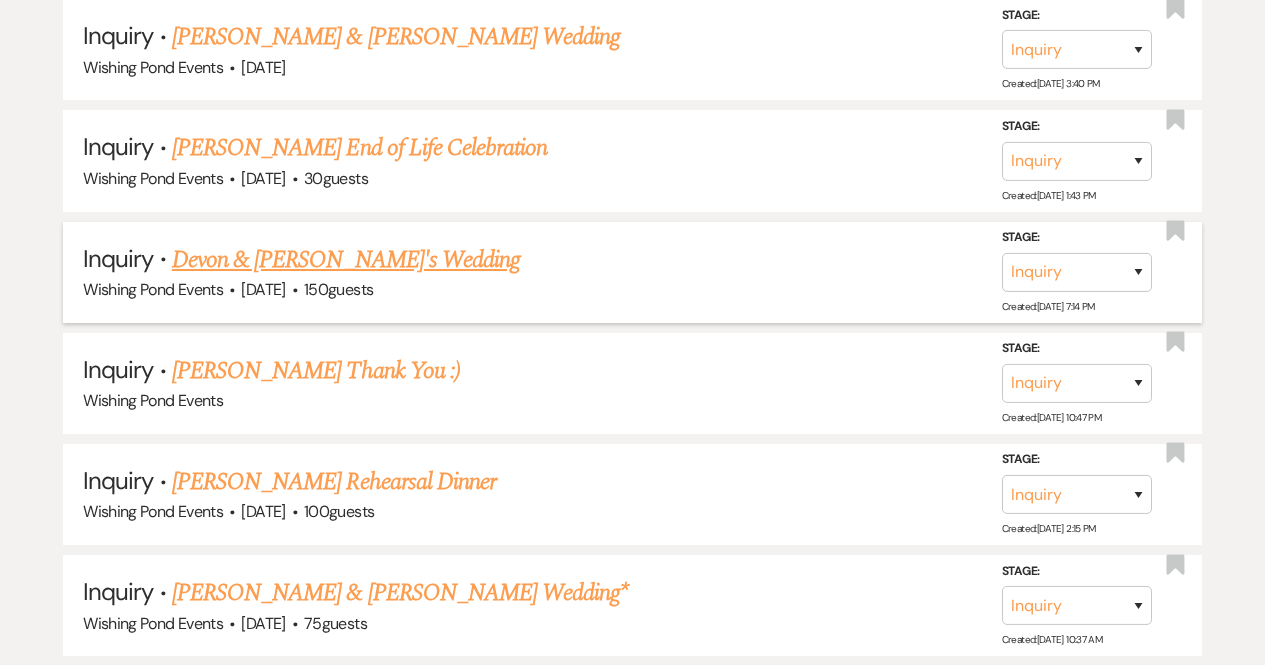click on "Devon & [PERSON_NAME]'s Wedding" at bounding box center (346, 260) 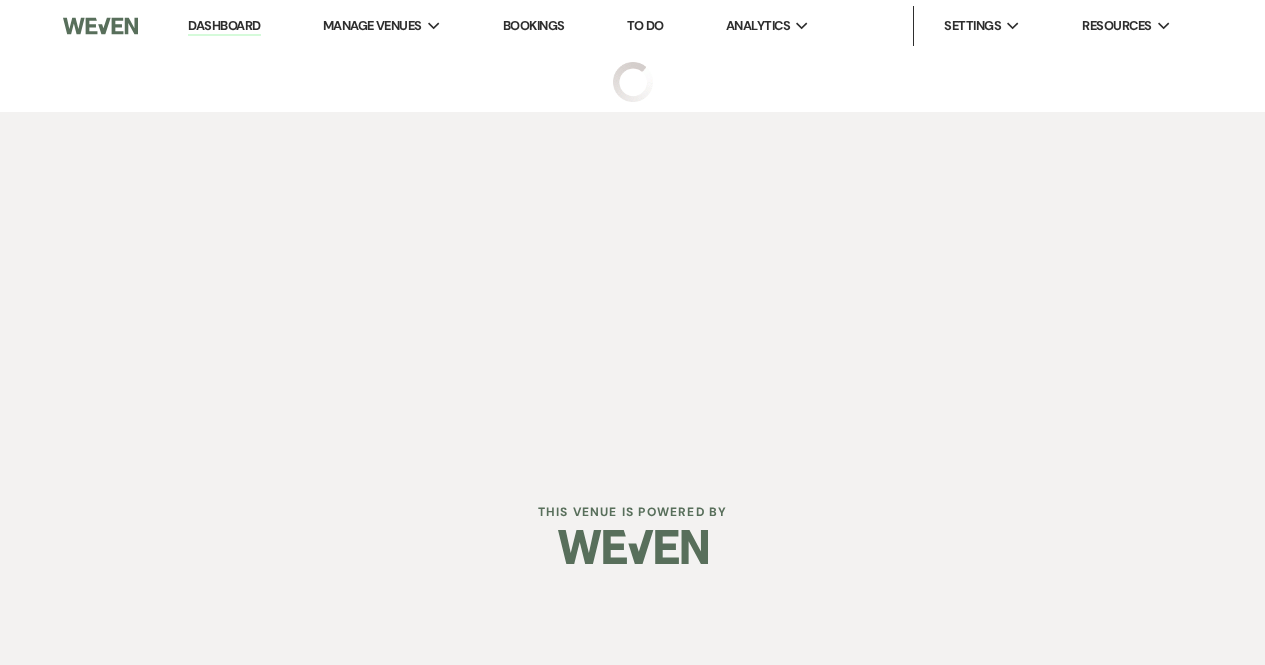 scroll, scrollTop: 0, scrollLeft: 0, axis: both 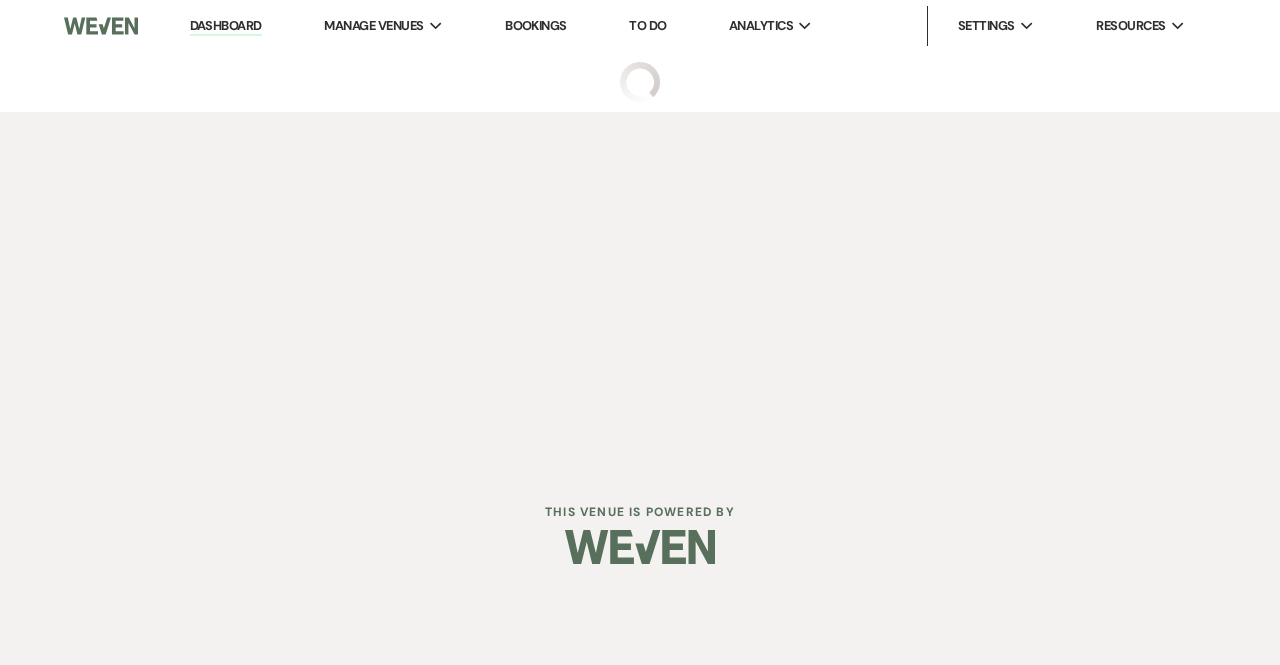select on "5" 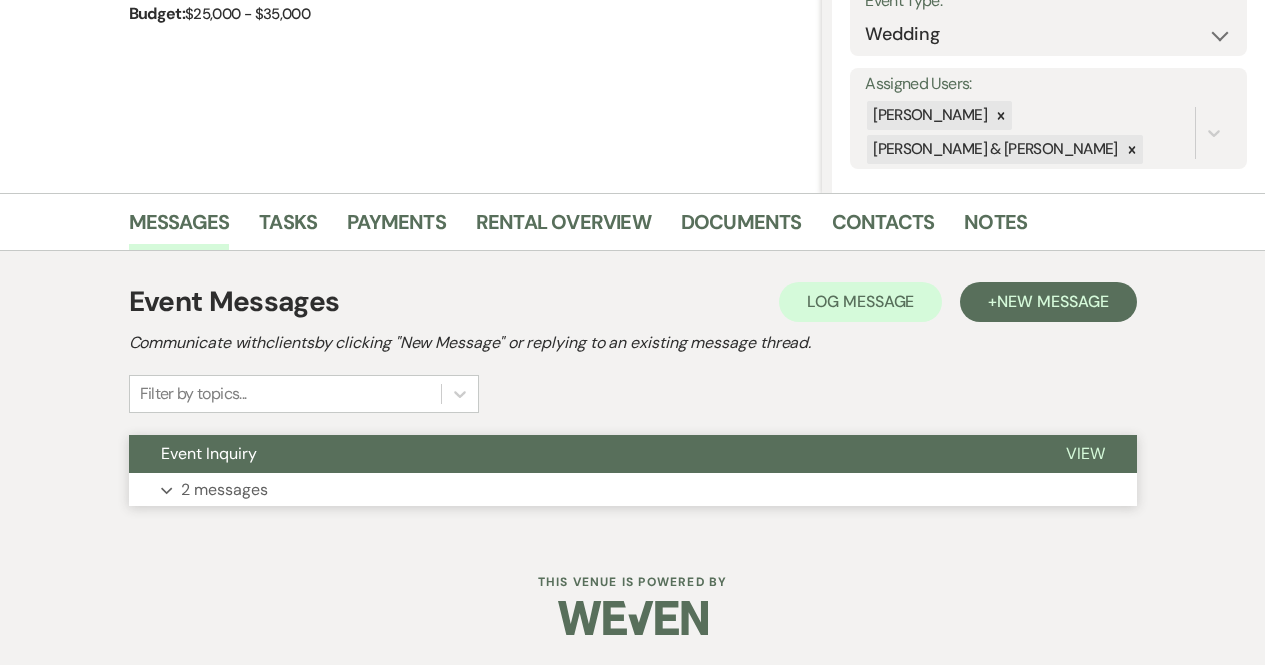 click on "Event Inquiry" at bounding box center (581, 454) 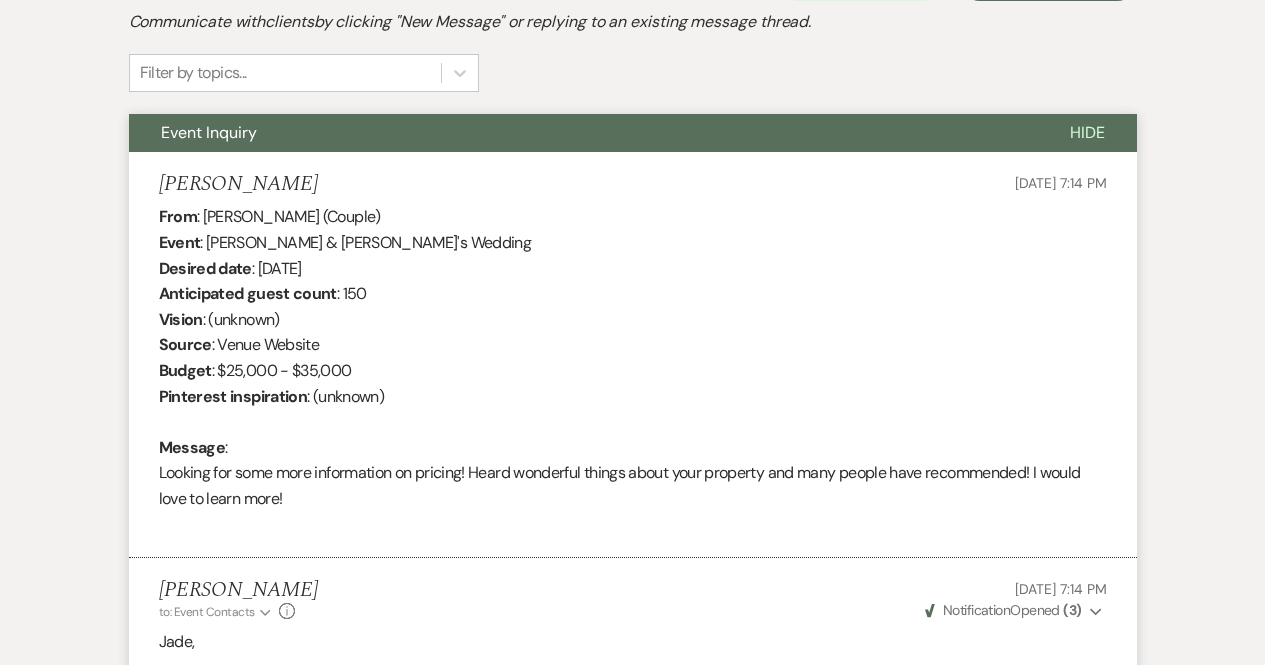 scroll, scrollTop: 650, scrollLeft: 0, axis: vertical 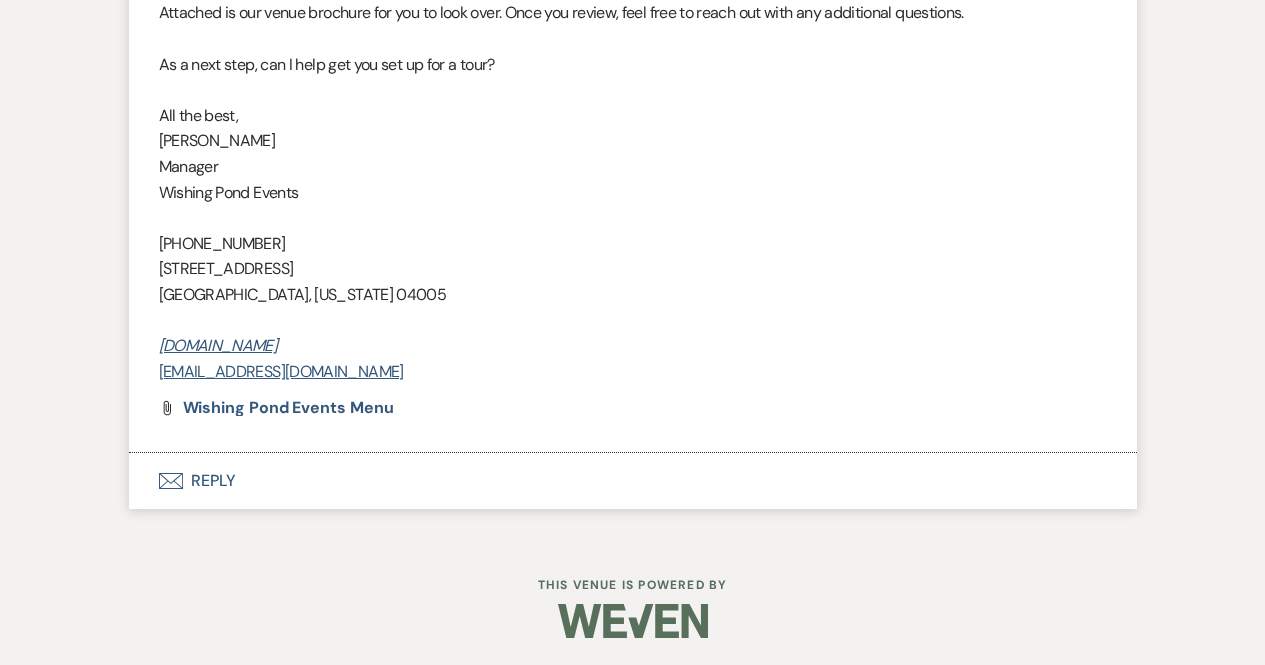 click on "Envelope Reply" at bounding box center [633, 481] 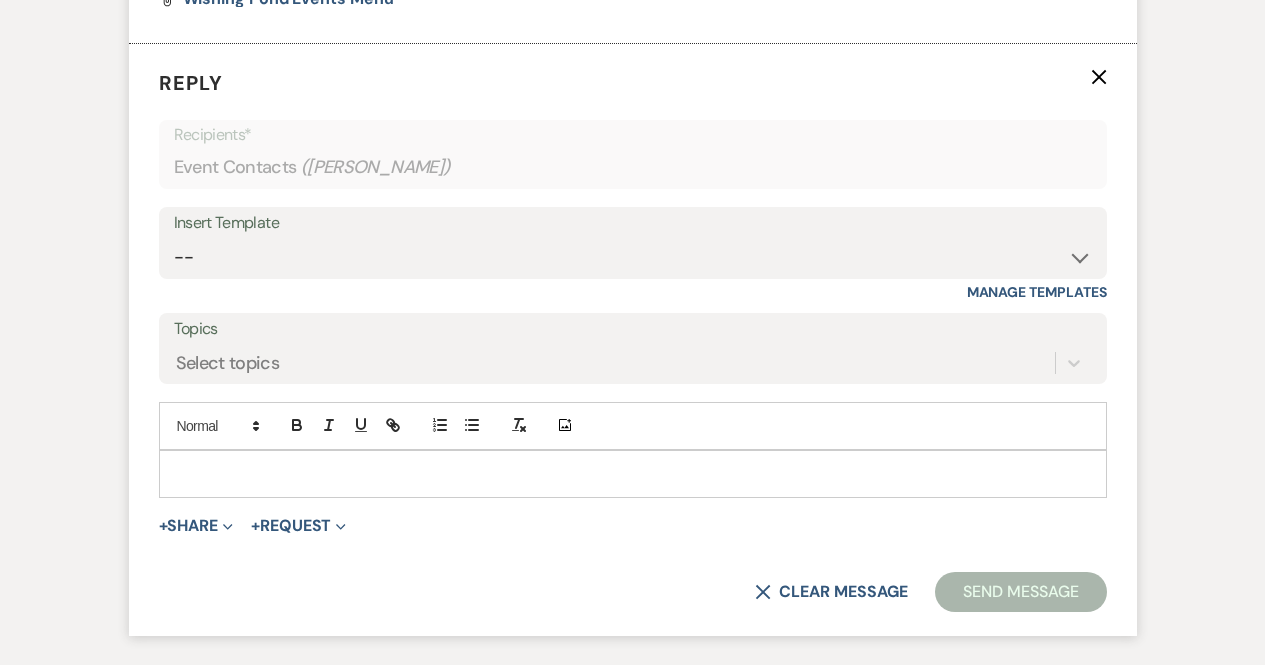 scroll, scrollTop: 2060, scrollLeft: 0, axis: vertical 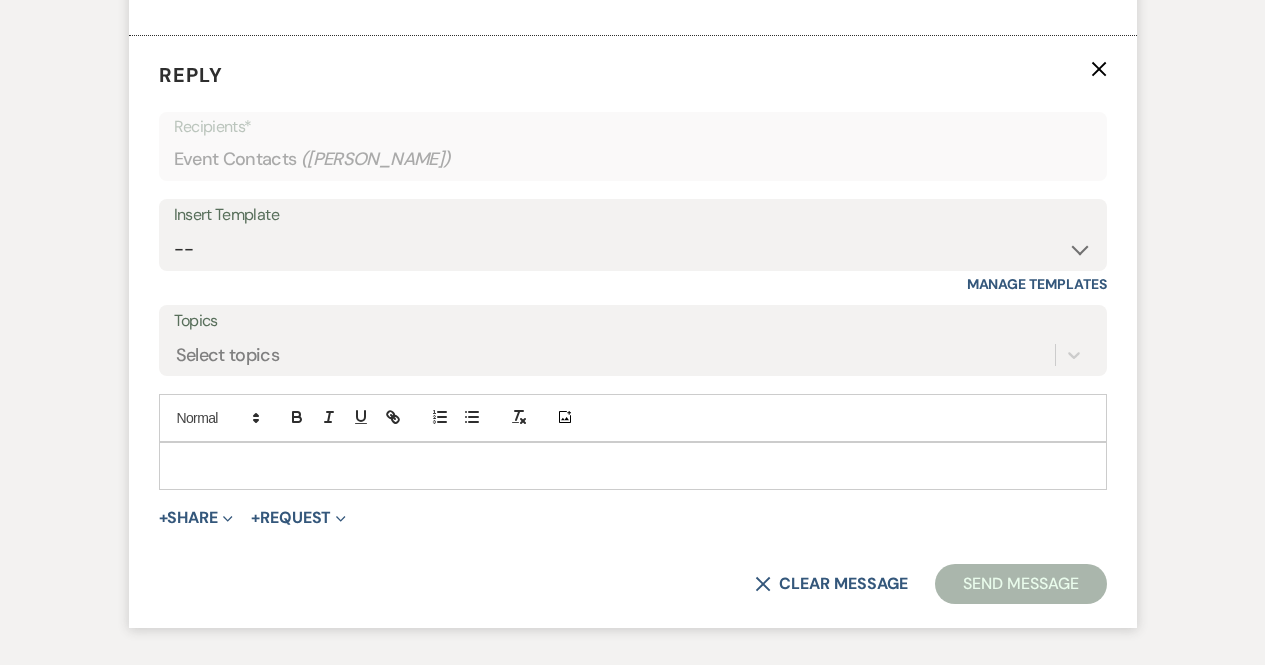 click on "Insert Template" at bounding box center [633, 215] 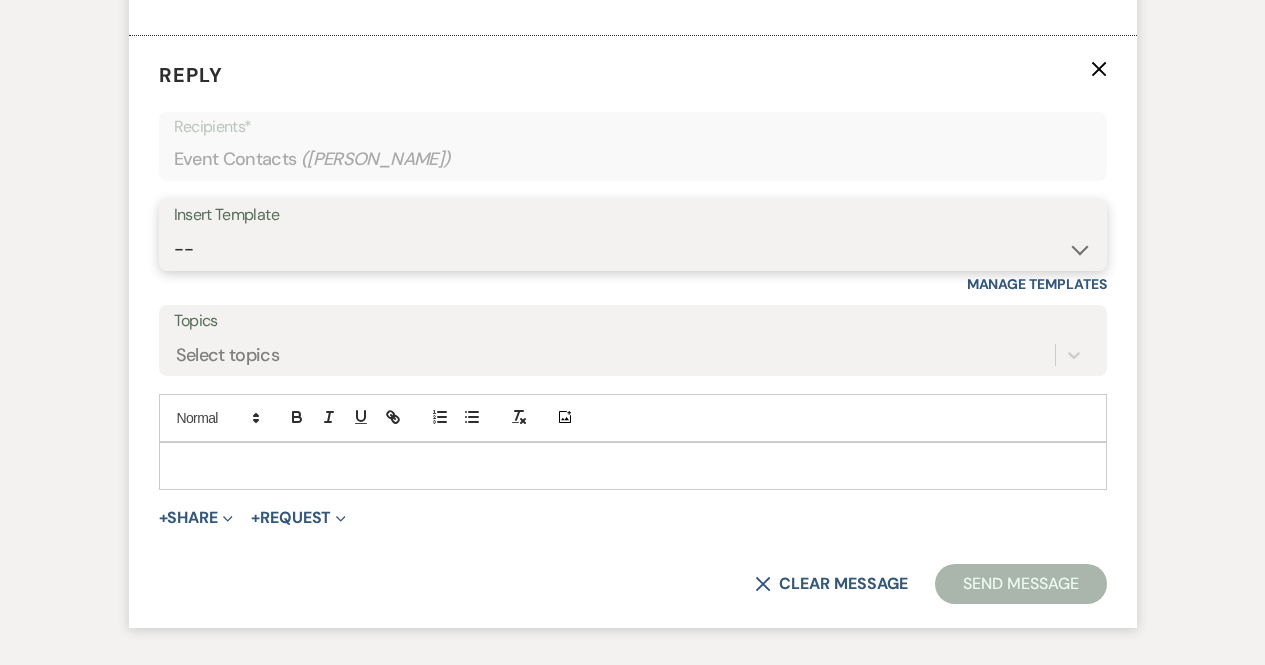 click on "-- Weven Planning Portal Introduction (Booked Events) Initial Inquiry Response Tour Request Response Follow Up Follow Up Follow Up for booking tour Payment Explanation Contract Weven - Initial Inquiry Response Wedding Other Event Pre-Email Pre-Event Contract (Pre-Booked Leads) Follow Up Other Events Add-On Billing Other Event Menu DJ Forms Ready for Summer 2025!" at bounding box center [633, 249] 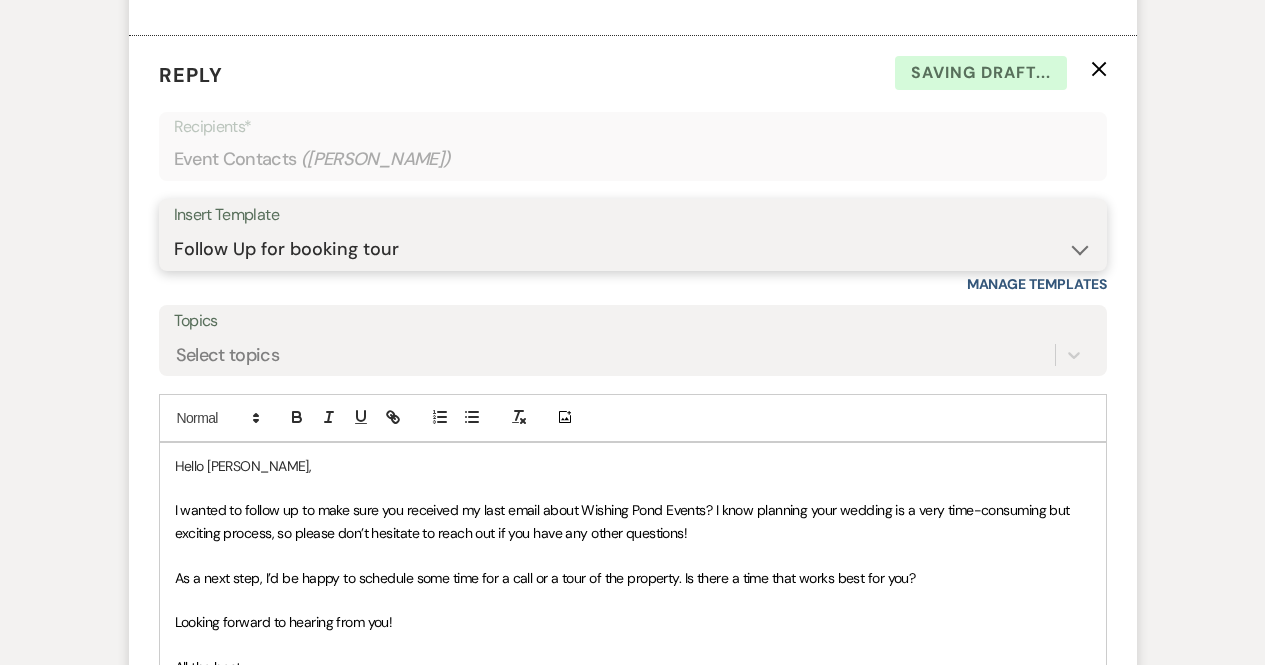 scroll, scrollTop: 2429, scrollLeft: 0, axis: vertical 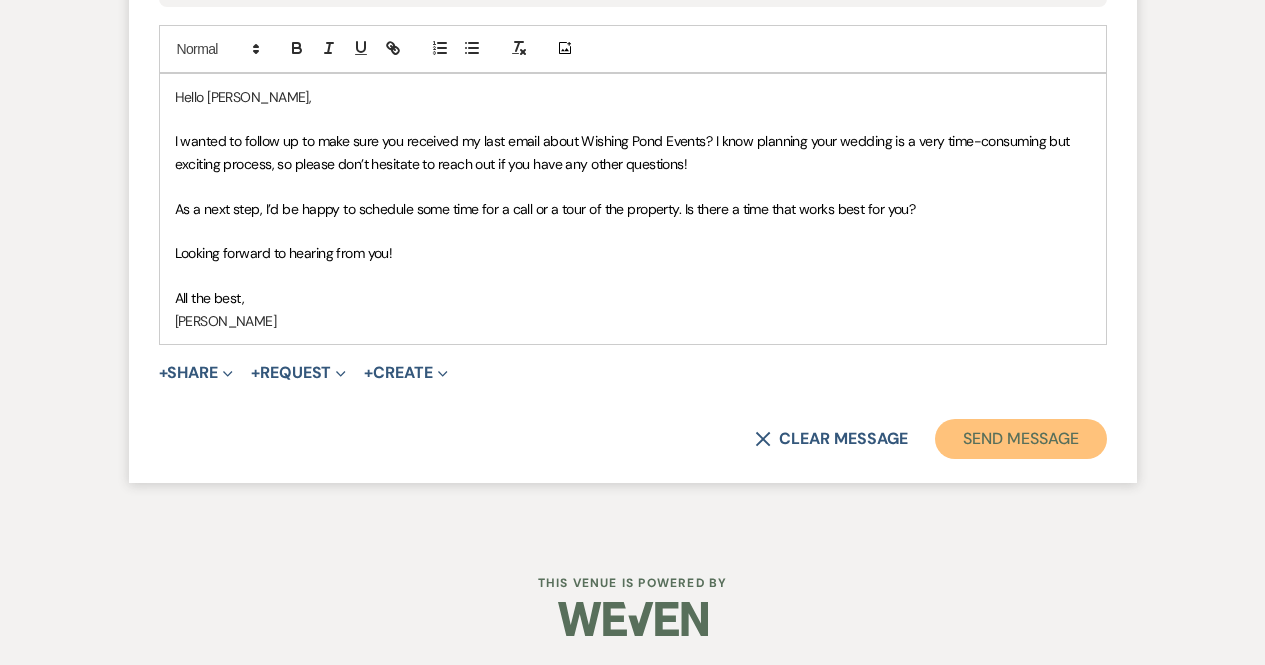 click on "Send Message" at bounding box center (1020, 439) 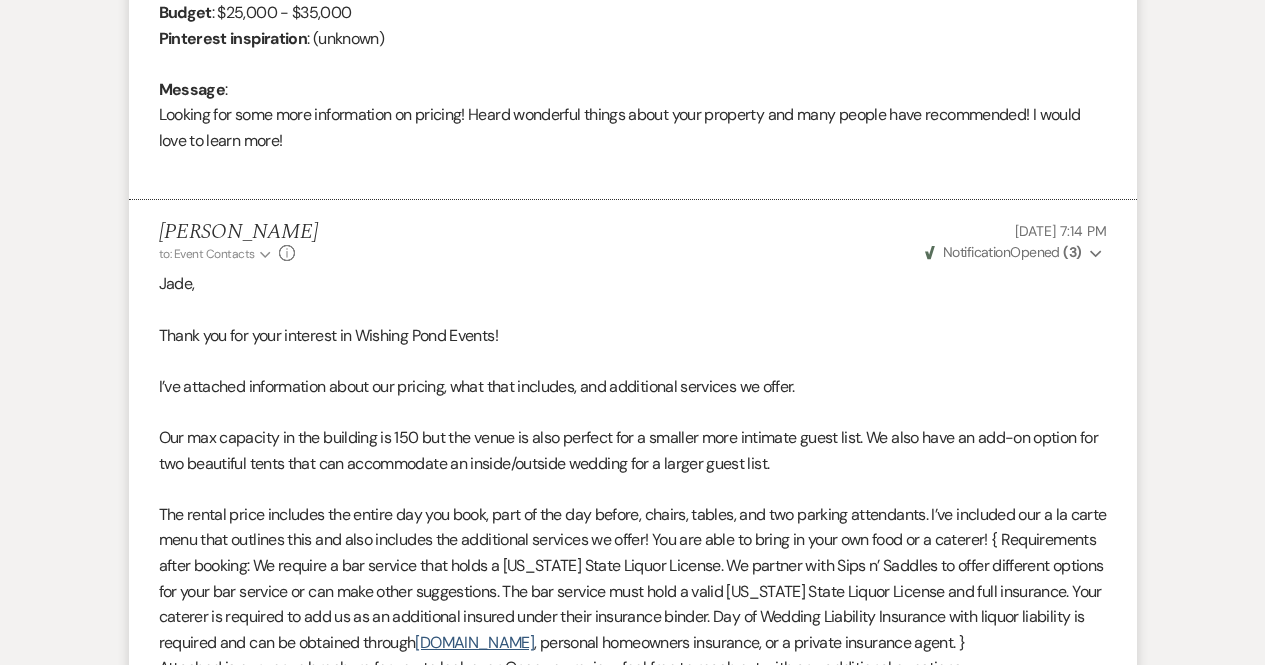 scroll, scrollTop: 0, scrollLeft: 0, axis: both 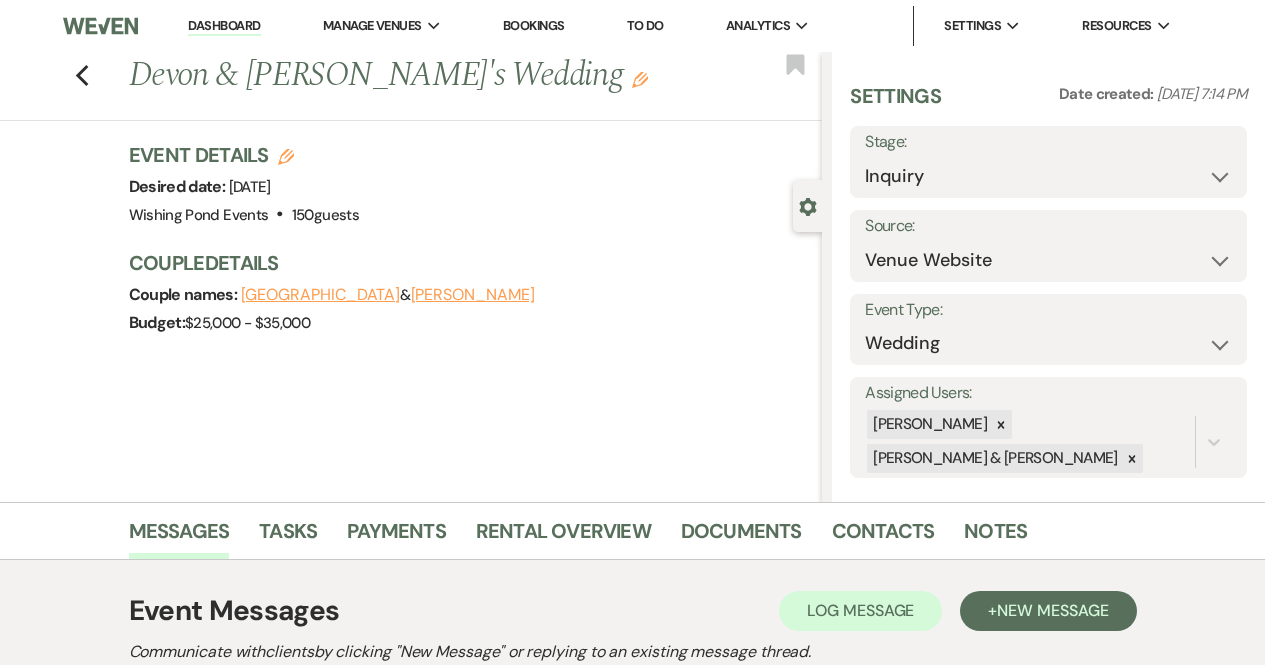 click on "Edit" 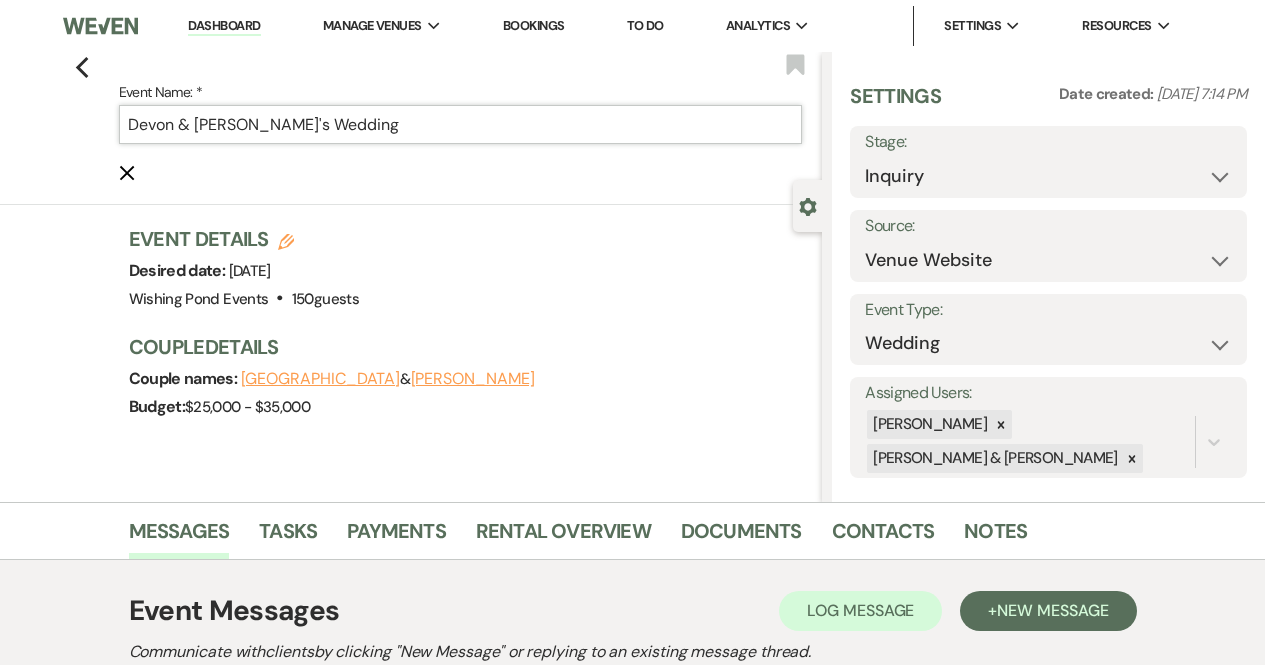 click on "Devon & [PERSON_NAME]'s Wedding" at bounding box center [461, 124] 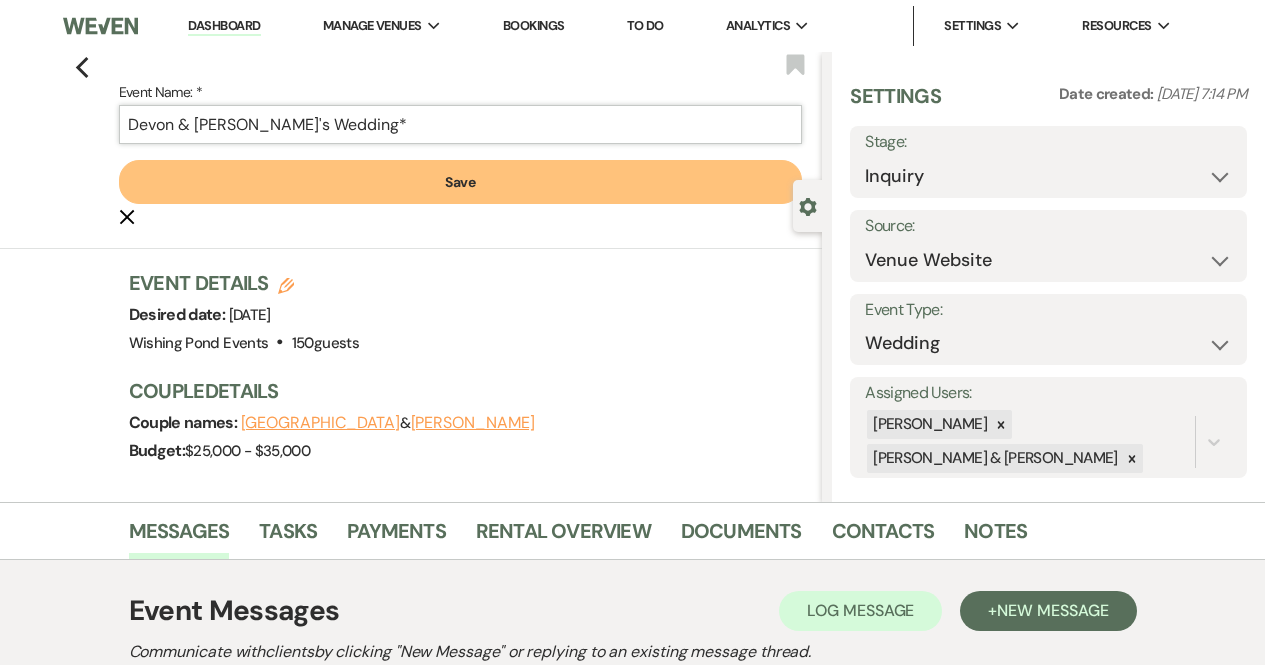type on "Devon & [PERSON_NAME]'s Wedding*" 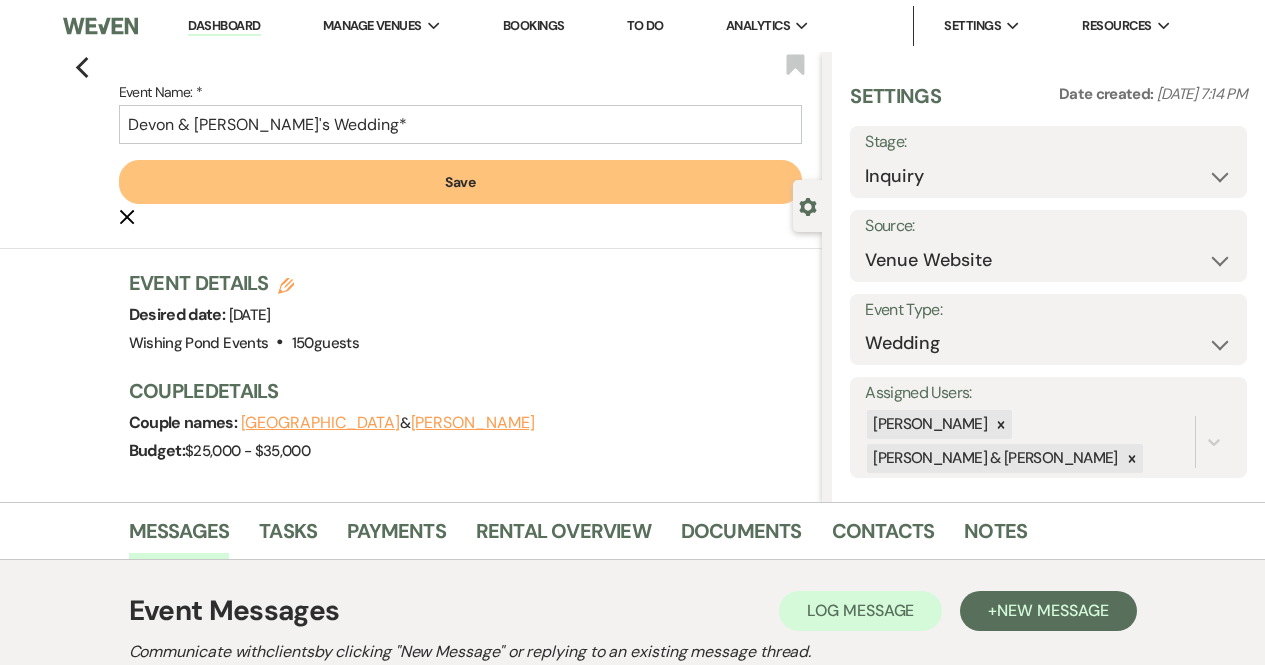 click on "Save" at bounding box center [461, 182] 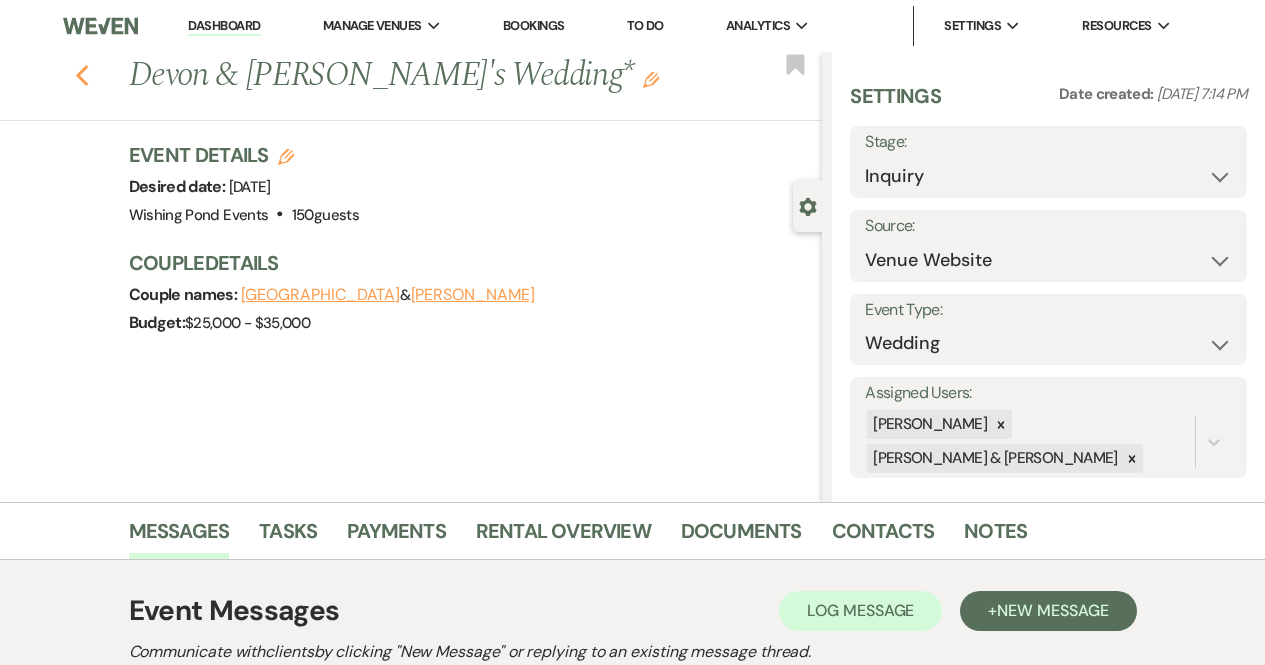 click on "Previous" 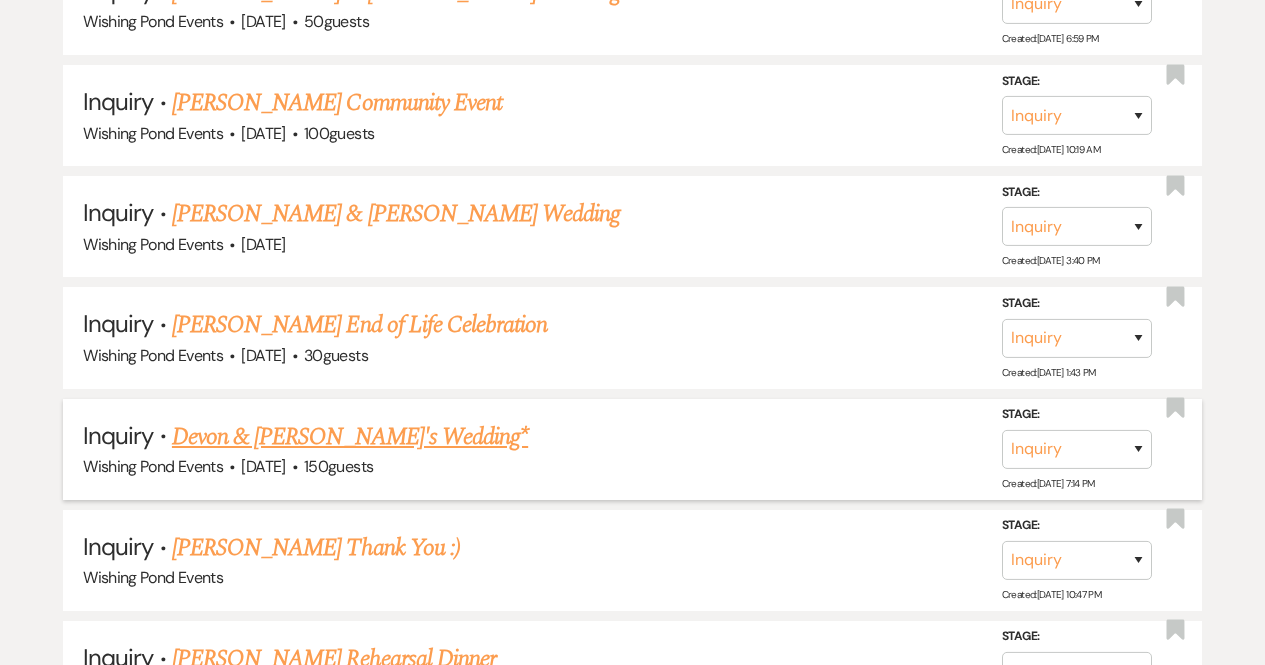 scroll, scrollTop: 1500, scrollLeft: 0, axis: vertical 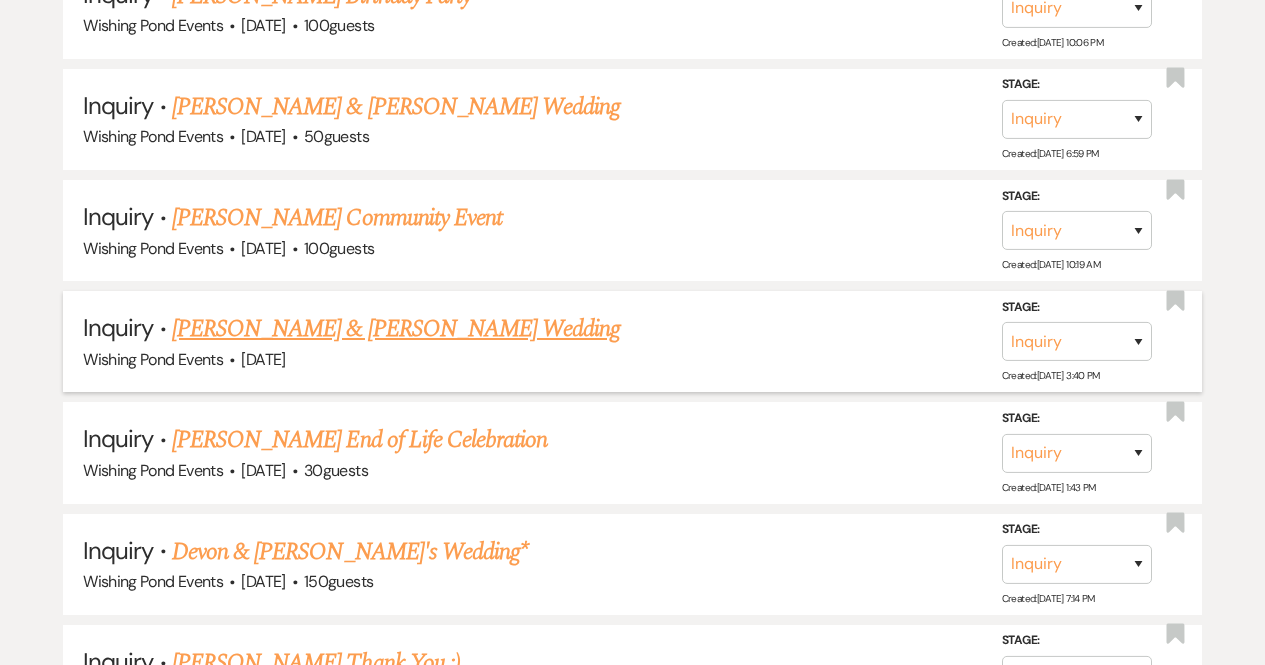 click on "[PERSON_NAME] & [PERSON_NAME] Wedding" at bounding box center (396, 329) 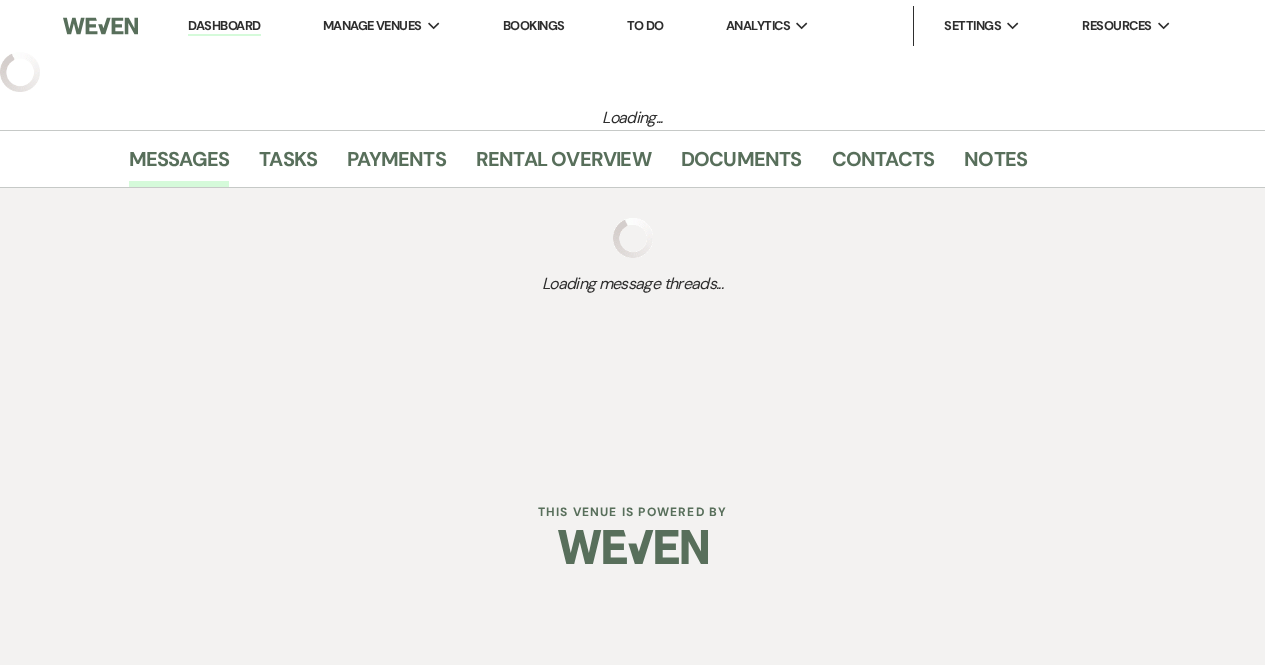select on "5" 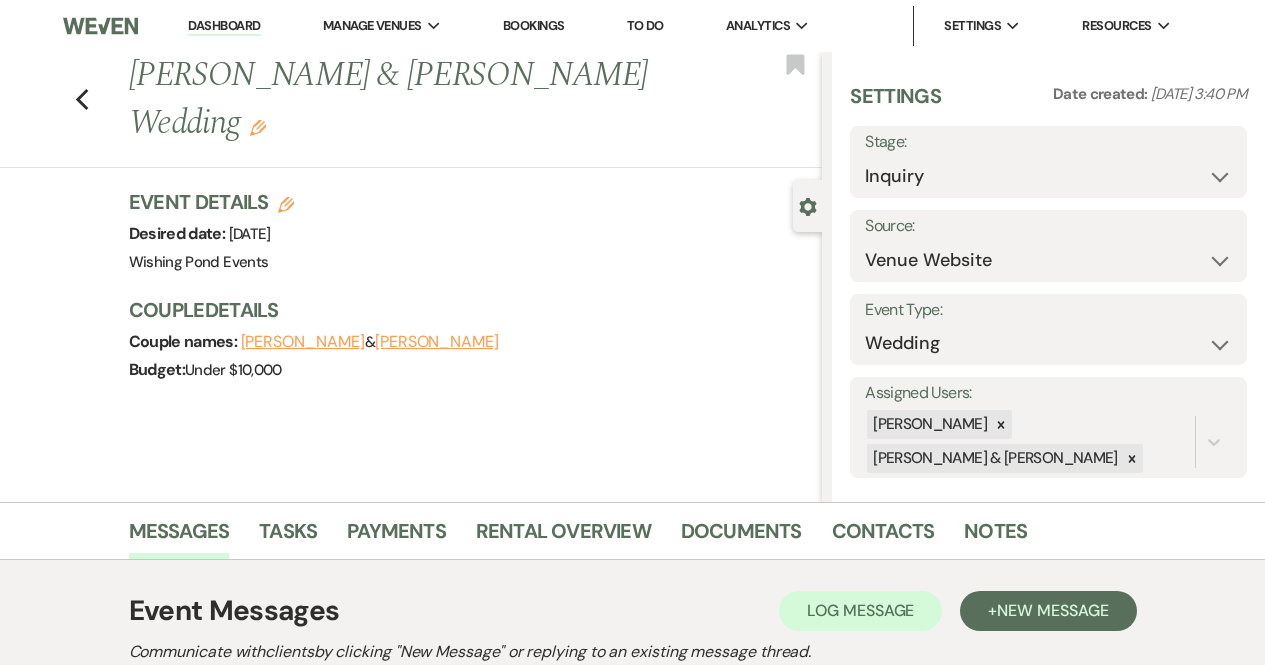scroll, scrollTop: 309, scrollLeft: 0, axis: vertical 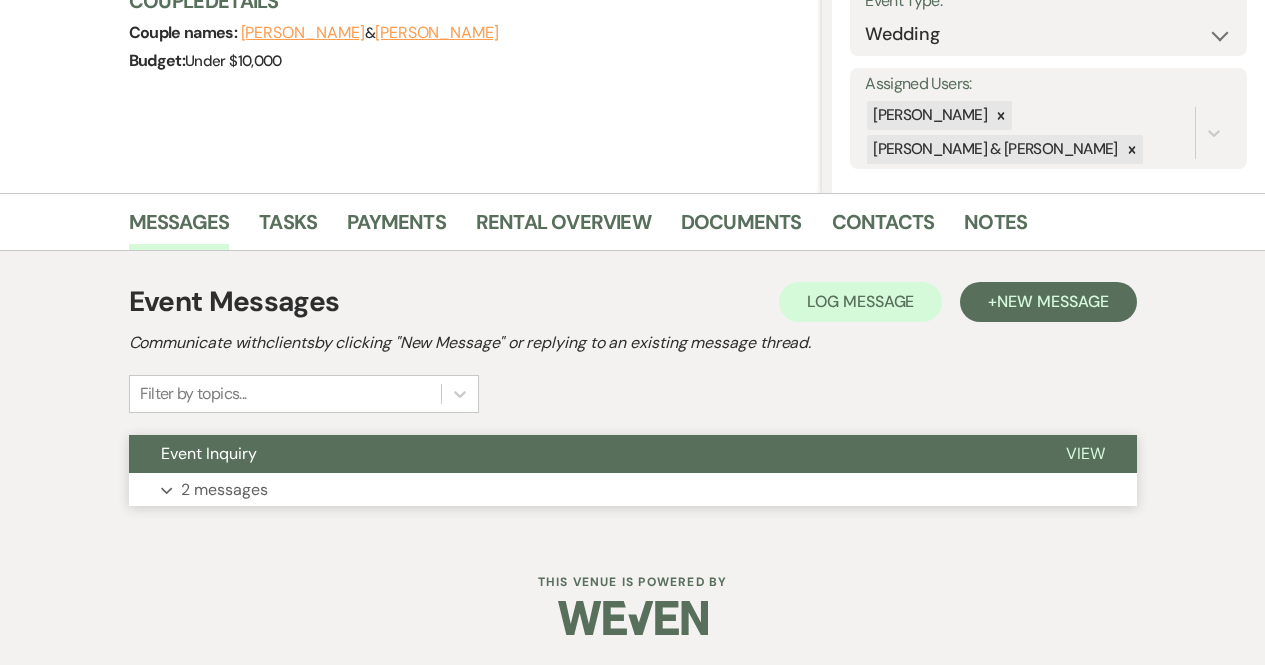 click on "Event Inquiry" at bounding box center [581, 454] 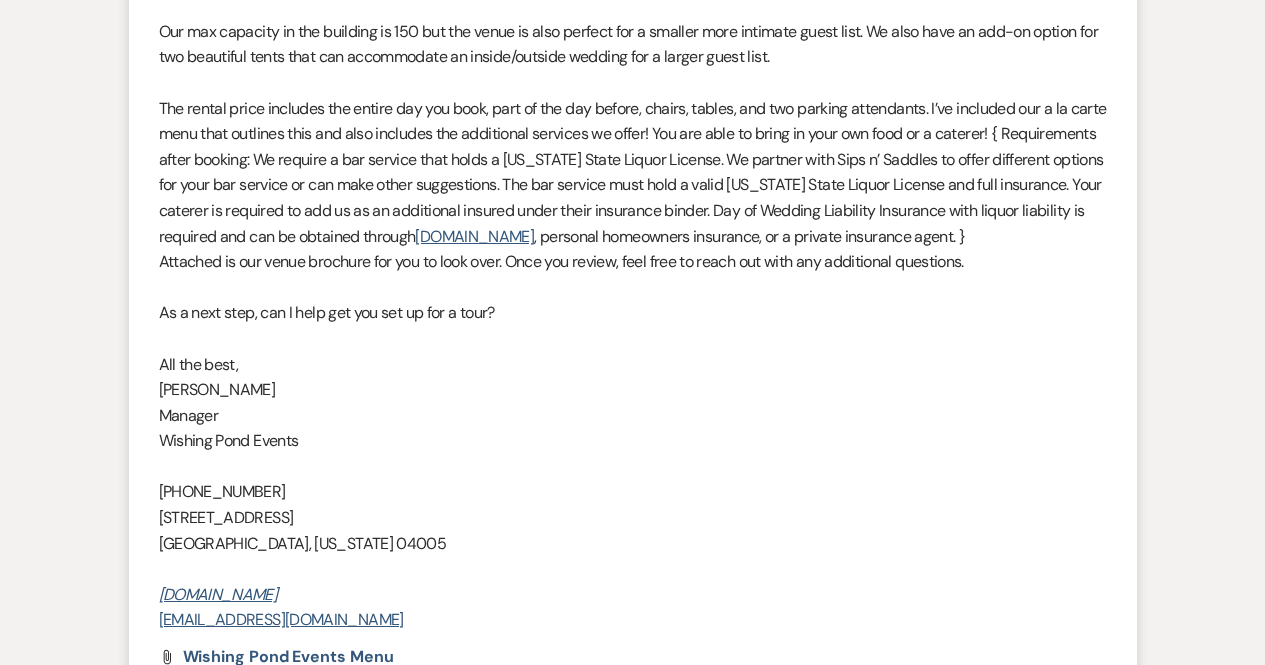 scroll, scrollTop: 1620, scrollLeft: 0, axis: vertical 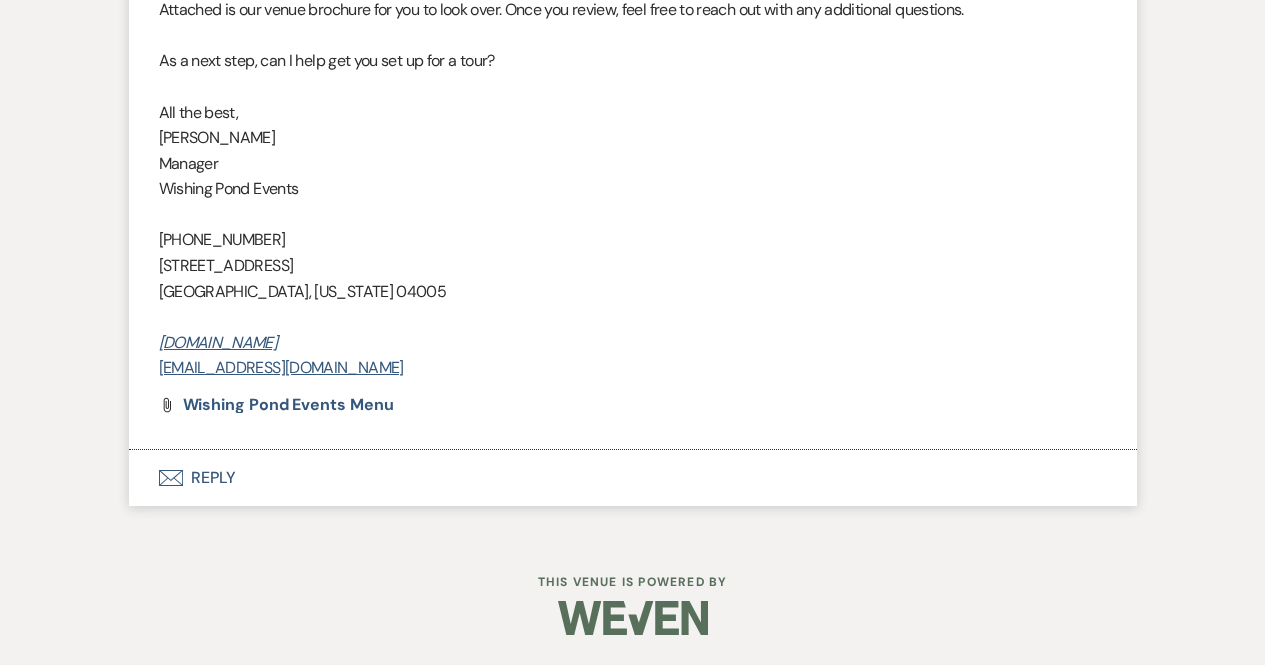 click on "Envelope Reply" at bounding box center [633, 478] 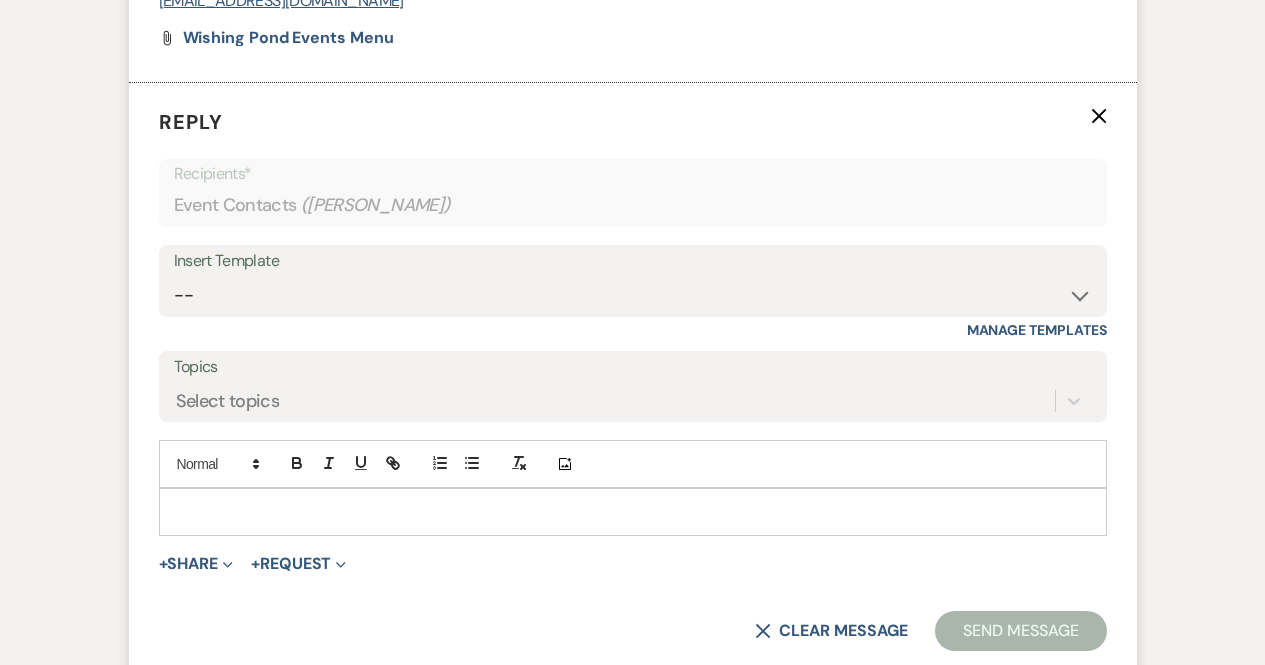 scroll, scrollTop: 2034, scrollLeft: 0, axis: vertical 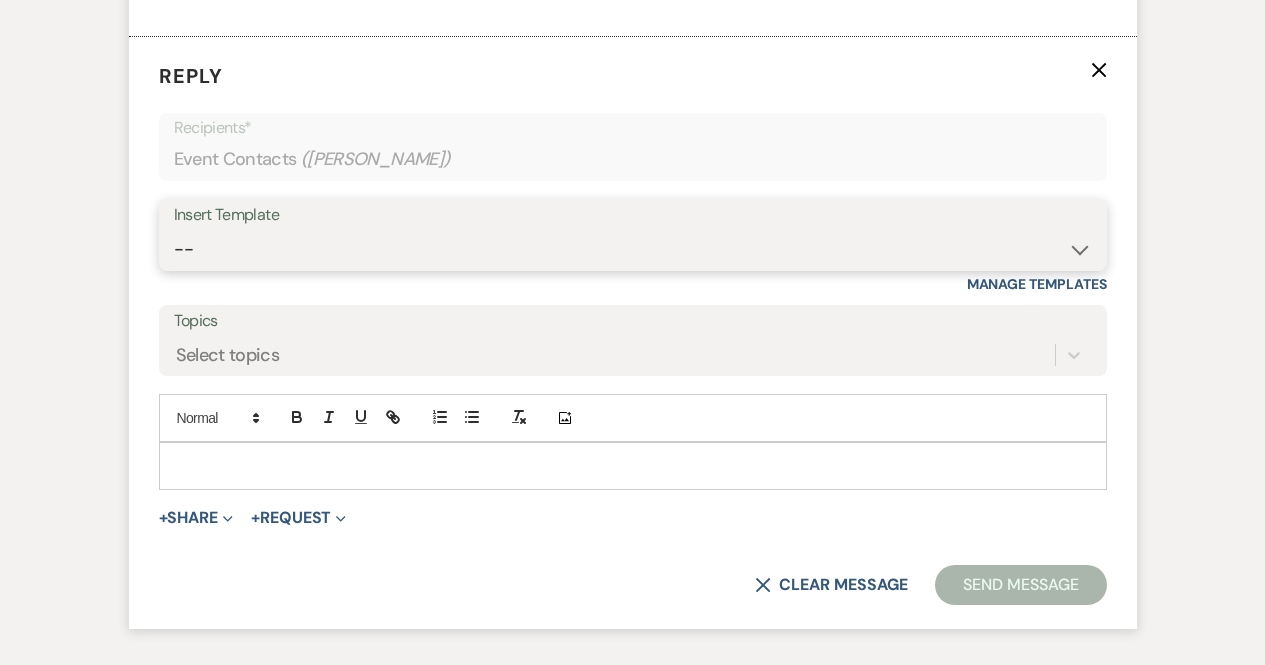 click on "-- Weven Planning Portal Introduction (Booked Events) Initial Inquiry Response Tour Request Response Follow Up Follow Up Follow Up for booking tour Payment Explanation Contract Weven - Initial Inquiry Response Wedding Other Event Pre-Email Pre-Event Contract (Pre-Booked Leads) Follow Up Other Events Add-On Billing Other Event Menu DJ Forms Ready for Summer 2025!" at bounding box center [633, 249] 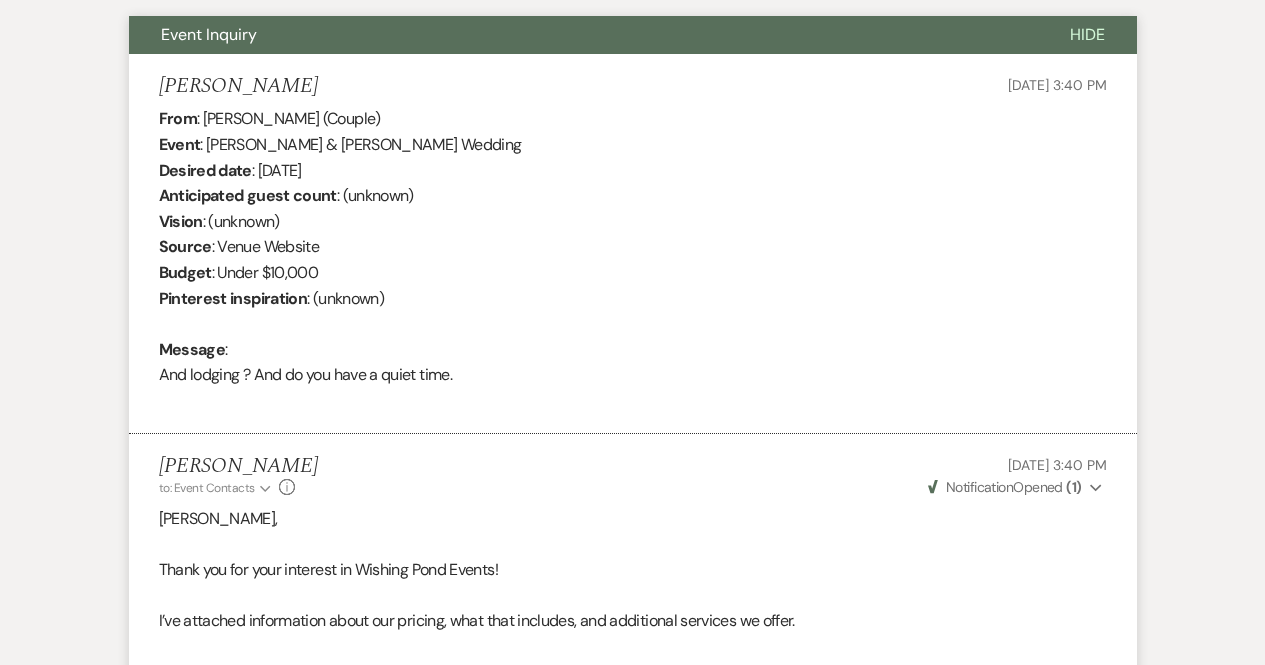 scroll, scrollTop: 2226, scrollLeft: 0, axis: vertical 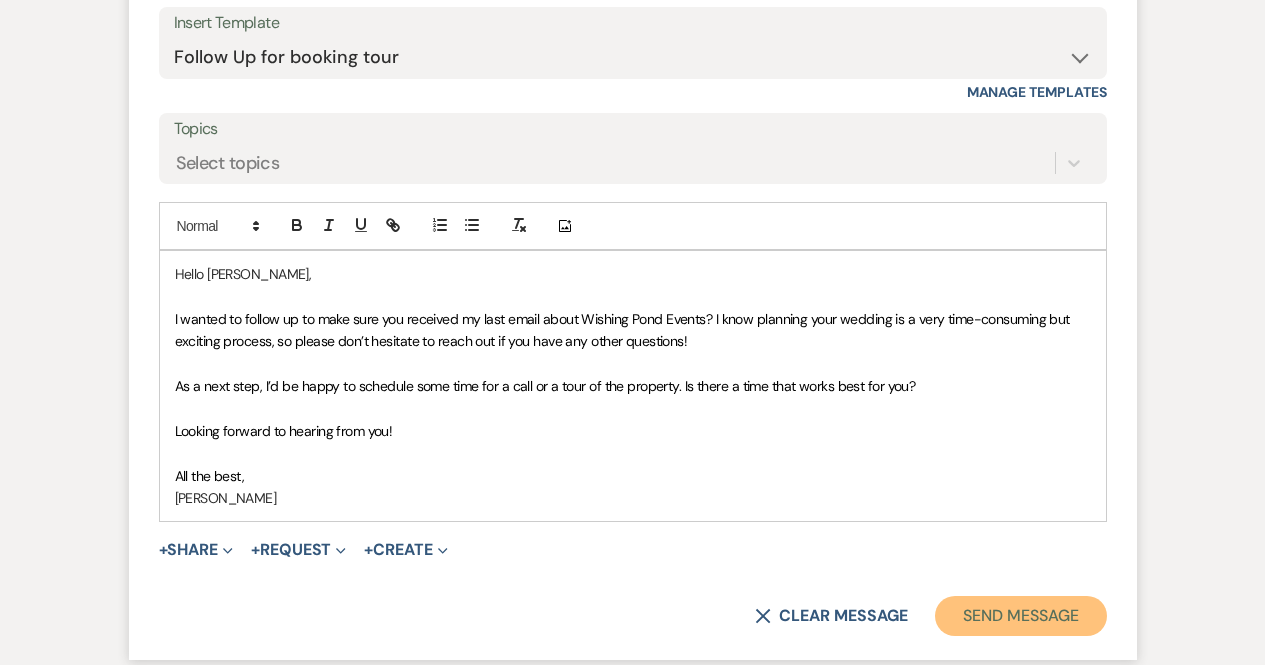 click on "Send Message" at bounding box center [1020, 616] 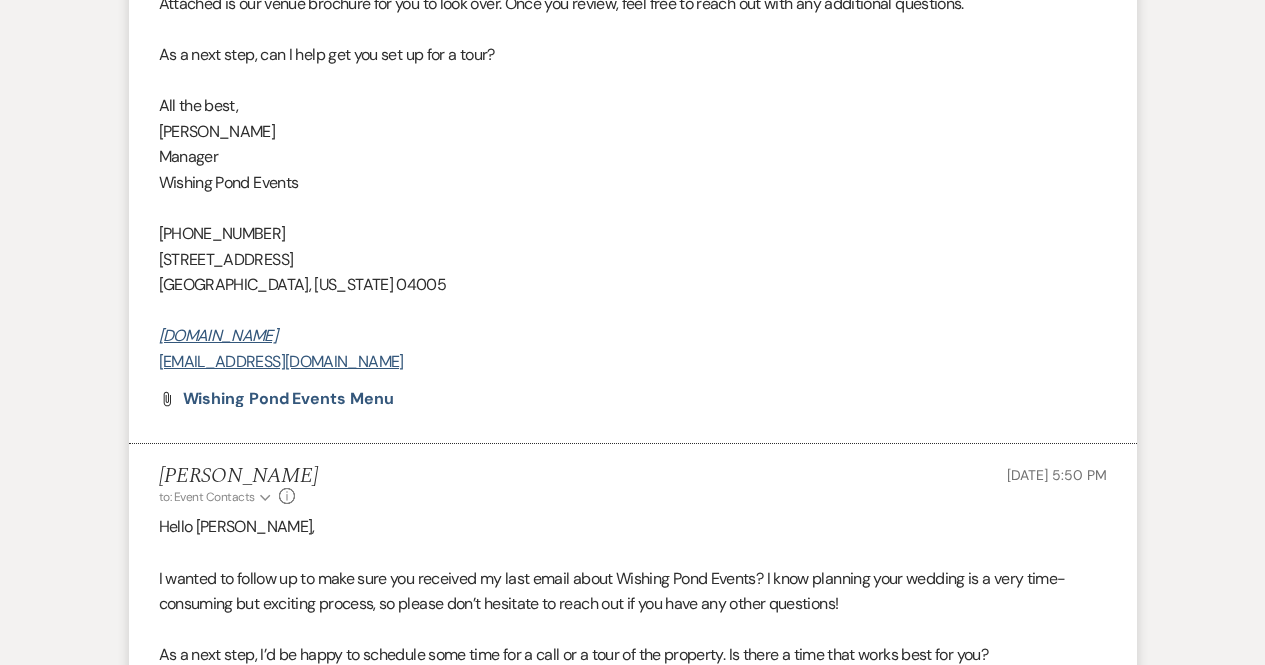 scroll, scrollTop: 0, scrollLeft: 0, axis: both 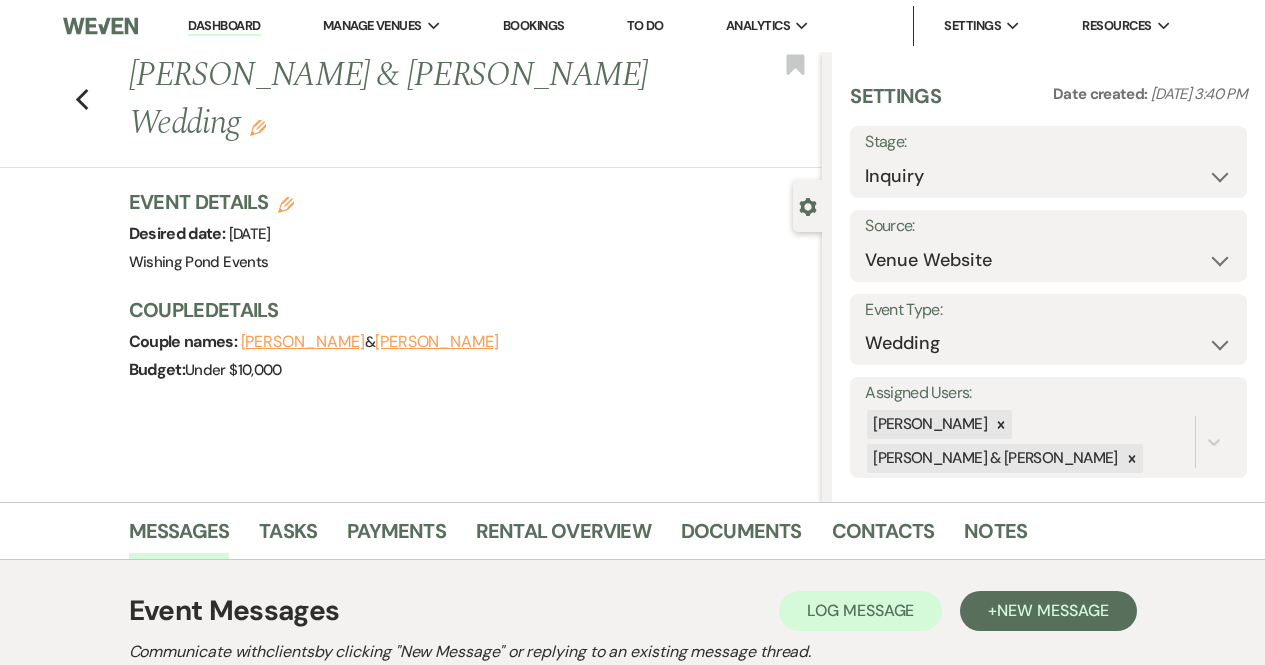 click on "Edit" 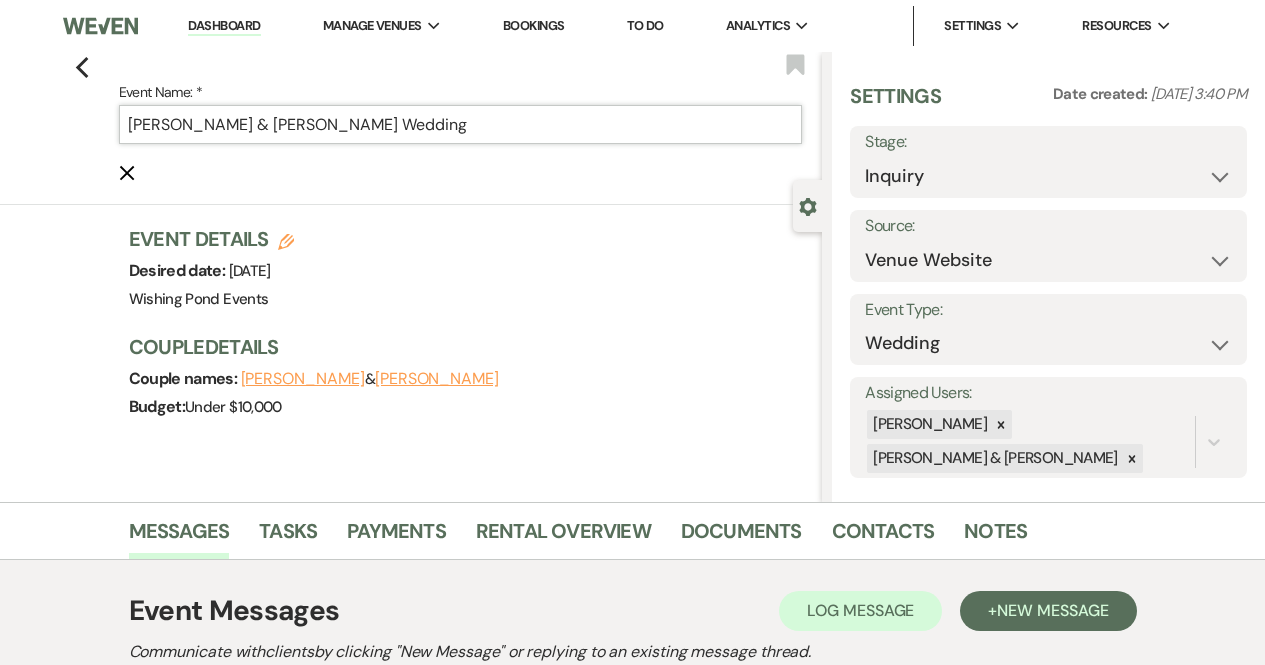 click on "[PERSON_NAME] & [PERSON_NAME] Wedding" at bounding box center [461, 124] 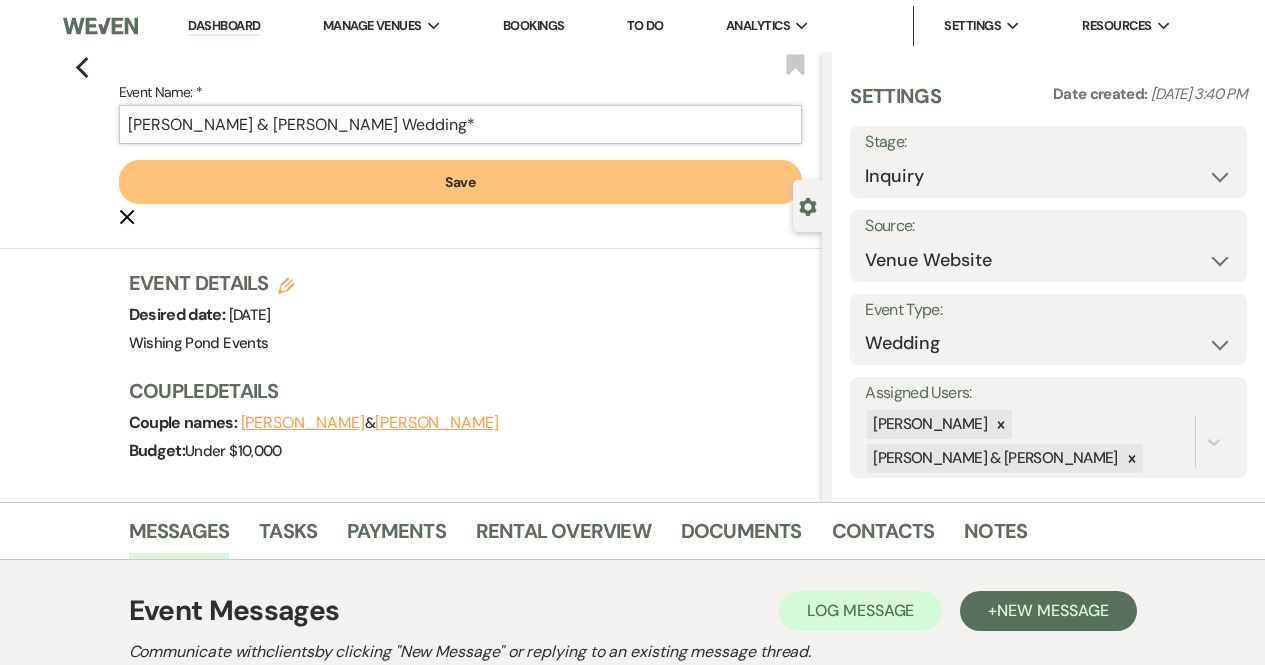 type on "[PERSON_NAME] & [PERSON_NAME] Wedding*" 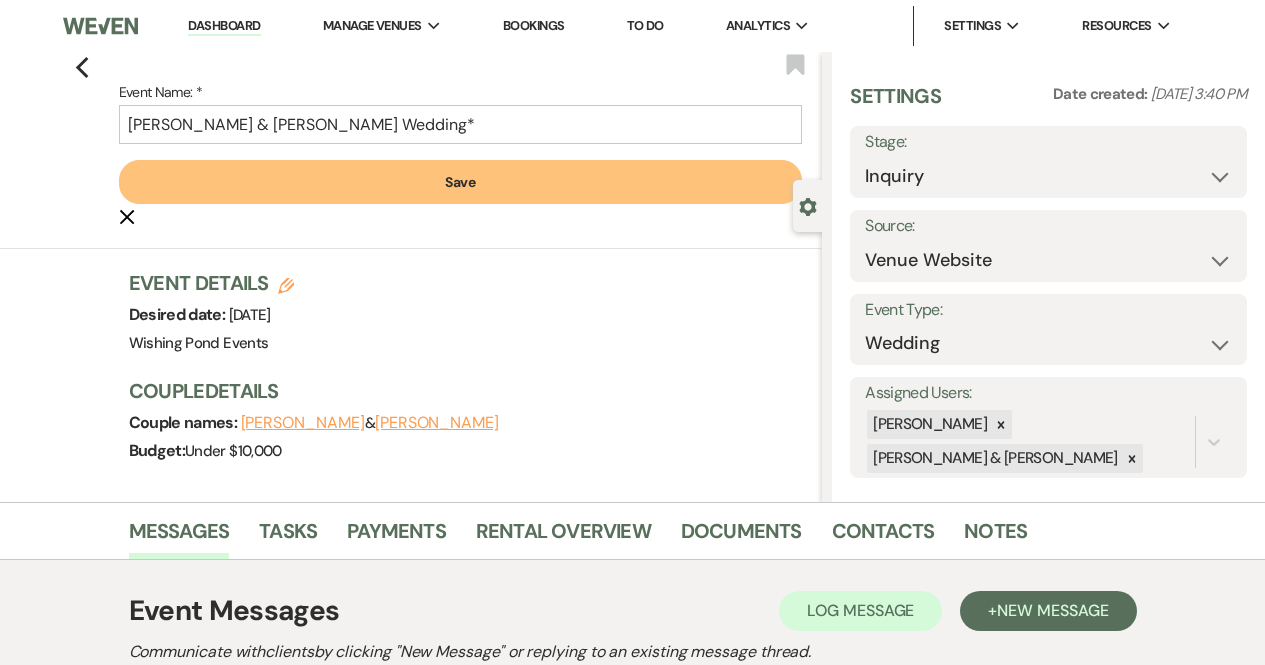 click on "Save" at bounding box center [461, 182] 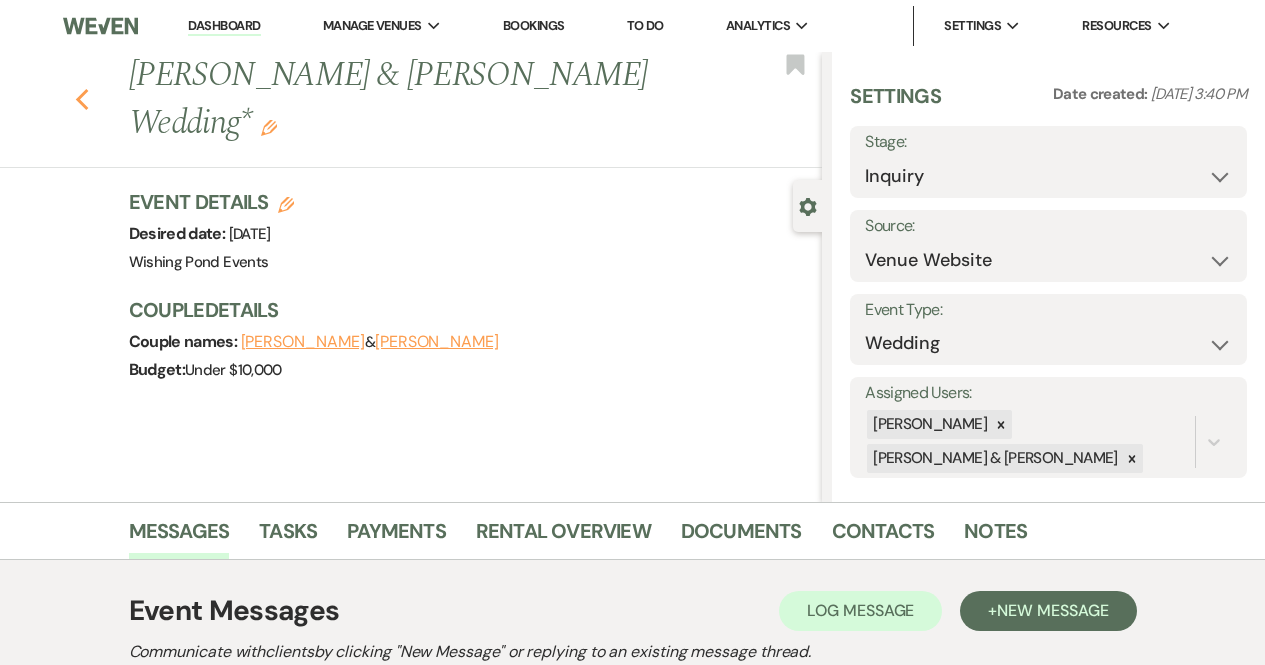 click on "Previous" 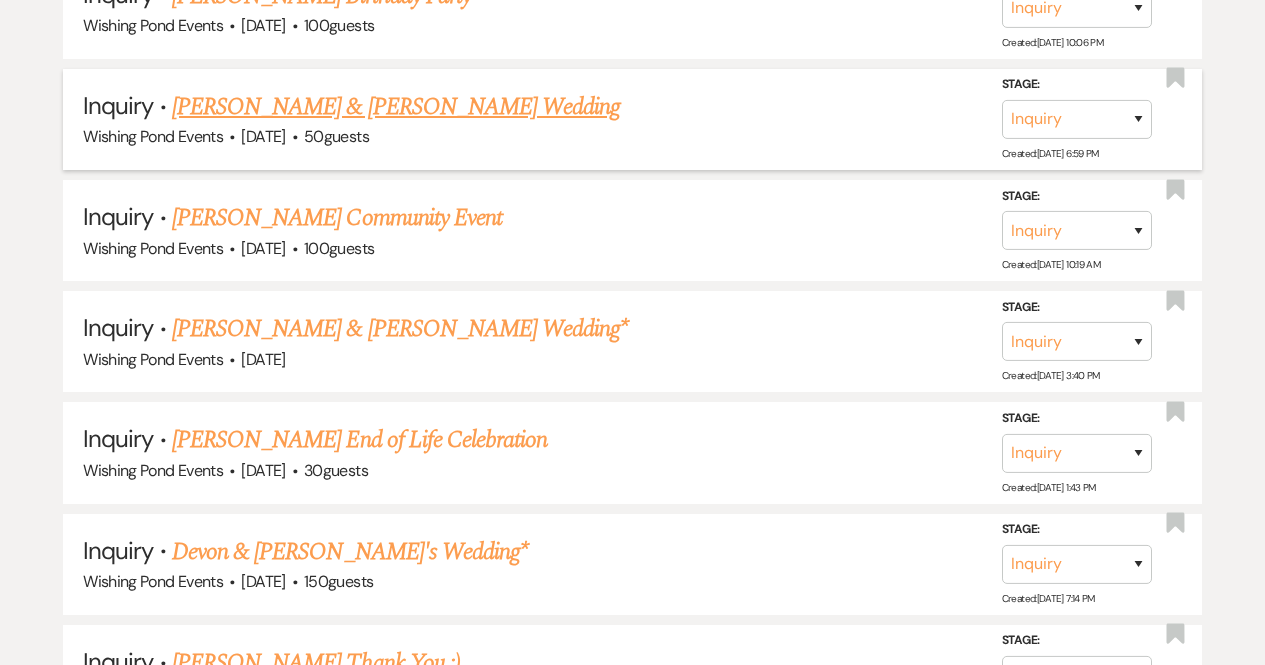 click on "Wishing Pond Events · [DATE] · 50  guests" at bounding box center (632, 137) 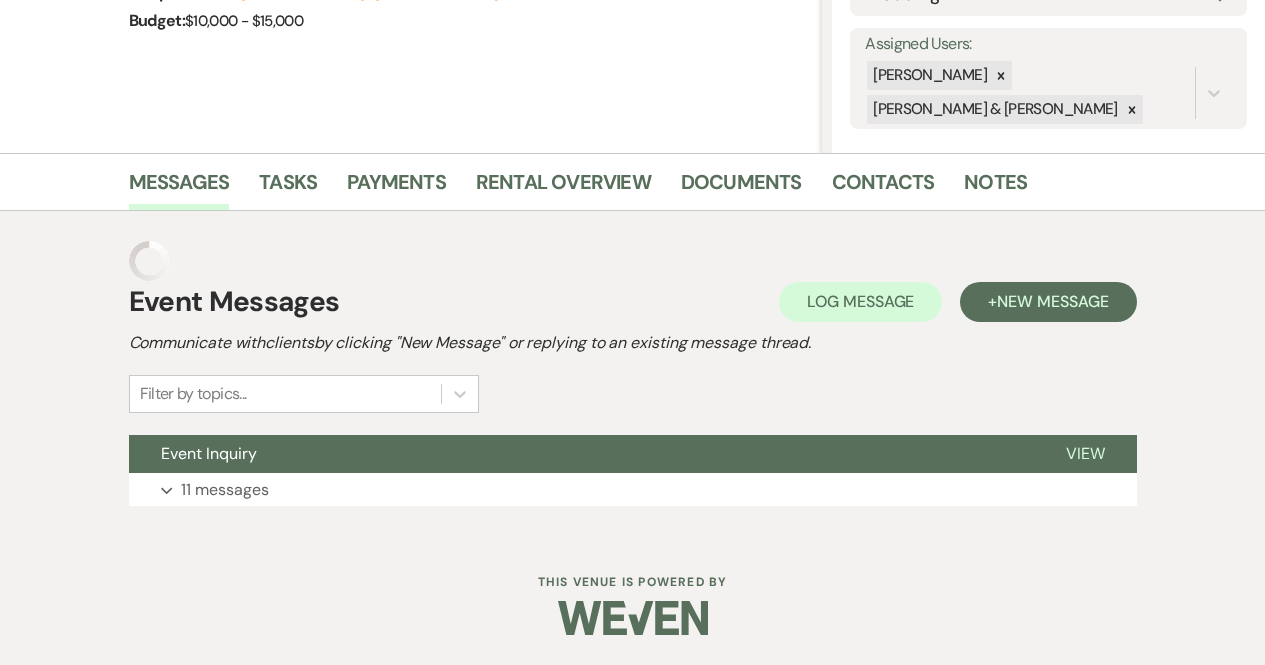 scroll, scrollTop: 309, scrollLeft: 0, axis: vertical 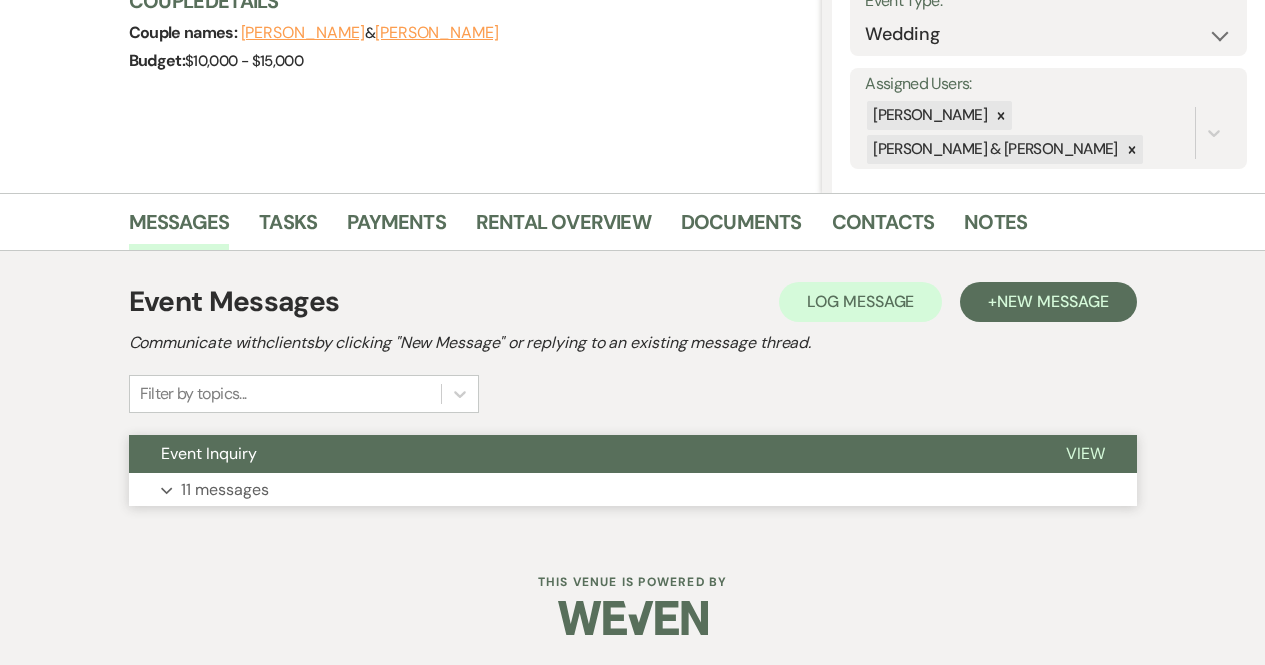 click on "Expand 11 messages" at bounding box center [633, 490] 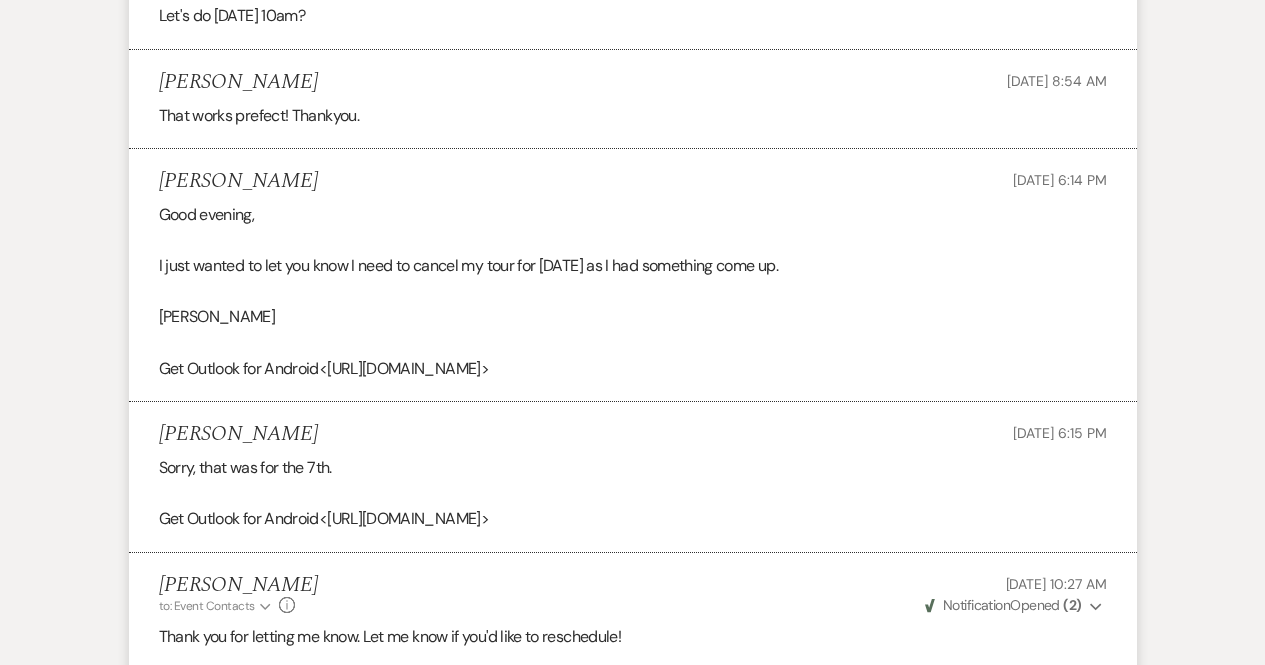scroll, scrollTop: 2852, scrollLeft: 0, axis: vertical 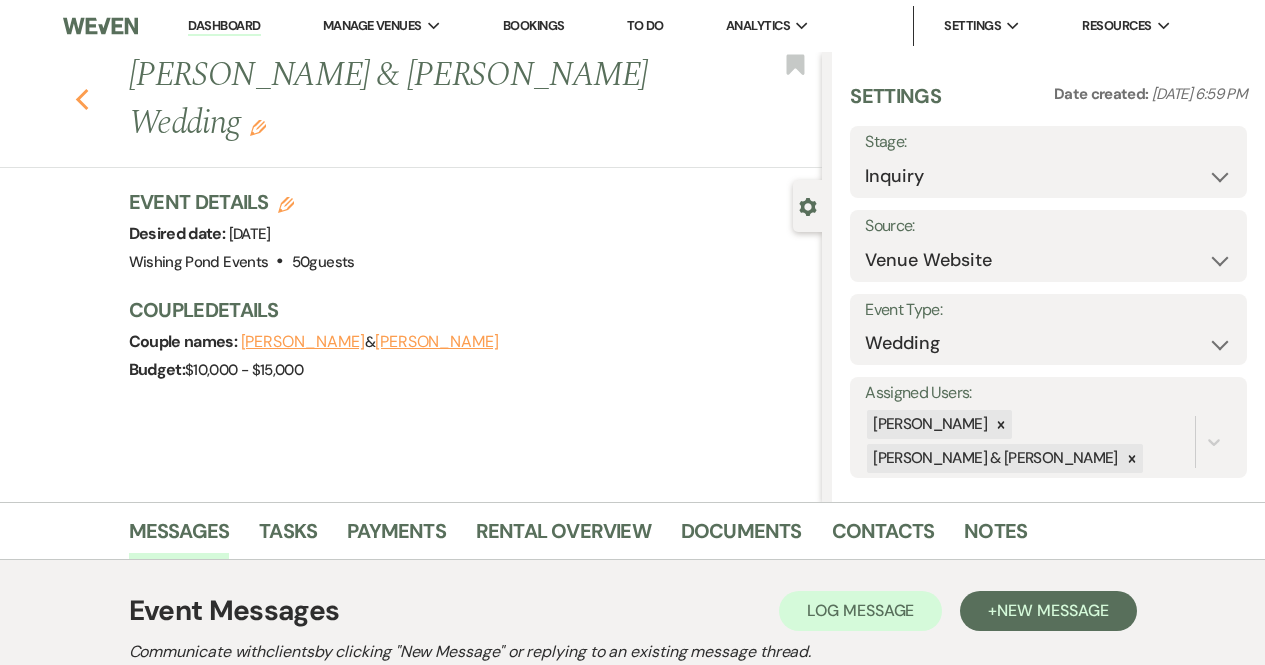 click on "Previous" 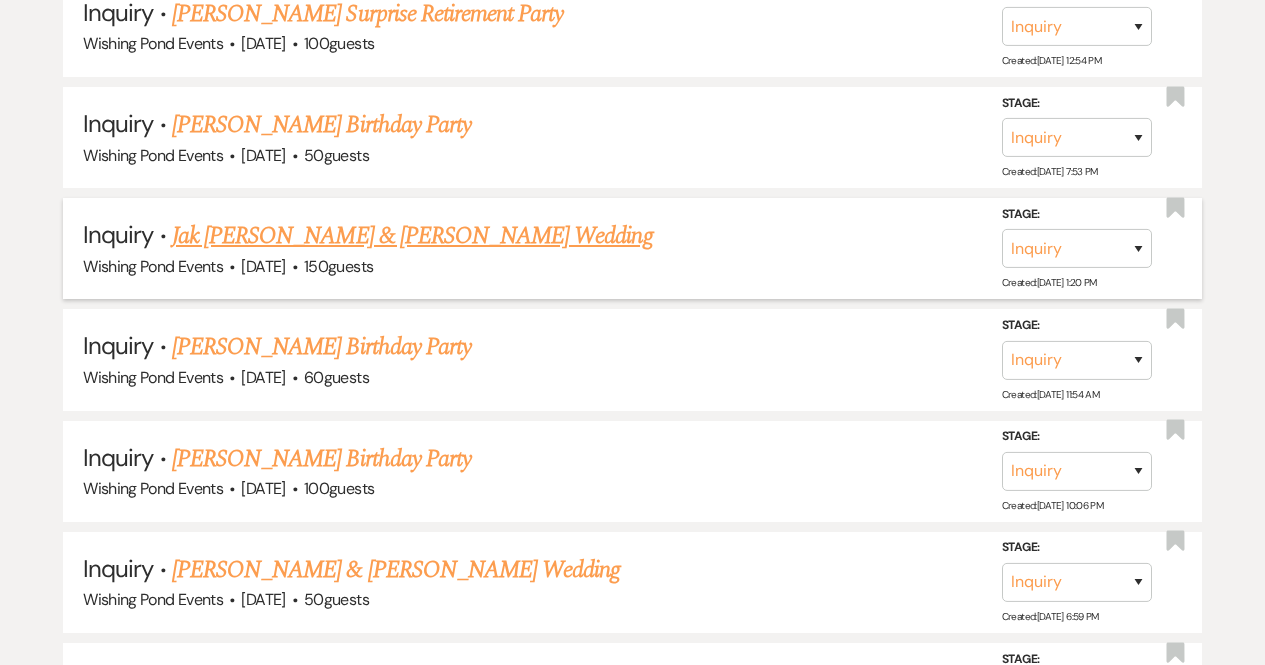 click on "Jak [PERSON_NAME] & [PERSON_NAME] Wedding" at bounding box center (412, 236) 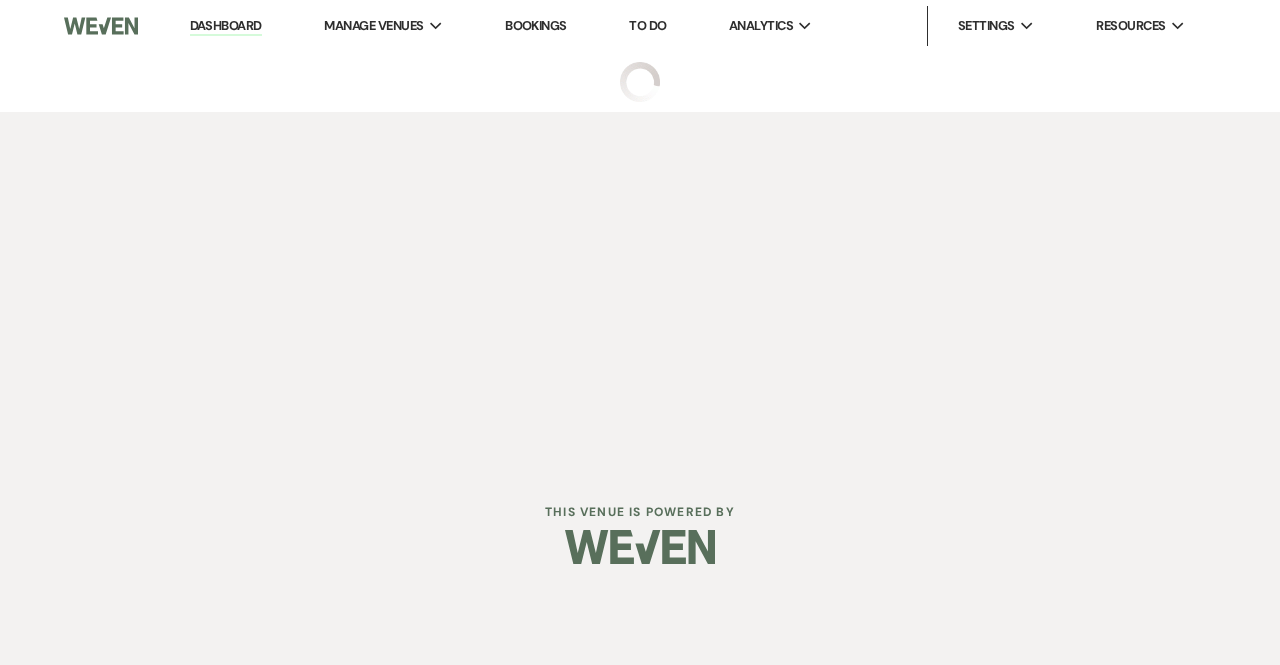 select on "5" 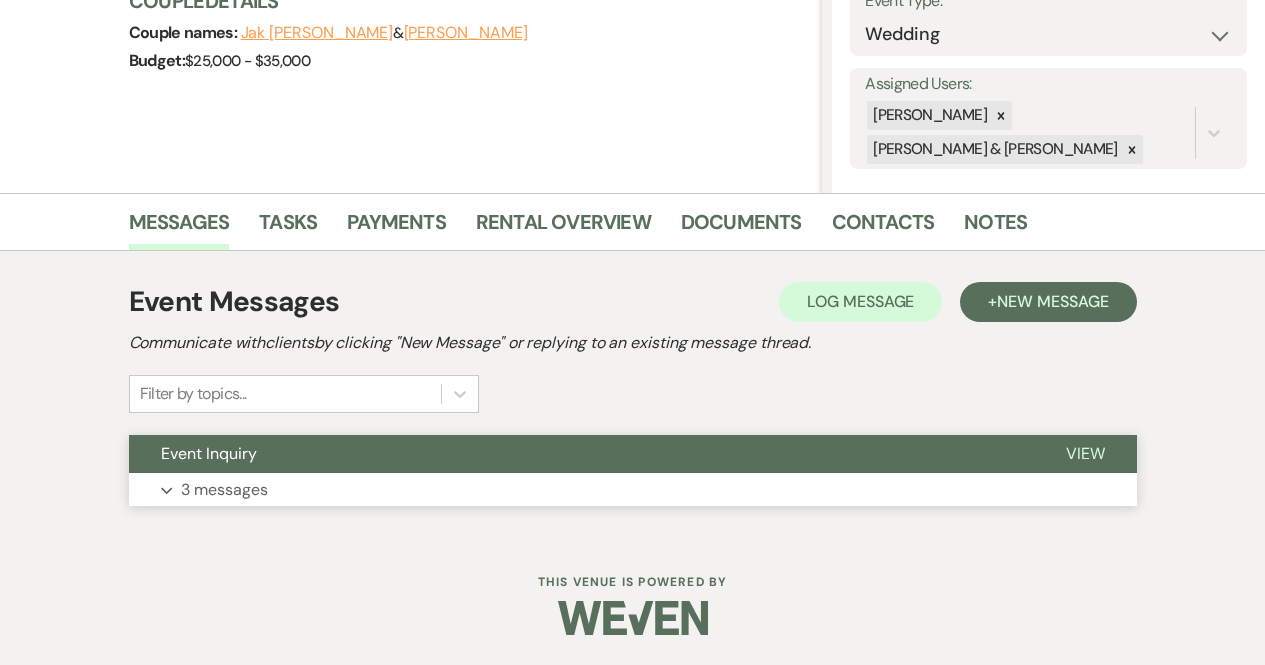 click on "Event Inquiry" at bounding box center [581, 454] 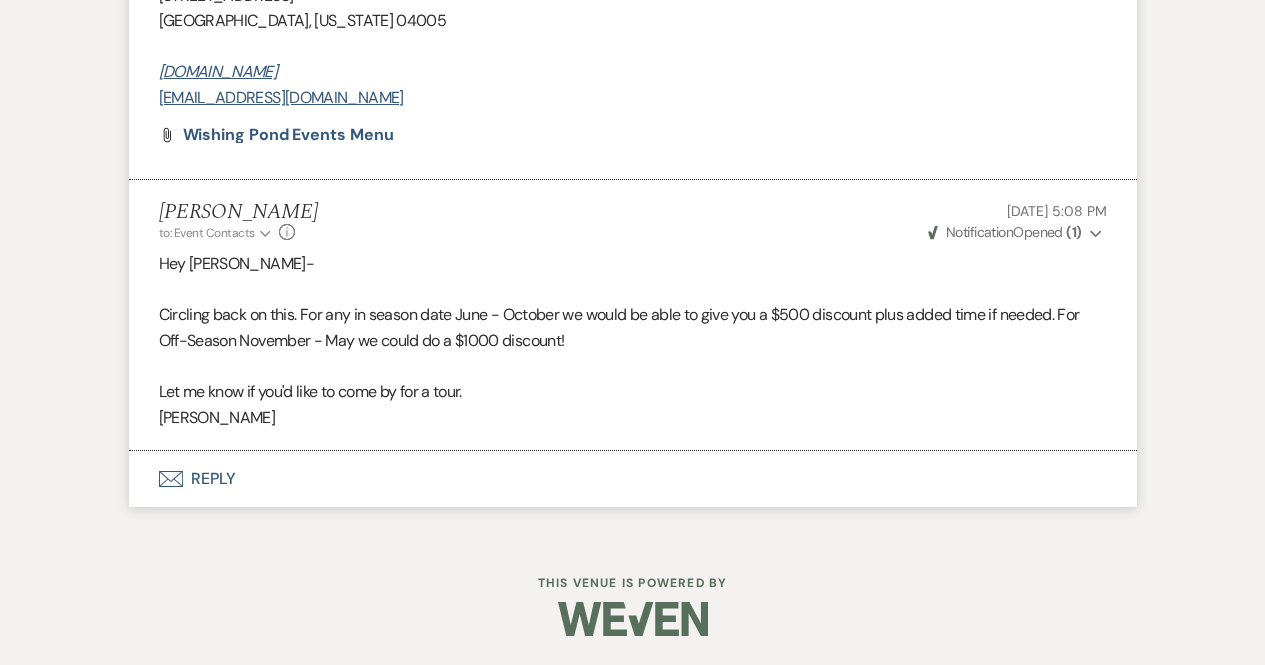 click on "Envelope Reply" at bounding box center [633, 479] 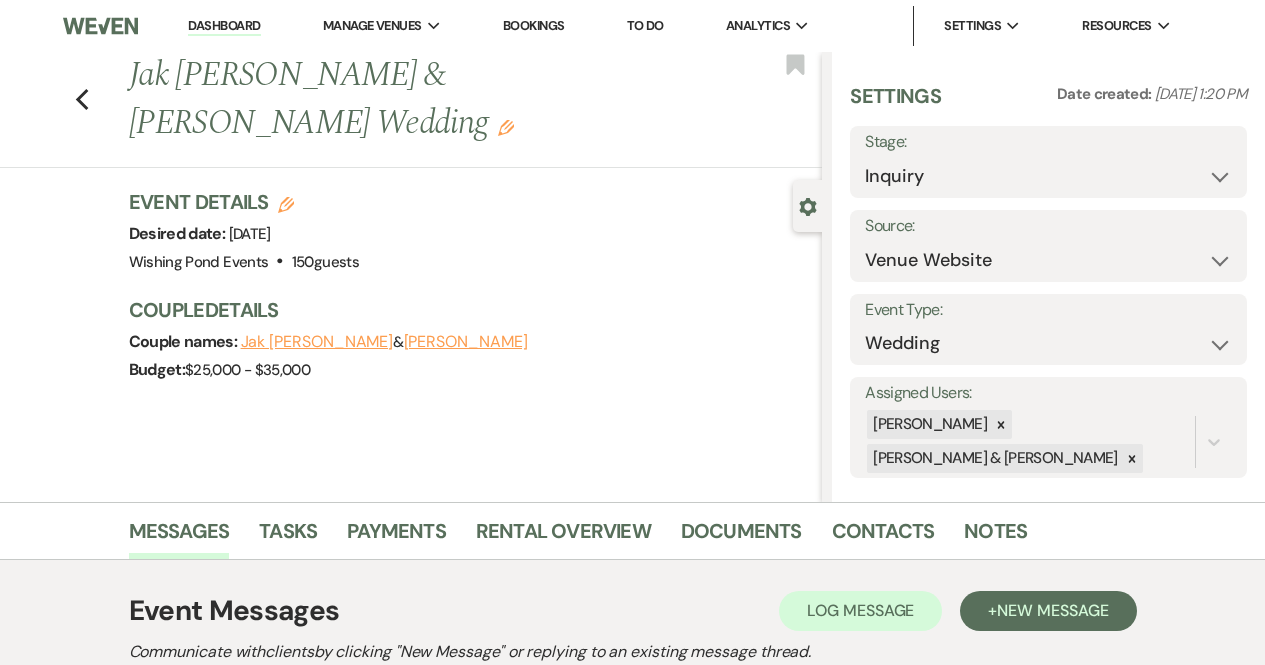 click on "Edit" at bounding box center [506, 127] 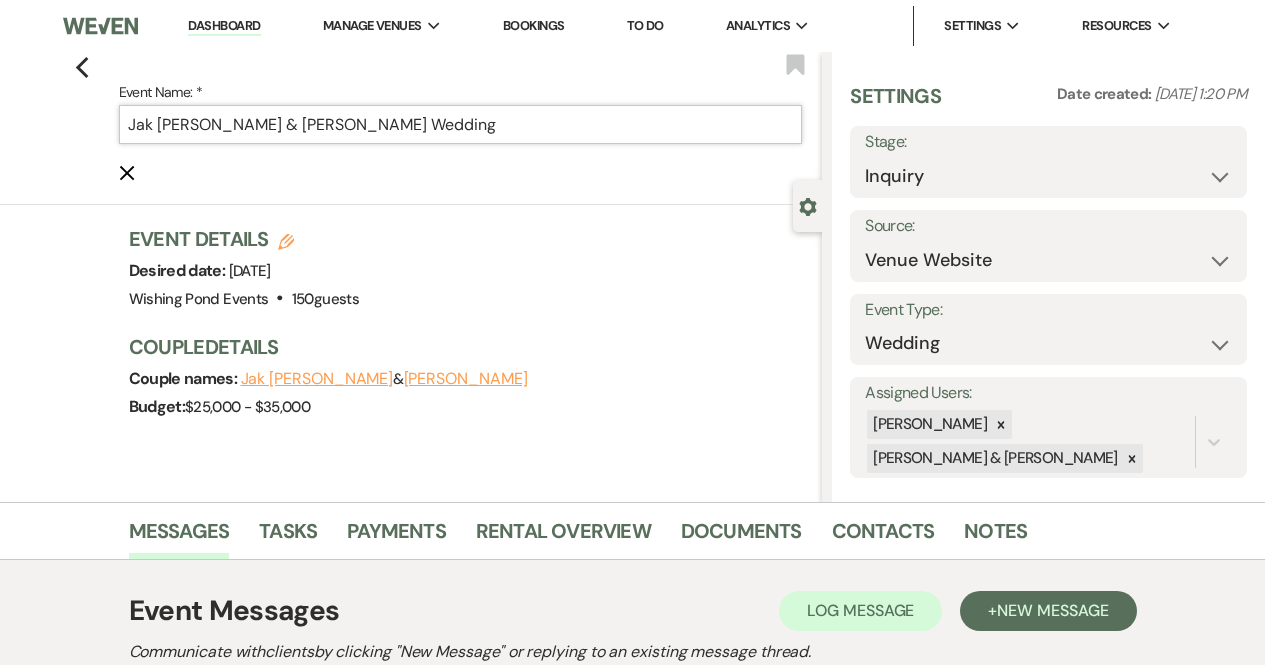 click on "Jak [PERSON_NAME] & [PERSON_NAME] Wedding" at bounding box center [461, 124] 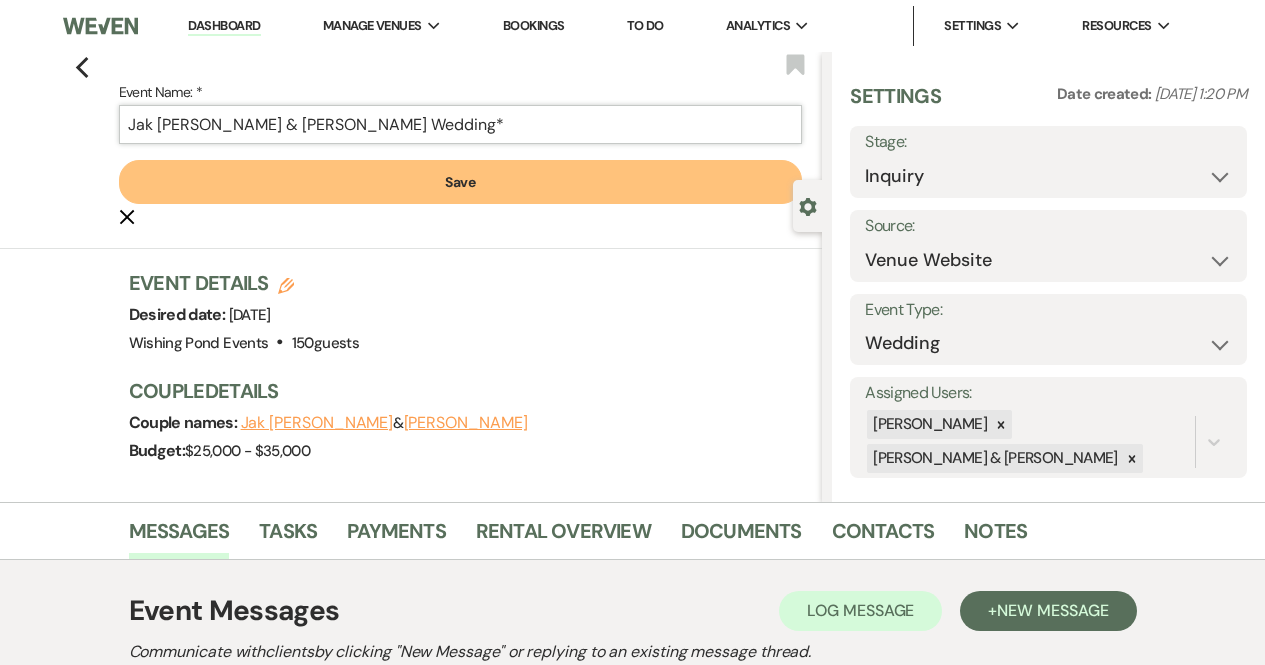 type on "Jak [PERSON_NAME] & [PERSON_NAME] Wedding*" 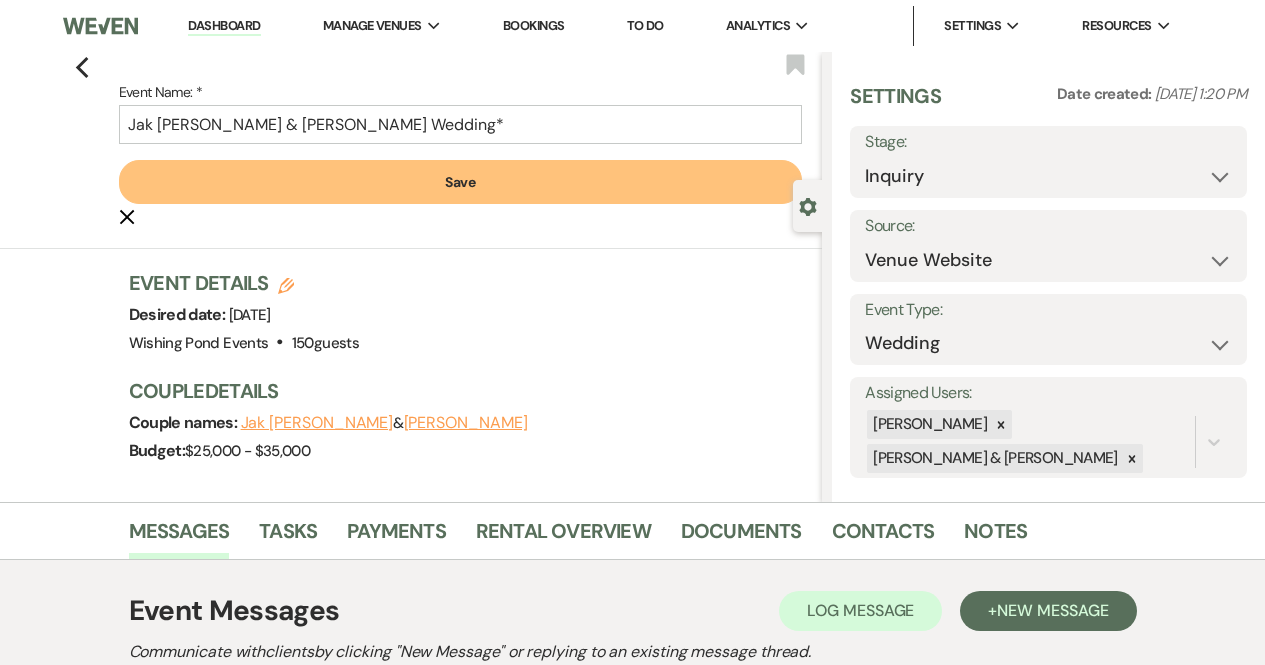 click on "Save" at bounding box center [461, 182] 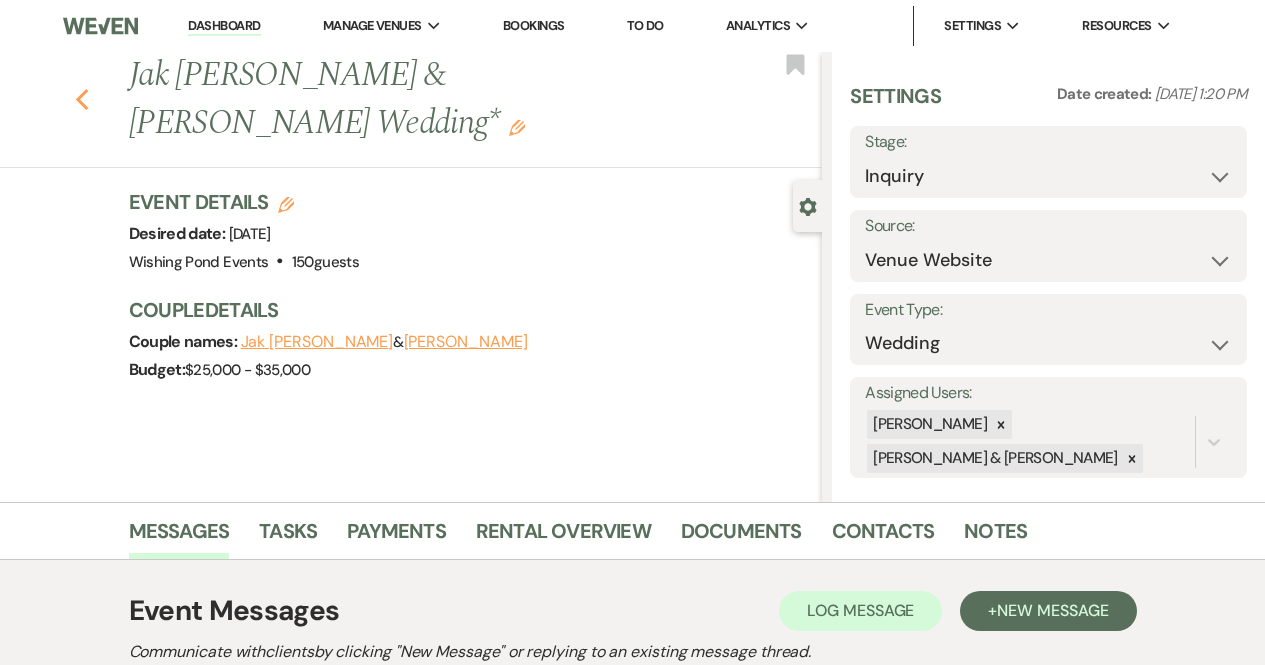 click 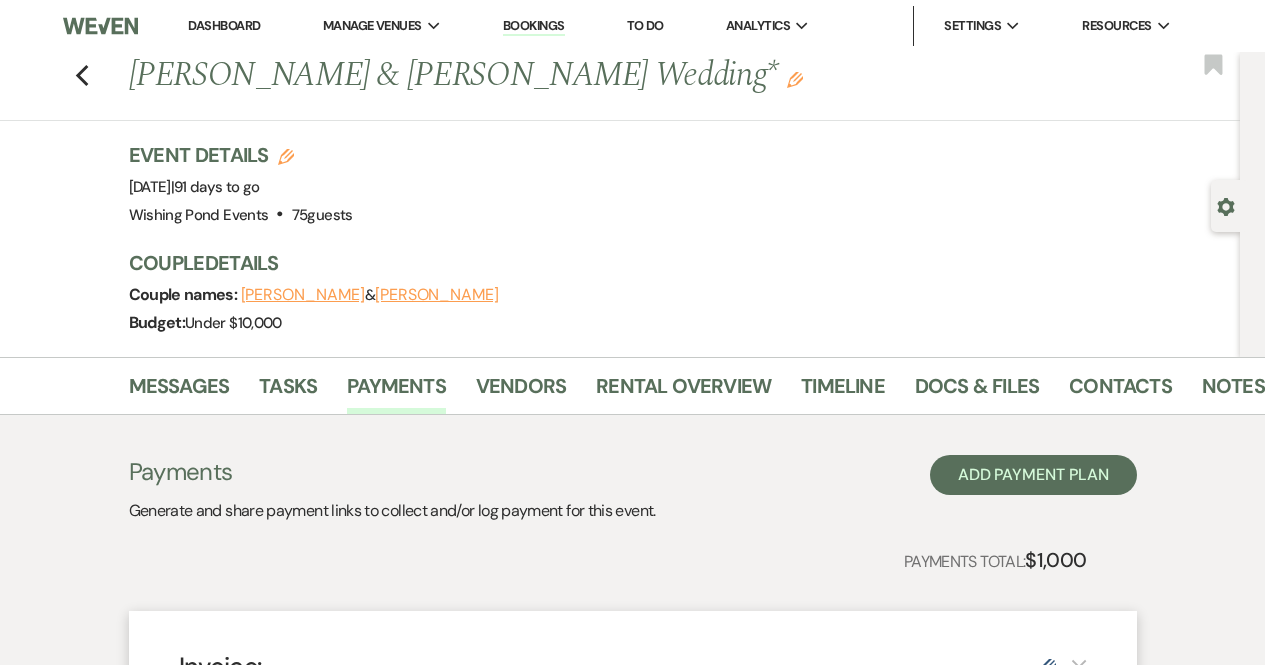 scroll, scrollTop: 0, scrollLeft: 0, axis: both 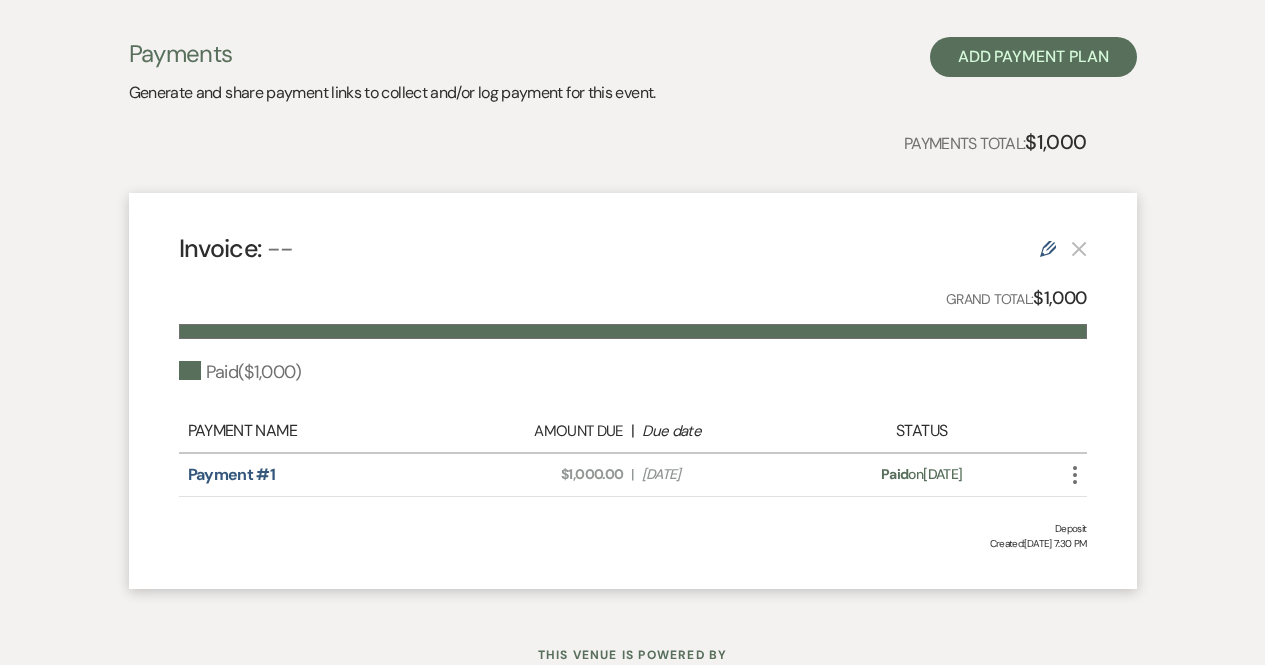click on "Edit" 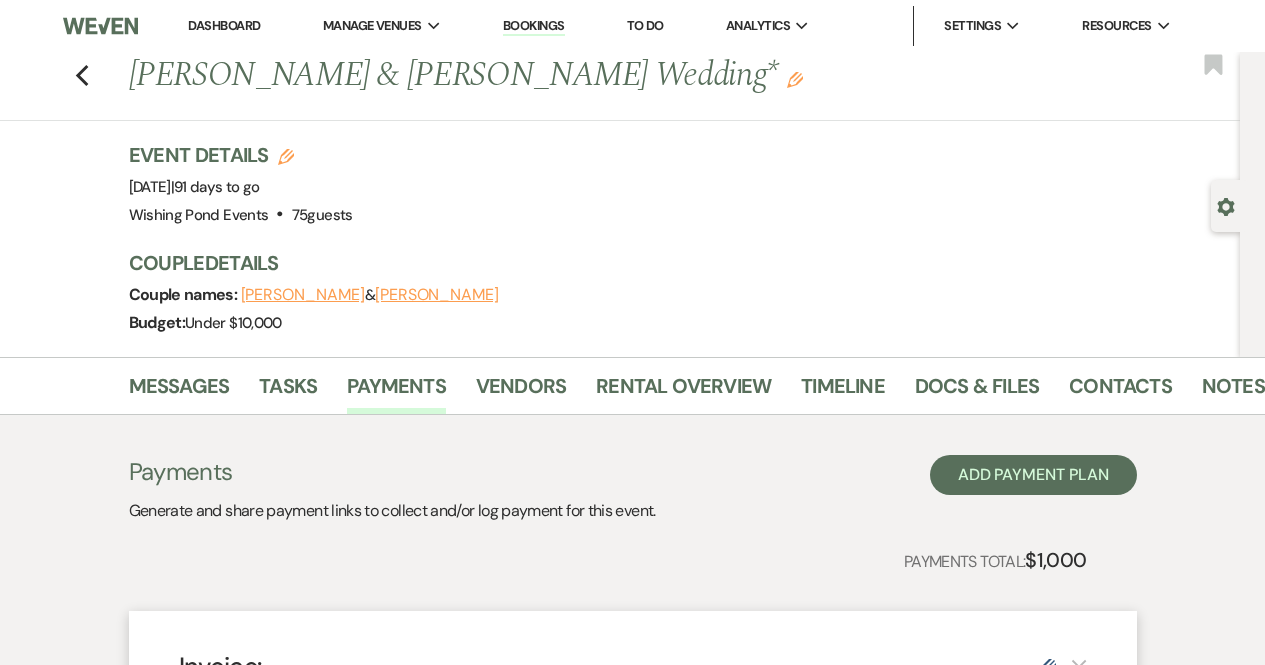 select on "1" 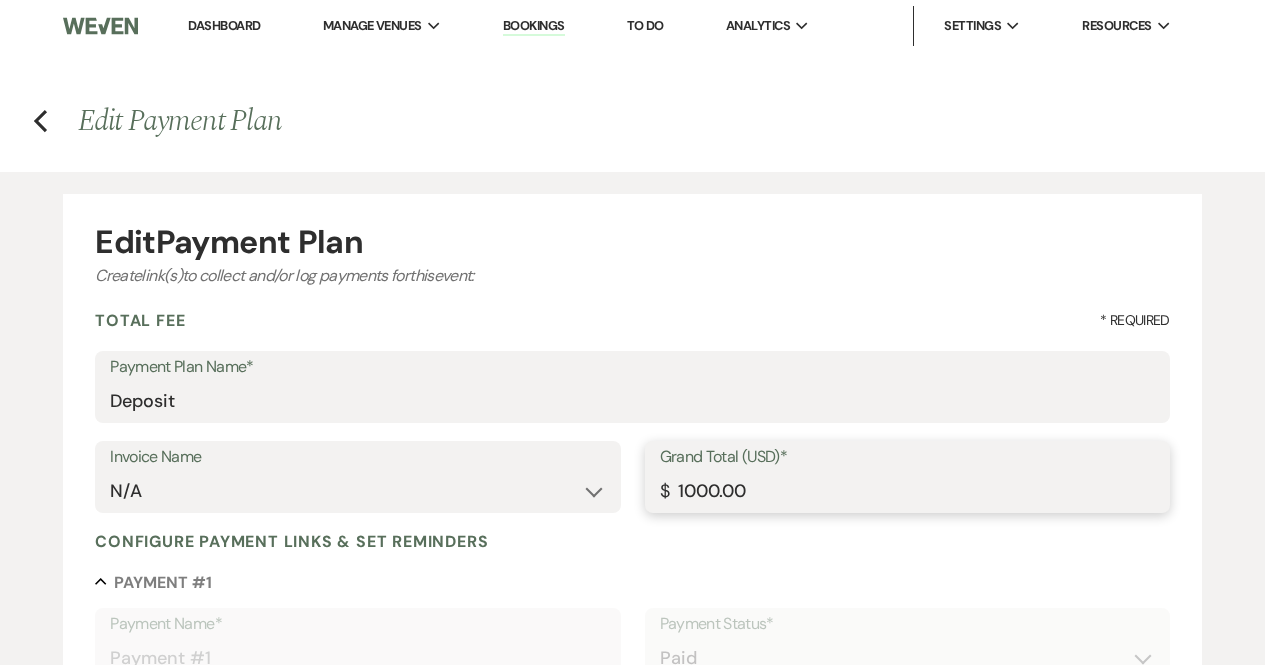 drag, startPoint x: 773, startPoint y: 484, endPoint x: 569, endPoint y: 454, distance: 206.19408 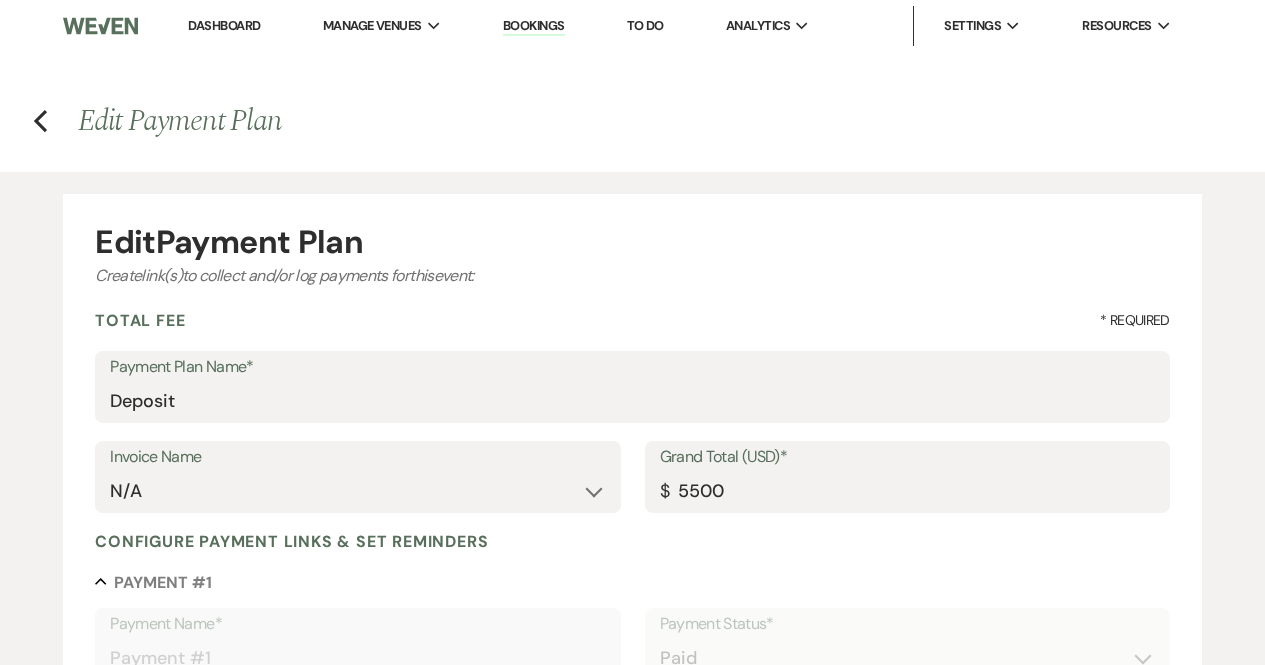 type on "5500.00" 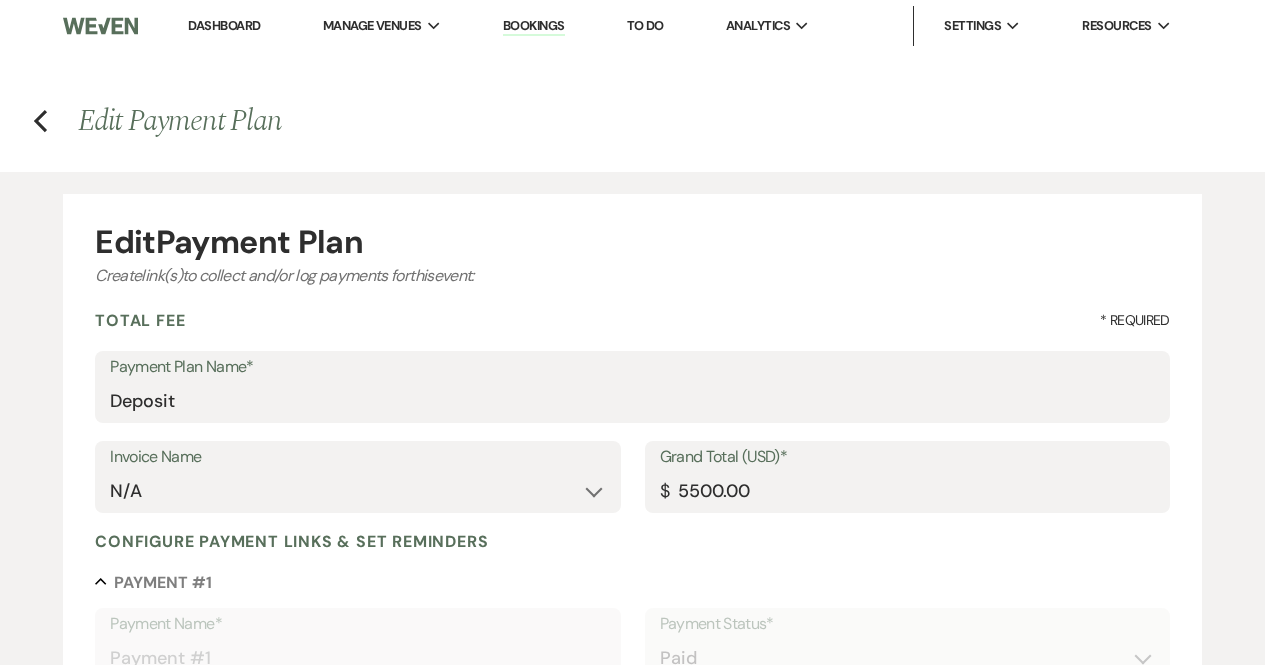 type 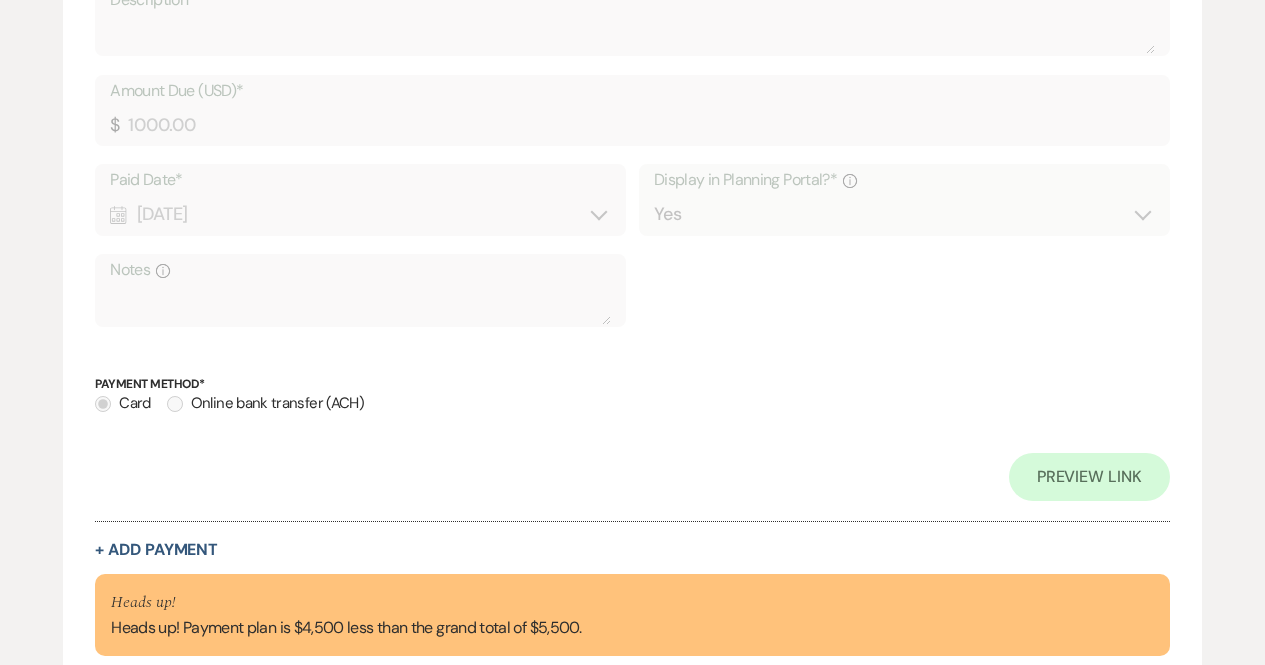scroll, scrollTop: 927, scrollLeft: 0, axis: vertical 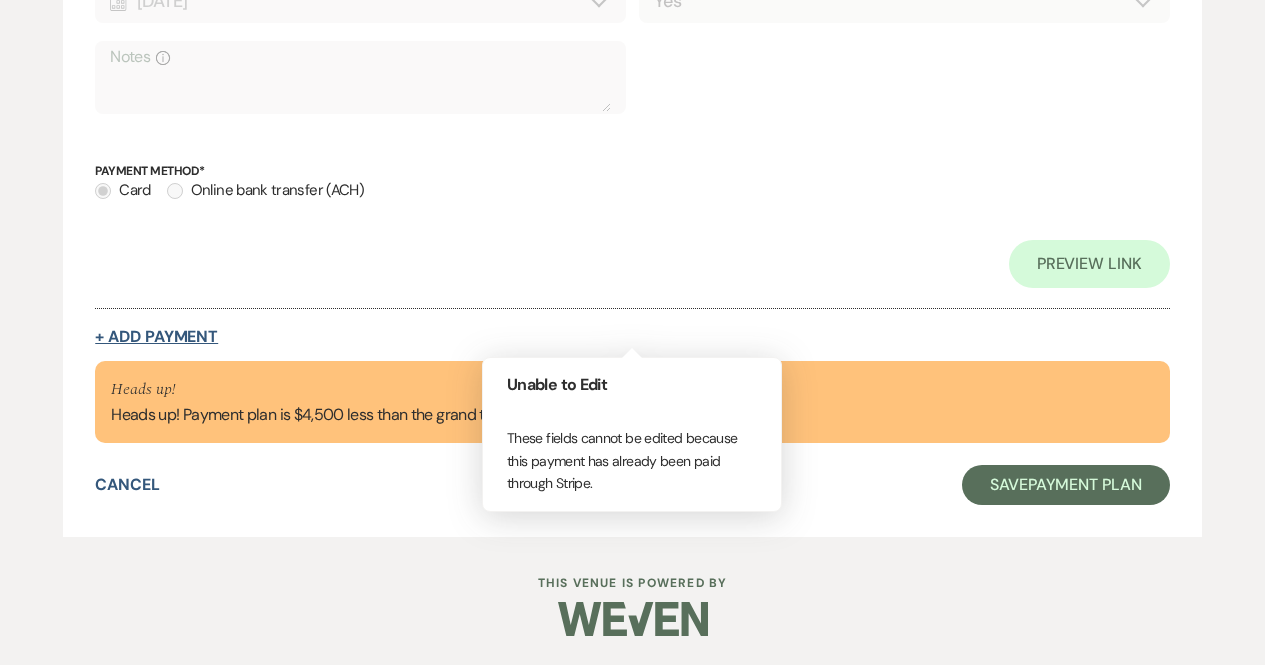click on "+ Add Payment" at bounding box center (156, 337) 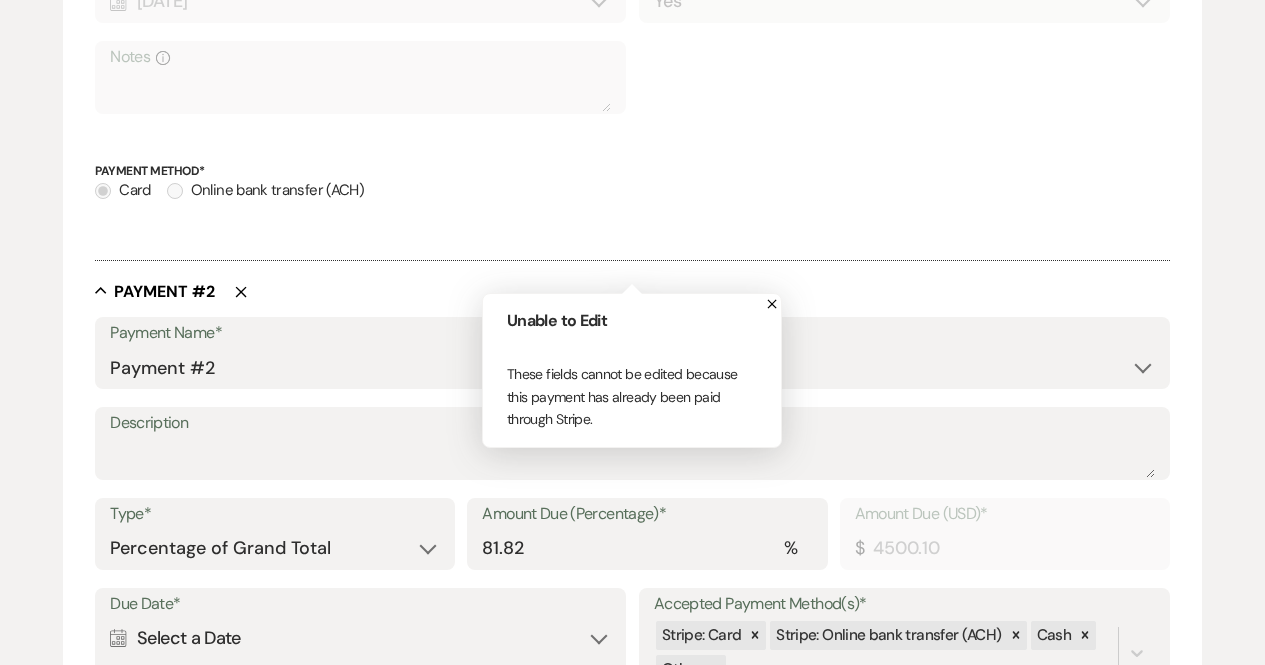 scroll, scrollTop: 1020, scrollLeft: 0, axis: vertical 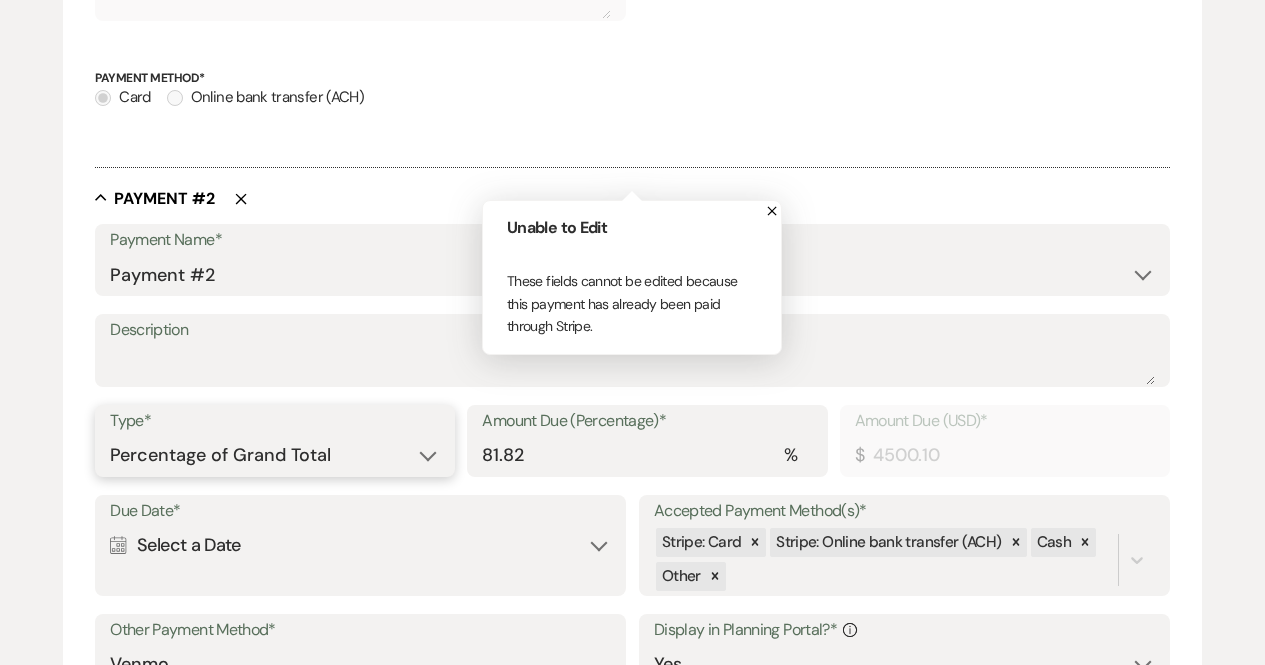 click on "Dollar Amount Percentage of Grand Total" at bounding box center [275, 455] 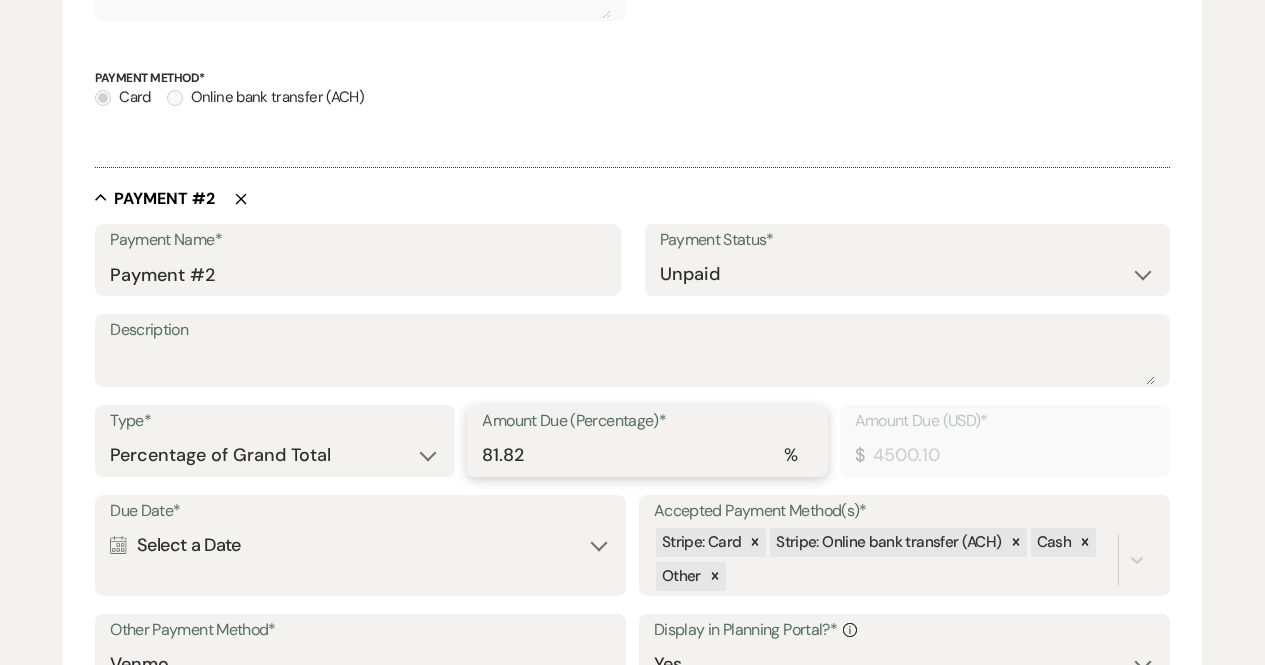 click on "81.82" at bounding box center (647, 455) 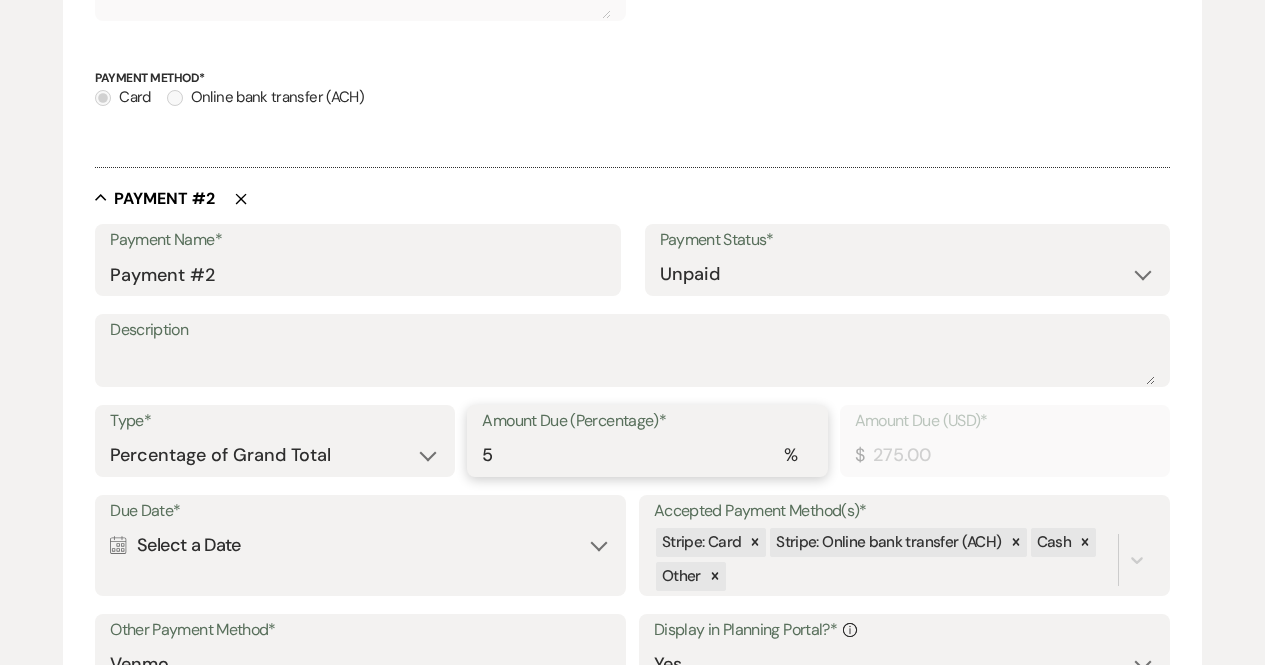 type on "50" 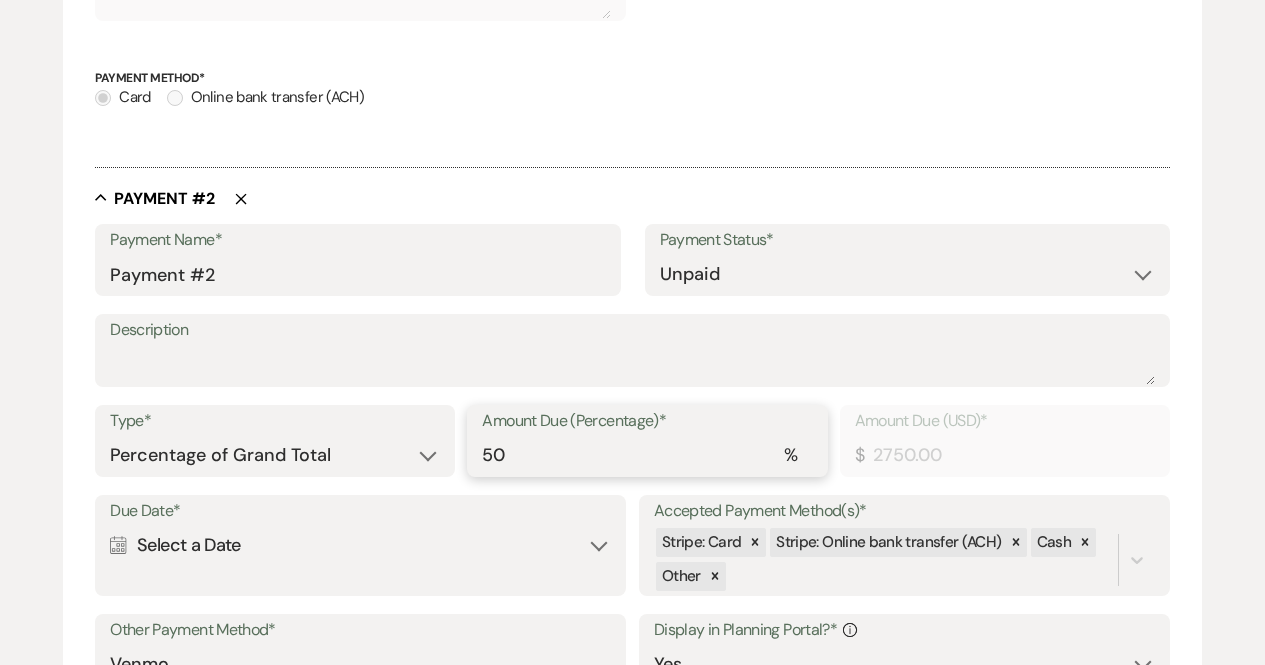 type on "50" 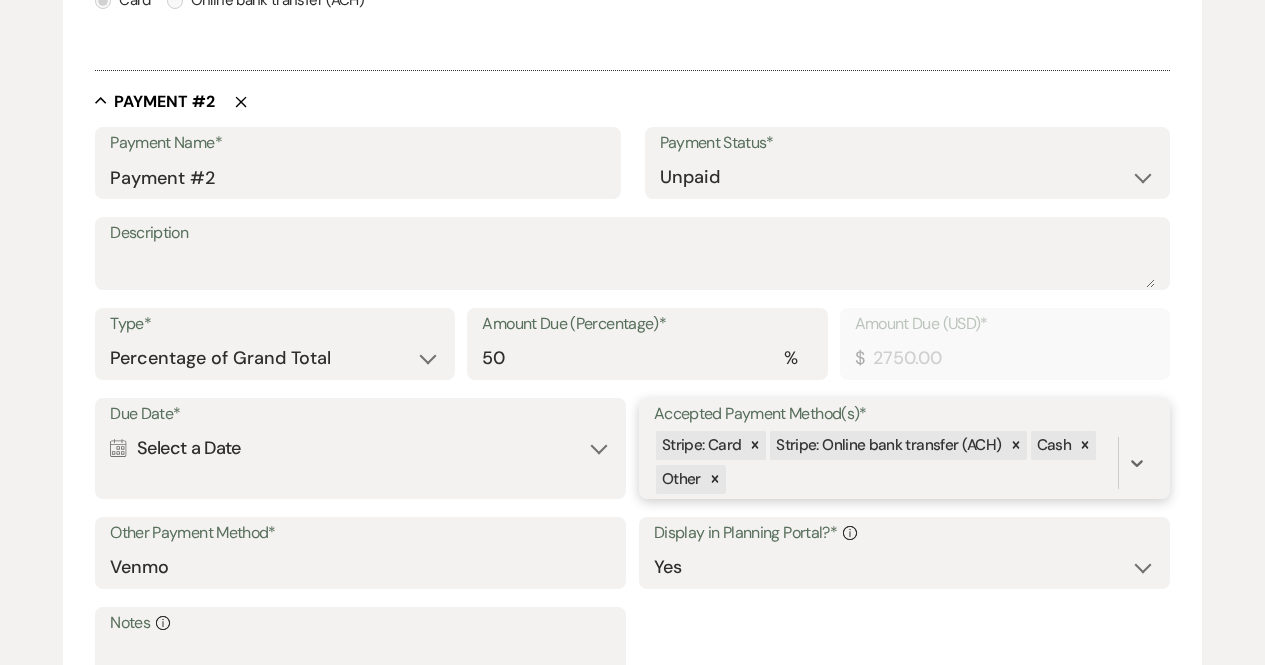 scroll, scrollTop: 1139, scrollLeft: 0, axis: vertical 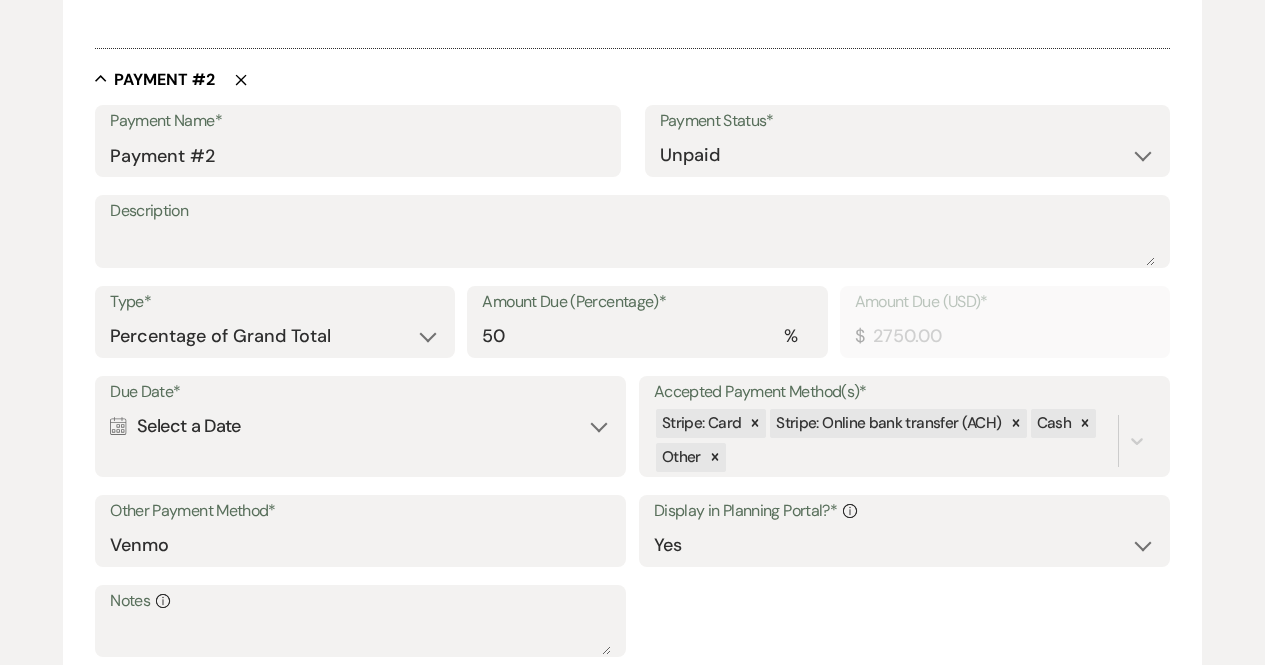 click on "Calendar Select a Date Expand" at bounding box center [360, 426] 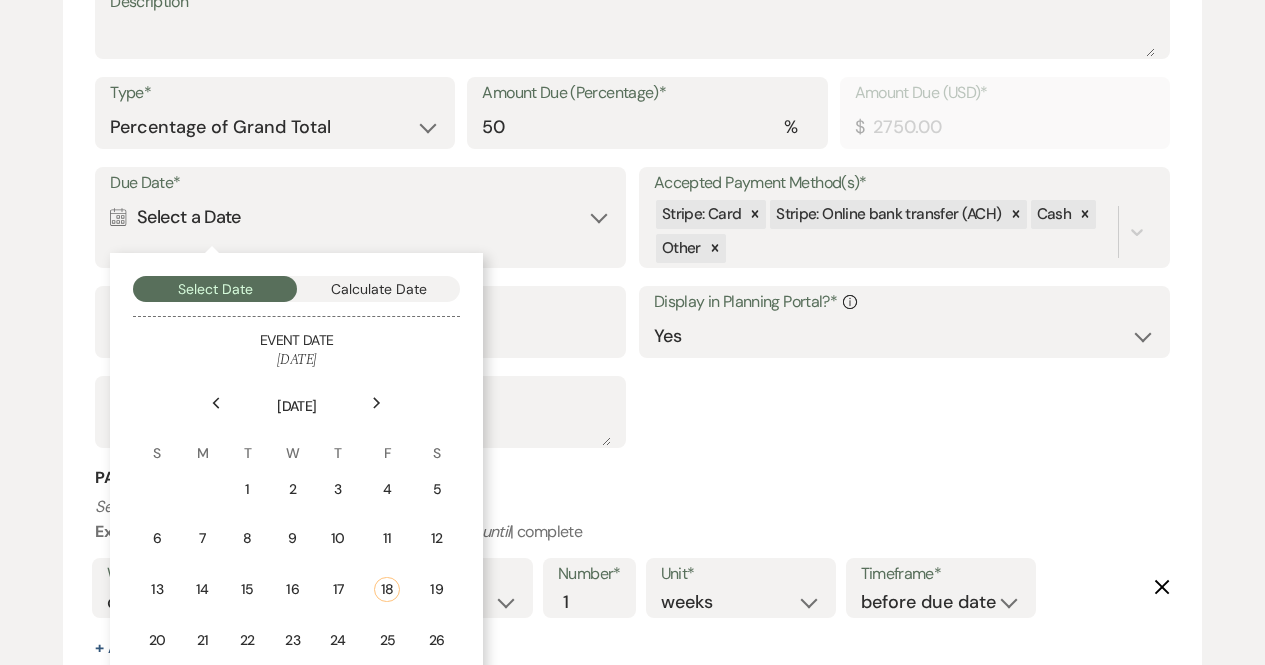 scroll, scrollTop: 1365, scrollLeft: 0, axis: vertical 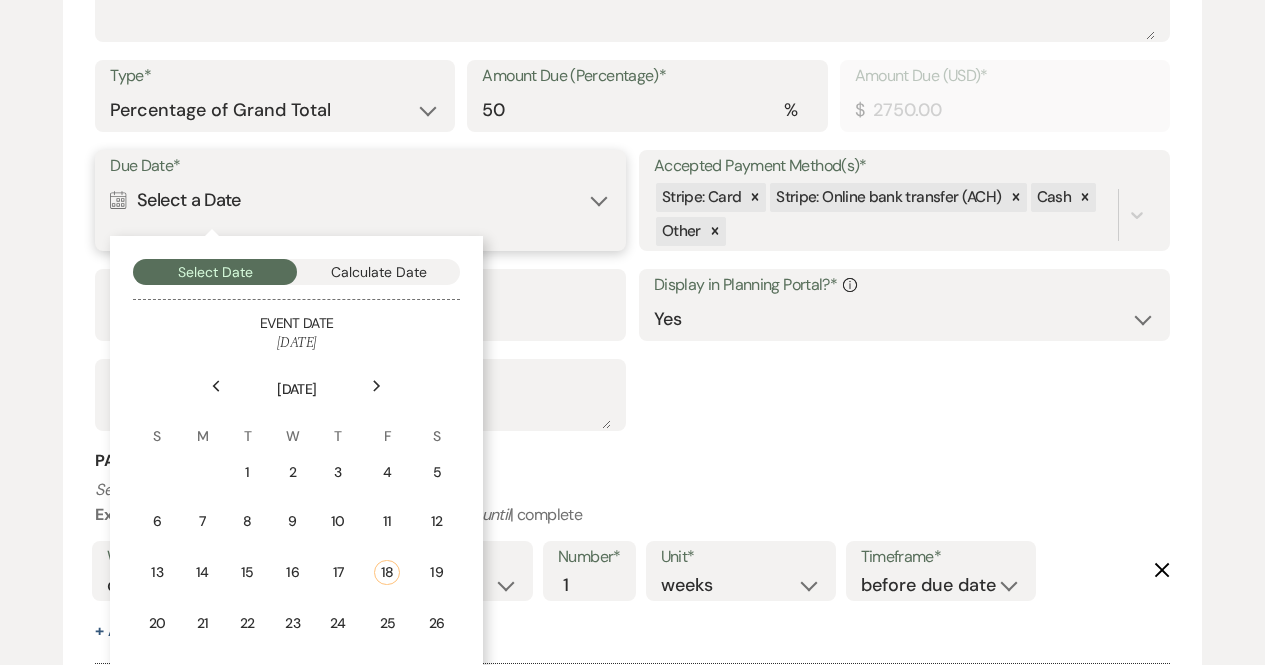 click on "Calculate Date" at bounding box center (379, 272) 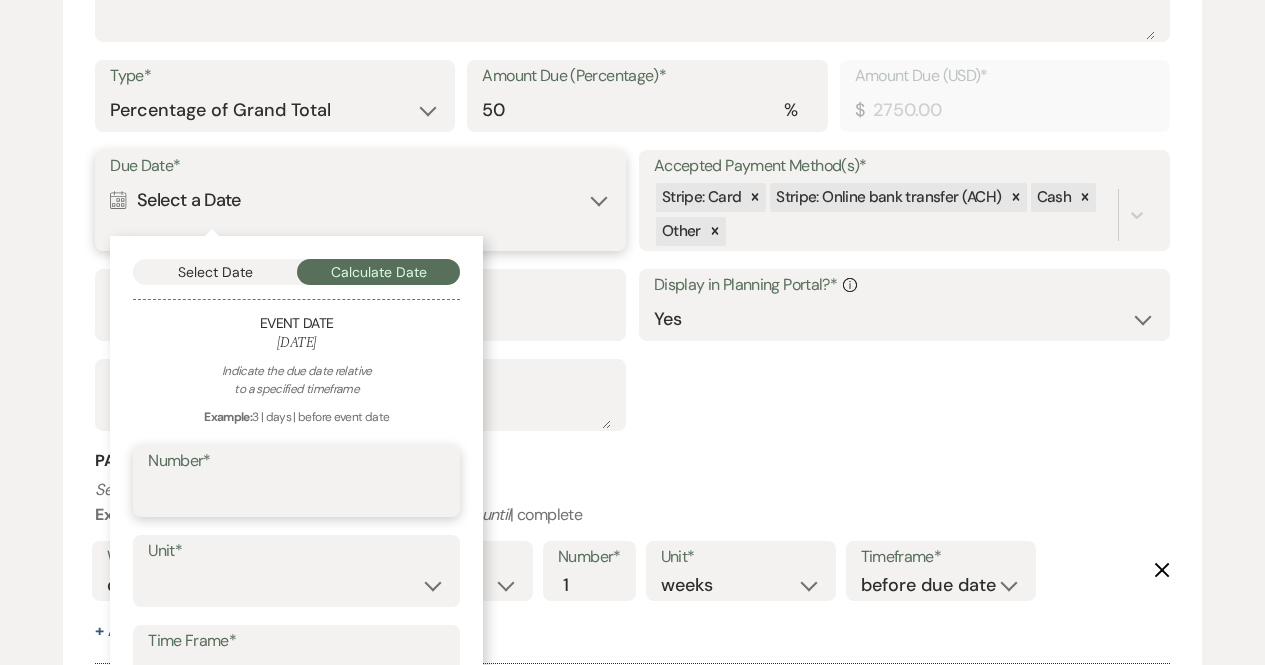 click on "Number*" at bounding box center [296, 495] 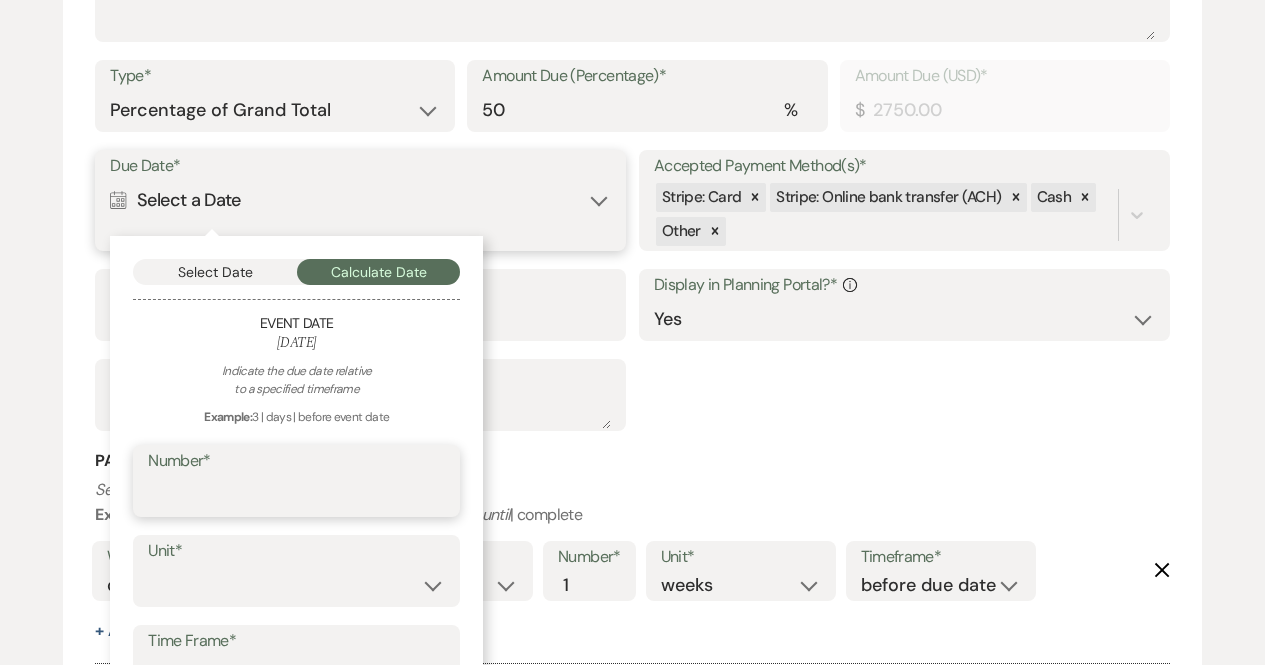 type on "2" 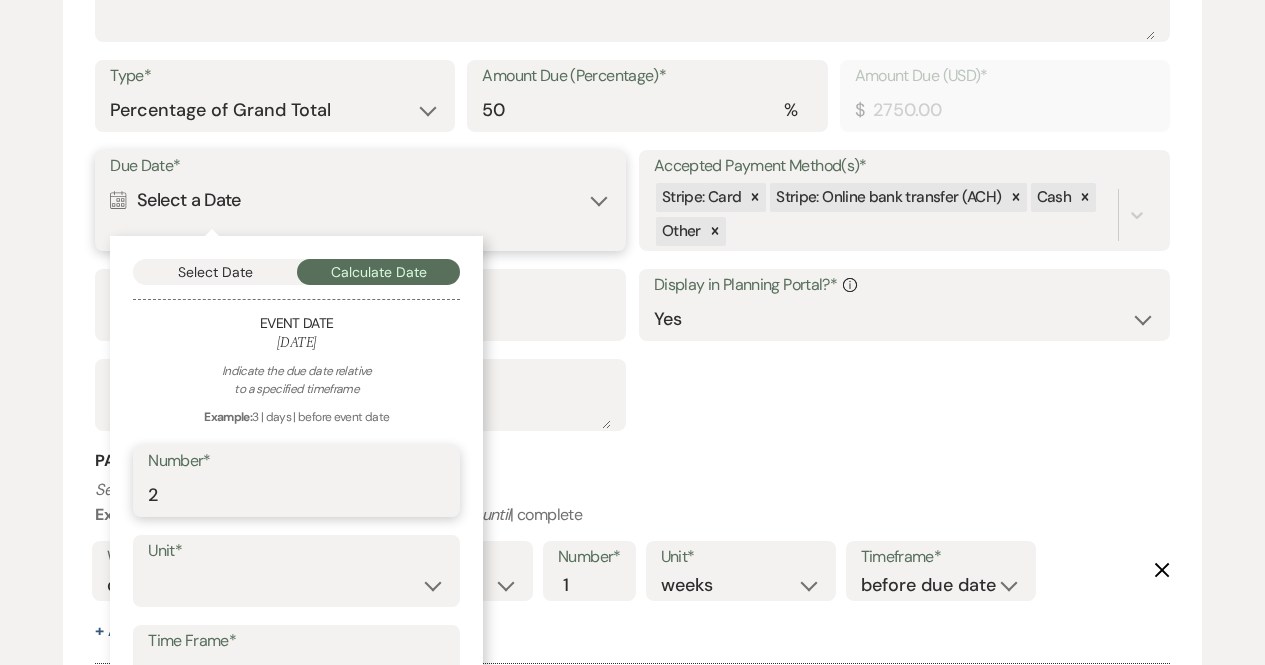 type 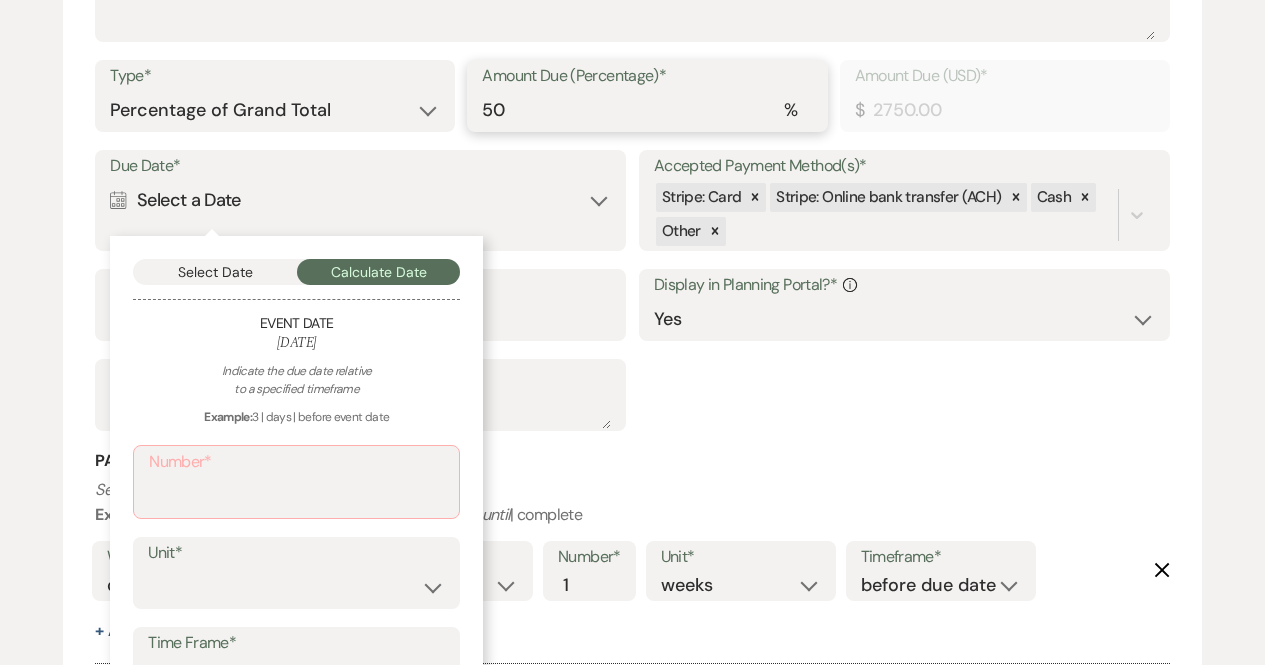 click on "50" at bounding box center [647, 110] 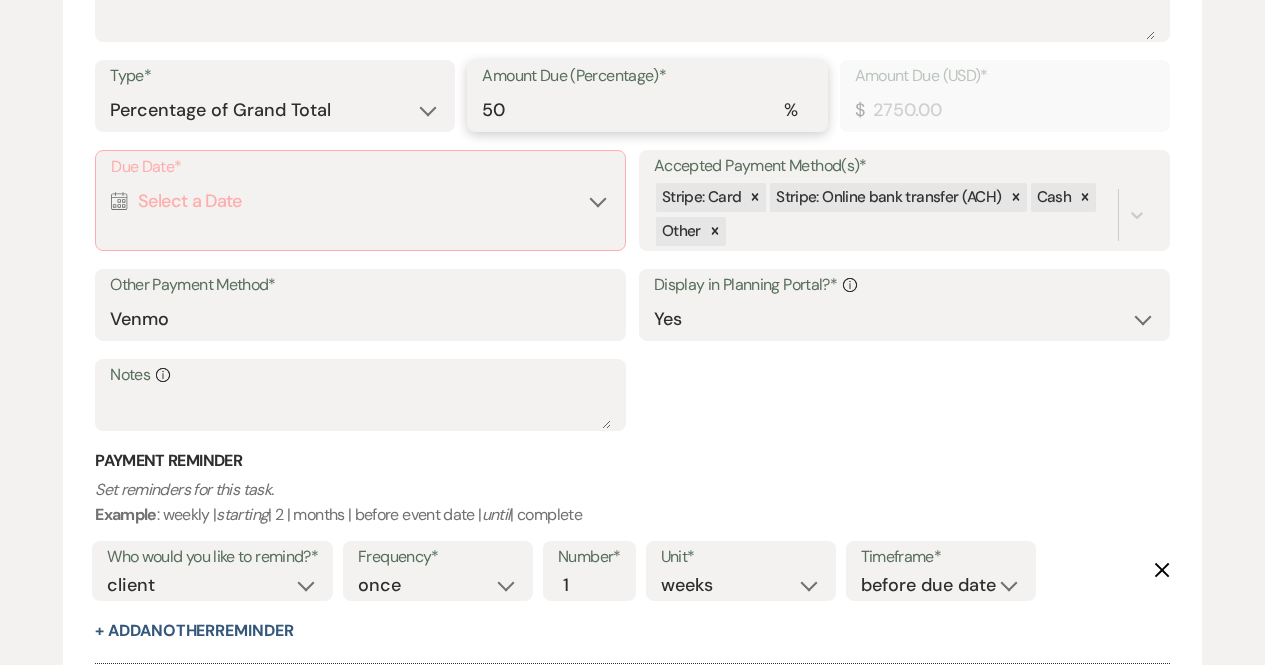 type on "5" 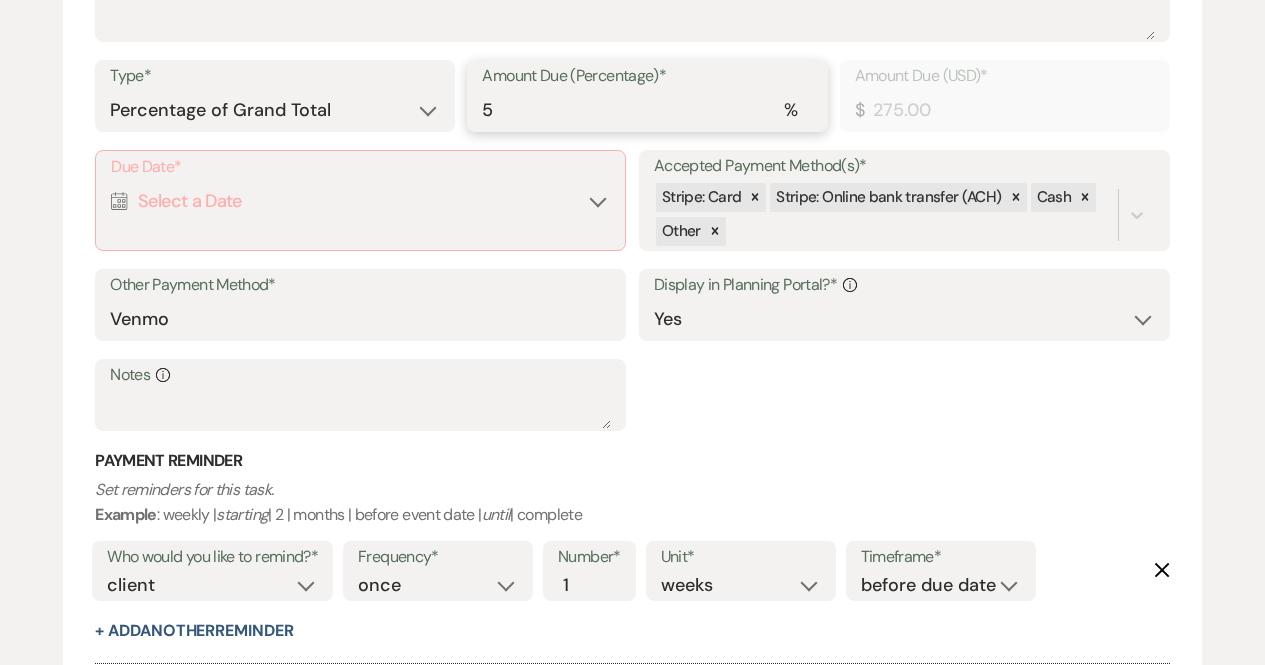 type 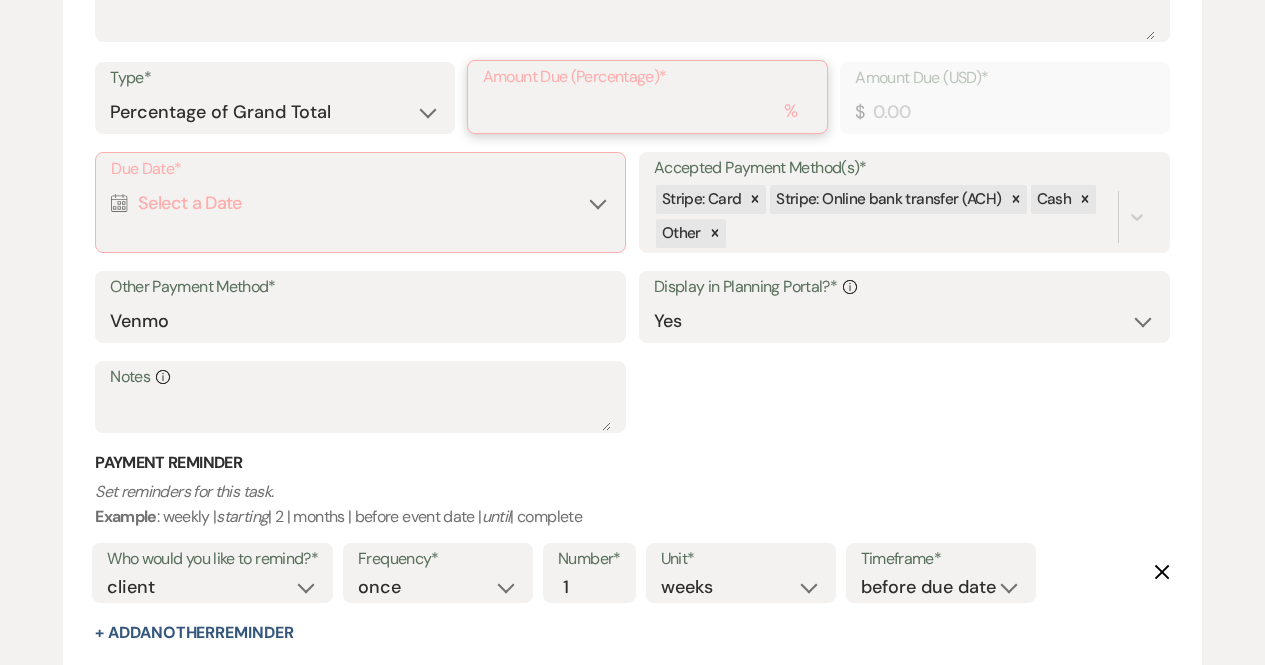 type on "2" 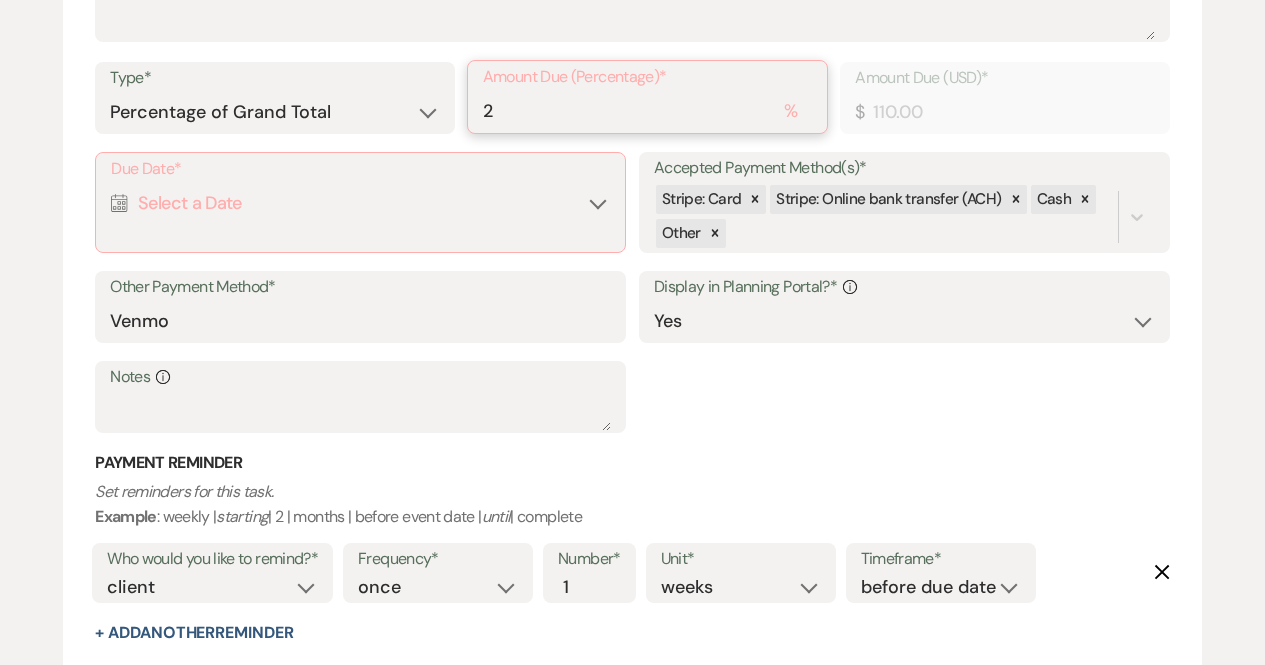 type on "25" 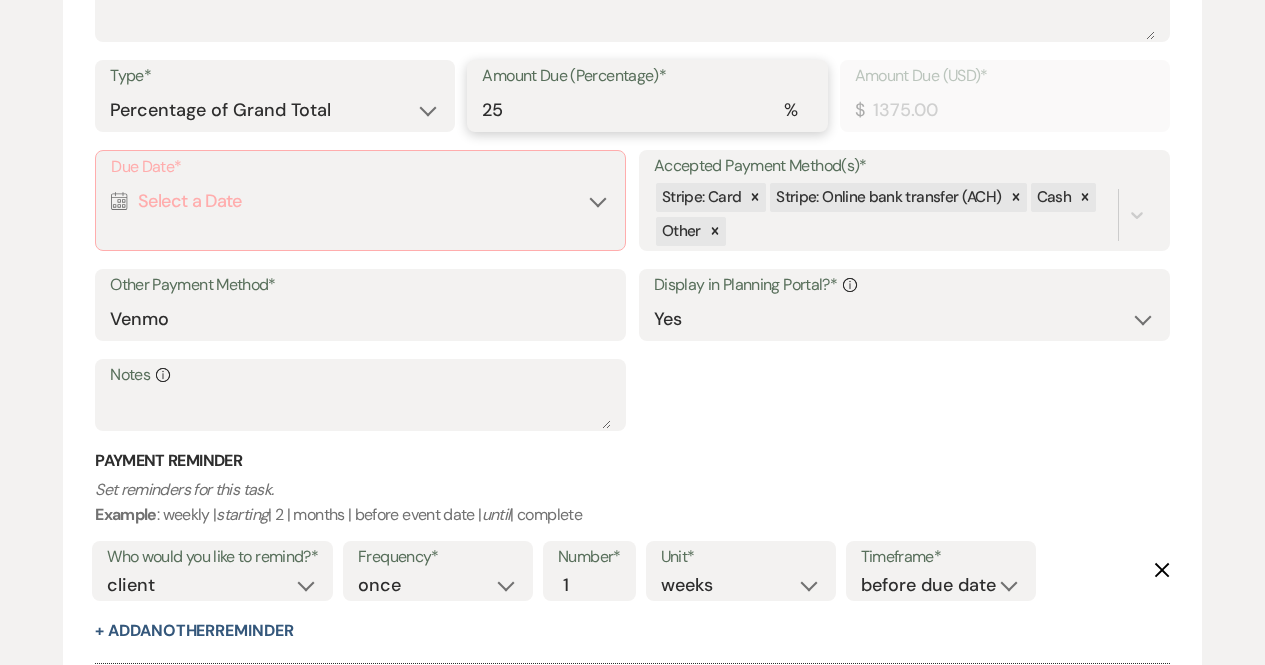 type on "25" 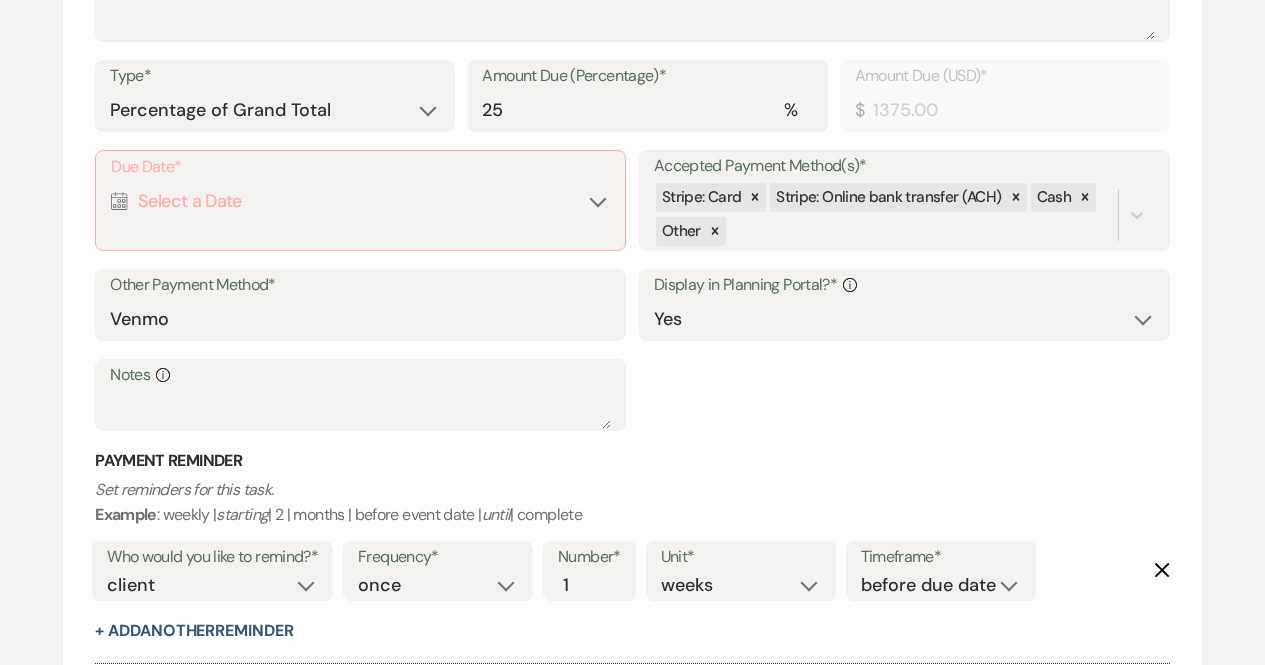 click on "Calendar Select a Date Expand" at bounding box center [360, 201] 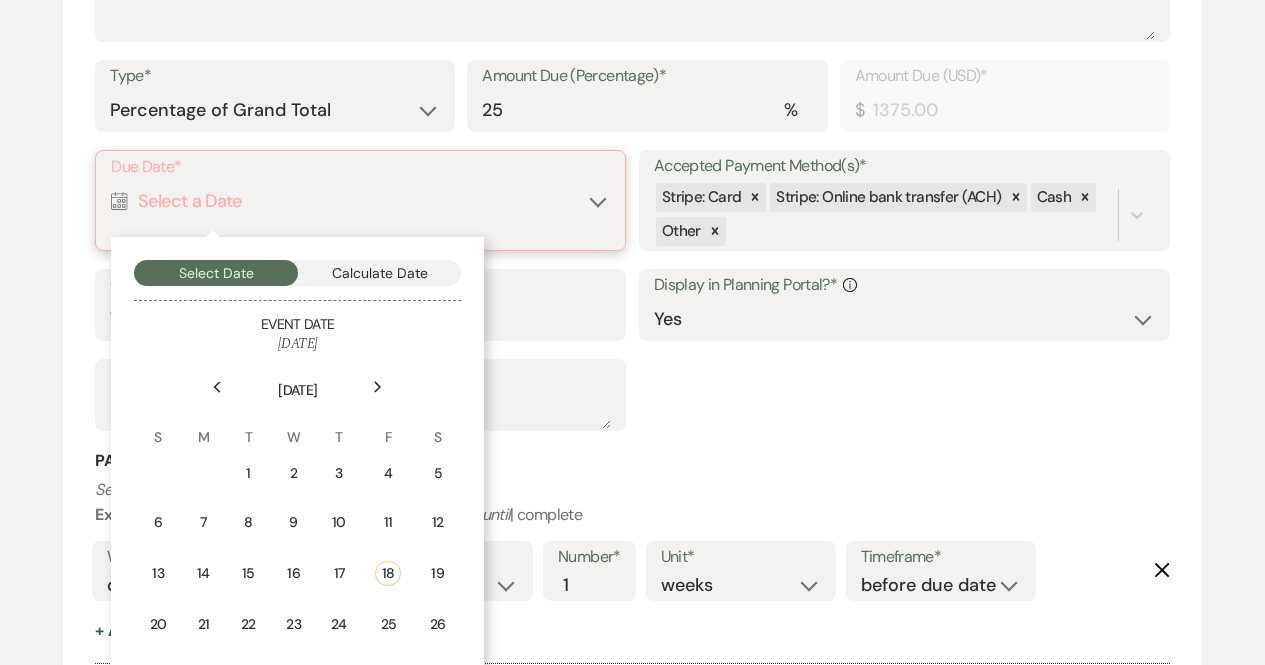 click on "Calculate Date" at bounding box center [380, 273] 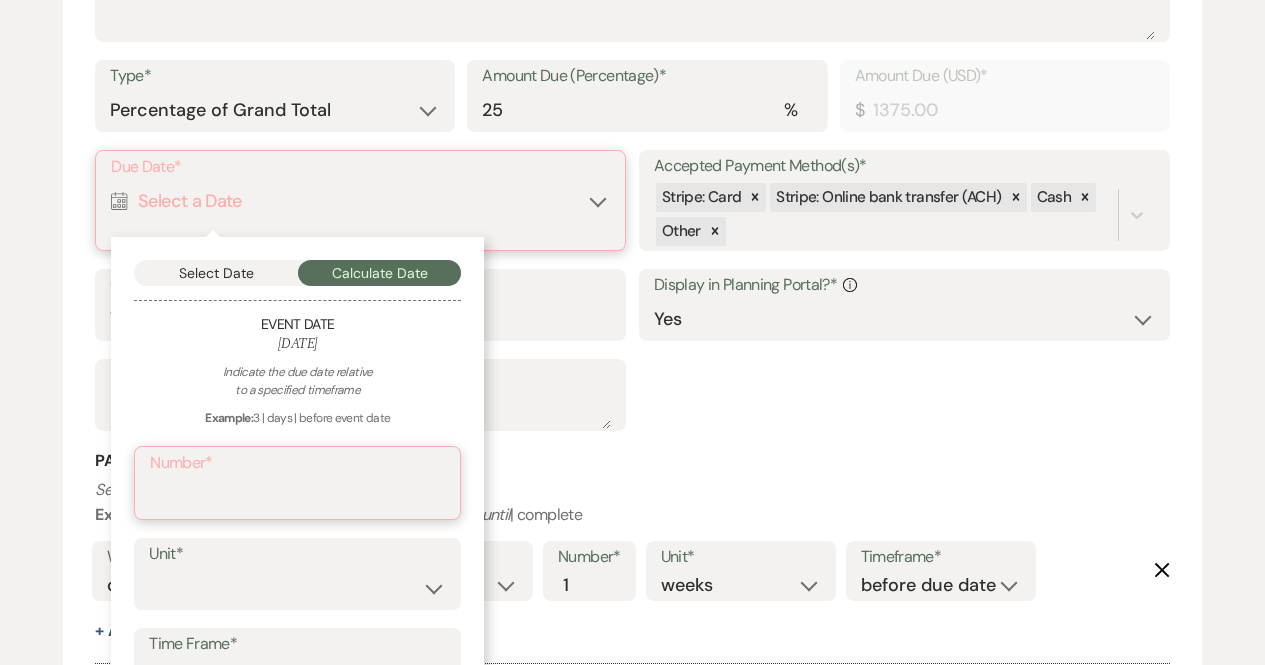click on "Number*" at bounding box center [297, 497] 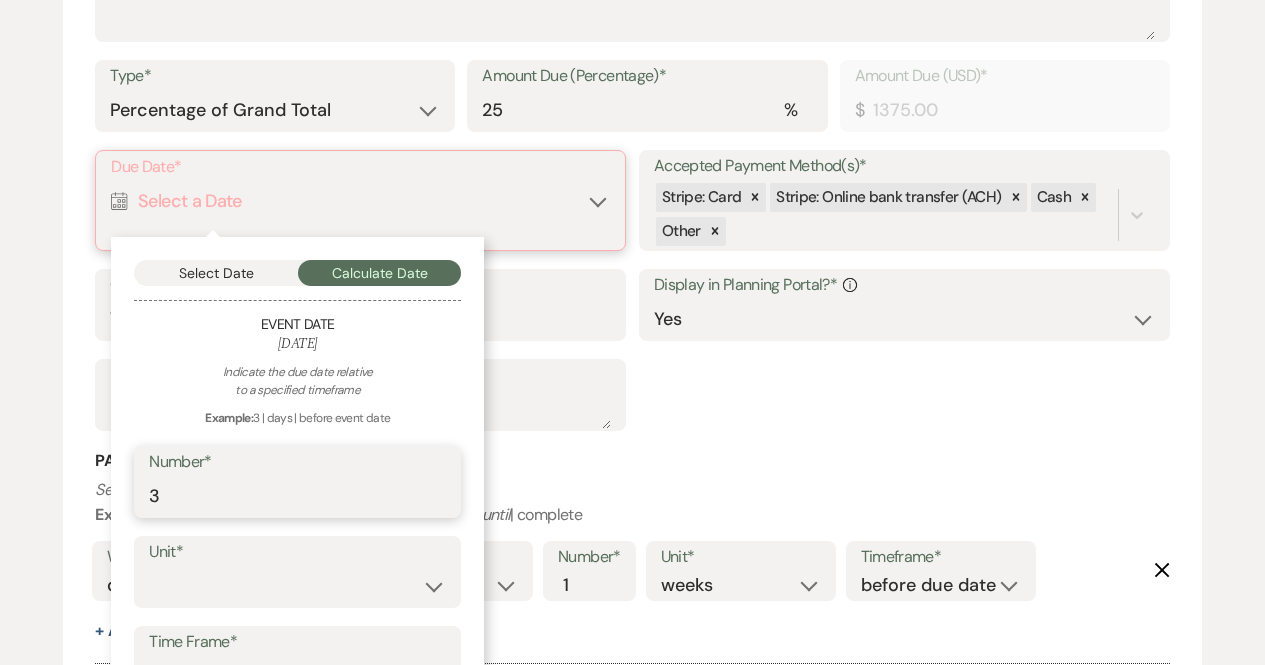 click on "3" at bounding box center (297, 496) 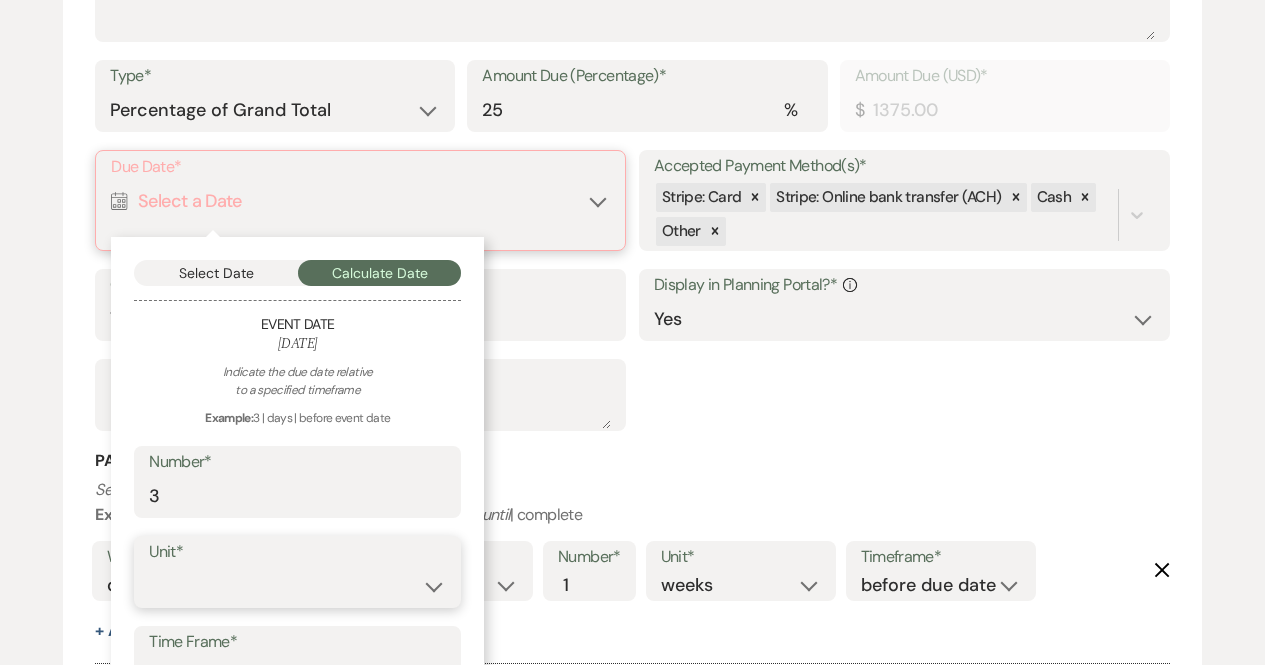 click on "days weeks months" at bounding box center [297, 586] 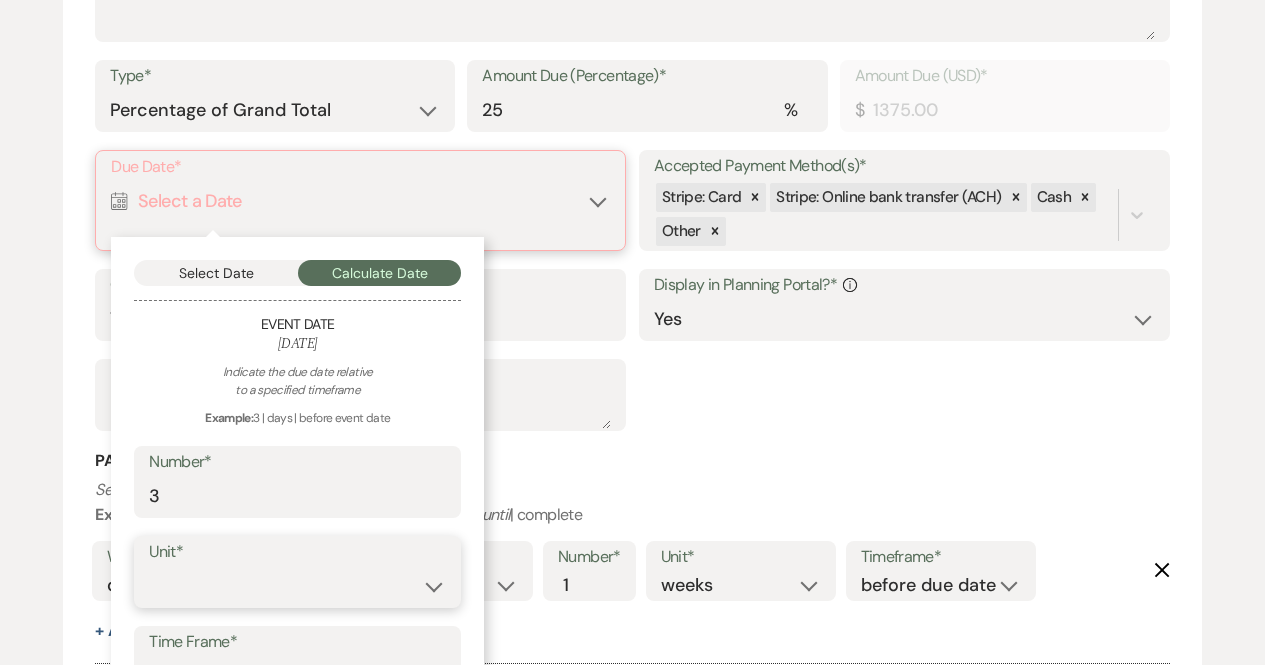 select on "month" 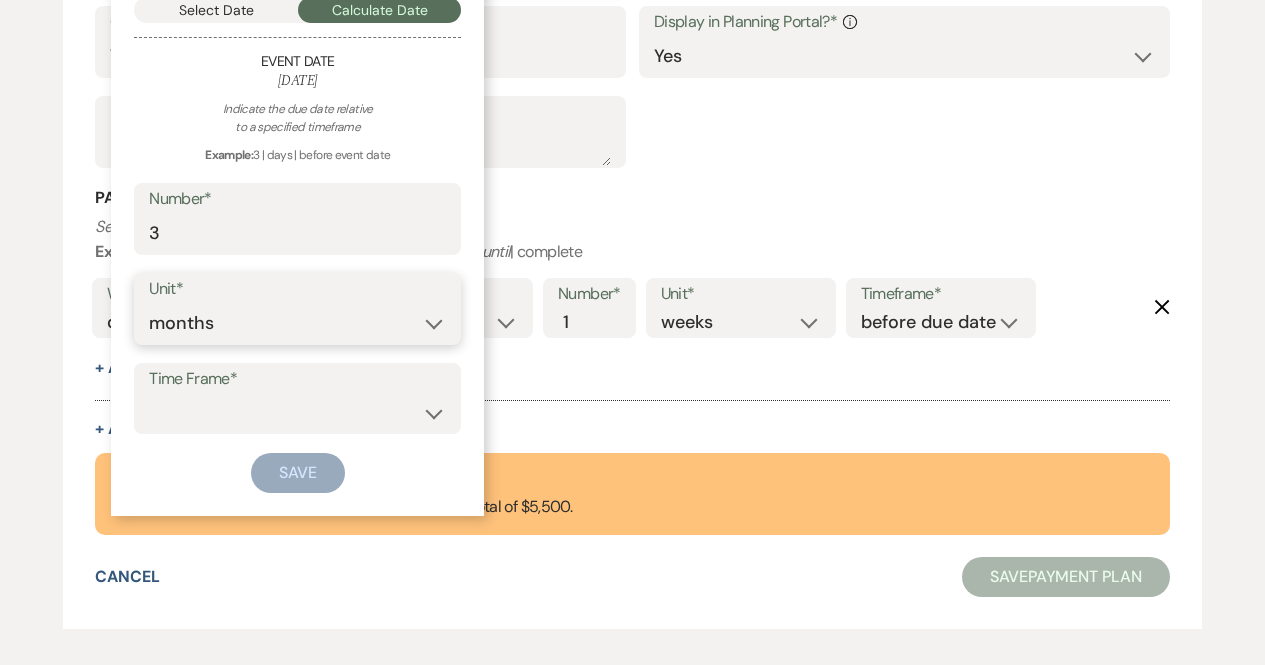scroll, scrollTop: 1627, scrollLeft: 0, axis: vertical 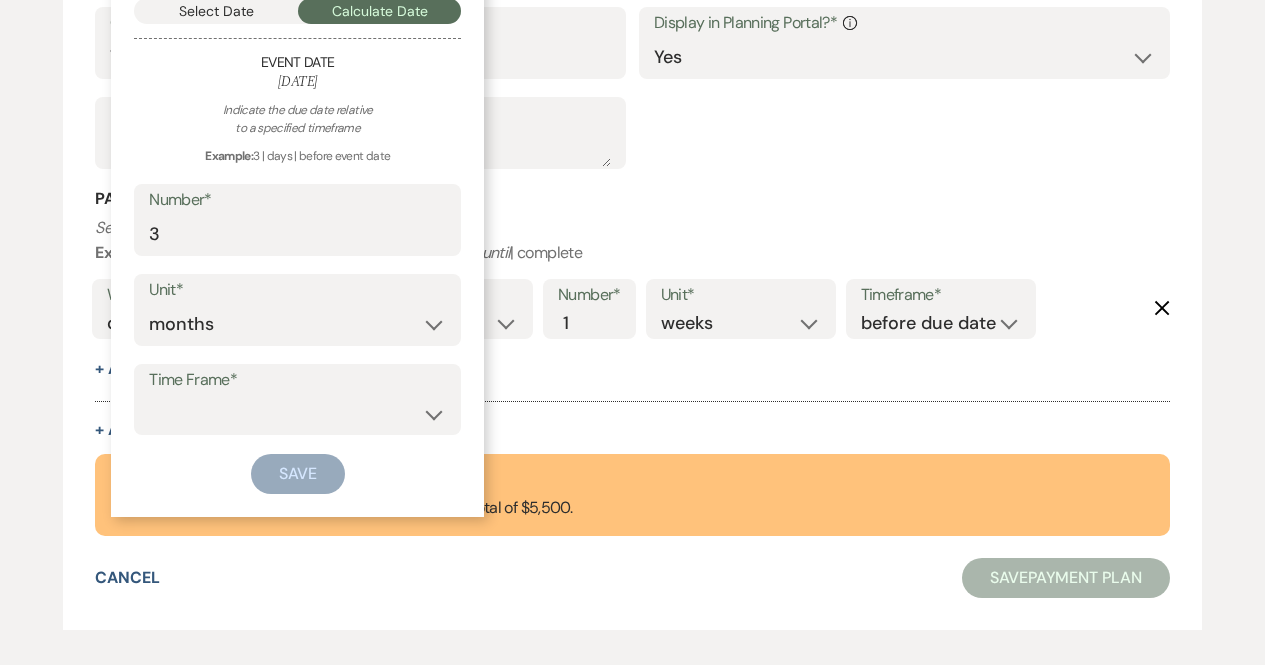 click on "Time Frame*" at bounding box center (297, 380) 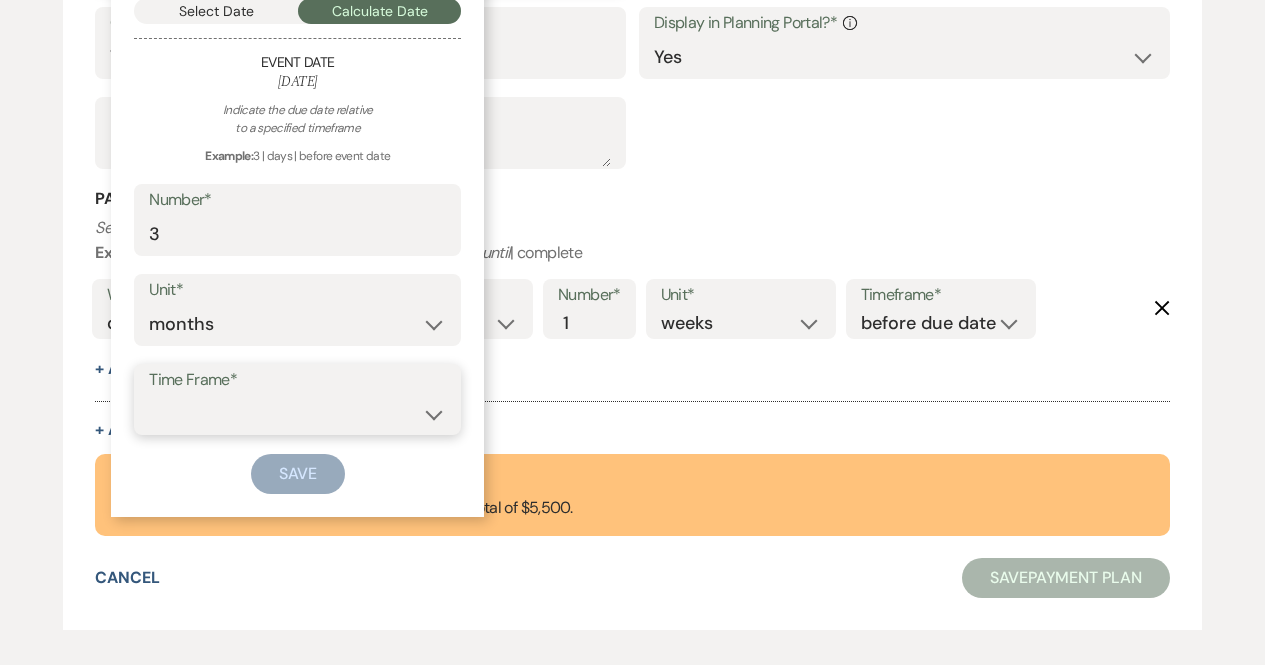 click on "before event date after event date after event is booked after today's date" at bounding box center (297, 413) 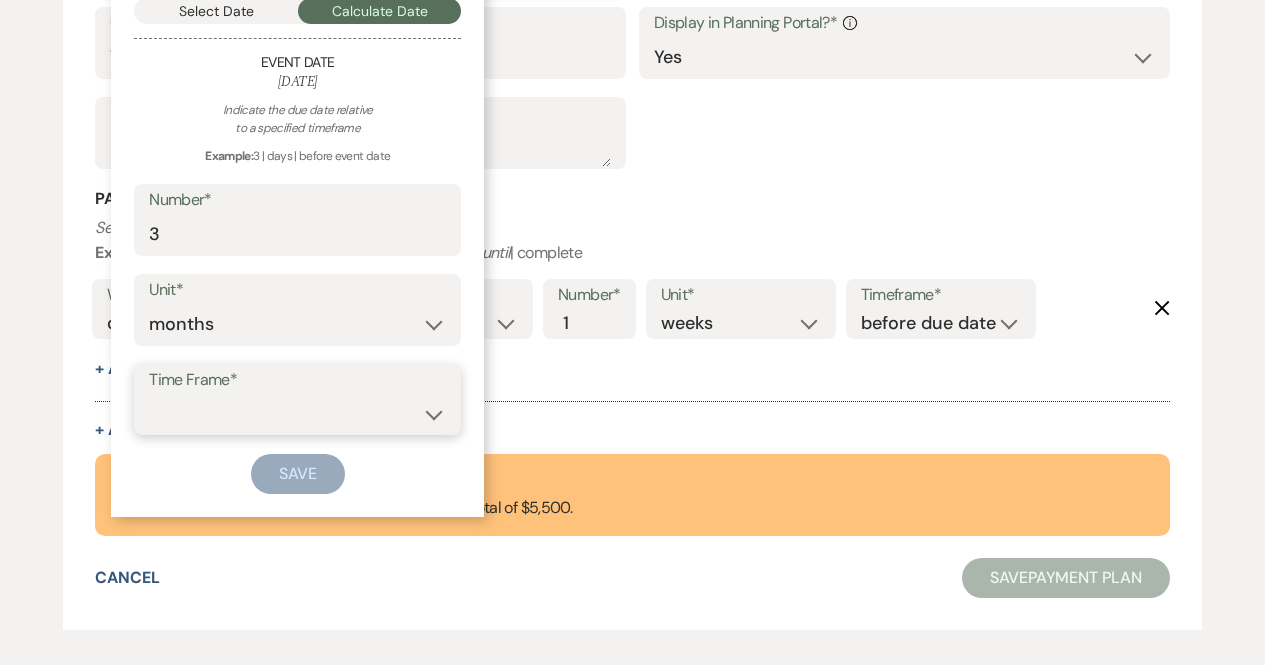 select on "beforeEventDate" 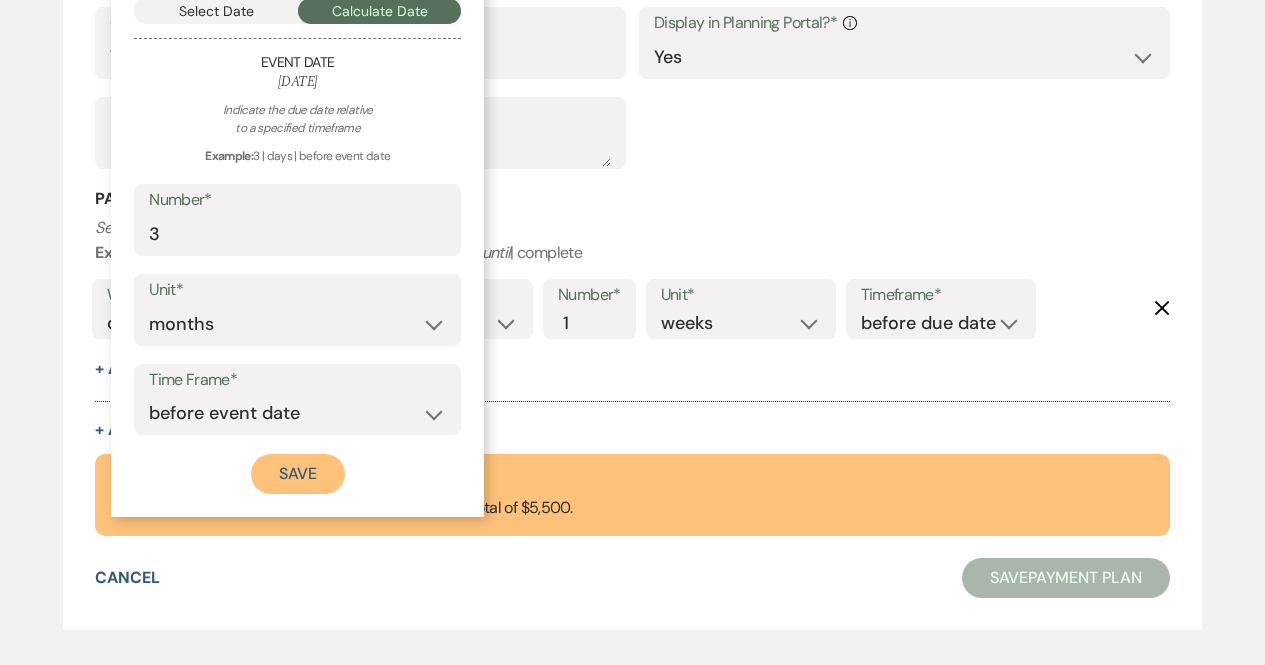 click on "Save" at bounding box center [298, 474] 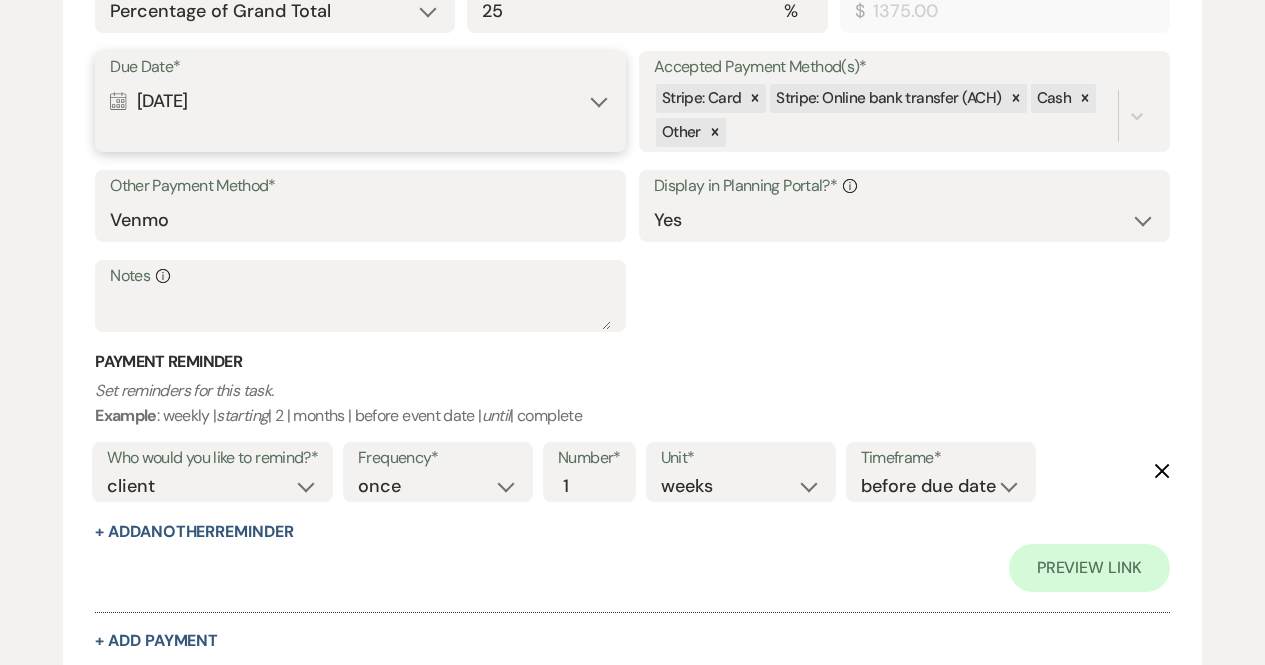 scroll, scrollTop: 1518, scrollLeft: 0, axis: vertical 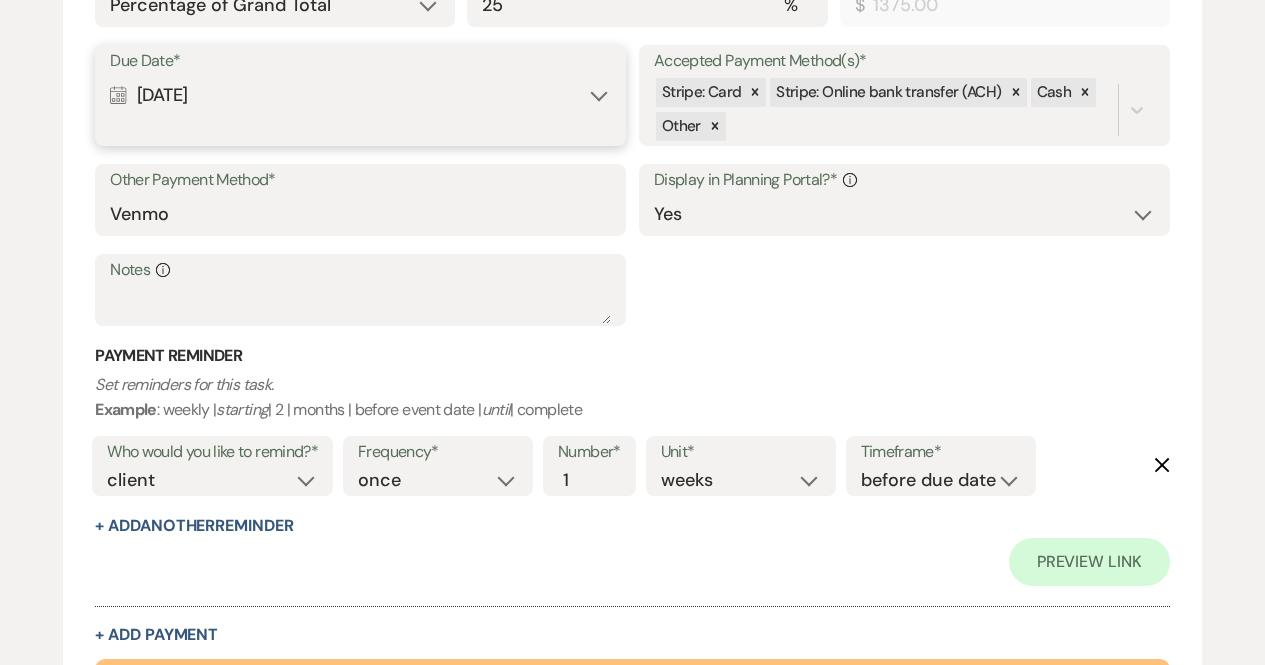 click on "Due Date* Calendar Jul 18, 2025 Expand" at bounding box center (360, 95) 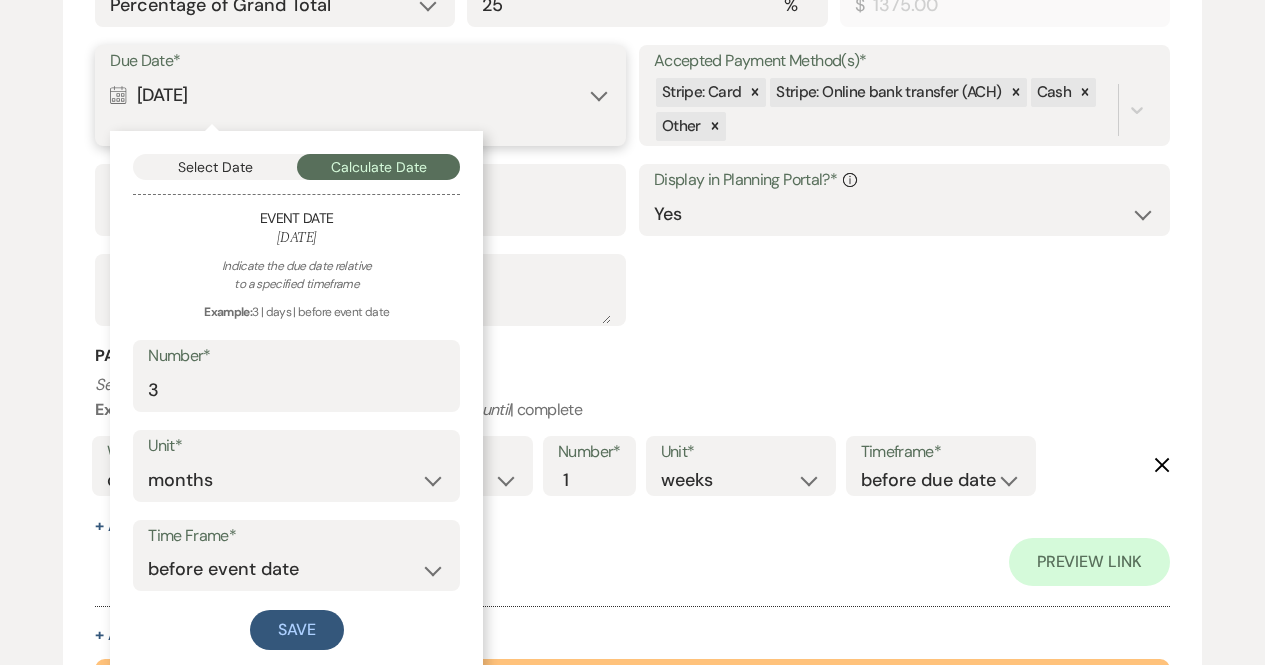 click on "Select Date" at bounding box center (215, 167) 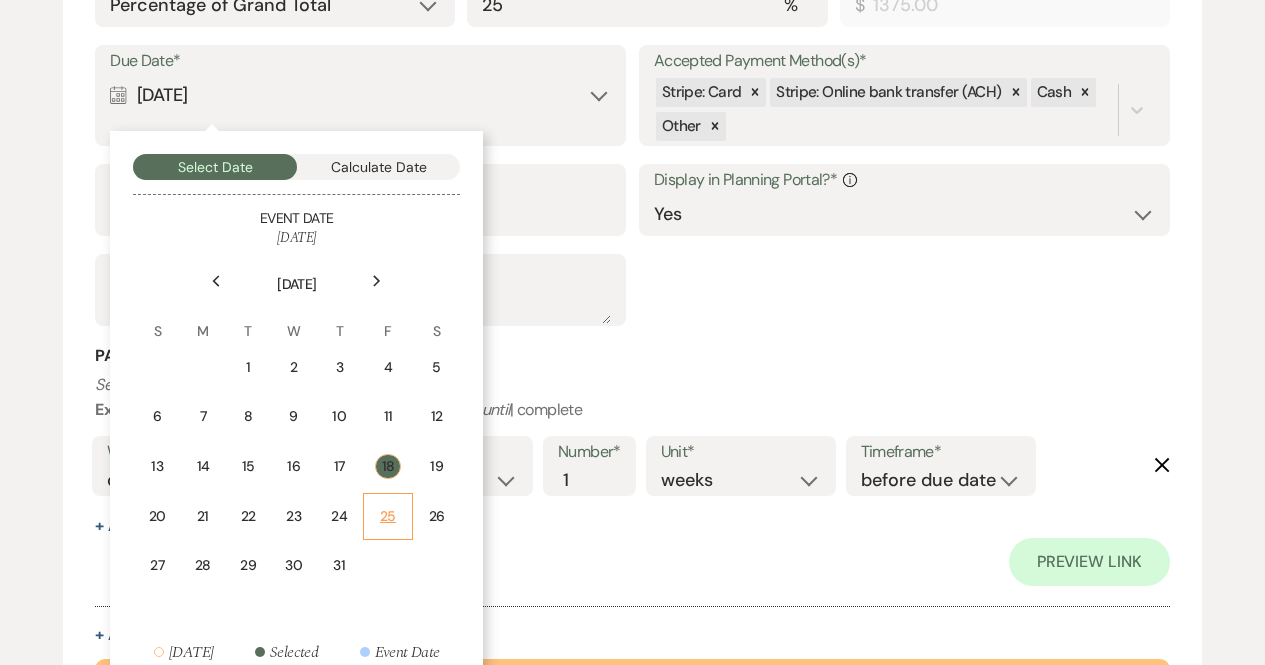 click on "25" at bounding box center [388, 516] 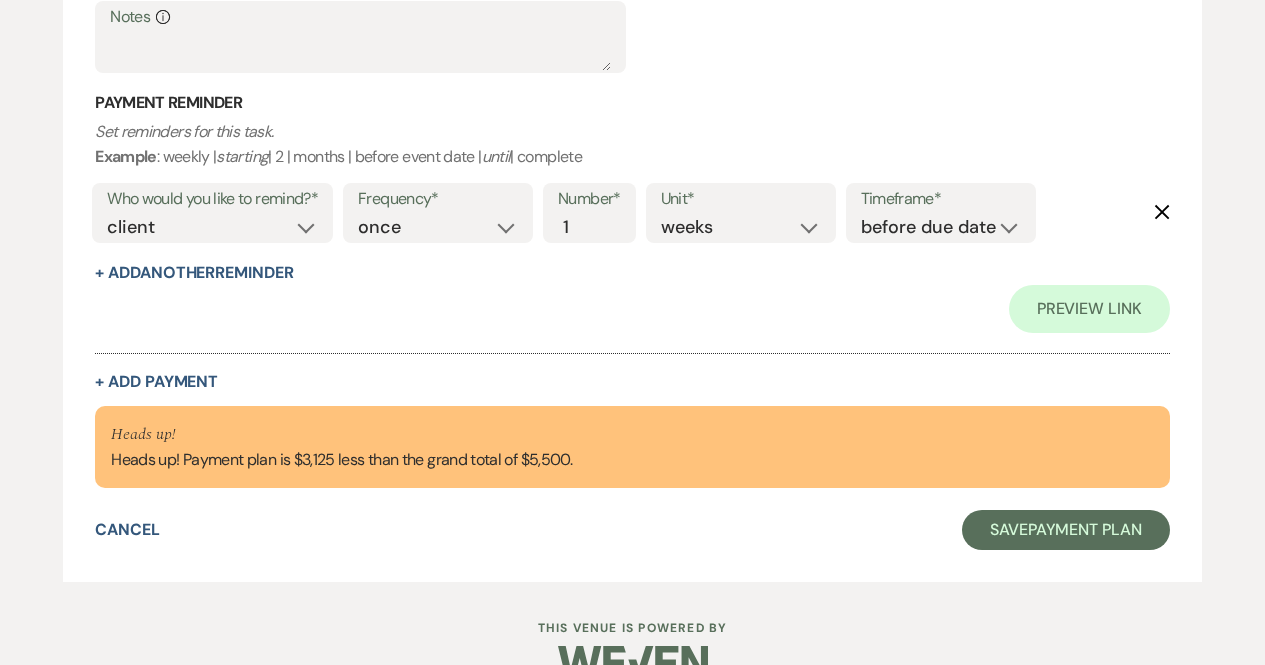 scroll, scrollTop: 1776, scrollLeft: 0, axis: vertical 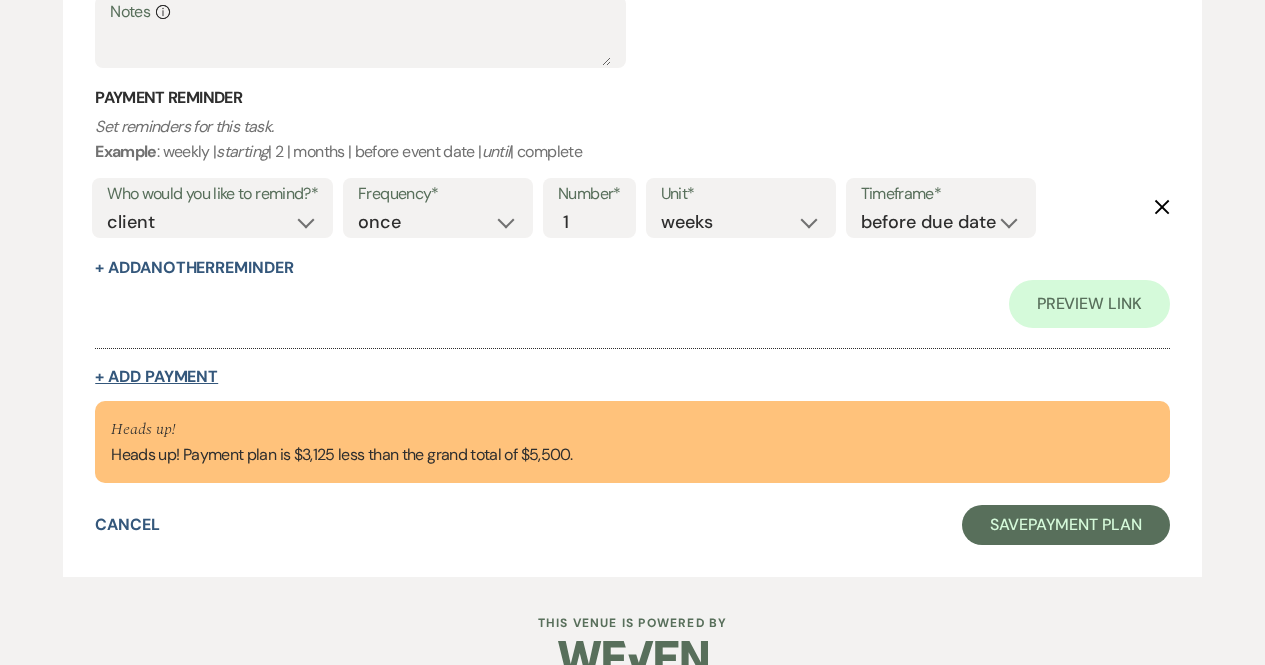 click on "+ Add Payment" at bounding box center [156, 377] 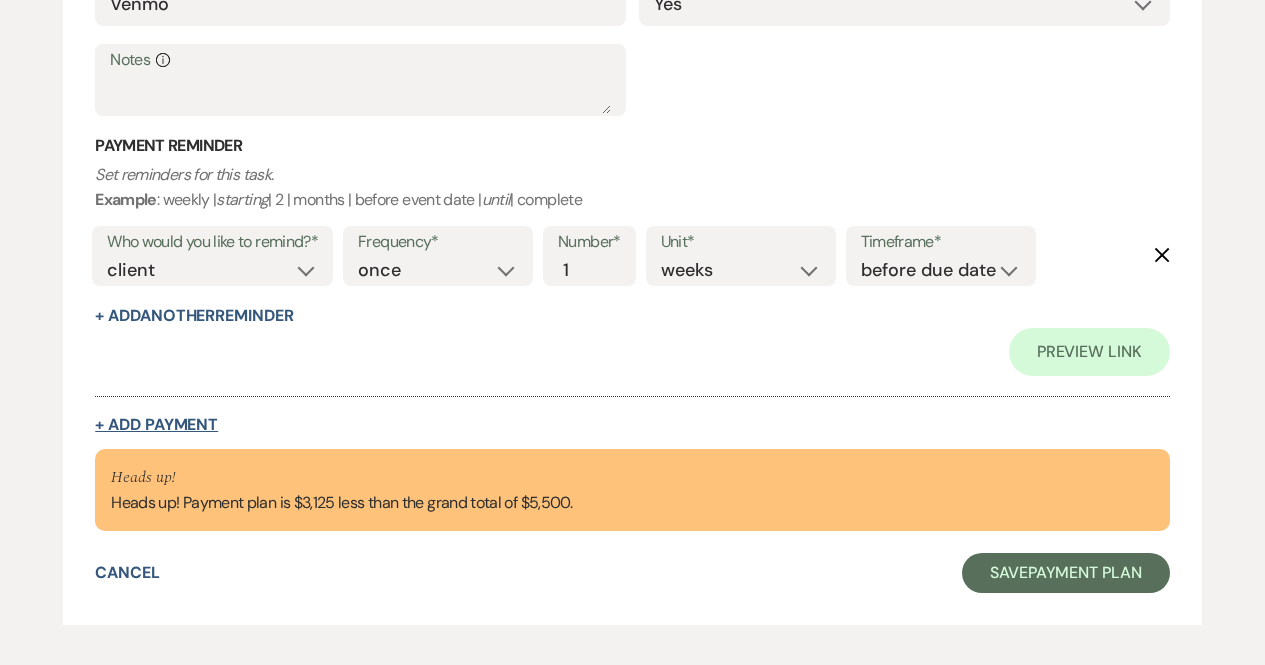 select on "2" 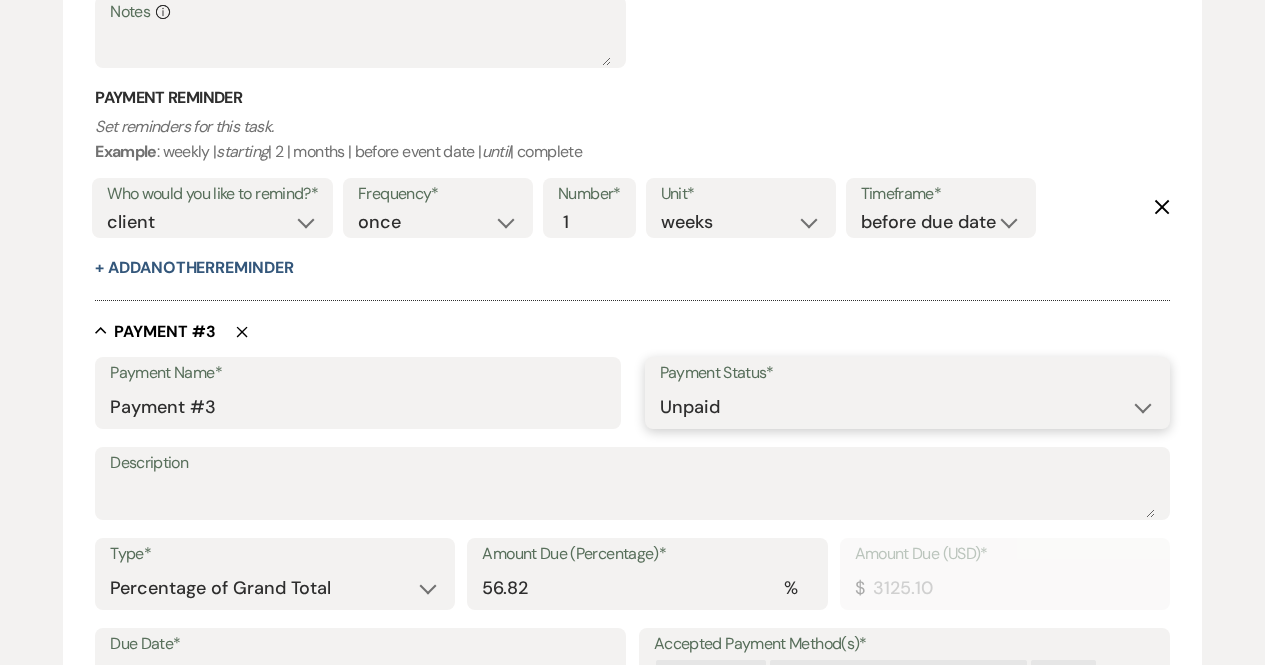 click on "Paid Unpaid" at bounding box center (907, 407) 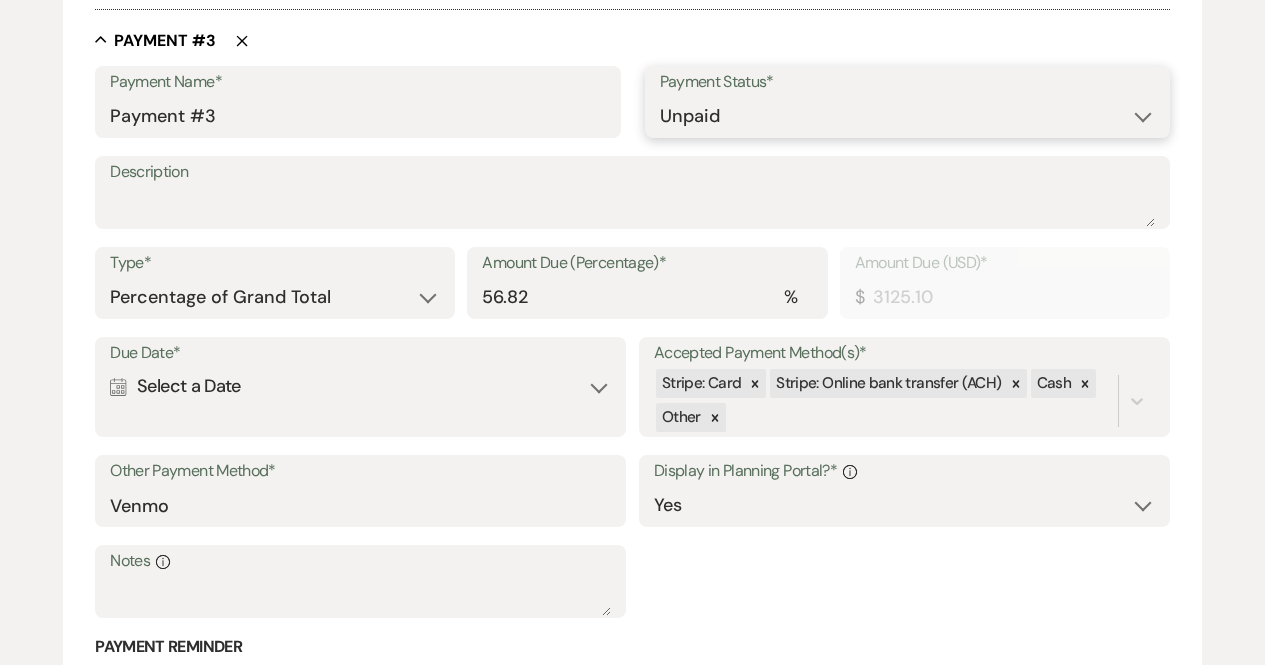 scroll, scrollTop: 2035, scrollLeft: 0, axis: vertical 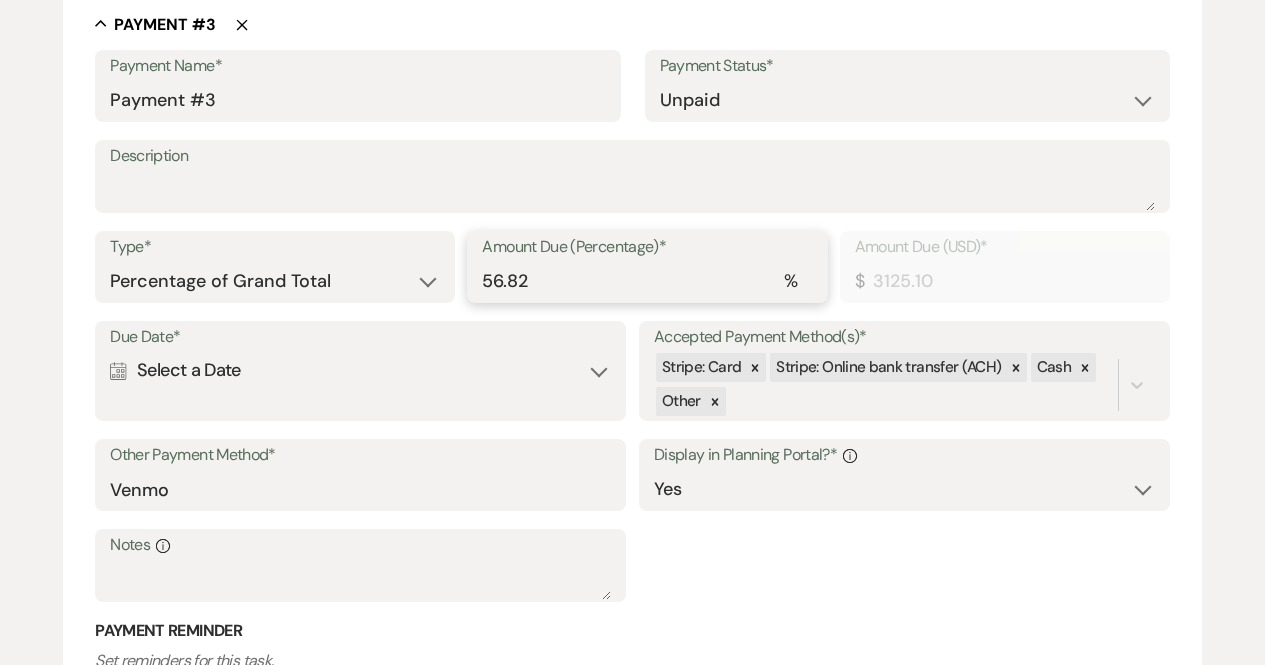 click on "56.82" at bounding box center [647, 281] 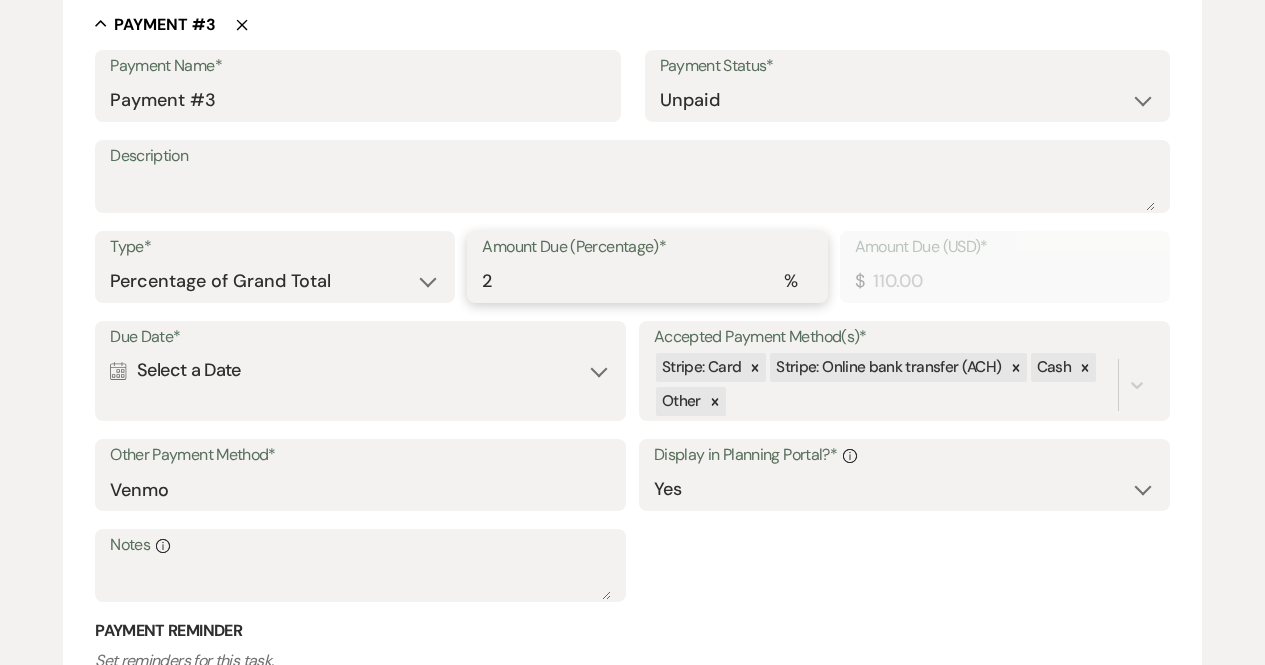 type on "25" 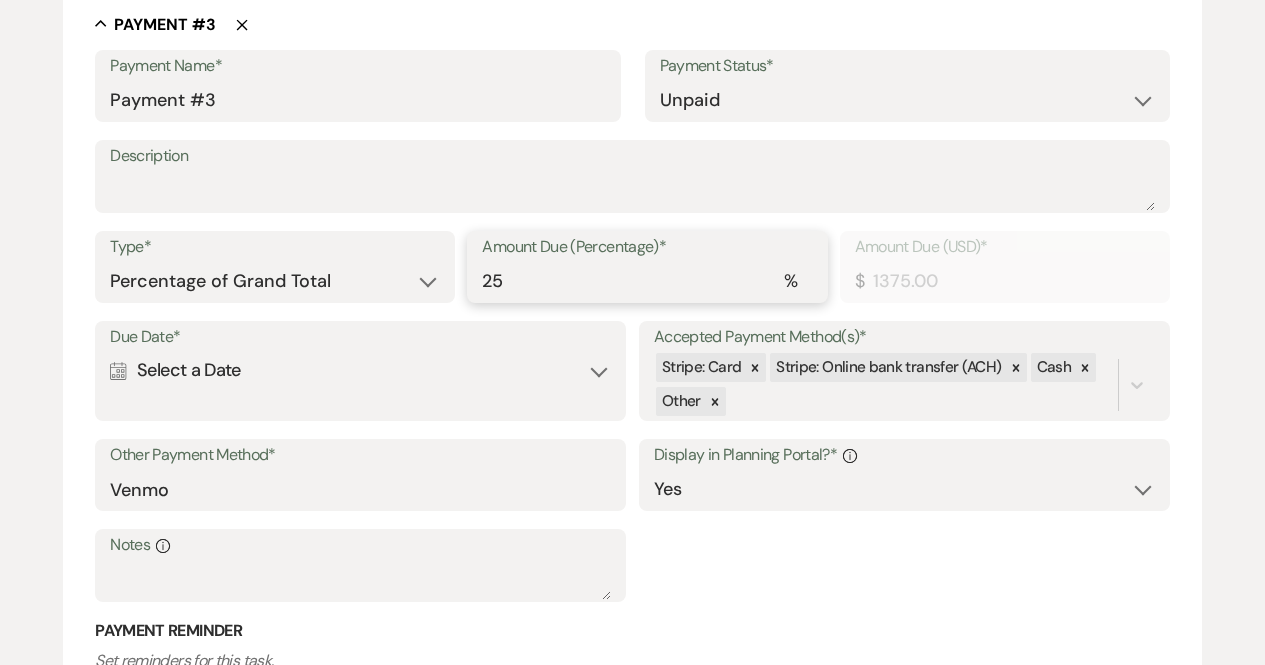 type on "25" 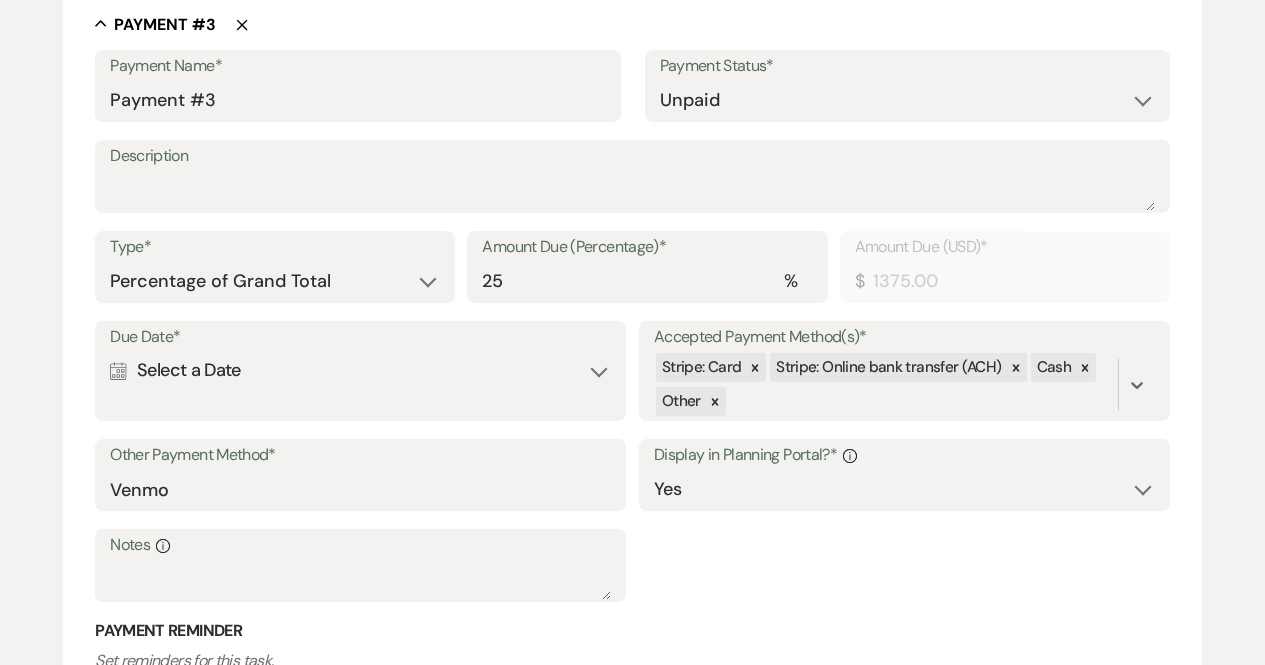 click on "Due Date* Calendar Select a Date Expand" at bounding box center [360, 371] 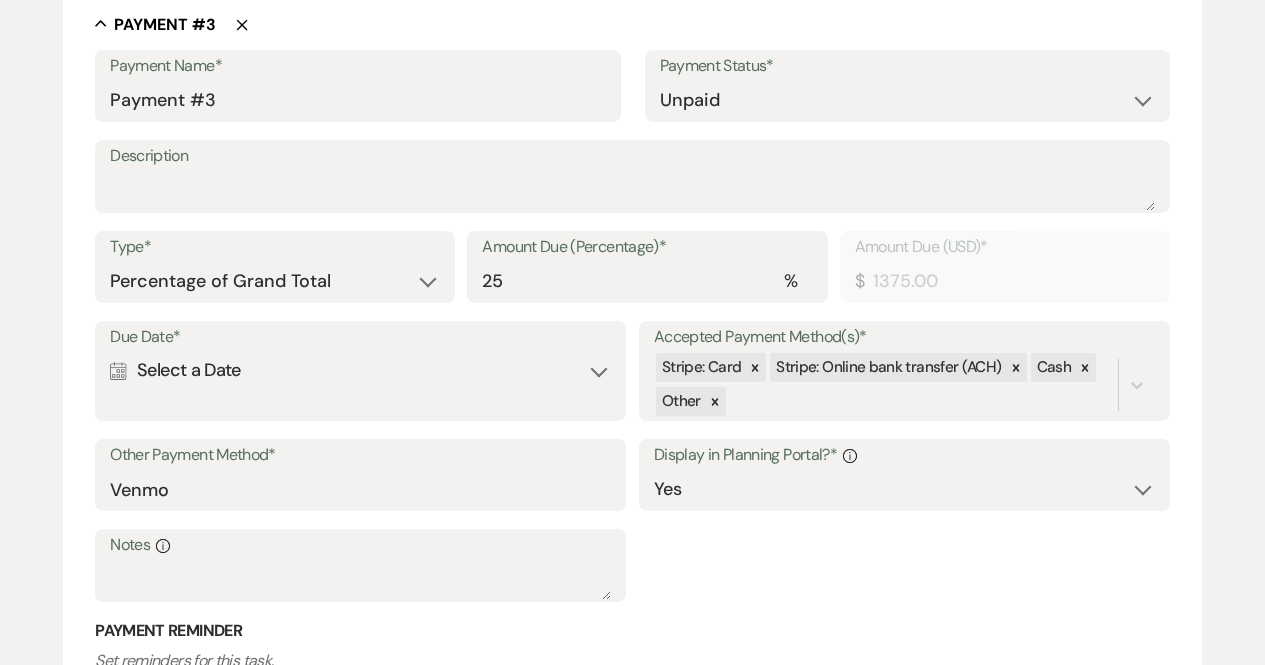 click on "Due Date* Calendar Select a Date Expand" at bounding box center (360, 371) 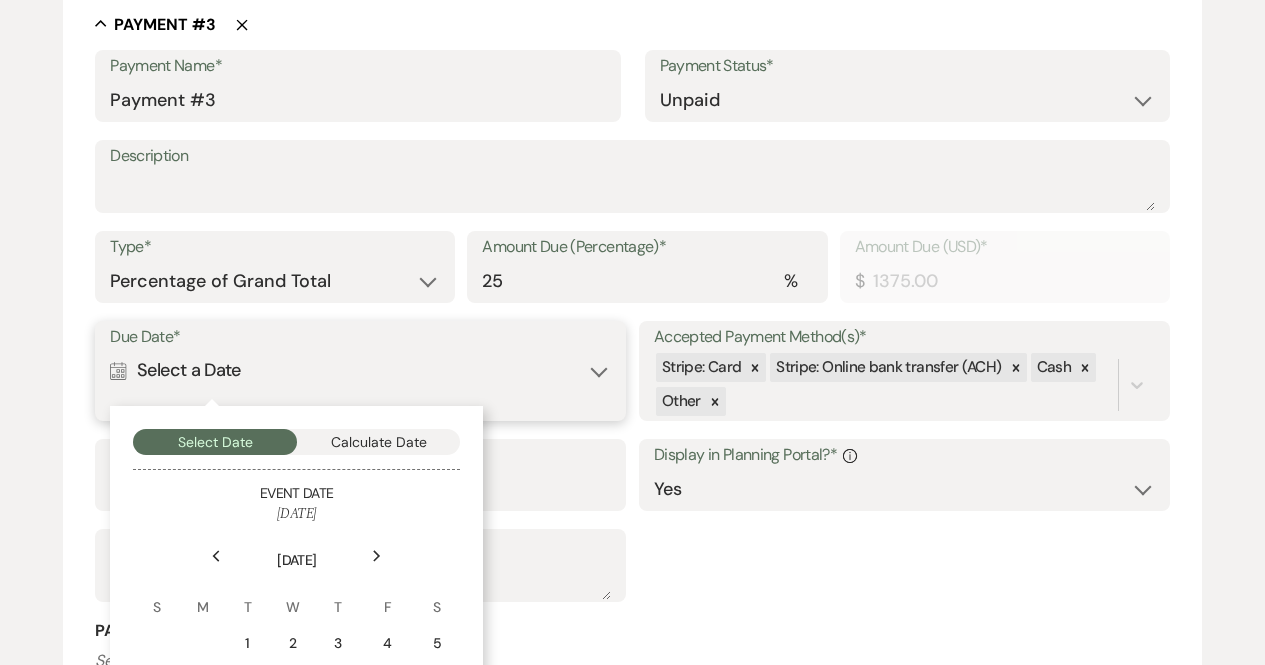 click on "Calculate Date" at bounding box center [379, 442] 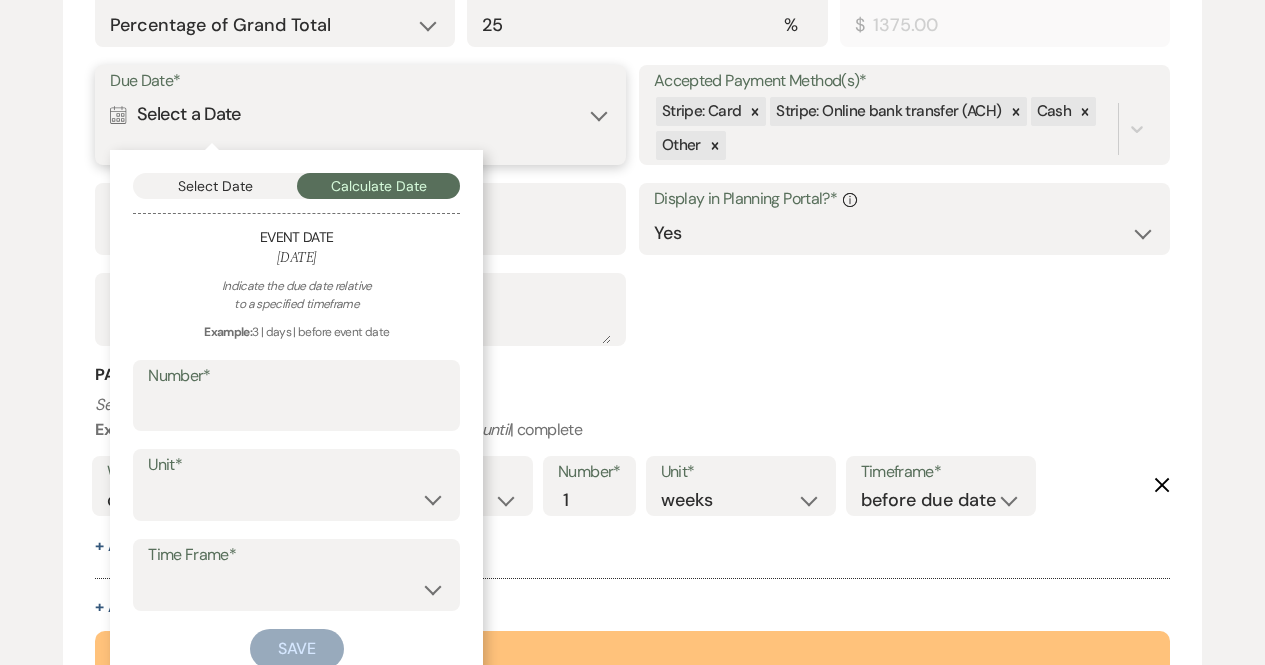 scroll, scrollTop: 2320, scrollLeft: 0, axis: vertical 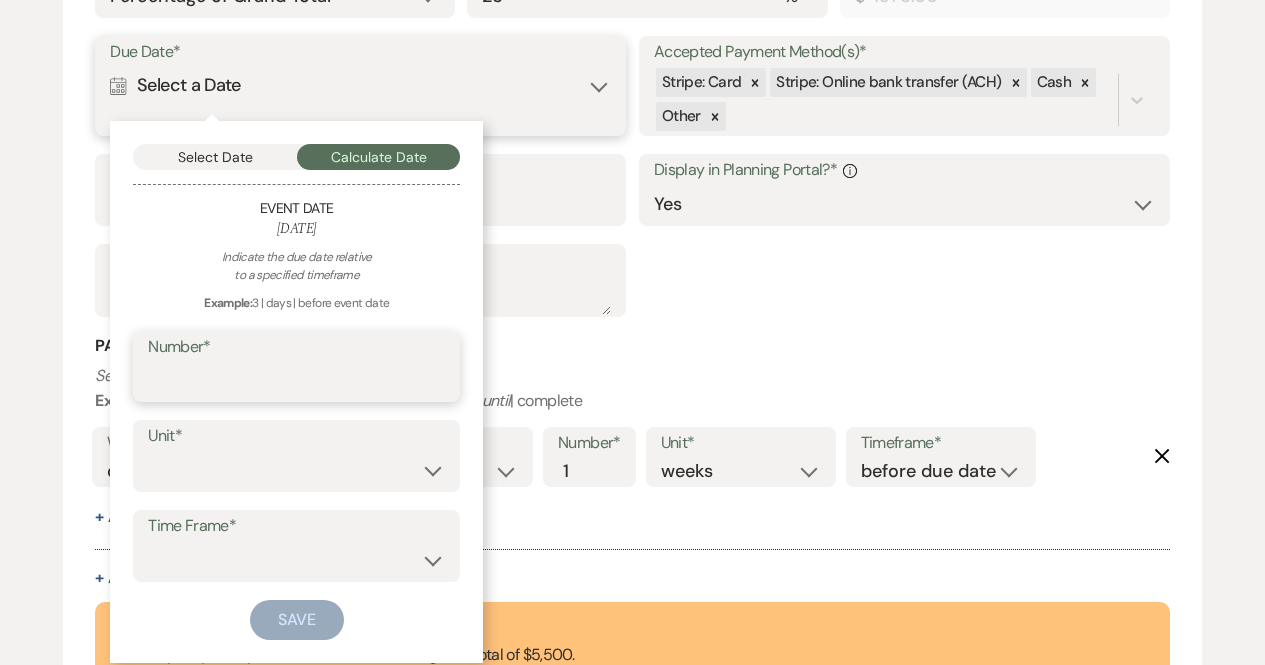 click on "Number*" at bounding box center [296, 380] 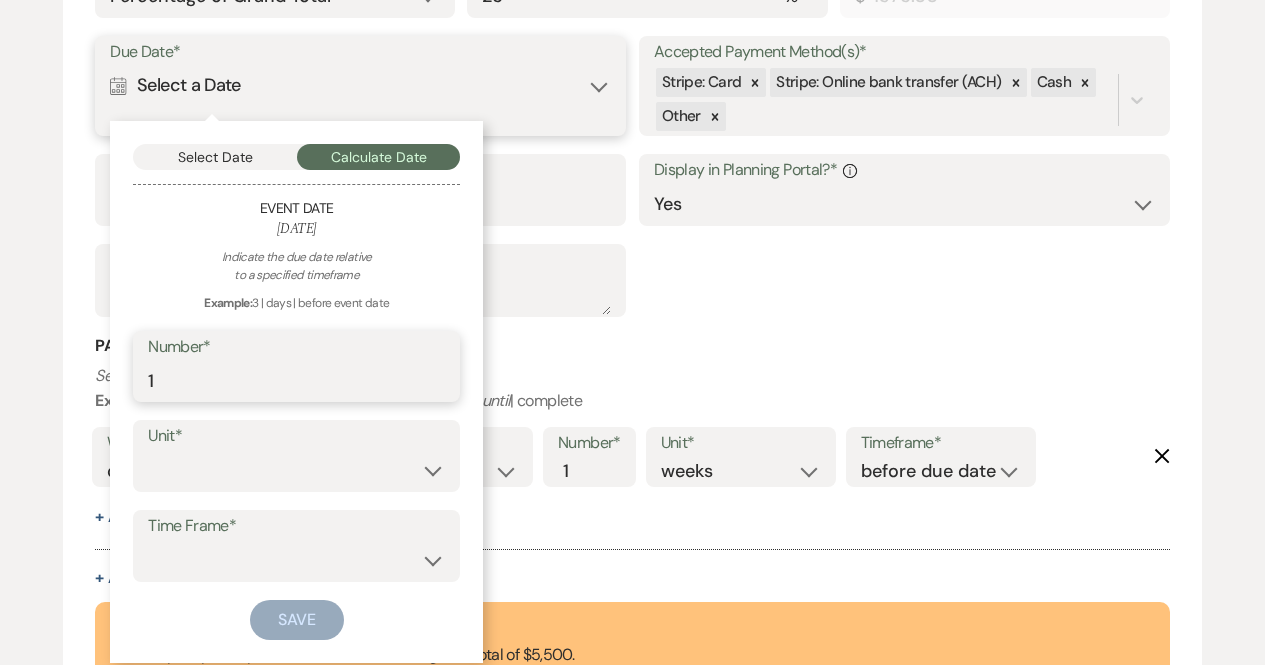 type on "1" 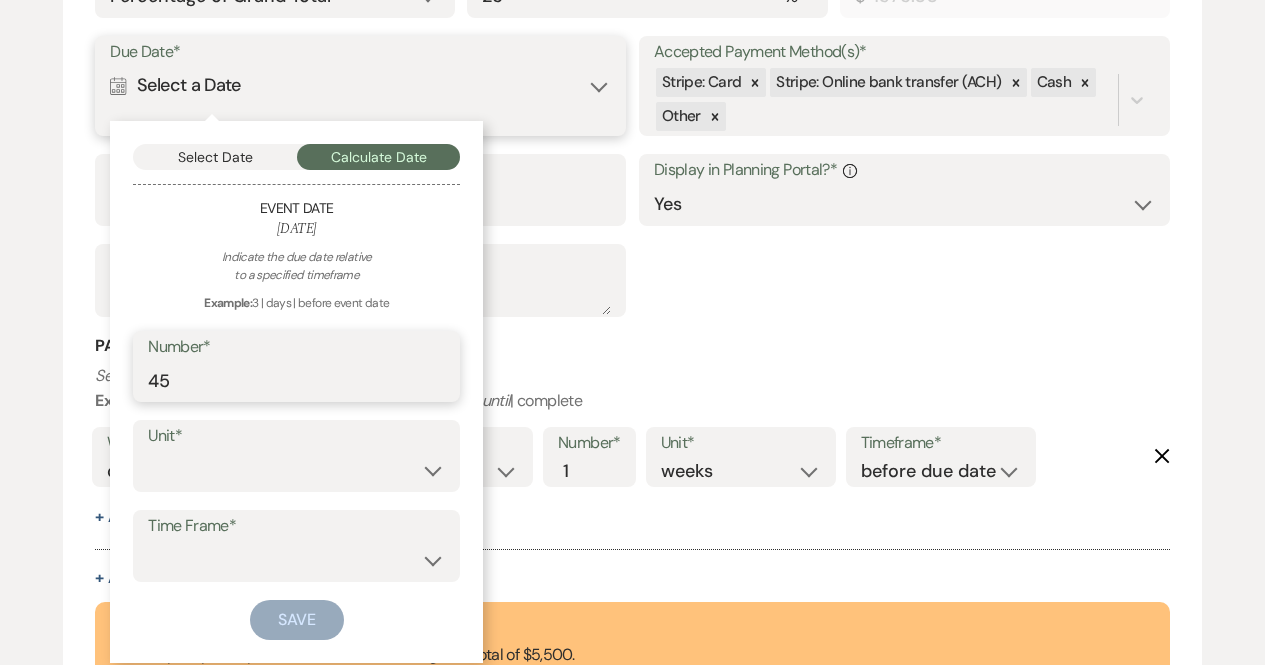 type on "45" 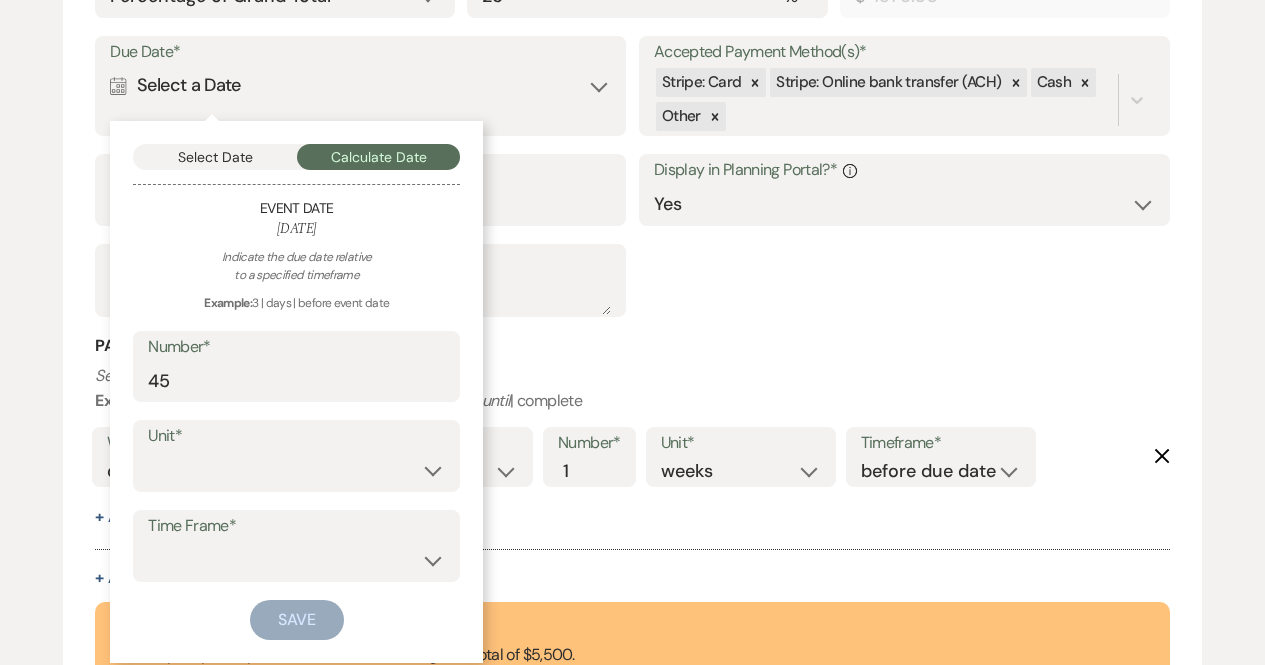 click on "Unit*" at bounding box center (296, 436) 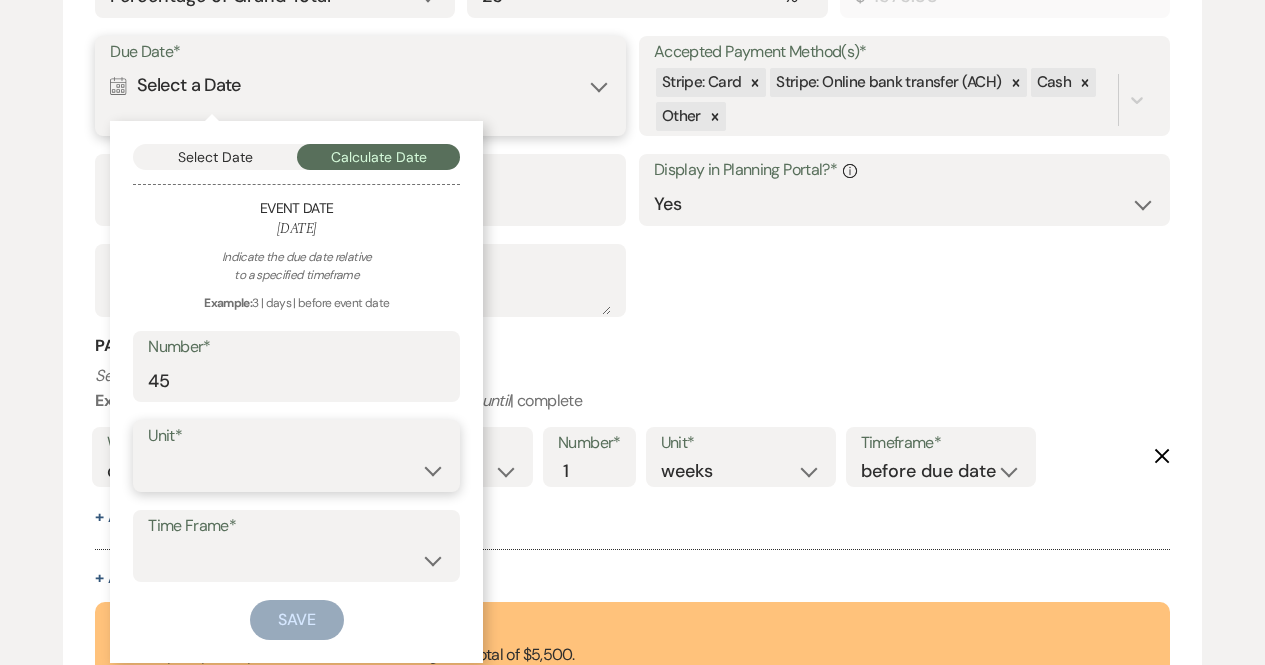 click on "days weeks months" at bounding box center [296, 470] 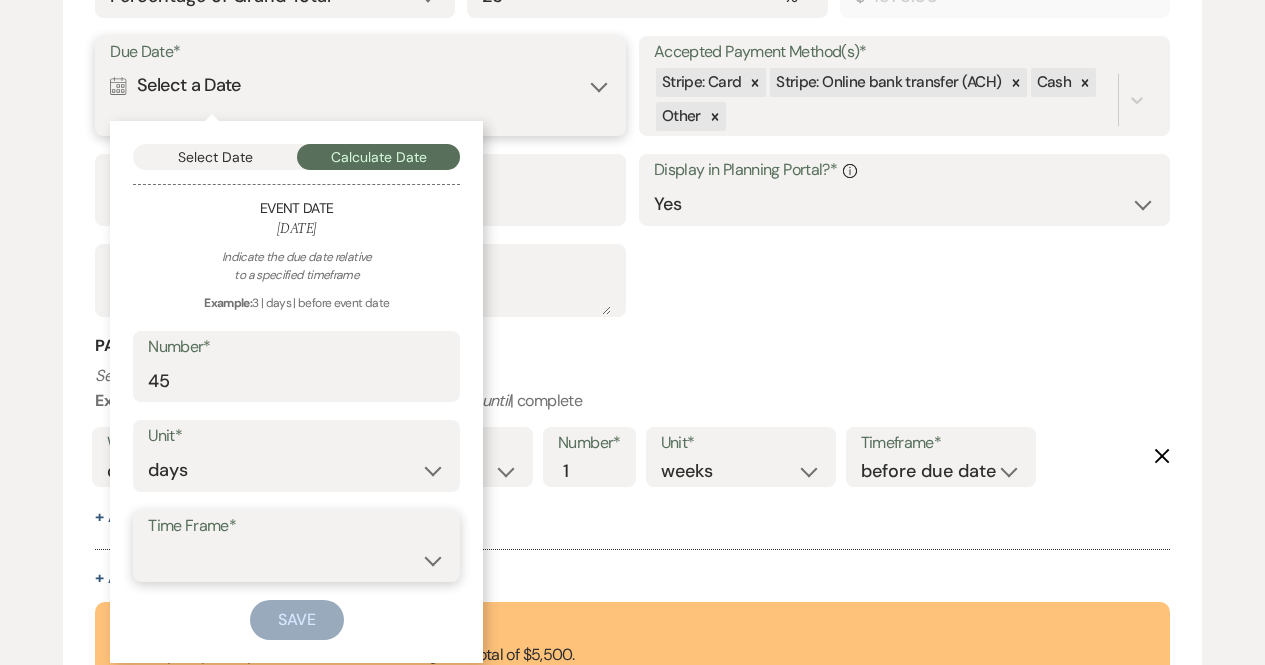 click on "before event date after event date after event is booked after today's date" at bounding box center [296, 560] 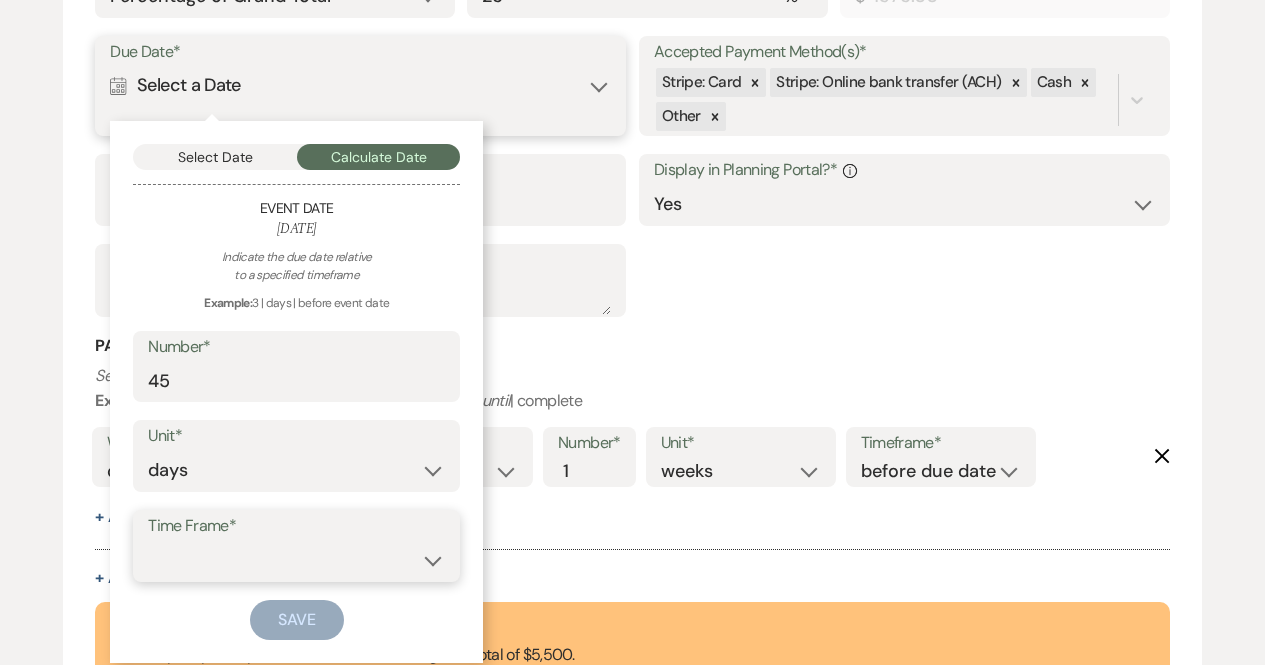 select on "beforeEventDate" 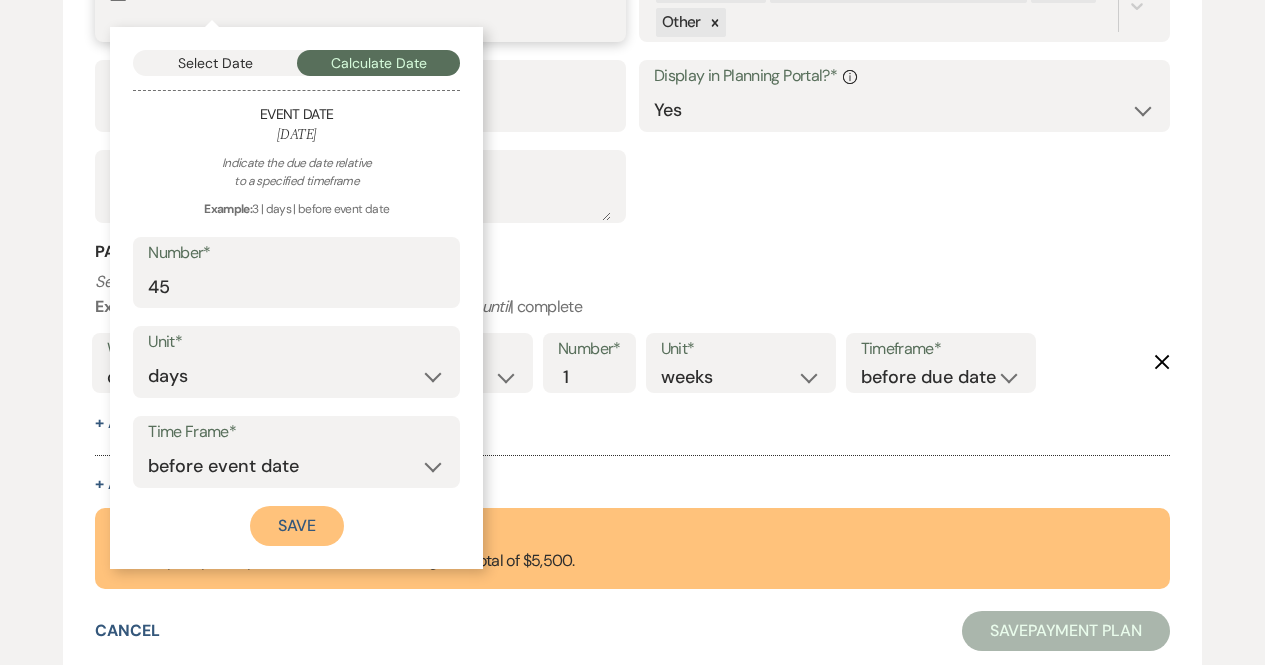 click on "Save" at bounding box center (297, 526) 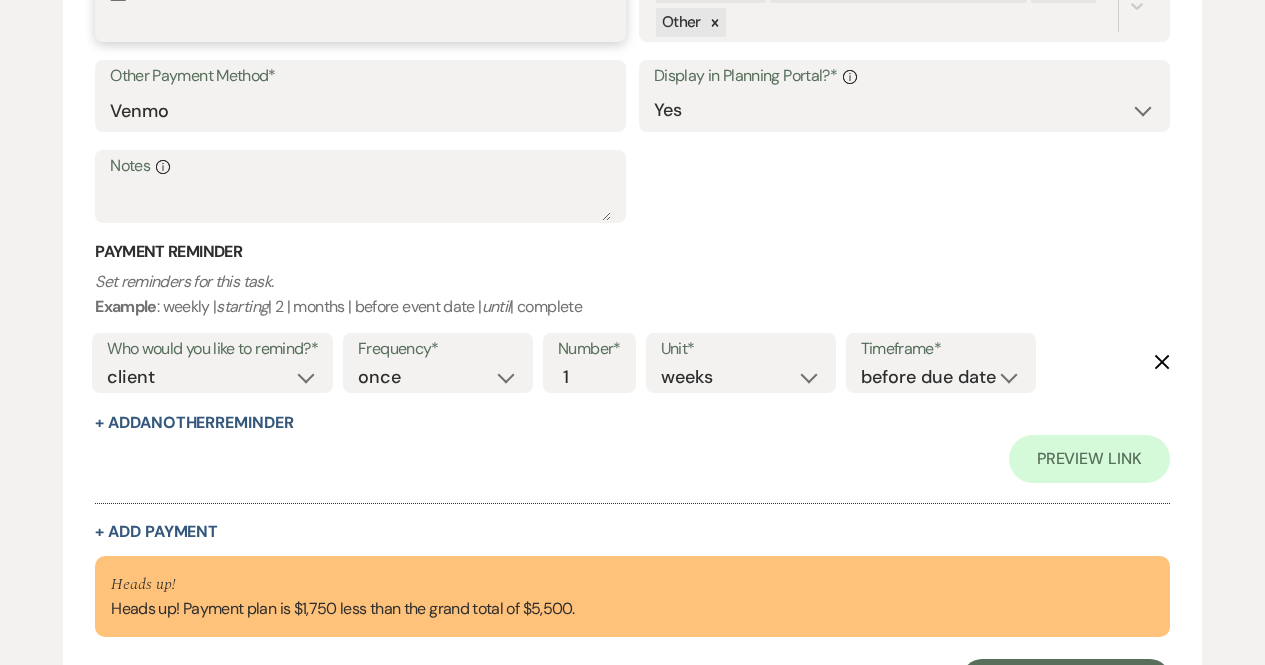 scroll, scrollTop: 2703, scrollLeft: 0, axis: vertical 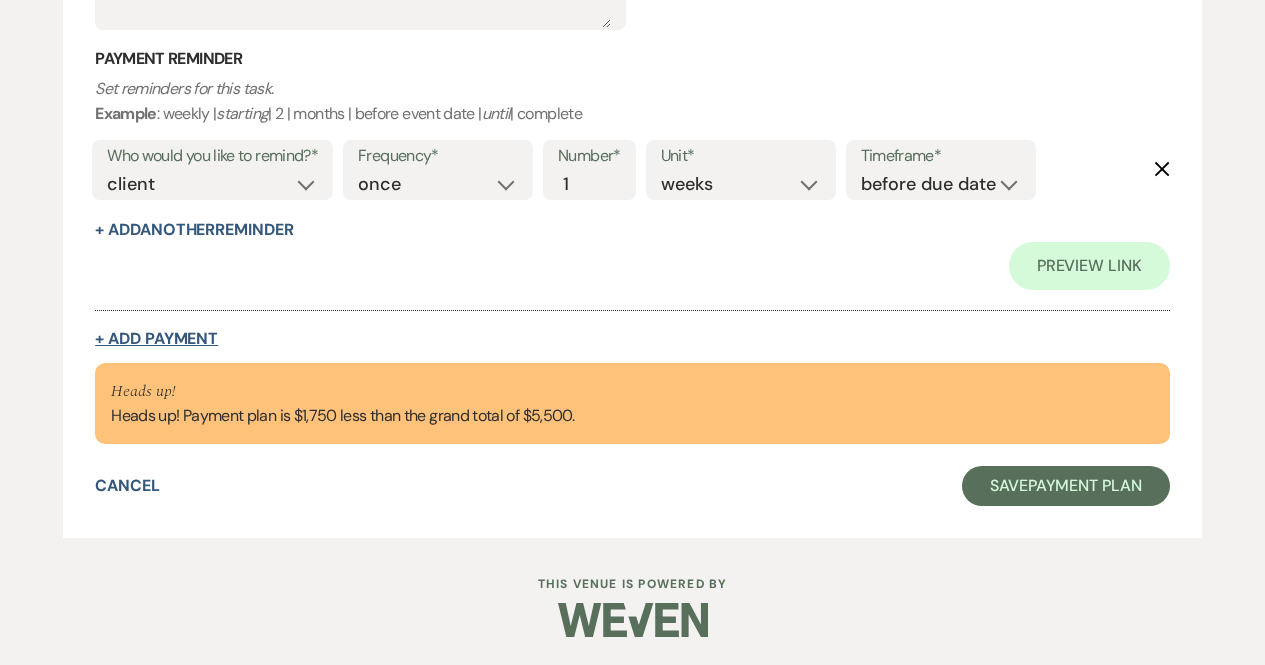 click on "+ Add Payment" at bounding box center [156, 339] 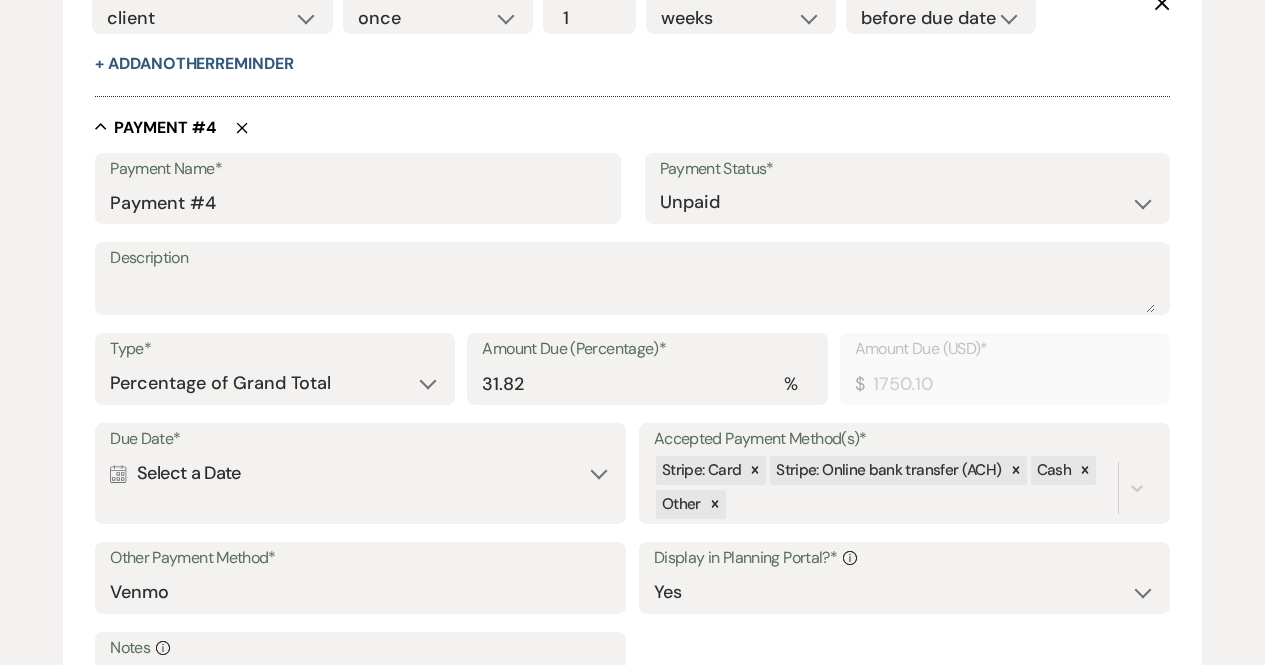 scroll, scrollTop: 2774, scrollLeft: 0, axis: vertical 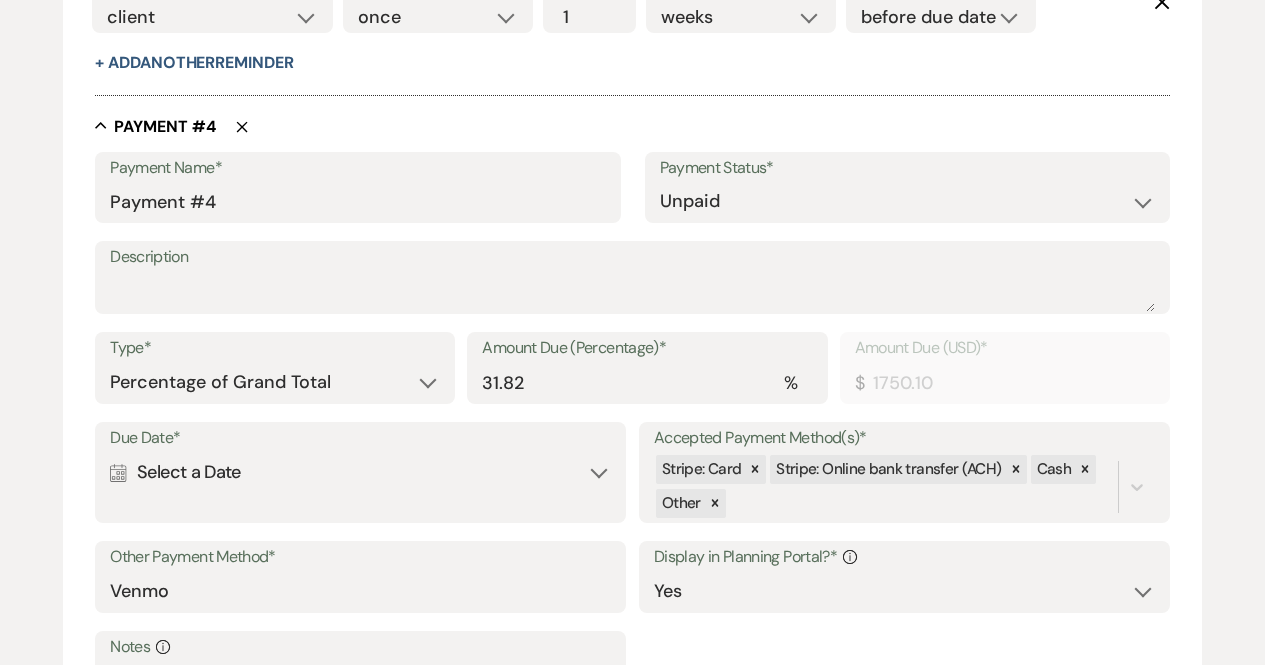 click on "Due Date*" at bounding box center (360, 438) 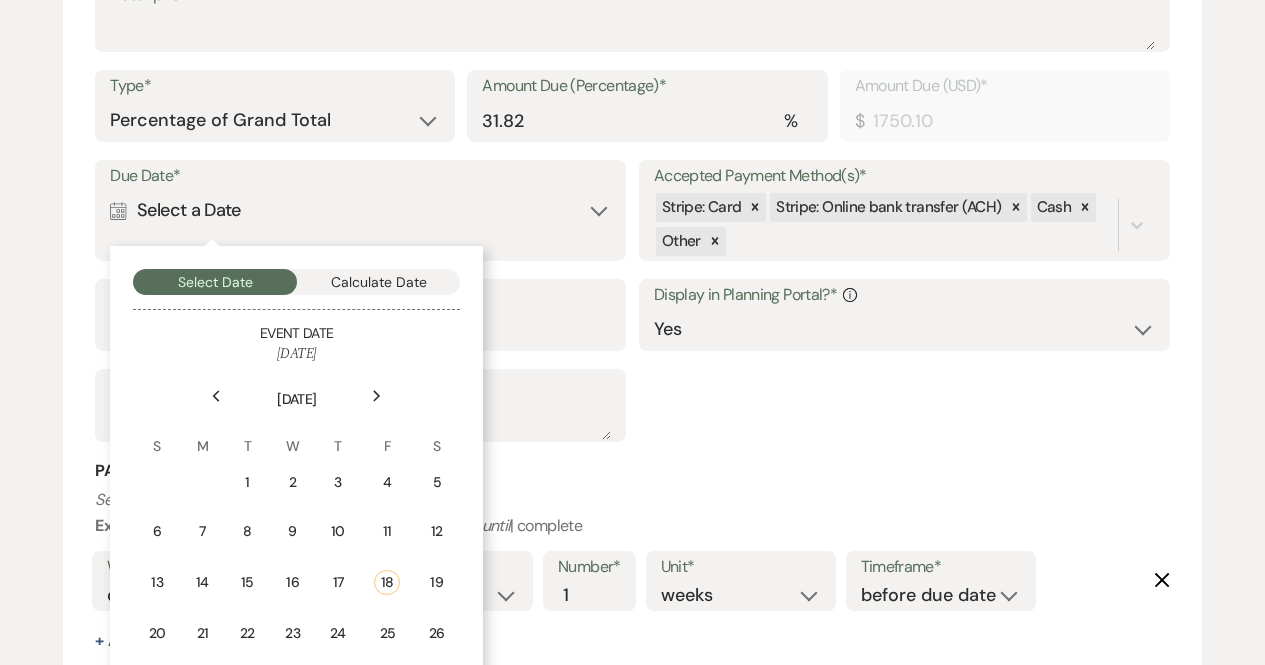 scroll, scrollTop: 3049, scrollLeft: 0, axis: vertical 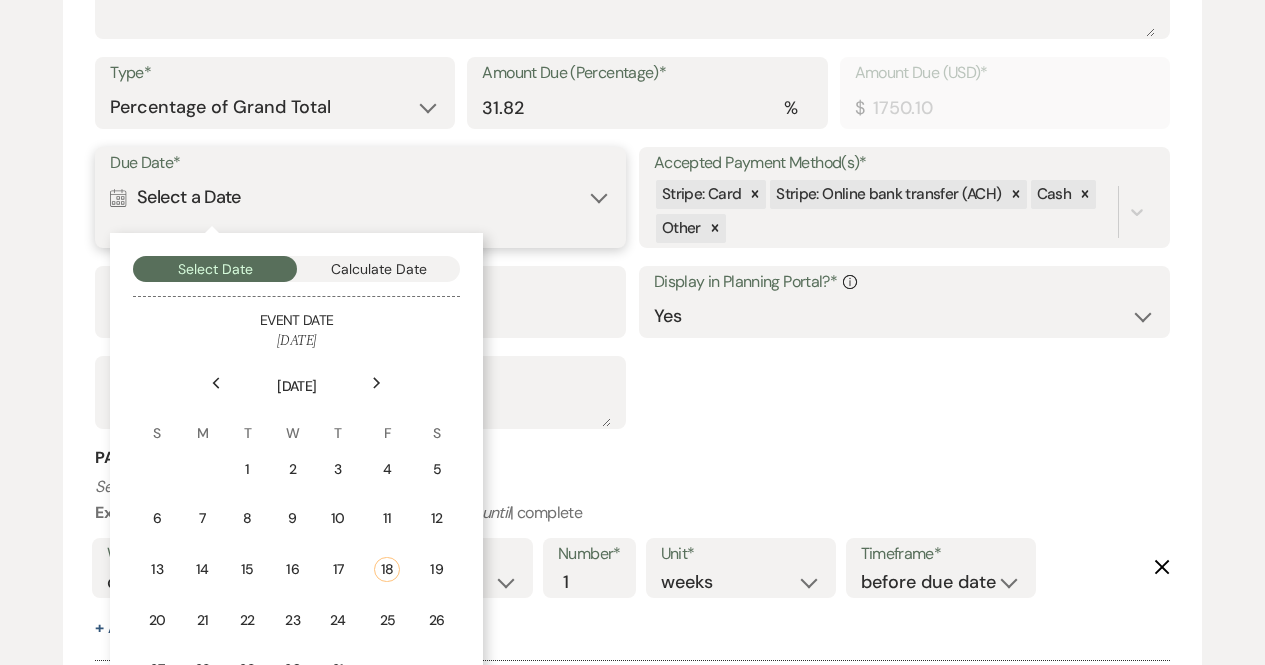 click on "Calculate Date" at bounding box center (379, 269) 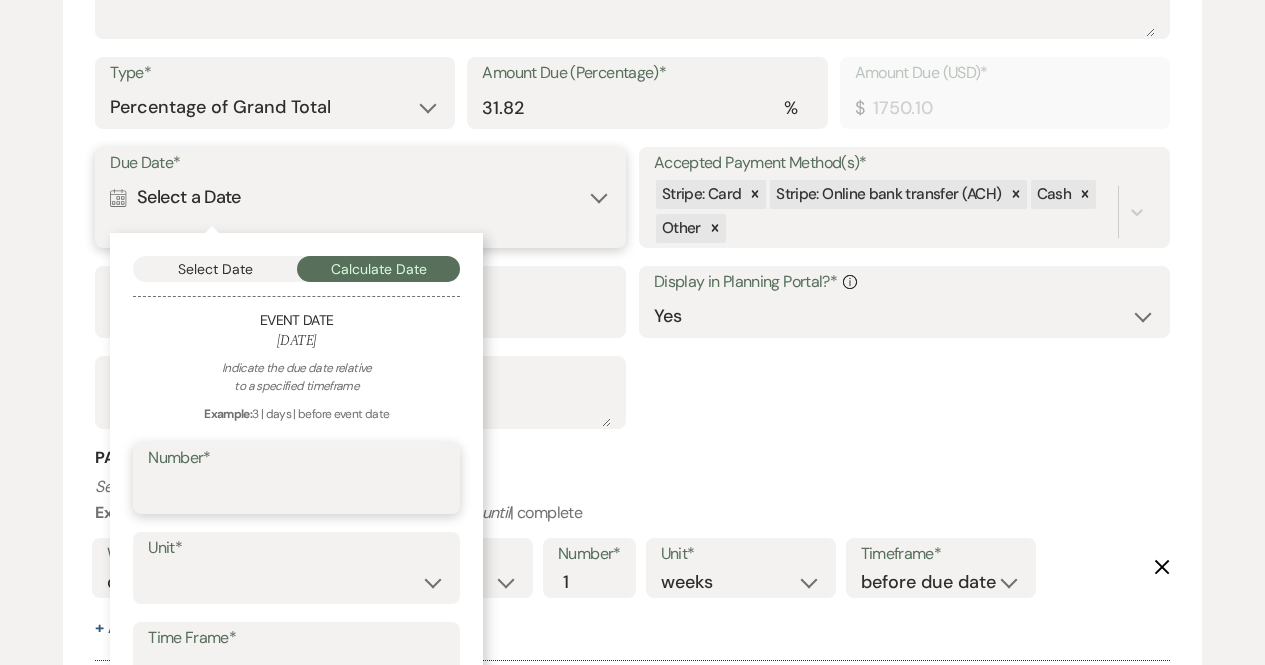 click on "Number*" at bounding box center [296, 492] 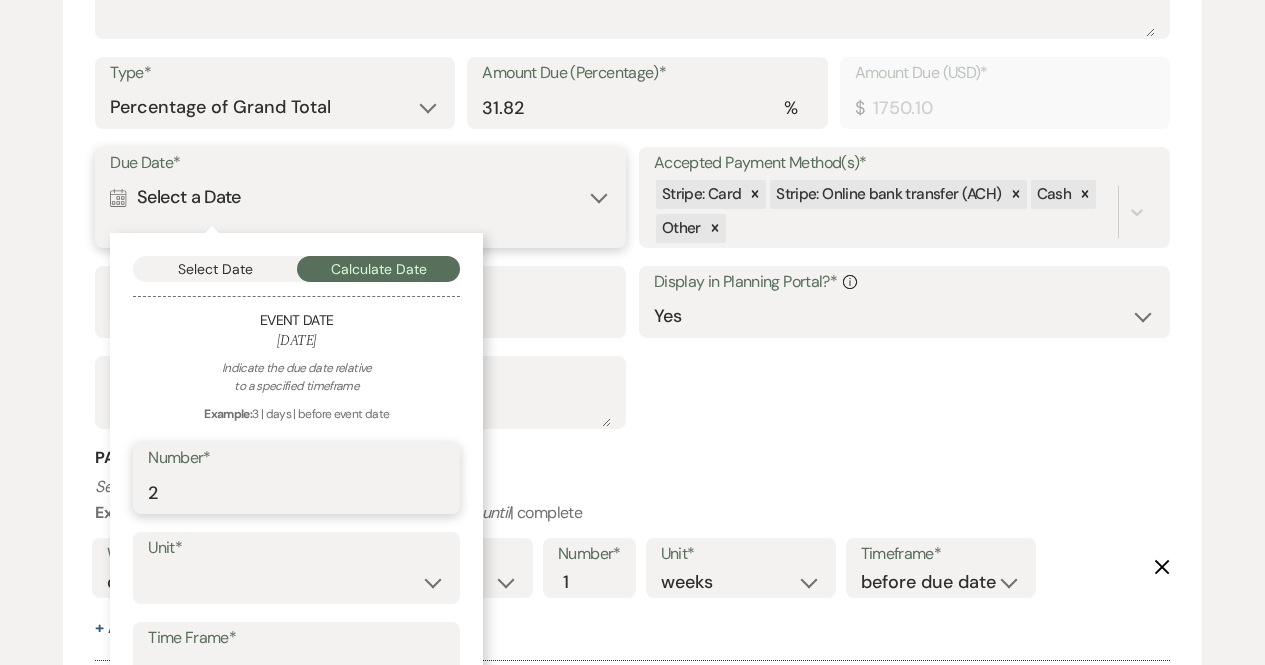 type on "2" 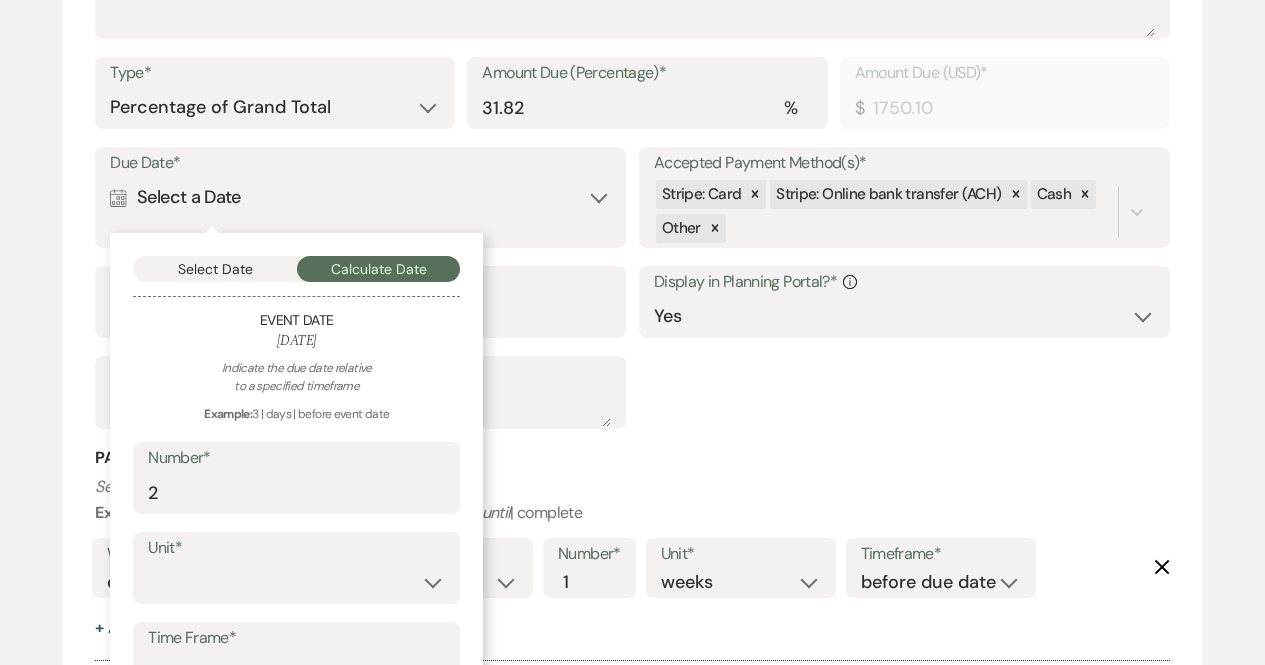scroll, scrollTop: 3168, scrollLeft: 0, axis: vertical 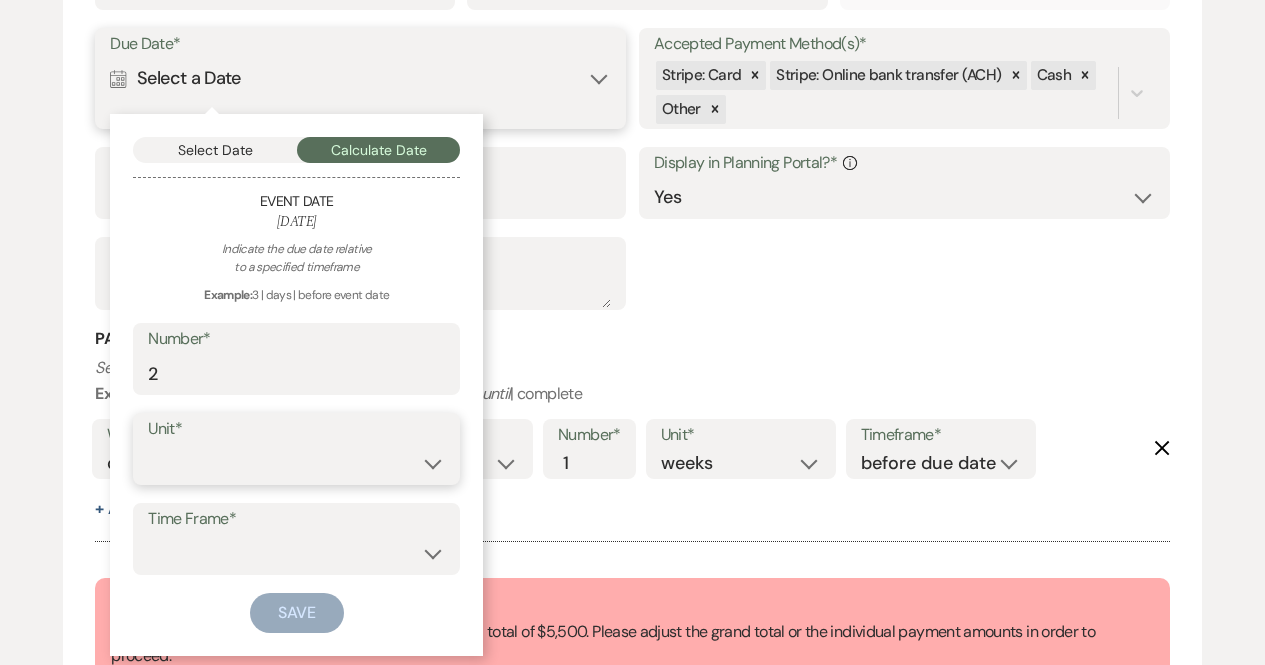 click on "days weeks months" at bounding box center (296, 463) 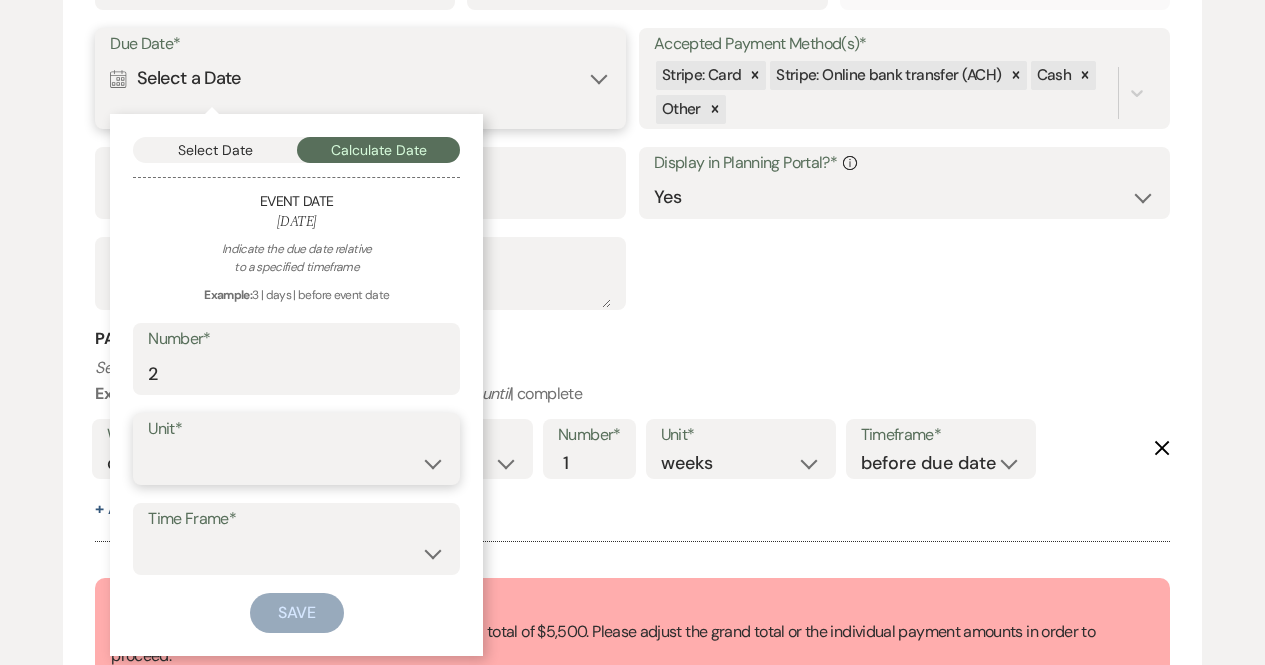 select on "week" 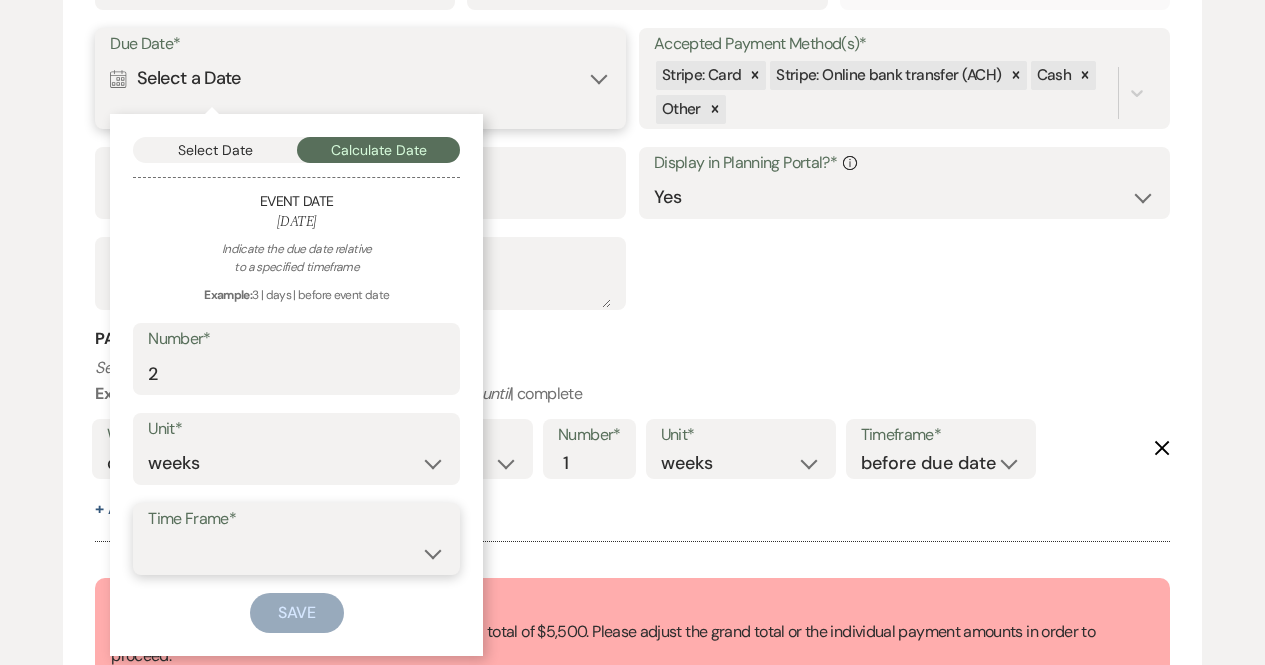 click on "before event date after event date after event is booked after today's date" at bounding box center (296, 553) 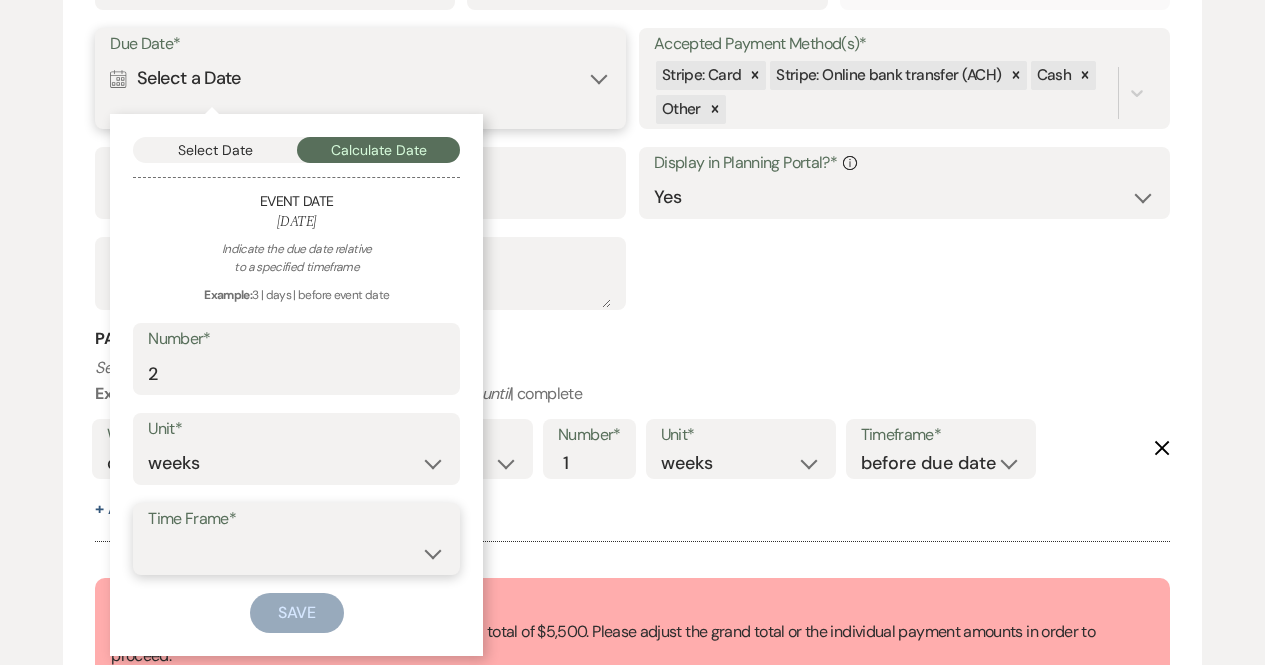 select on "beforeEventDate" 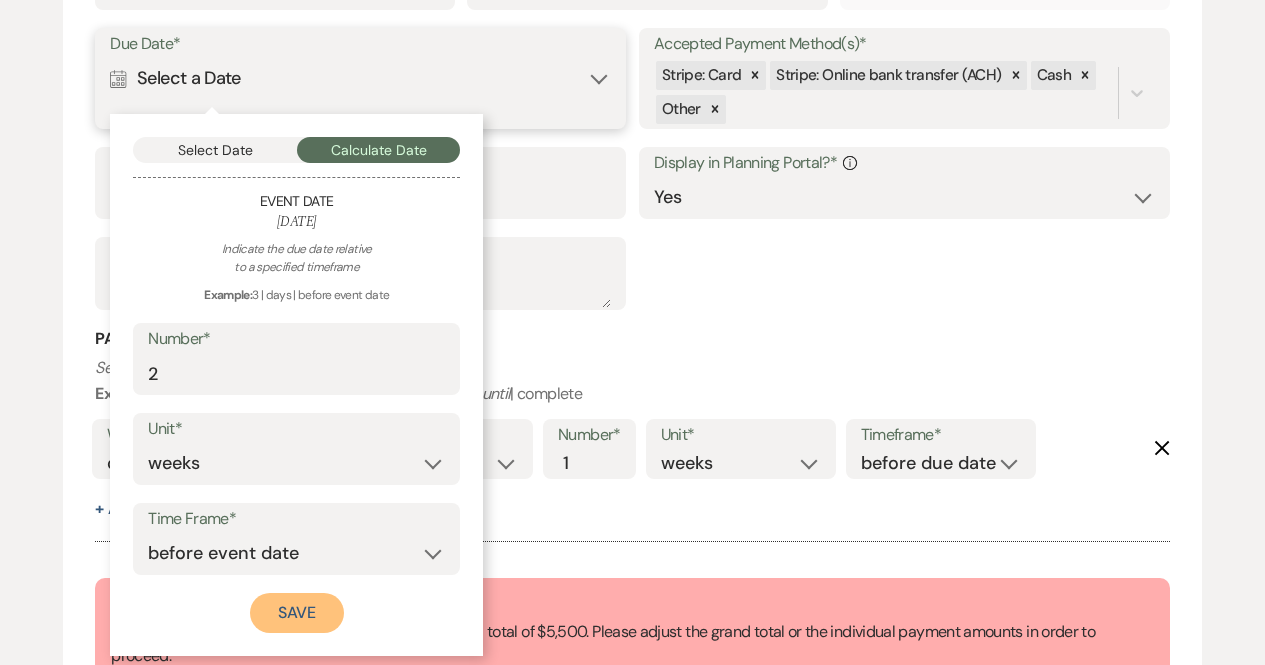 click on "Save" at bounding box center (297, 613) 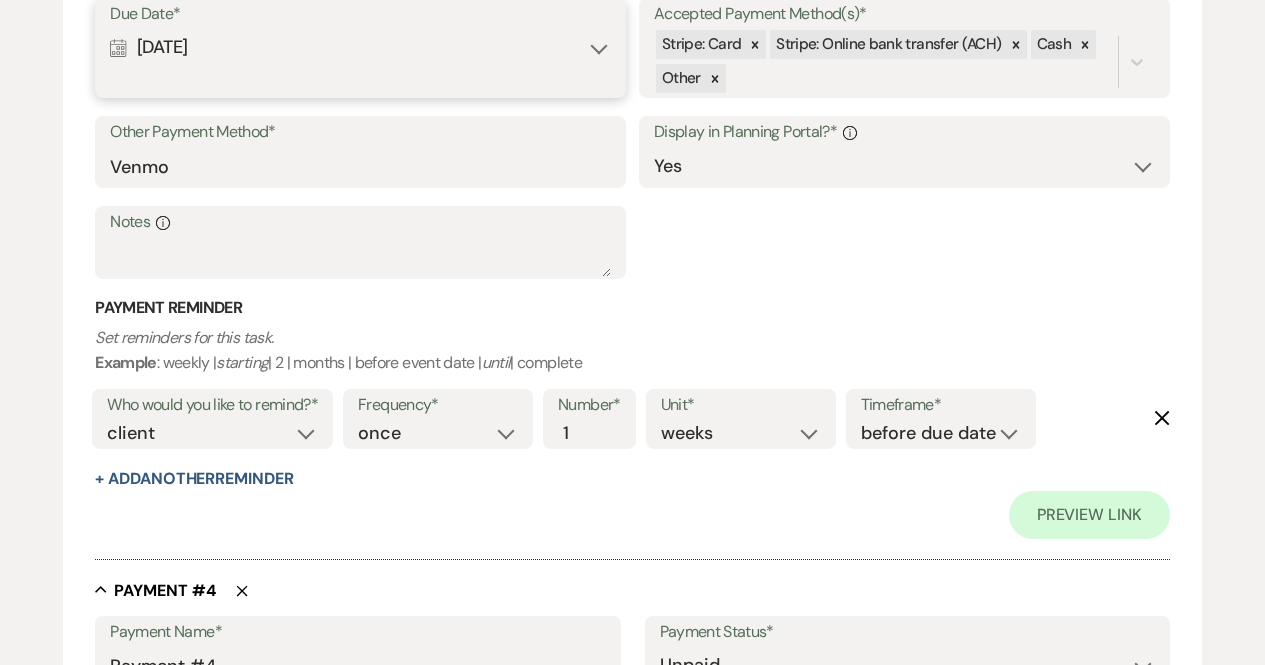 scroll, scrollTop: 2796, scrollLeft: 0, axis: vertical 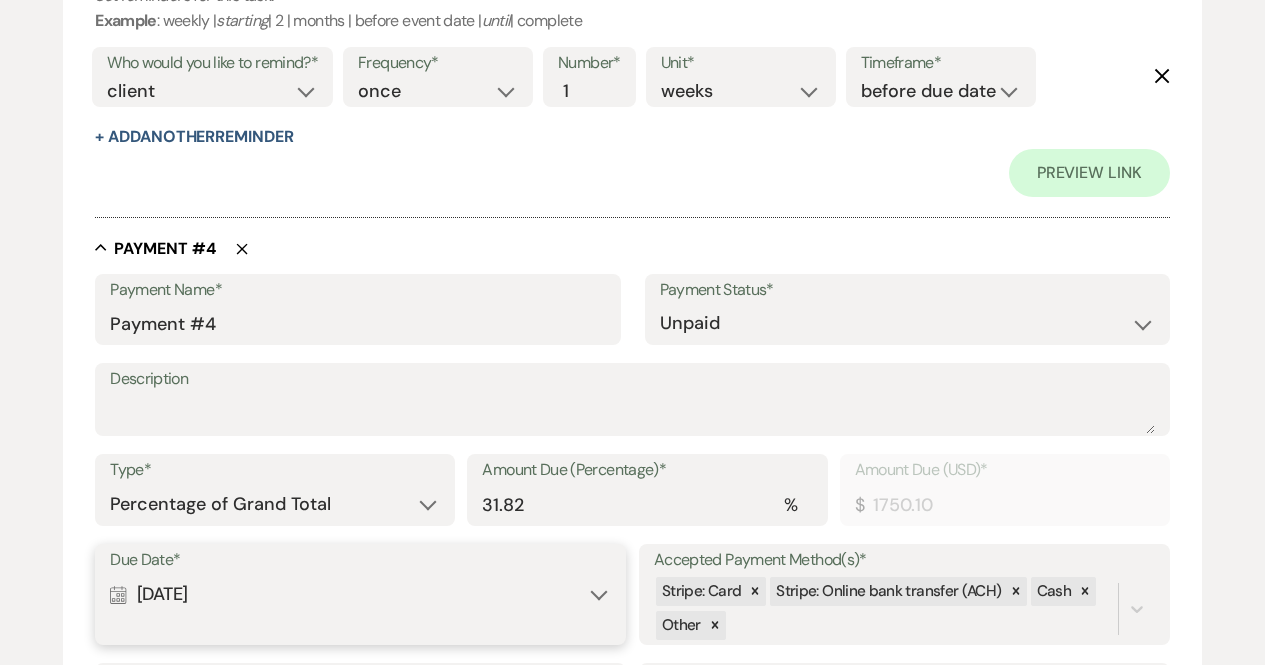 click on "Accepted Payment Method(s)*" at bounding box center [904, 560] 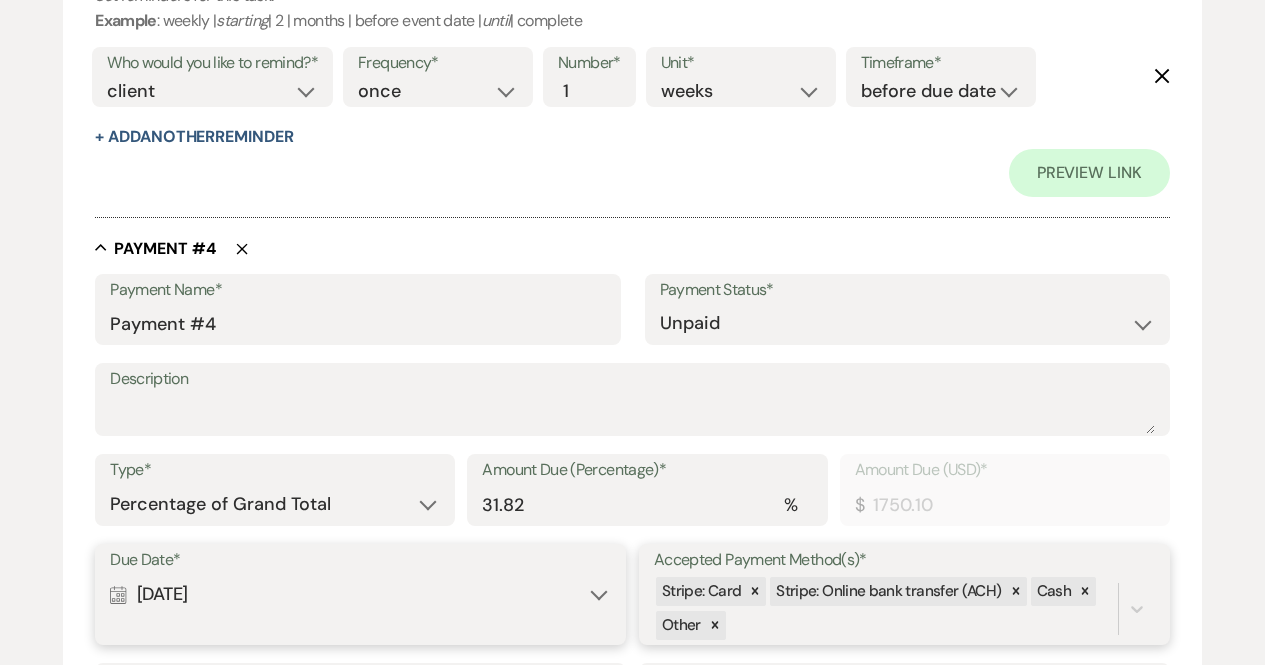 click on "Accepted Payment Method(s)*" at bounding box center (731, 625) 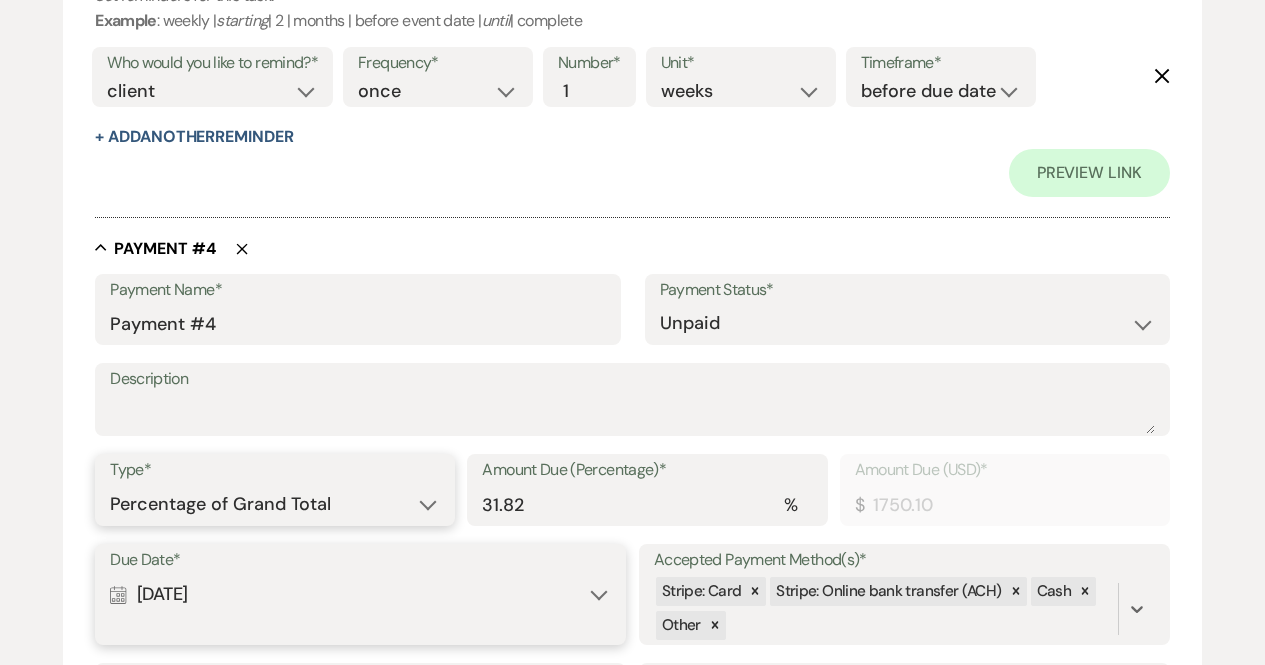 click on "Dollar Amount Percentage of Grand Total" at bounding box center (275, 504) 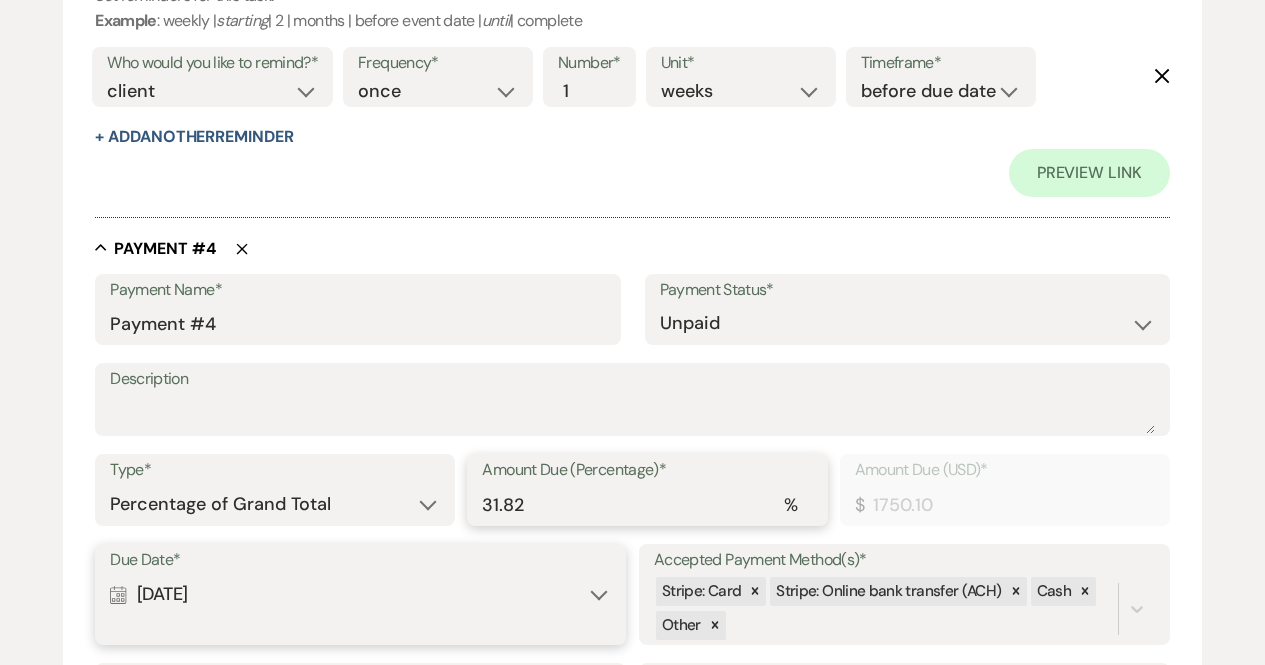 click on "31.82" at bounding box center [647, 504] 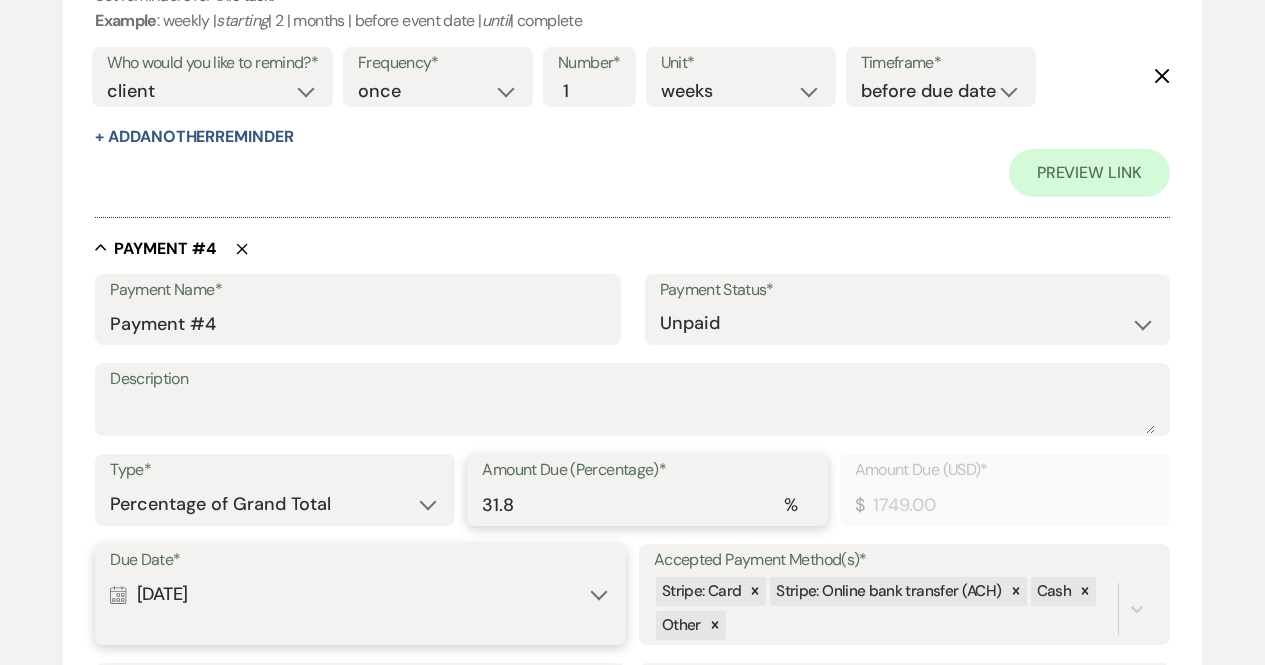 type on "31.81" 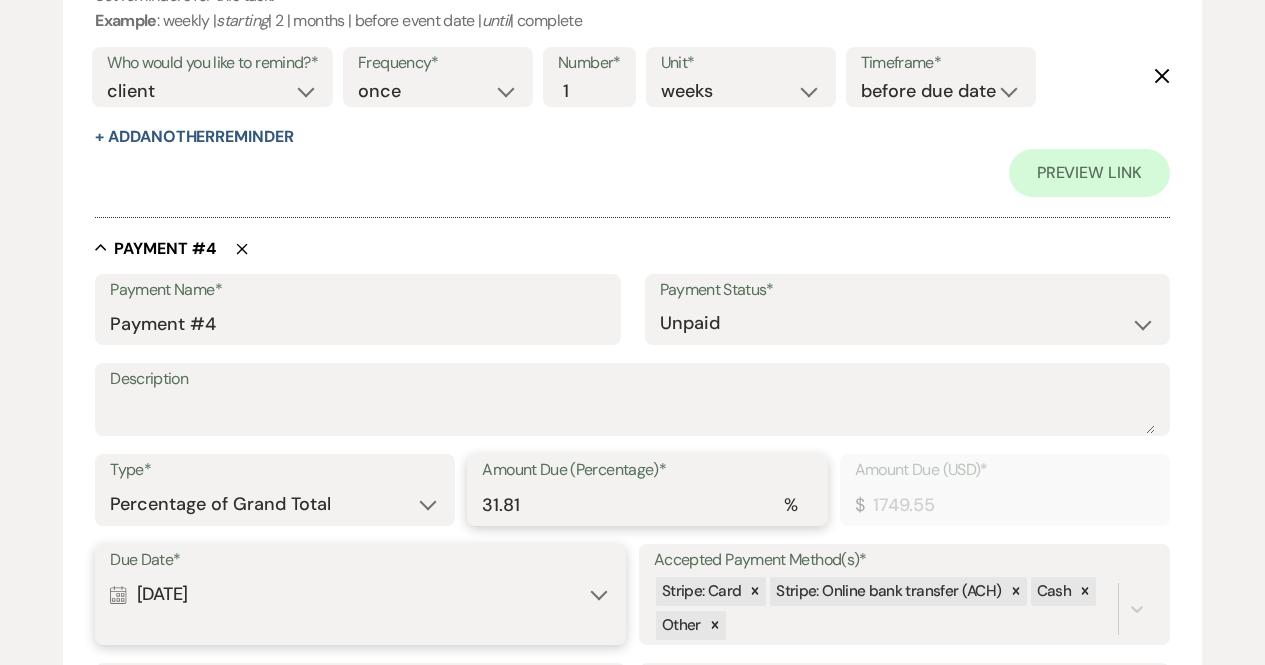 type on "31.8" 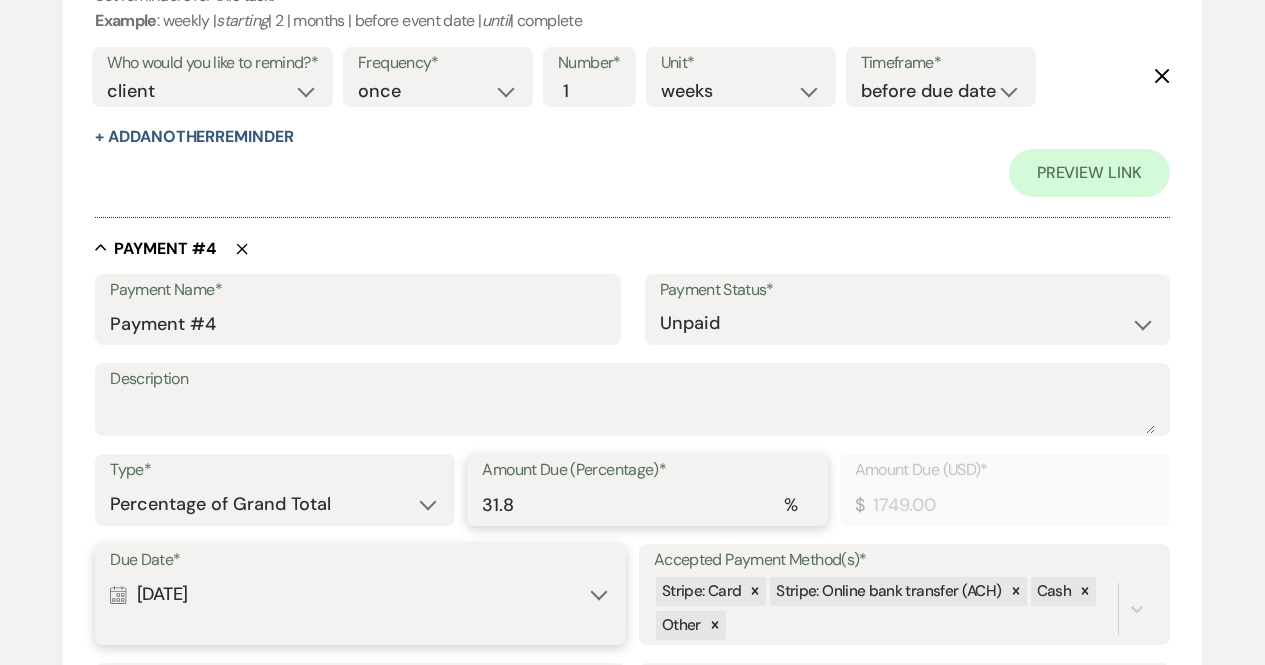 type on "31" 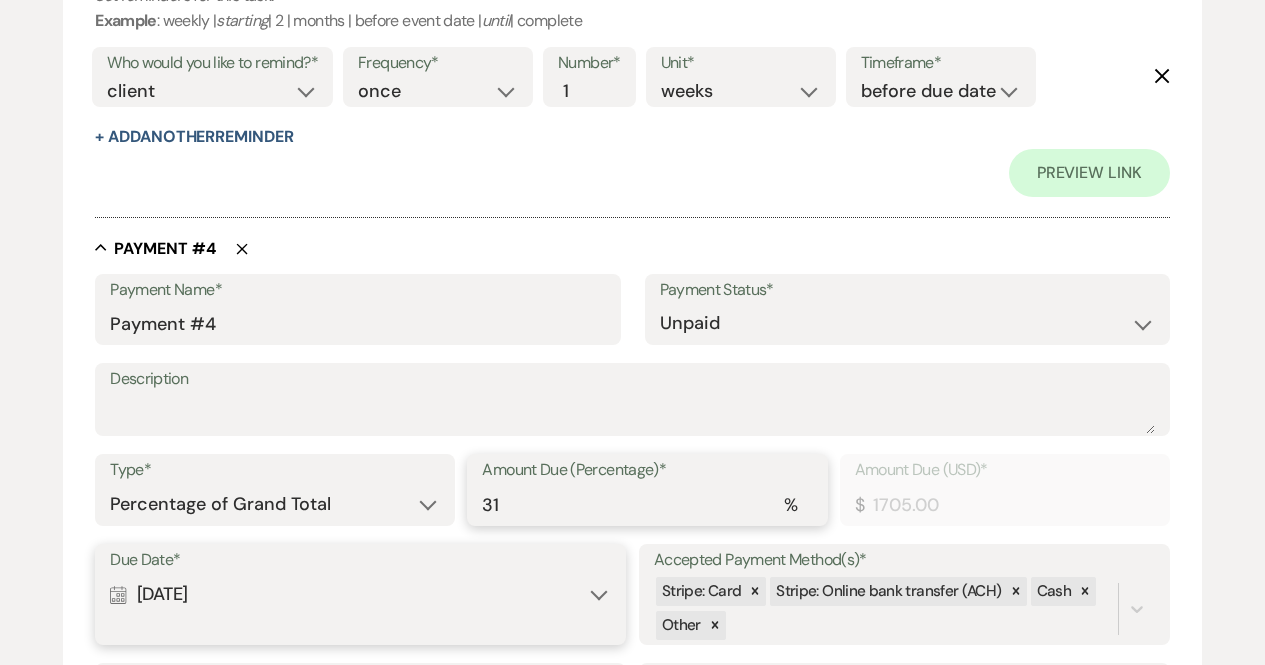 type on "3" 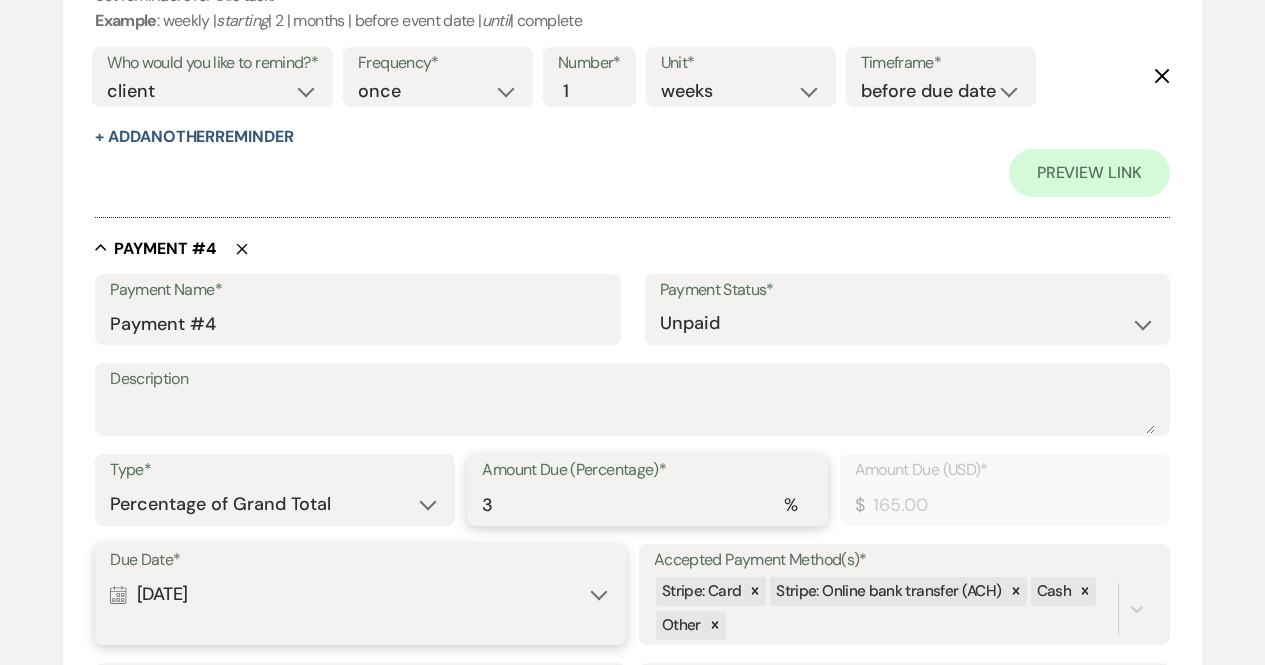 type 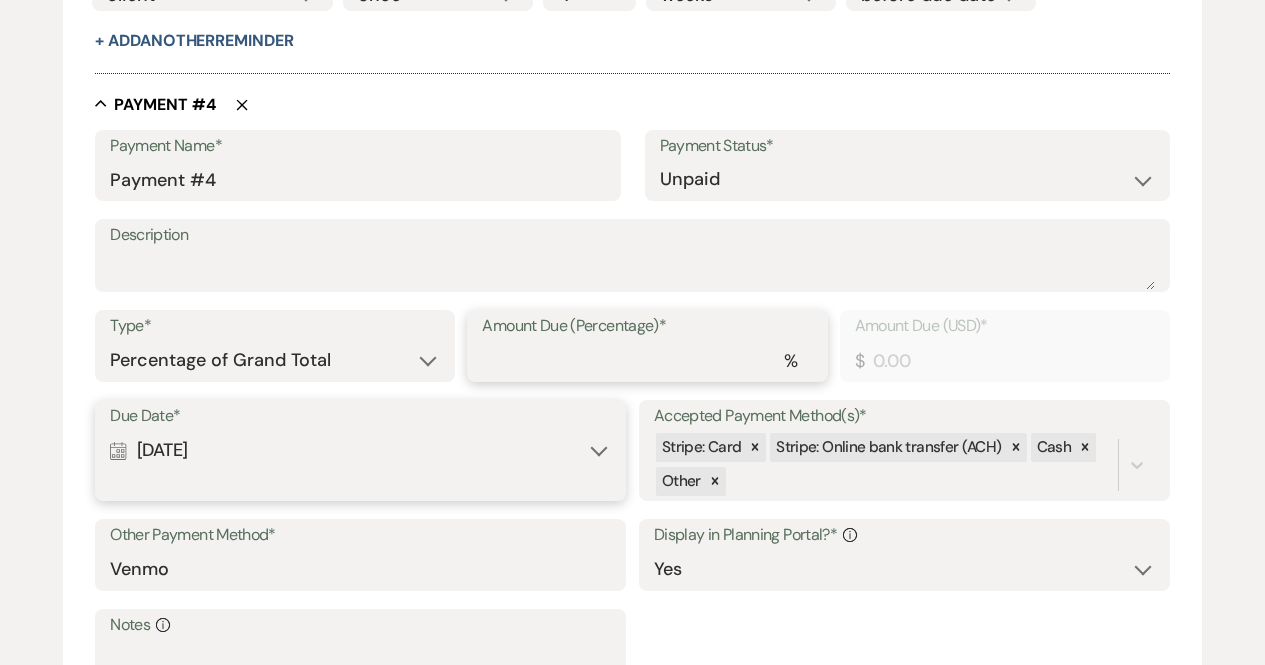 scroll, scrollTop: 2700, scrollLeft: 0, axis: vertical 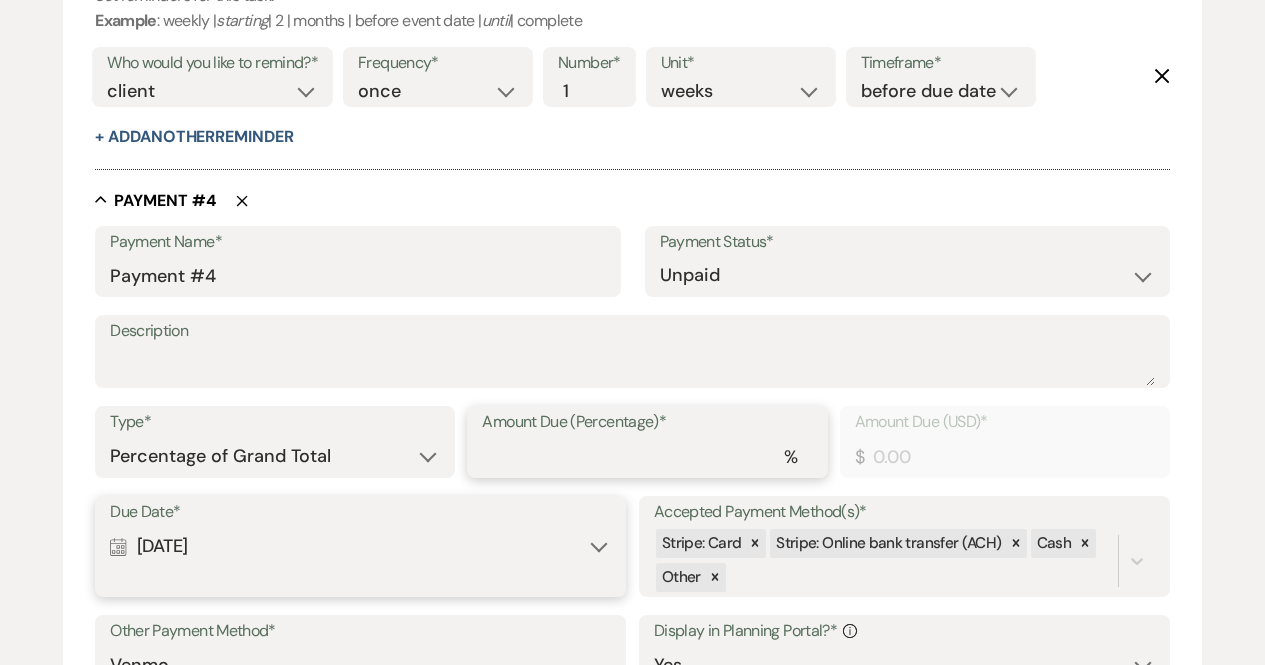 type 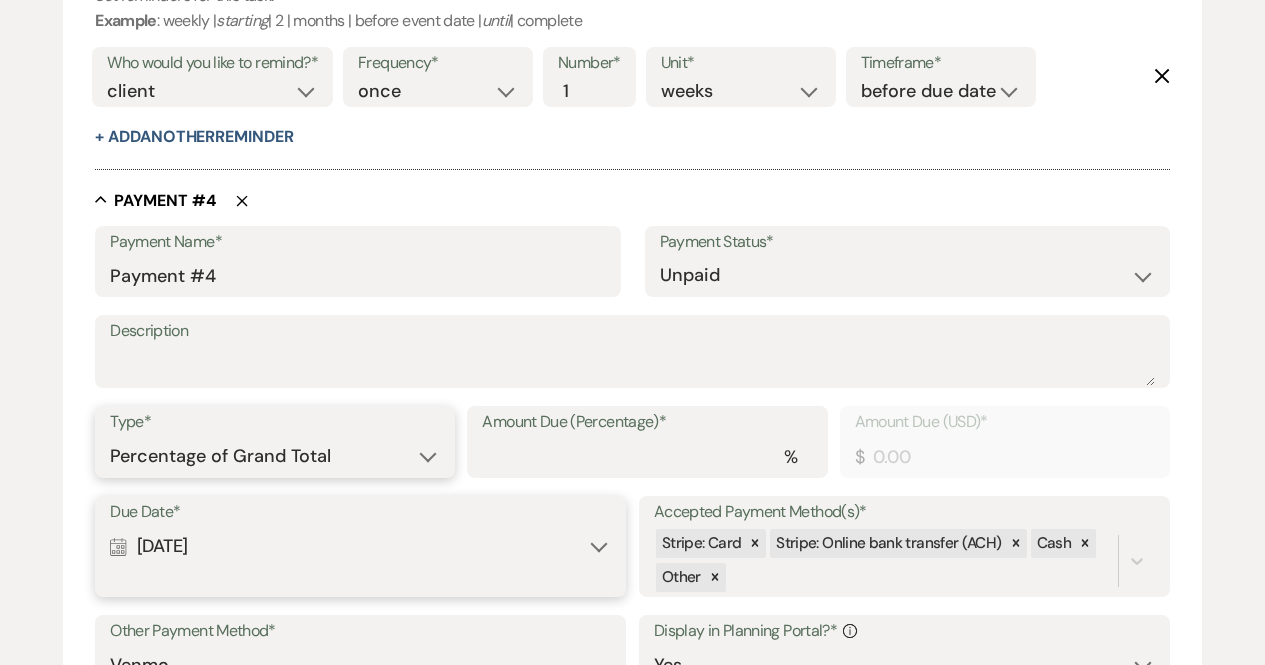 click on "Dollar Amount Percentage of Grand Total" at bounding box center [275, 456] 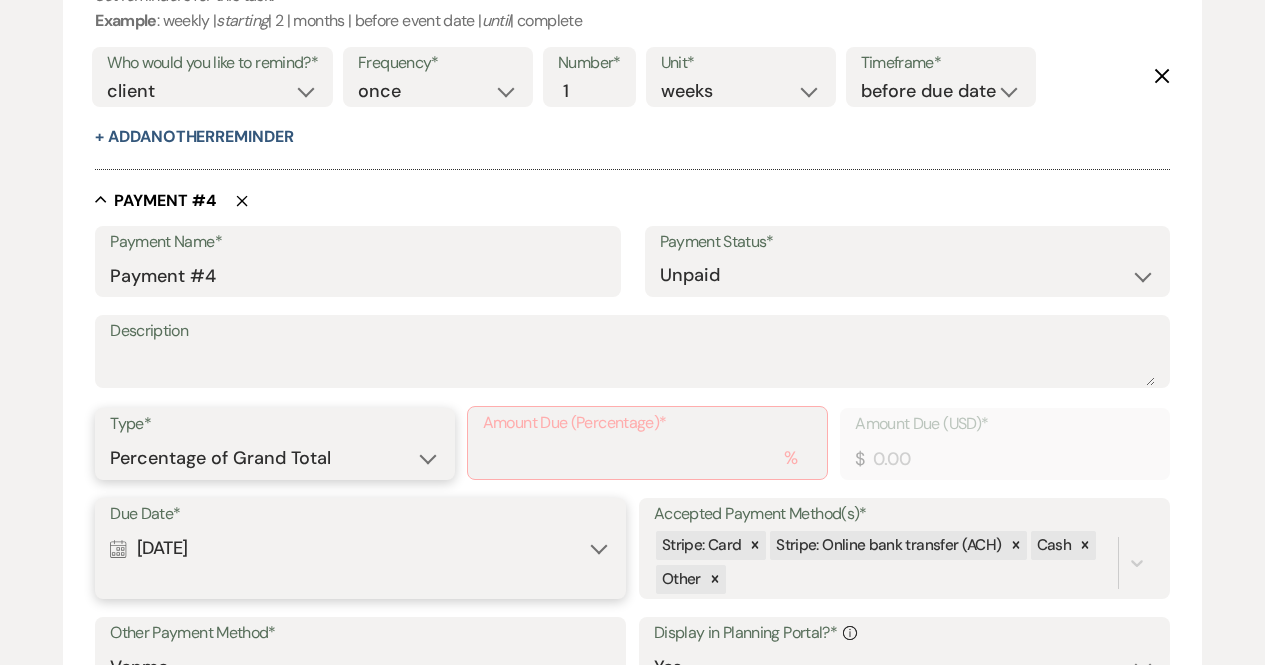 select on "flat" 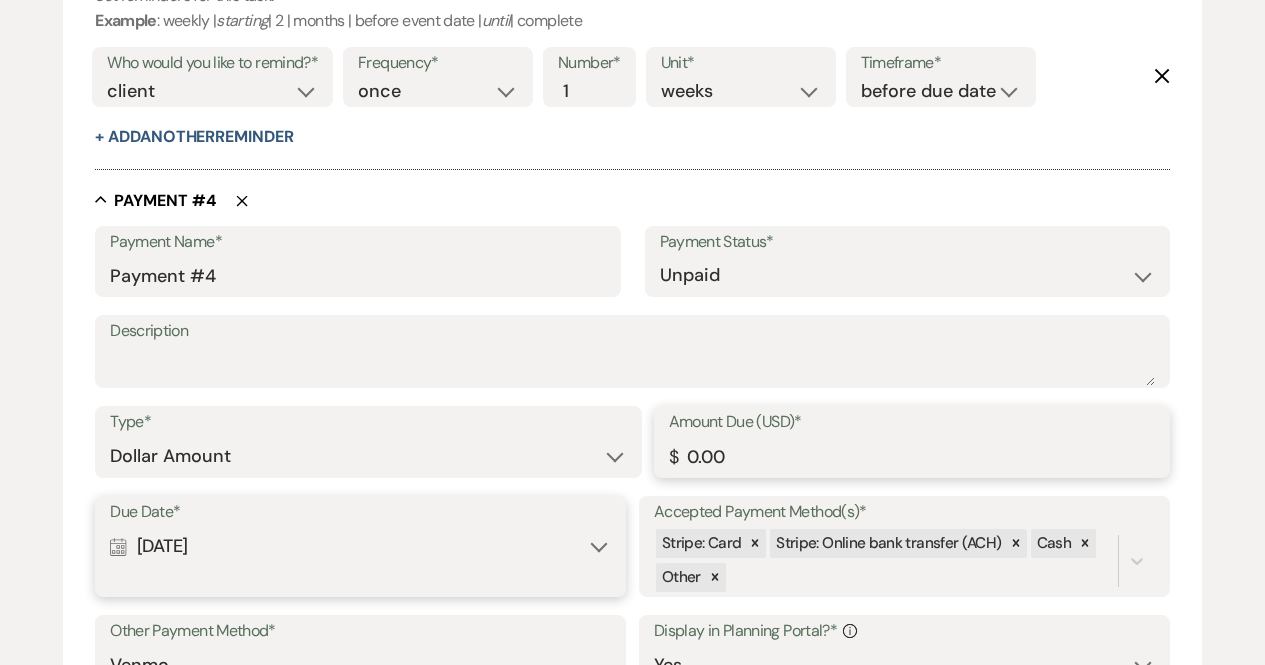 click on "0.00" at bounding box center [912, 456] 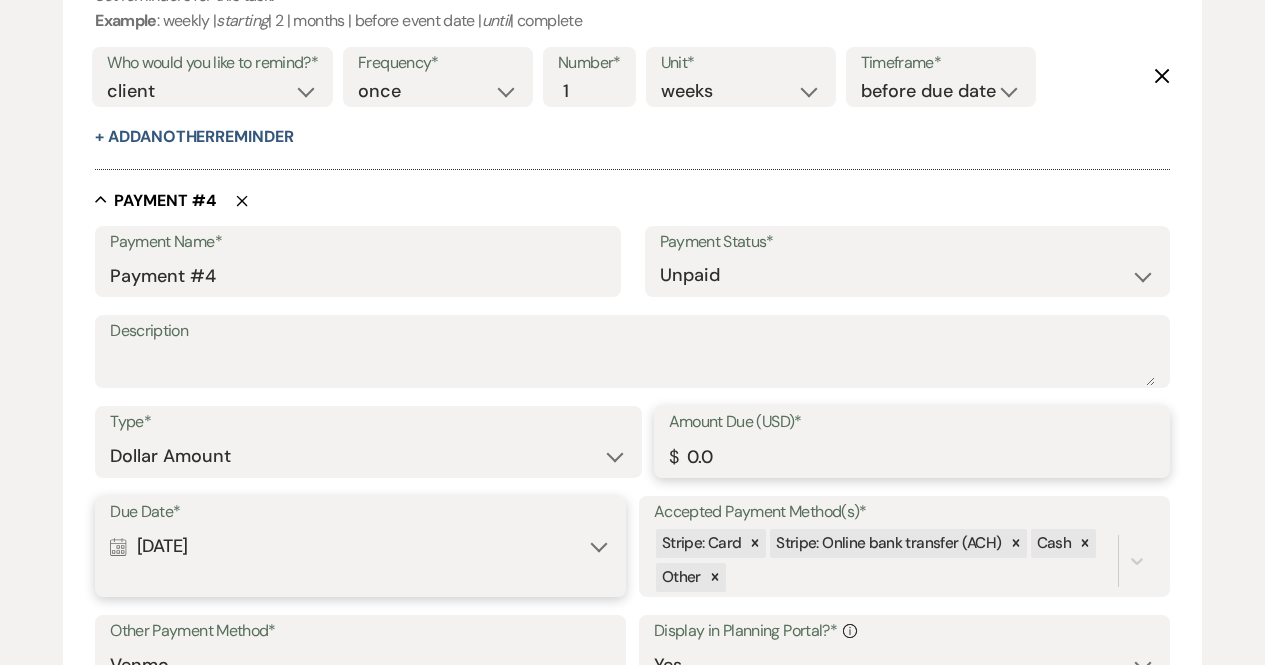 type on "0" 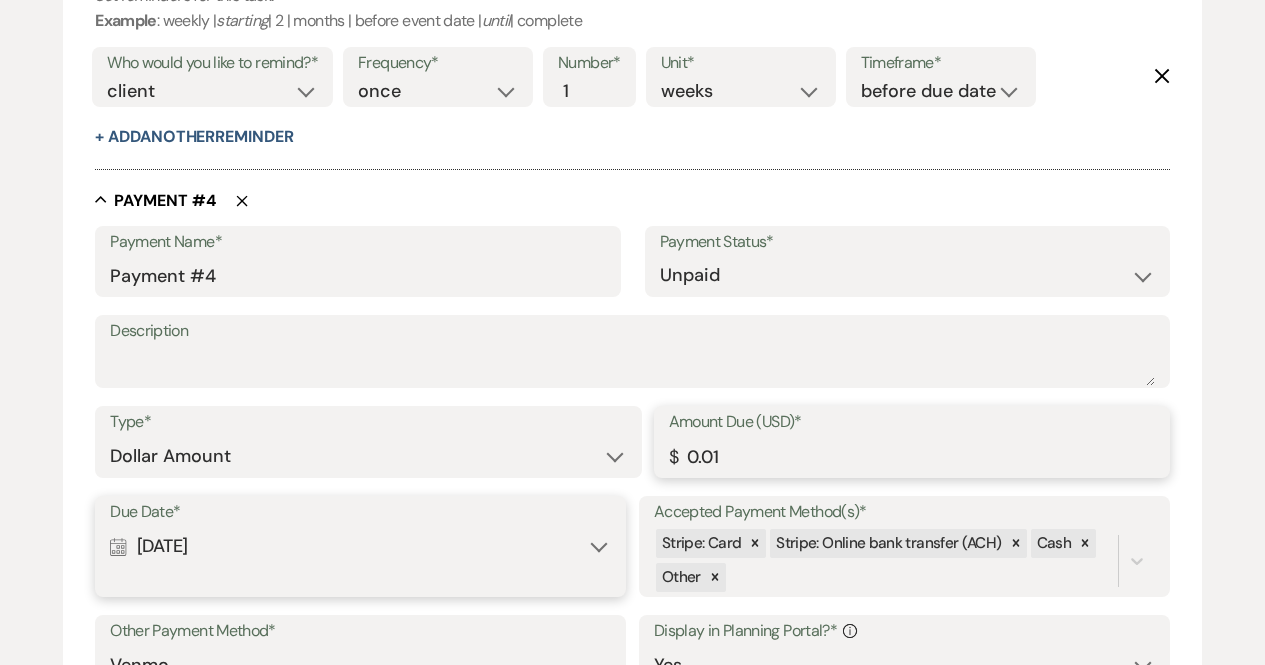 click on "0.01" at bounding box center [912, 456] 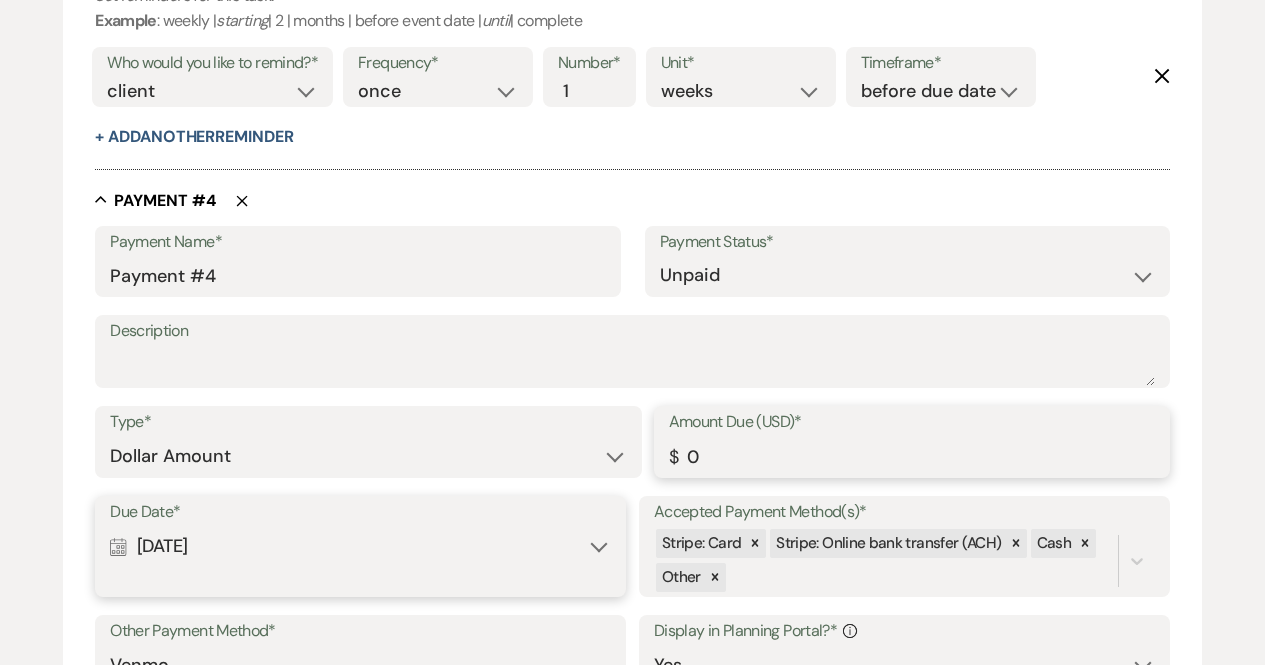 type on "0" 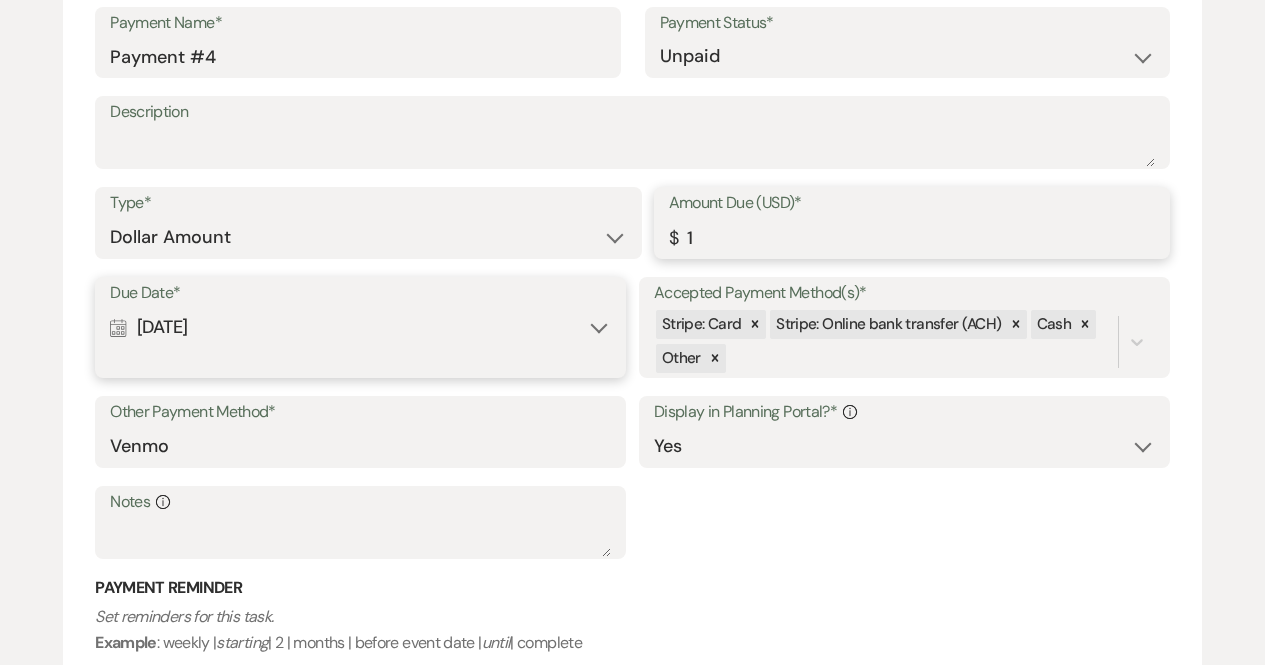 scroll, scrollTop: 3063, scrollLeft: 0, axis: vertical 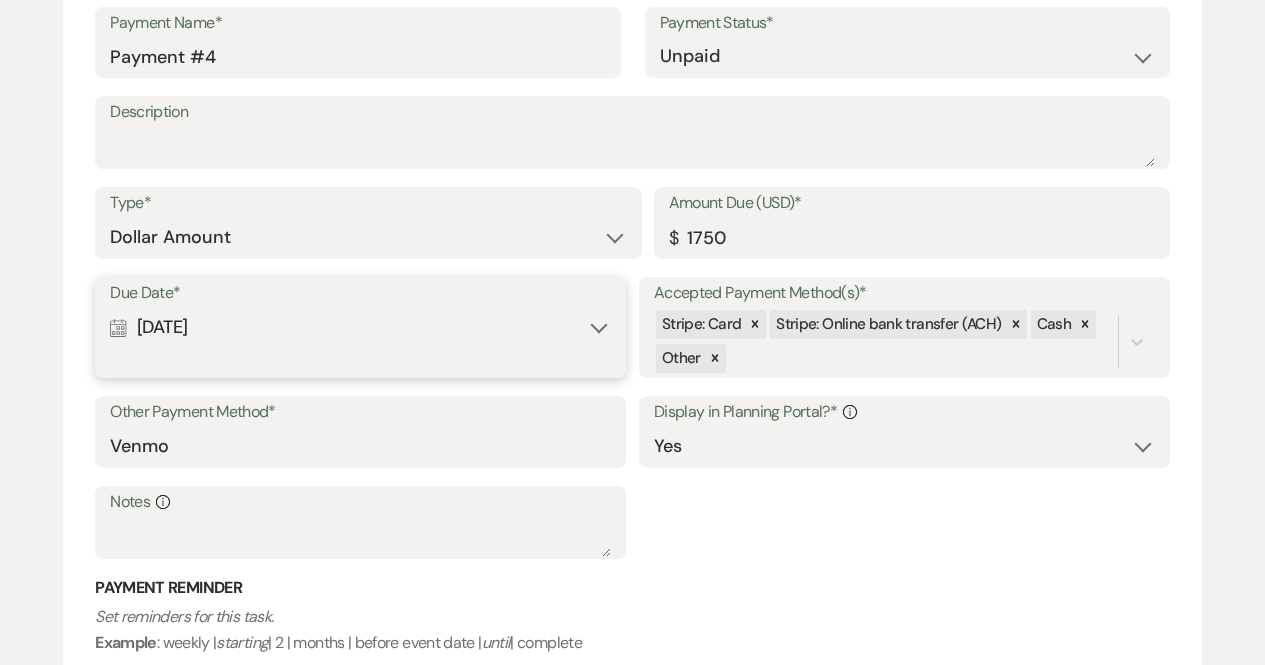 type on "1750.00" 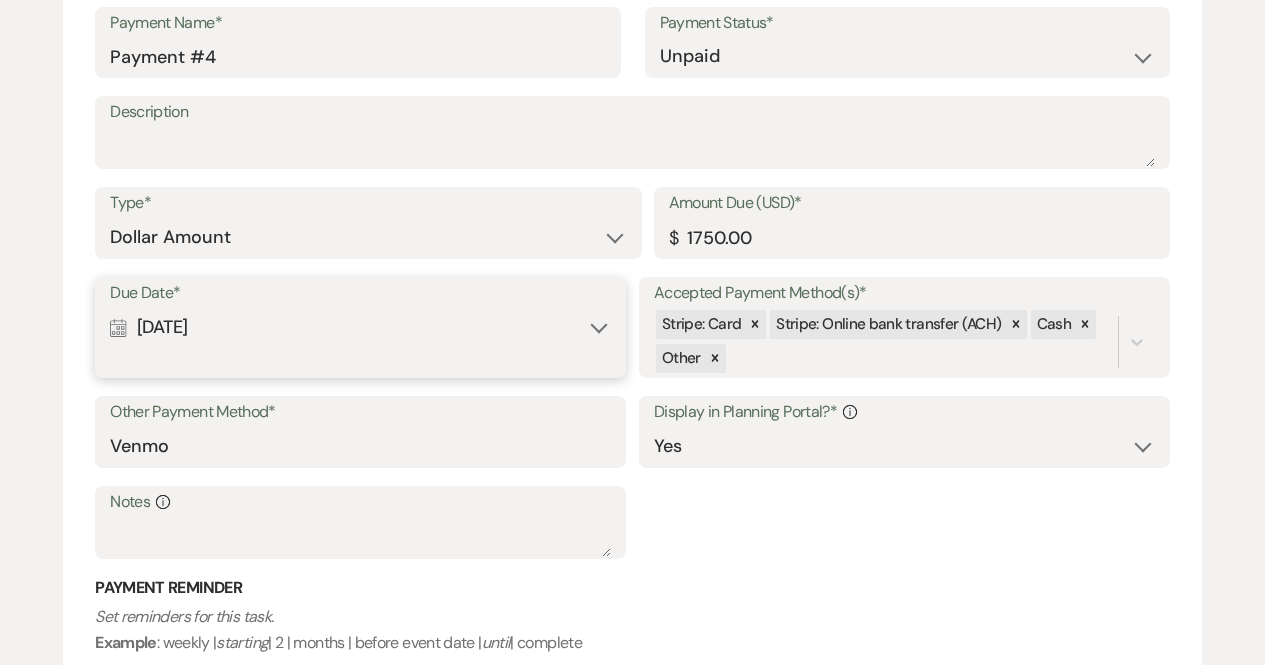 click on "Due Date* Calendar Oct 04, 2025 Expand Accepted Payment Method(s)* Stripe: Card Stripe: Online bank transfer (ACH) Cash Other Other Payment Method* Venmo Display in Planning Portal?* Info Yes No Notes Info" at bounding box center [632, 427] 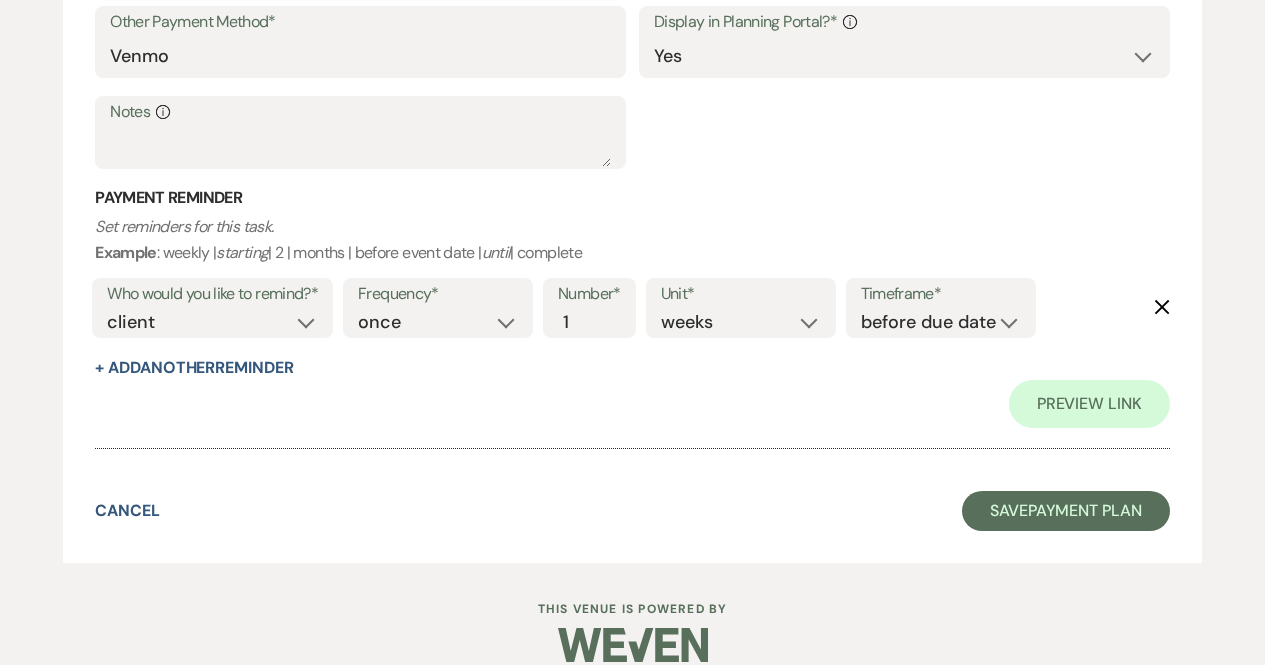 scroll, scrollTop: 3454, scrollLeft: 0, axis: vertical 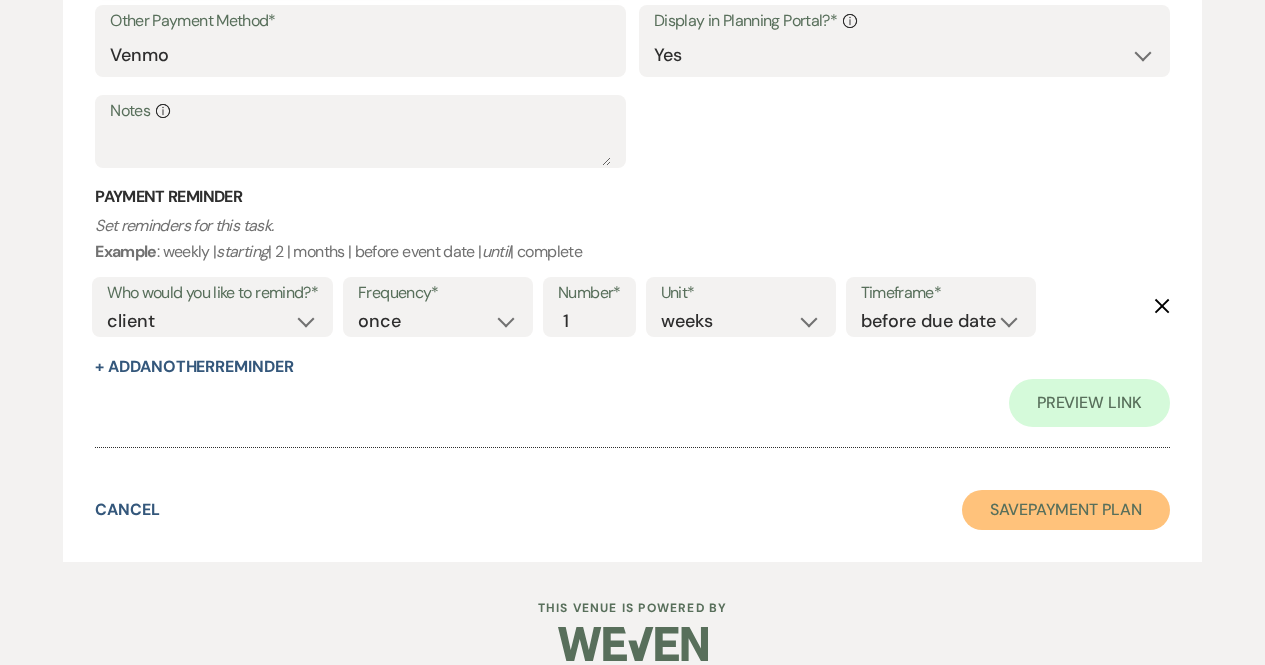 click on "Save  Payment Plan" at bounding box center [1066, 510] 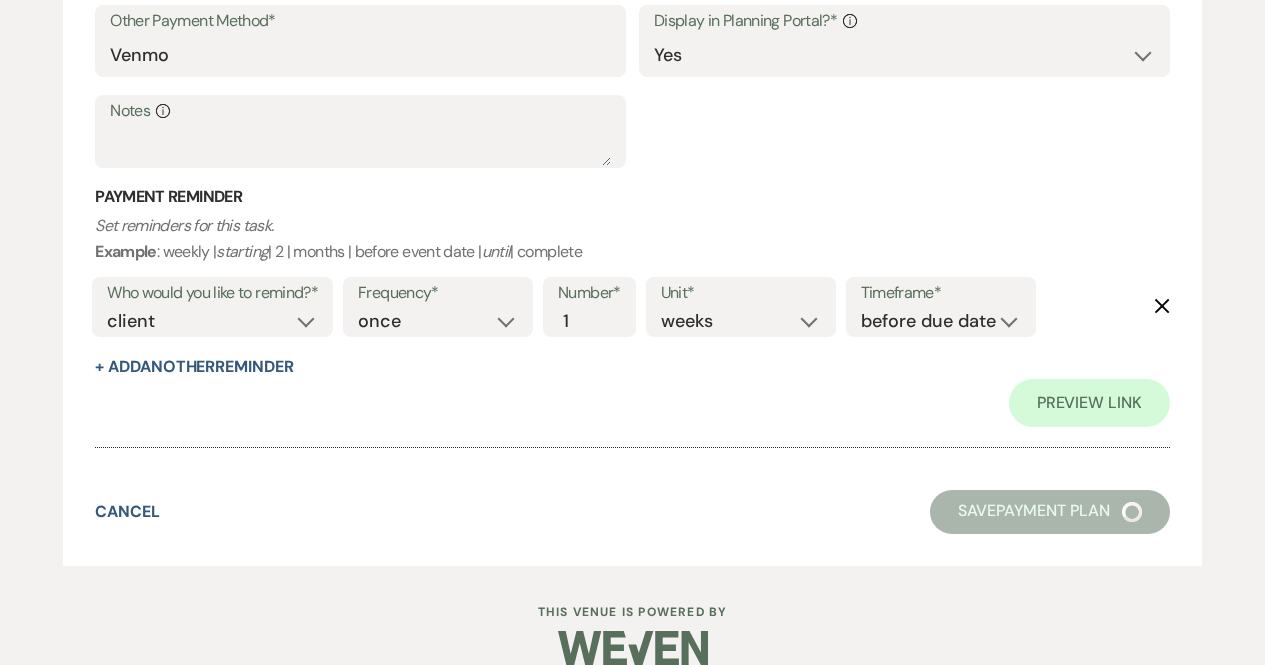 scroll, scrollTop: 0, scrollLeft: 0, axis: both 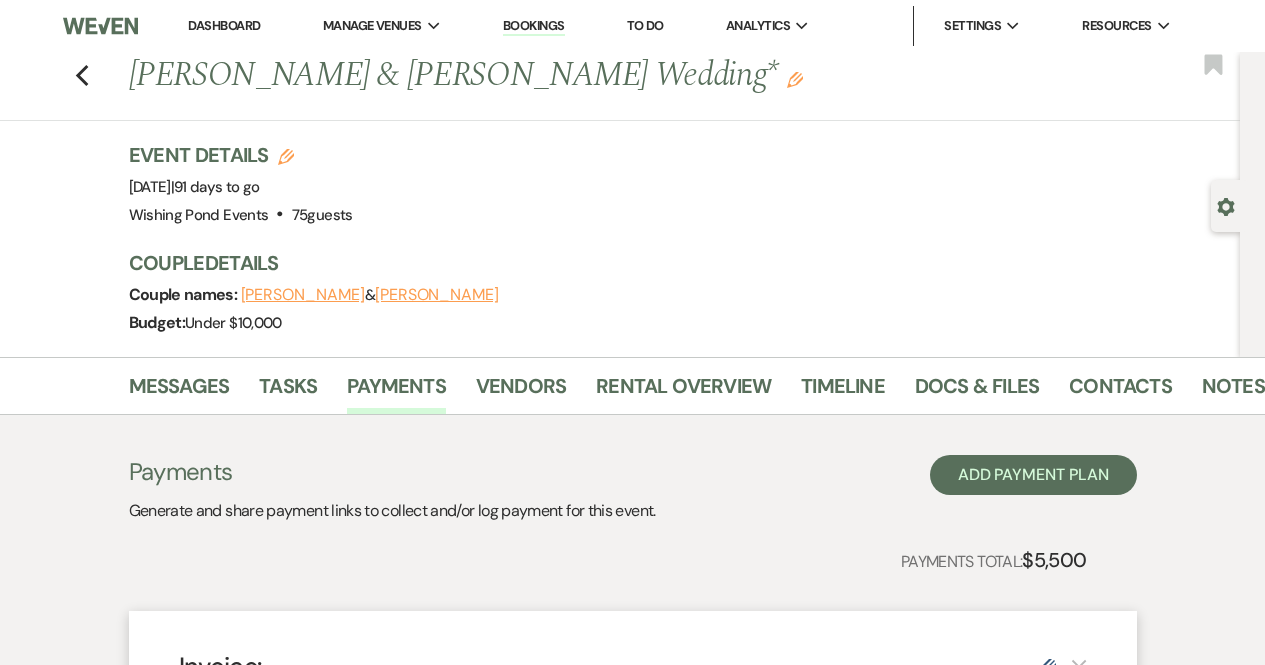 click on "Previous Steven Craigie & Kimberly Perkins's Wedding* Edit Bookmark" at bounding box center (615, 86) 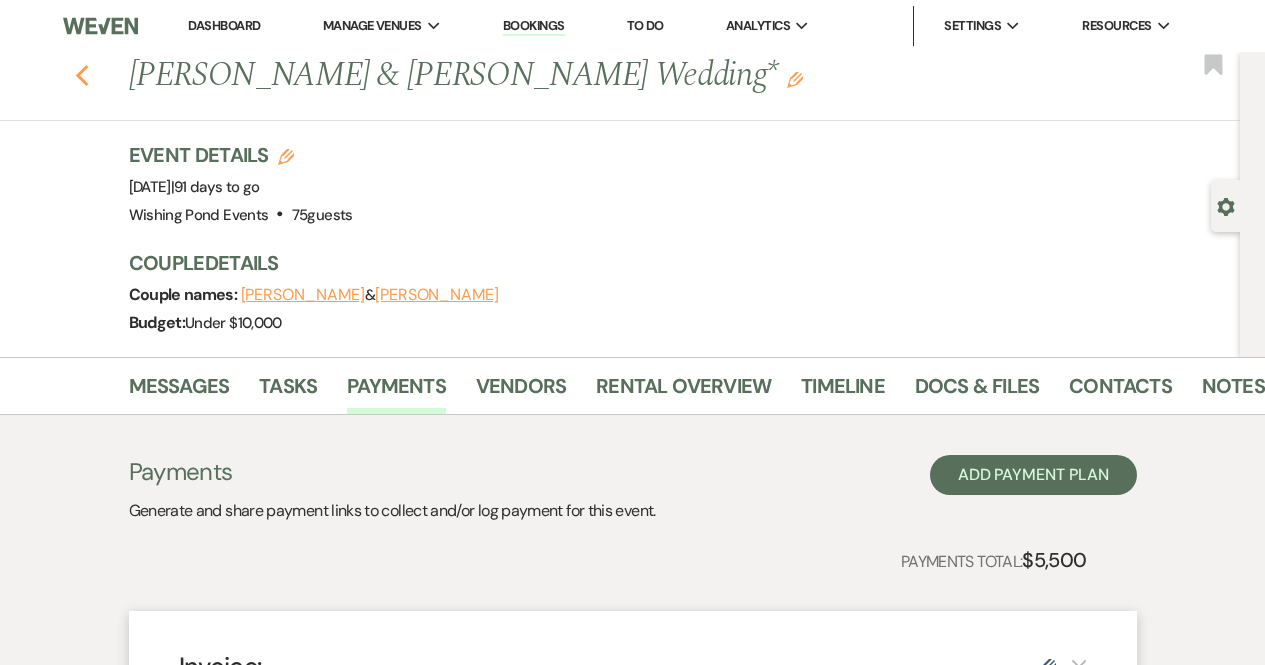 click on "Previous" 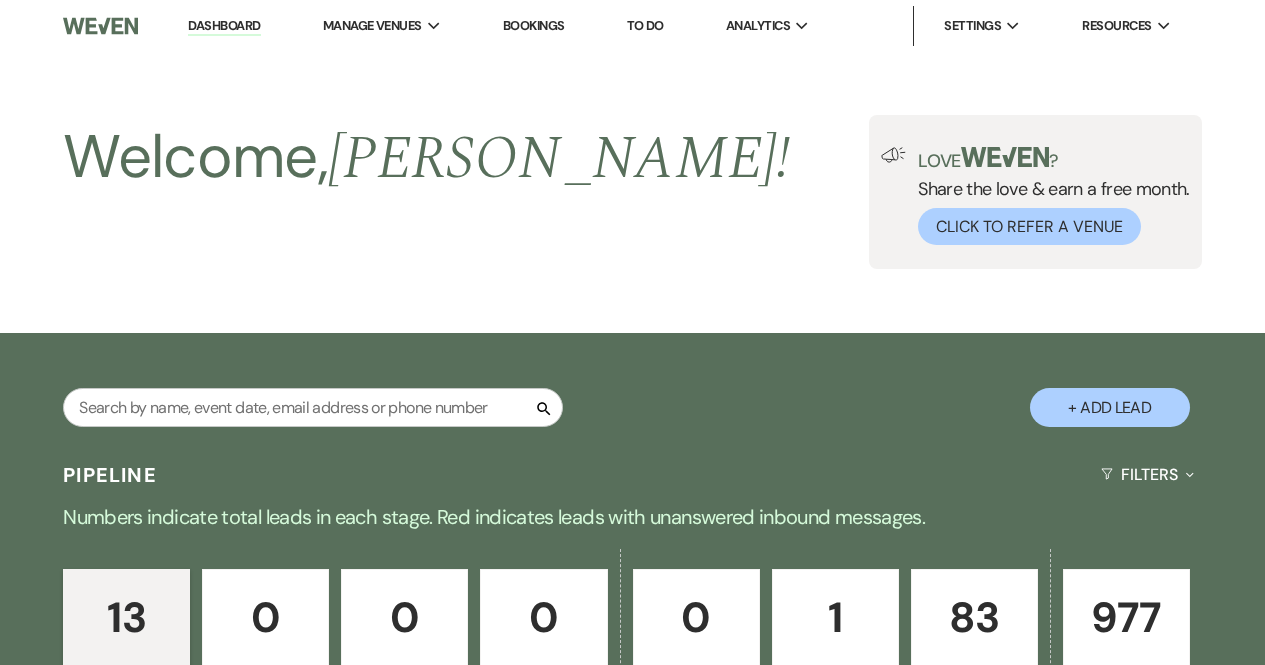 scroll, scrollTop: 0, scrollLeft: 0, axis: both 